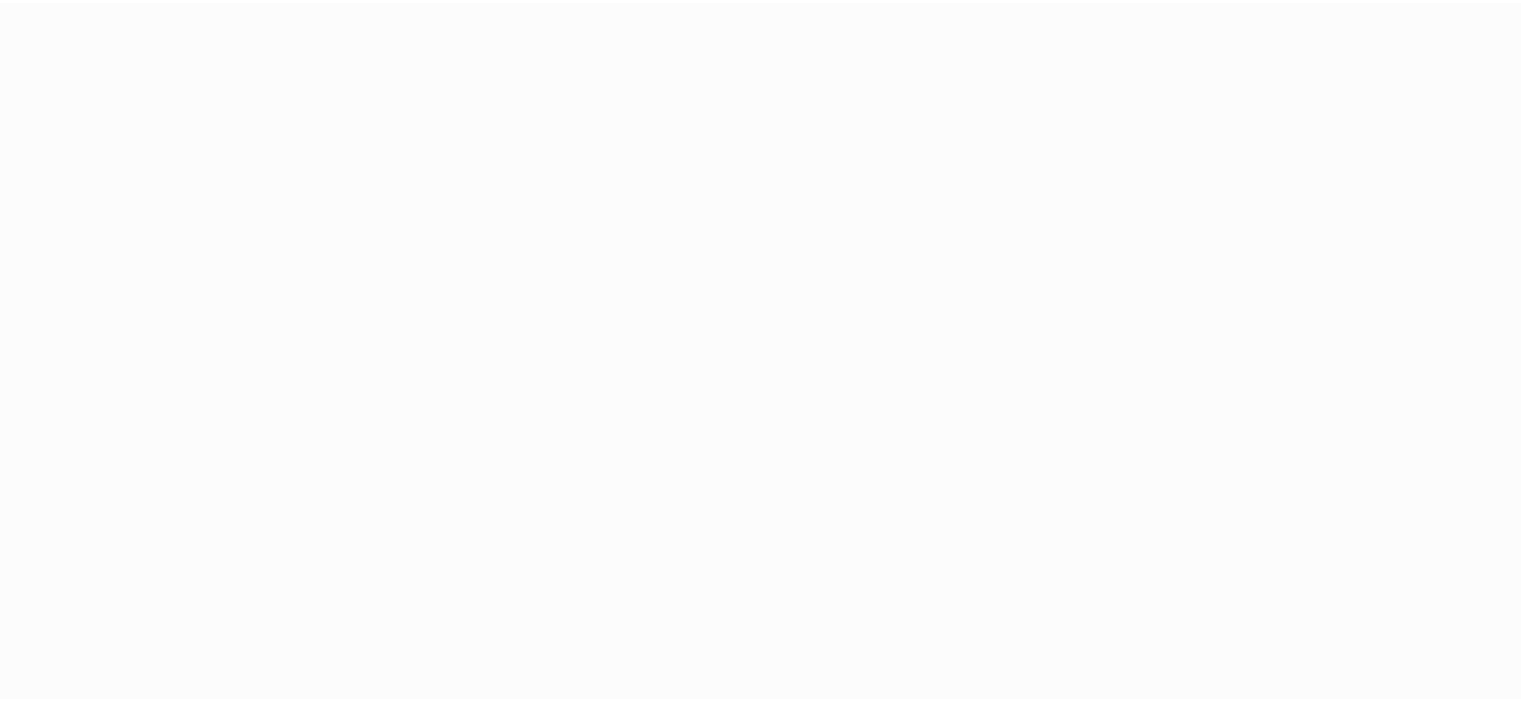 scroll, scrollTop: 0, scrollLeft: 0, axis: both 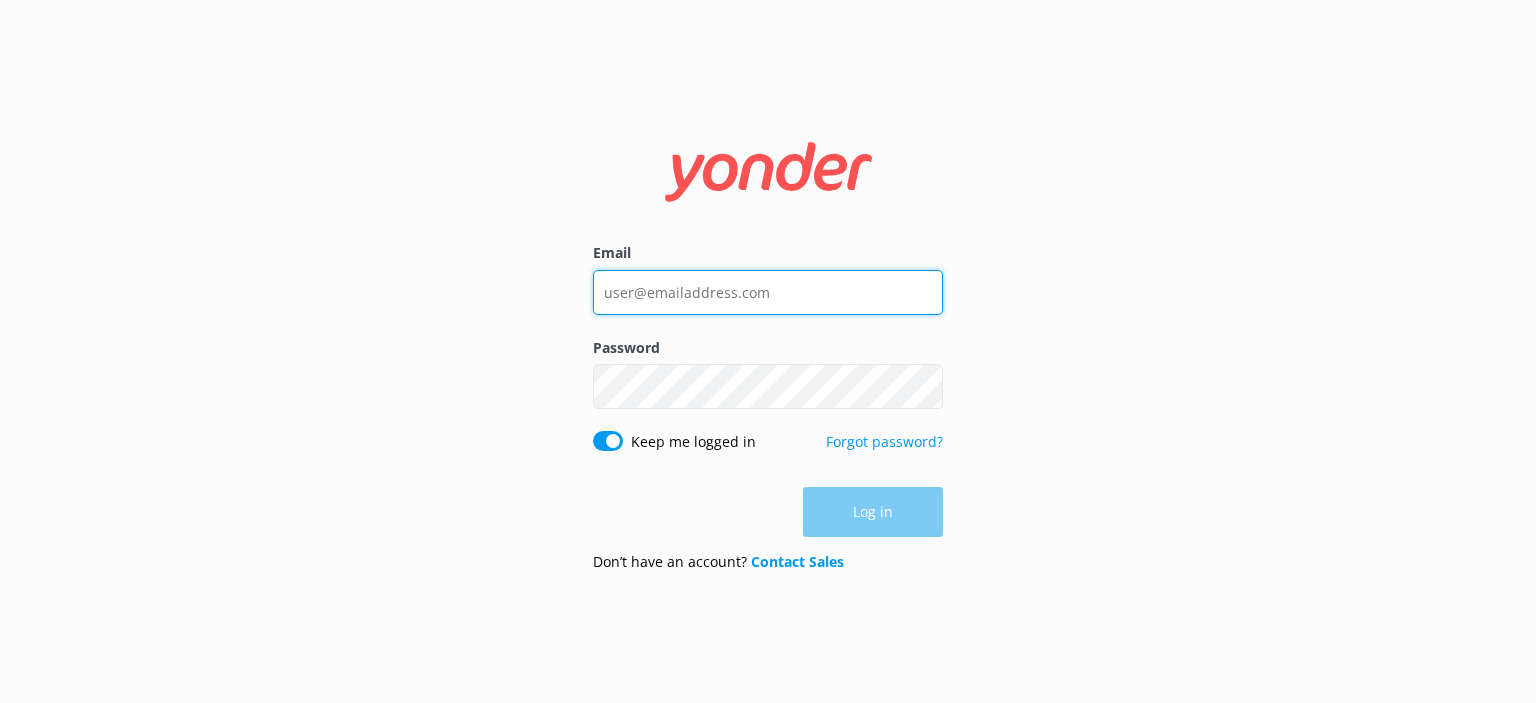 click on "Email" at bounding box center [768, 292] 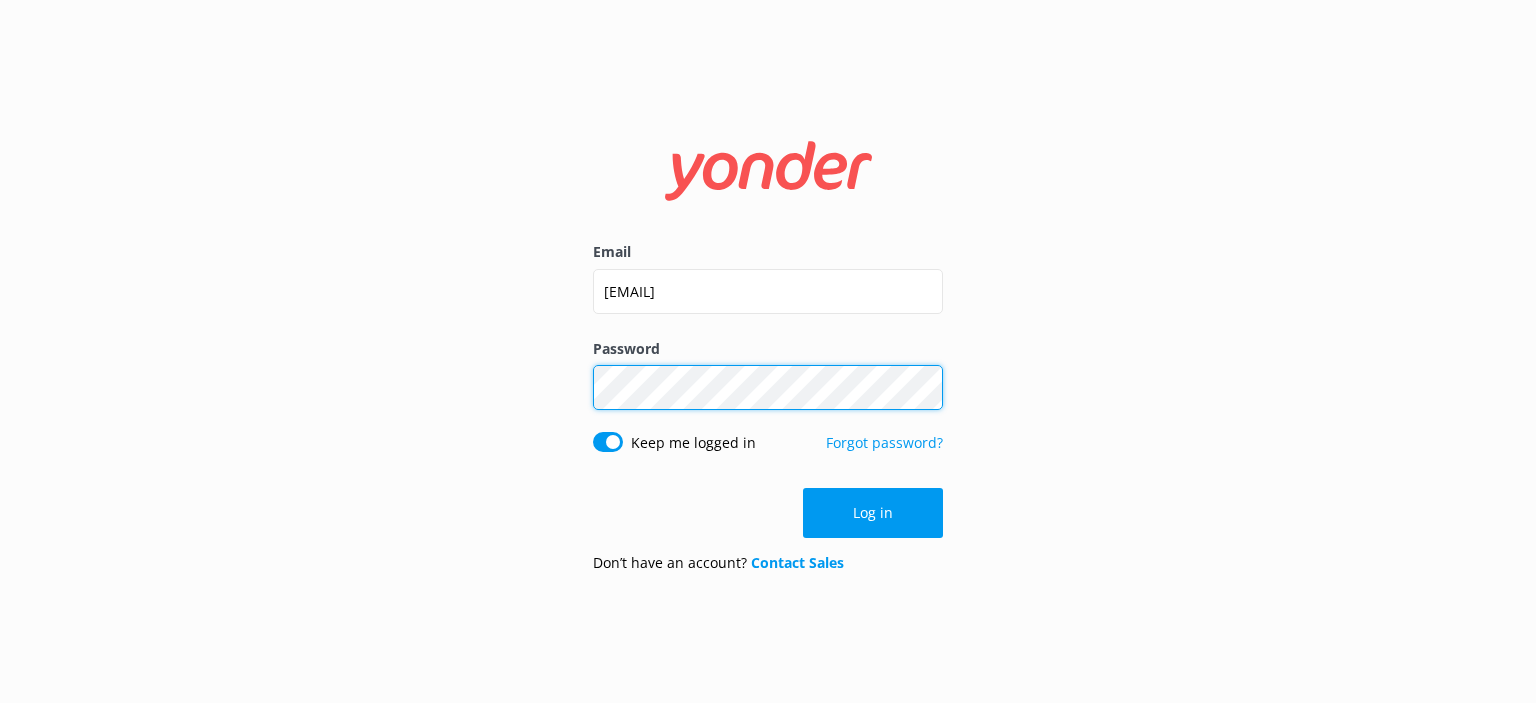 click on "Log in" at bounding box center [873, 513] 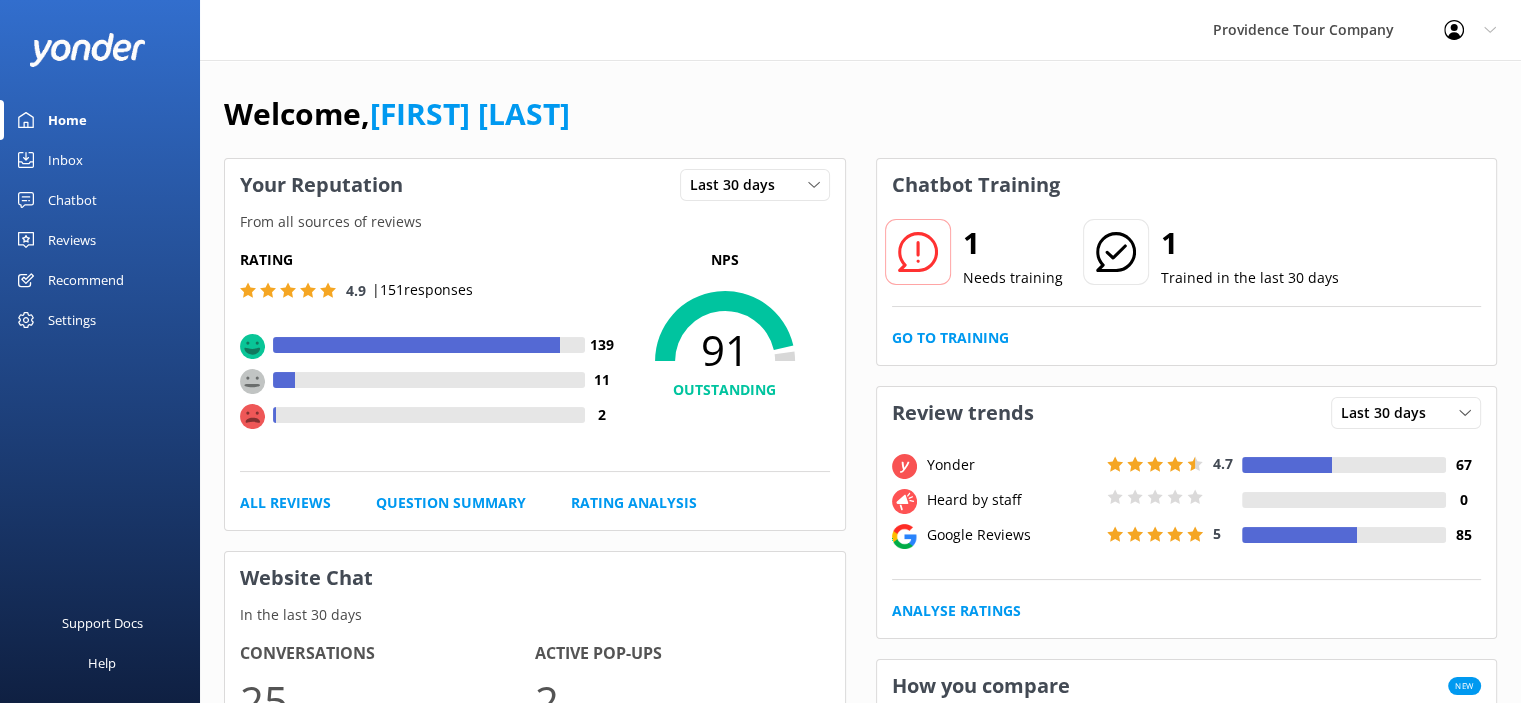 click on "Reviews" at bounding box center (72, 240) 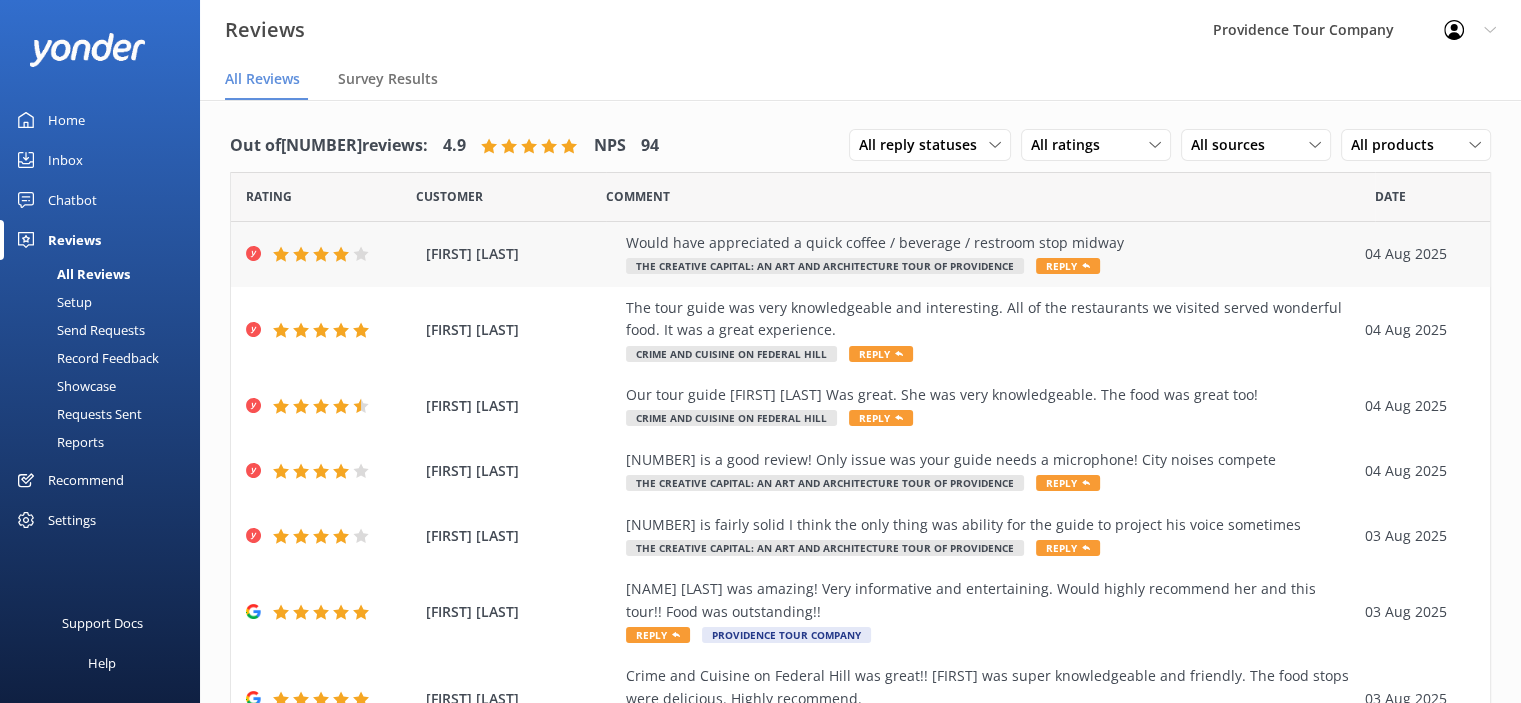 click on "Reply" at bounding box center (1068, 266) 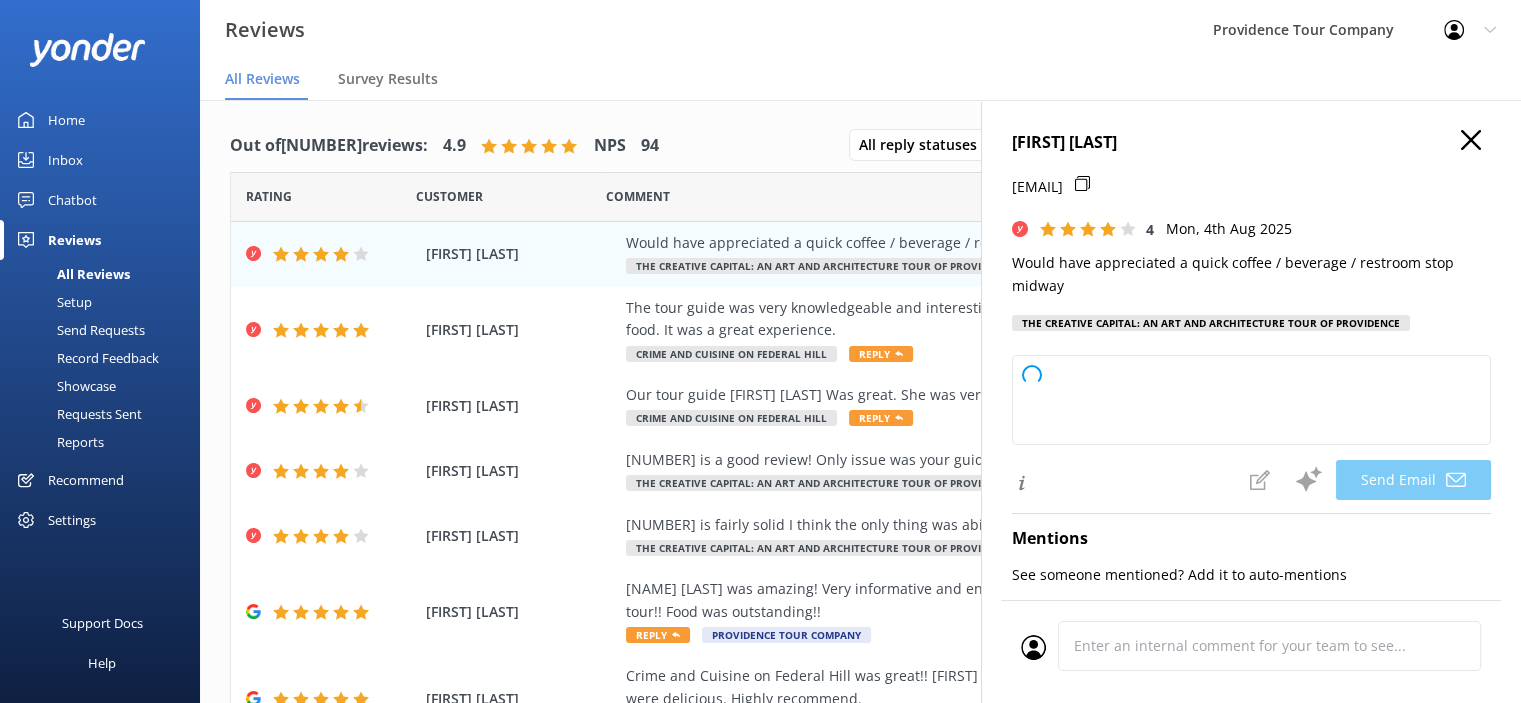 type on "Thank you for your feedback, [FIRST]! We appreciate your suggestion and will definitely consider adding a midway stop for refreshments and restrooms in the future. We're glad you enjoyed your experience overall, and hope to welcome you again soon!" 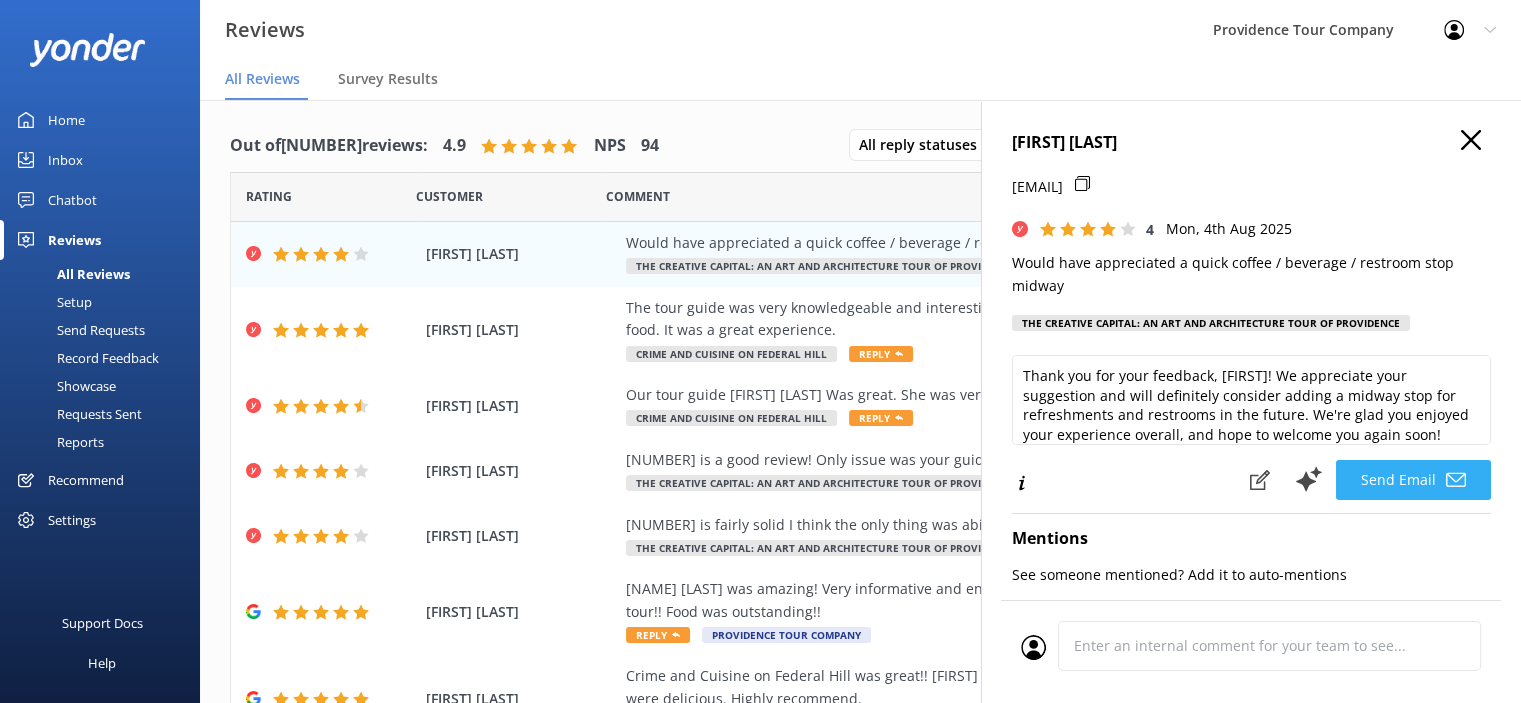 click on "Send Email" at bounding box center [1413, 480] 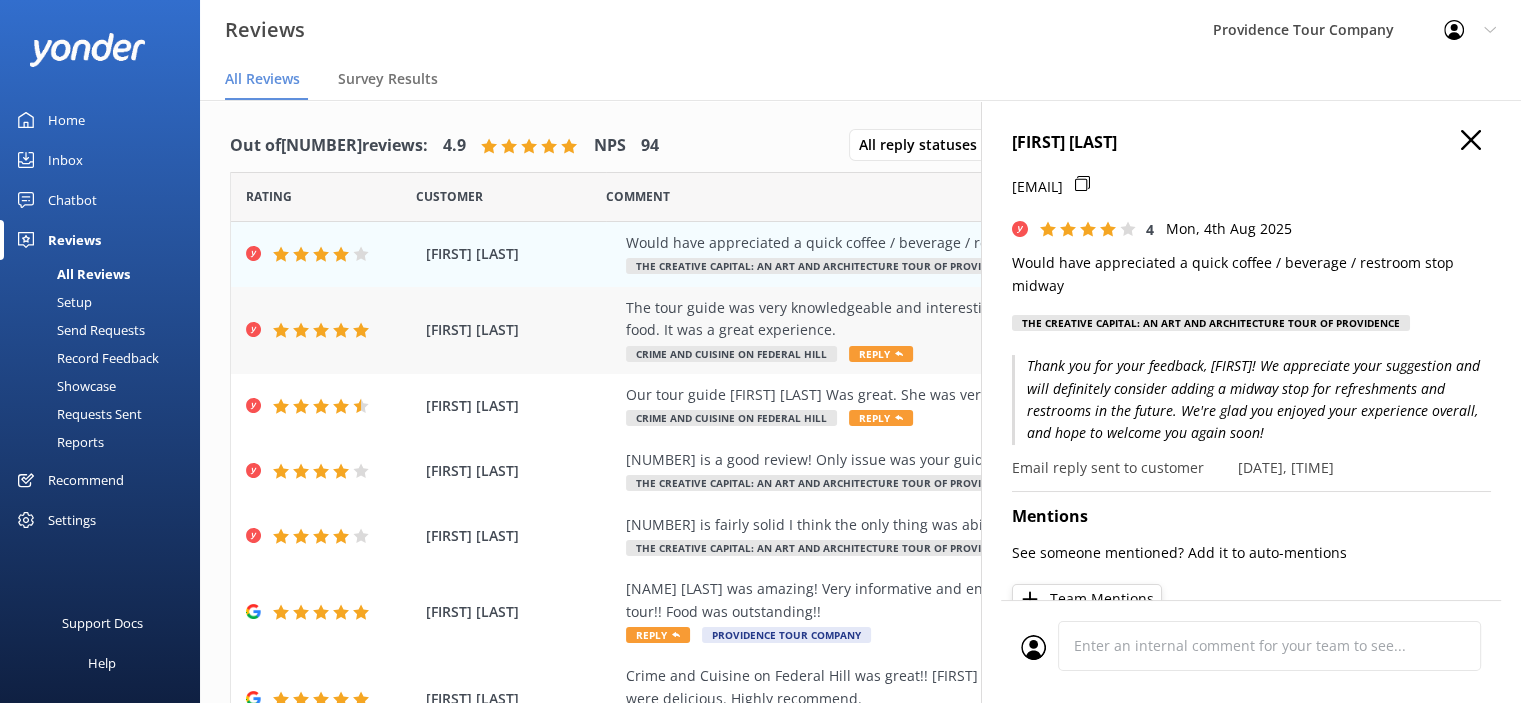click on "Reply" at bounding box center [881, 354] 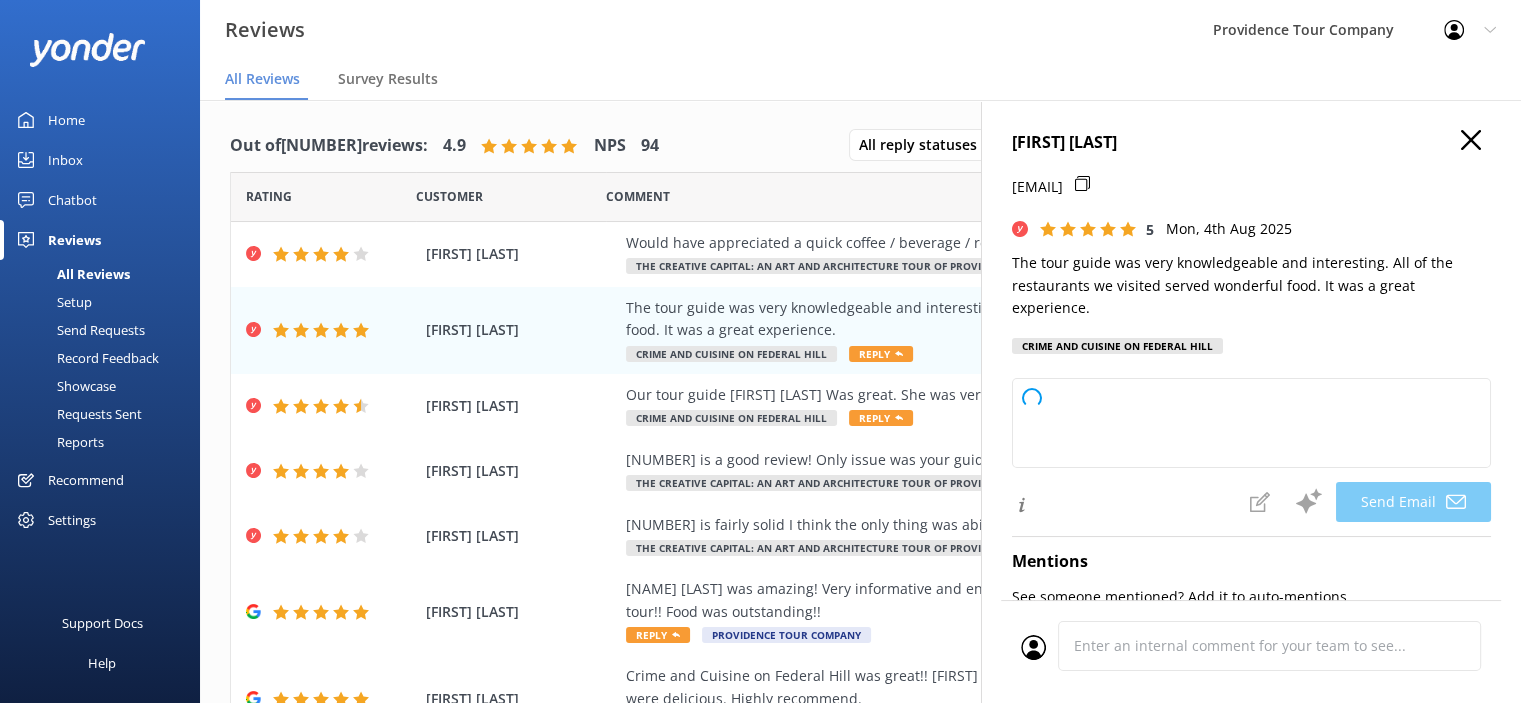 type on "Thank you so much, Holly! We're thrilled to hear you enjoyed the tour and the delicious food. We appreciate your kind words and hope to see you again soon!" 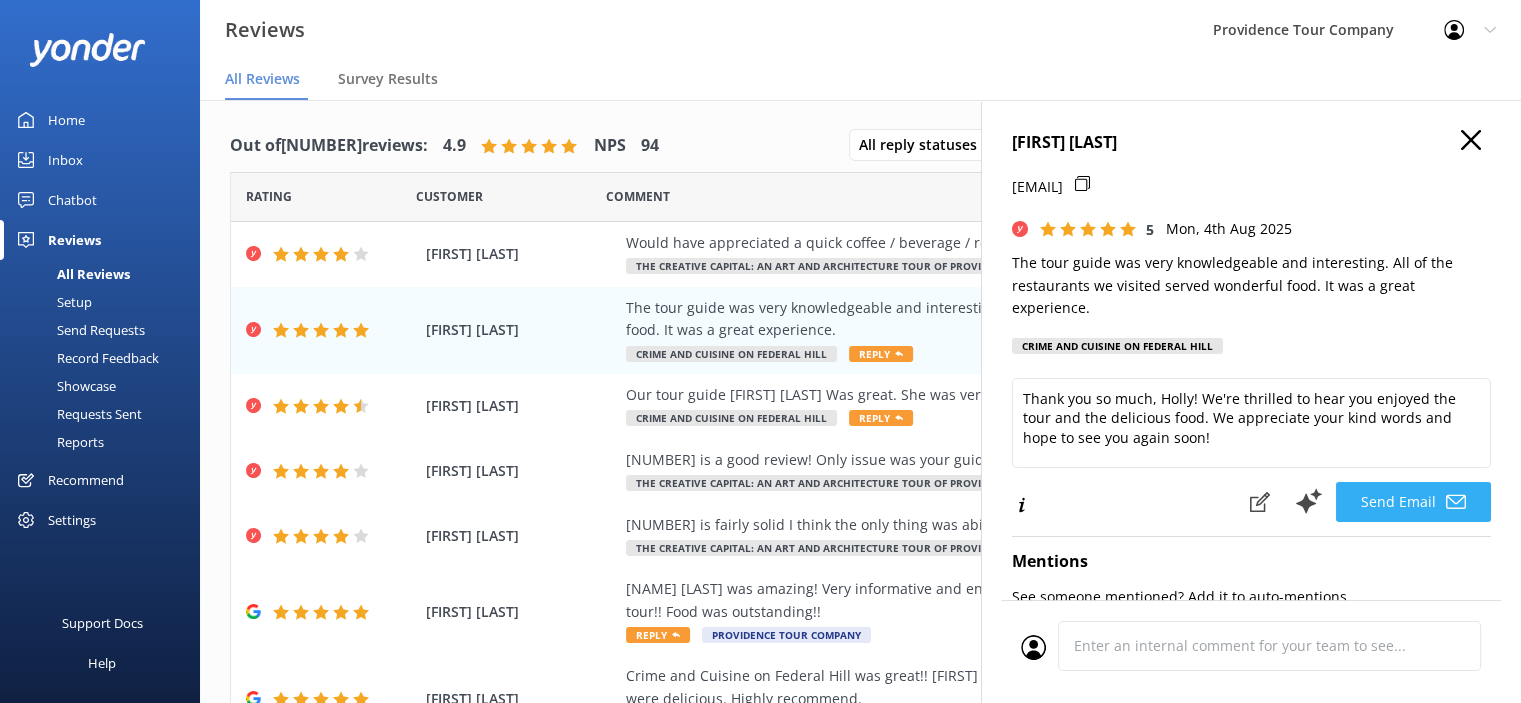 click on "Send Email" at bounding box center (1413, 502) 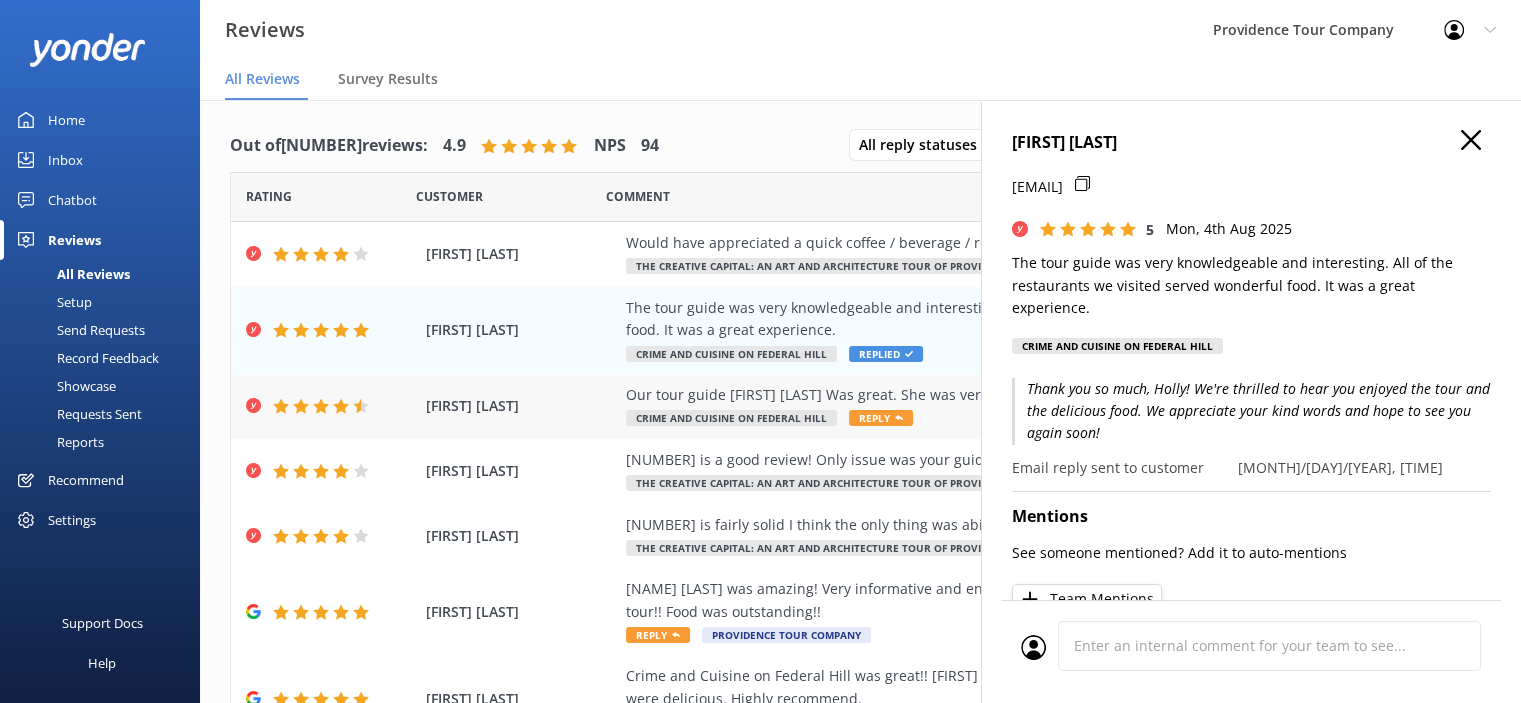 click on "Reply" at bounding box center [881, 418] 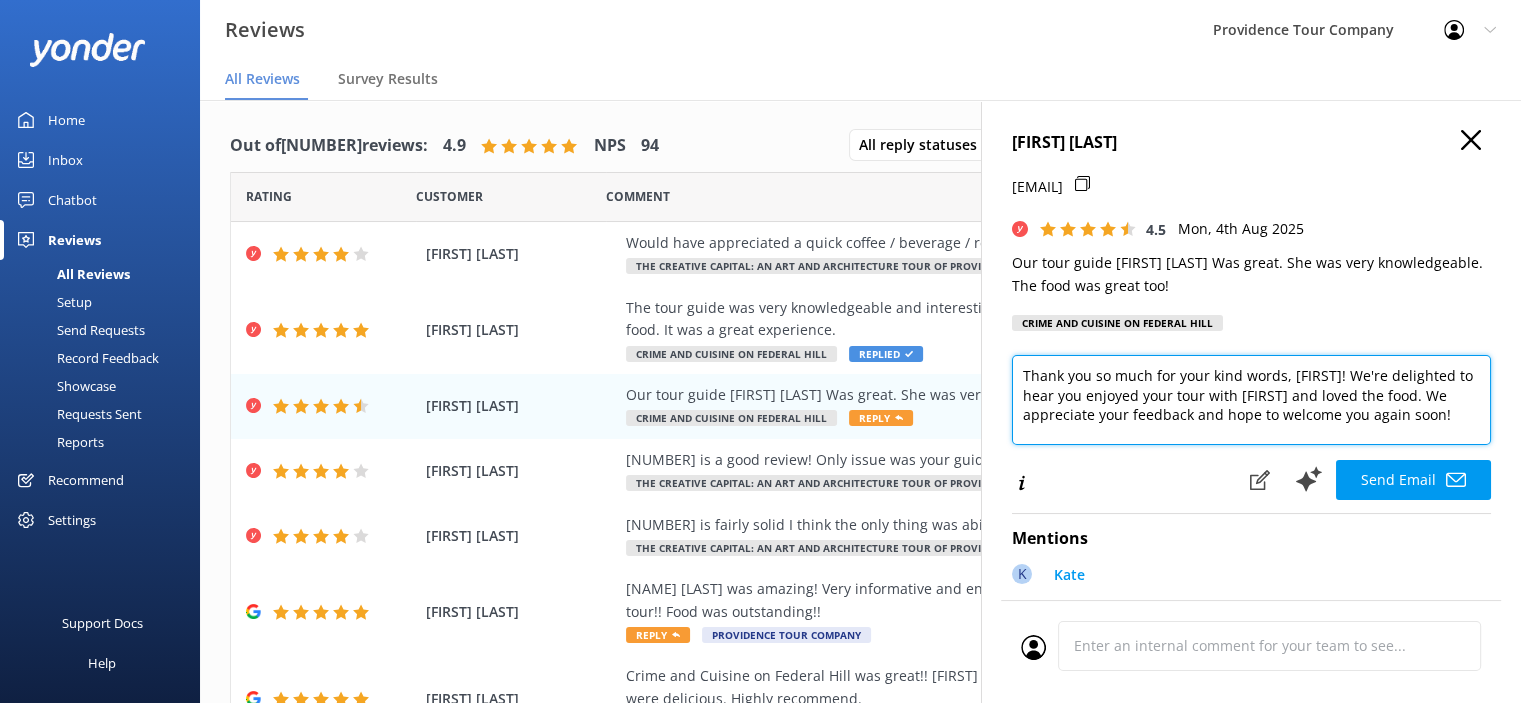 click on "Thank you so much for your kind words, [FIRST]! We're delighted to hear you enjoyed your tour with [FIRST] and loved the food. We appreciate your feedback and hope to welcome you again soon!" at bounding box center (1251, 400) 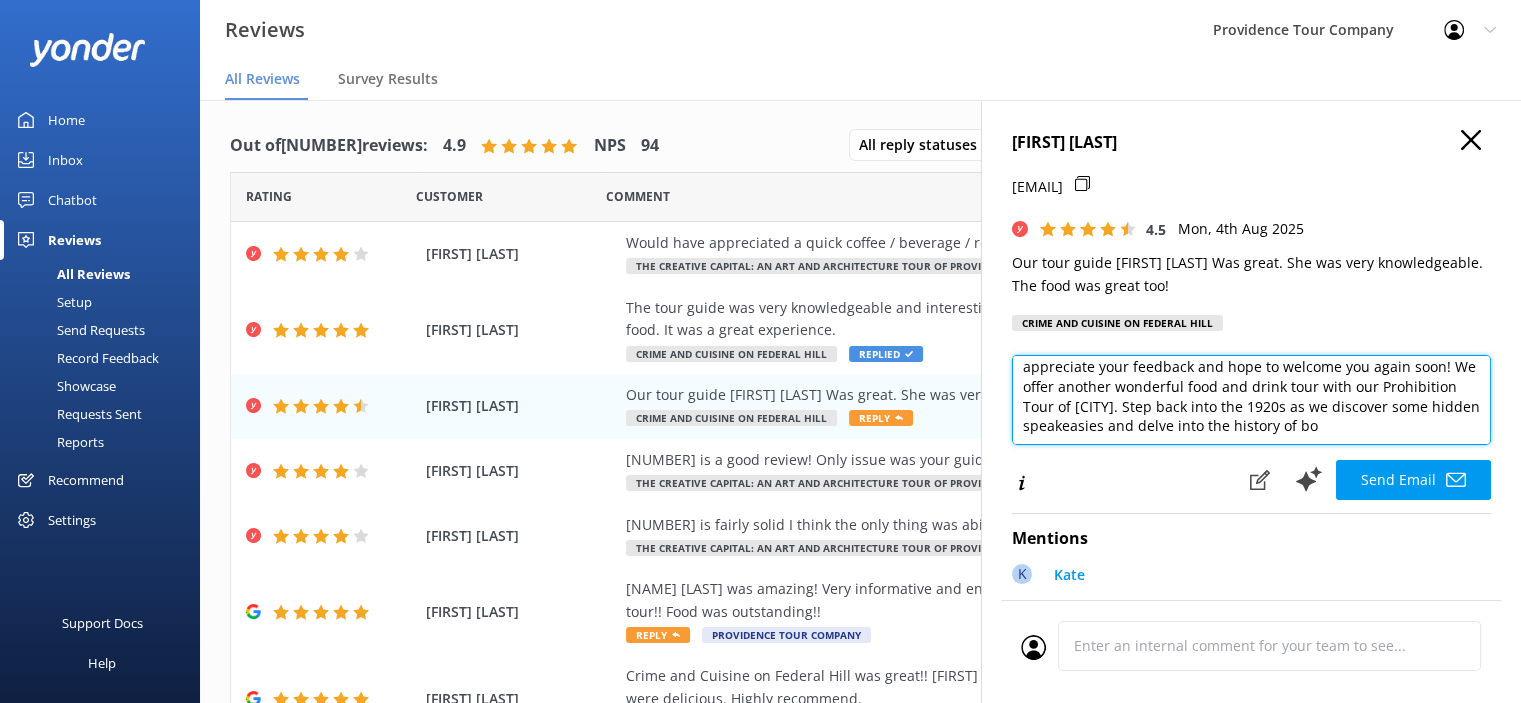 scroll, scrollTop: 58, scrollLeft: 0, axis: vertical 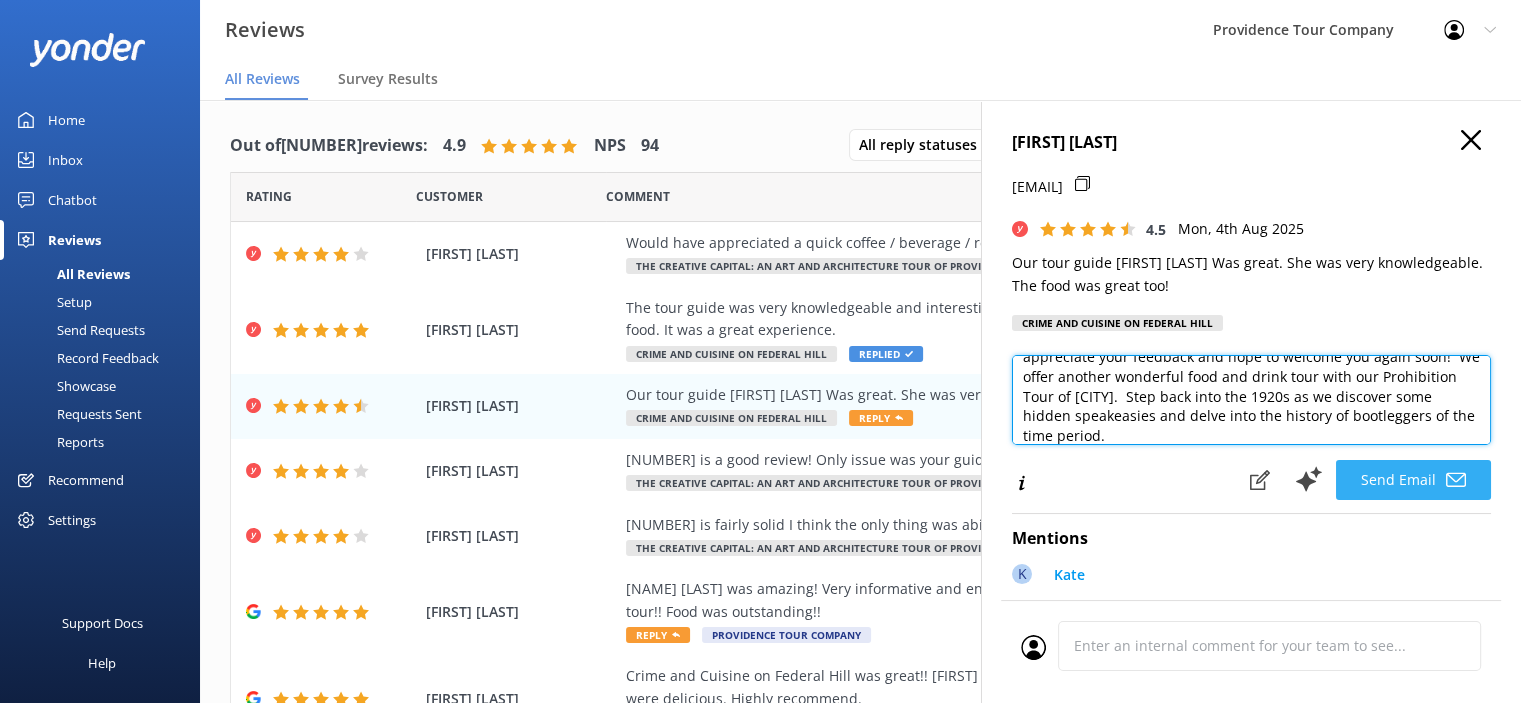 type on "Thank you so much for your kind words, [FIRST]! We're delighted to hear you enjoyed your tour with [FIRST] and loved the food. We appreciate your feedback and hope to welcome you again soon!  We offer another wonderful food and drink tour with our Prohibition Tour of [CITY].  Step back into the 1920s as we discover some hidden speakeasies and delve into the history of bootleggers of the time period." 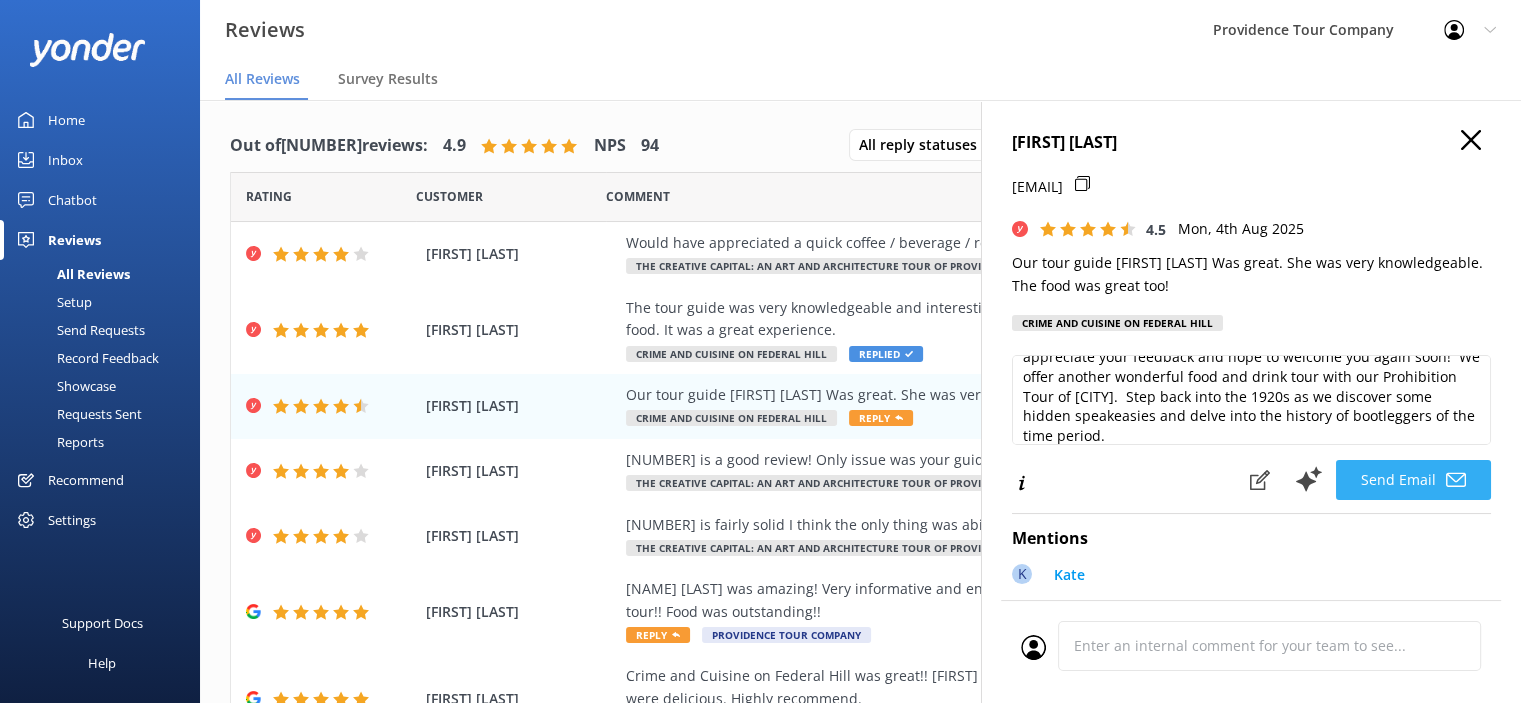 click on "Send Email" at bounding box center (1413, 480) 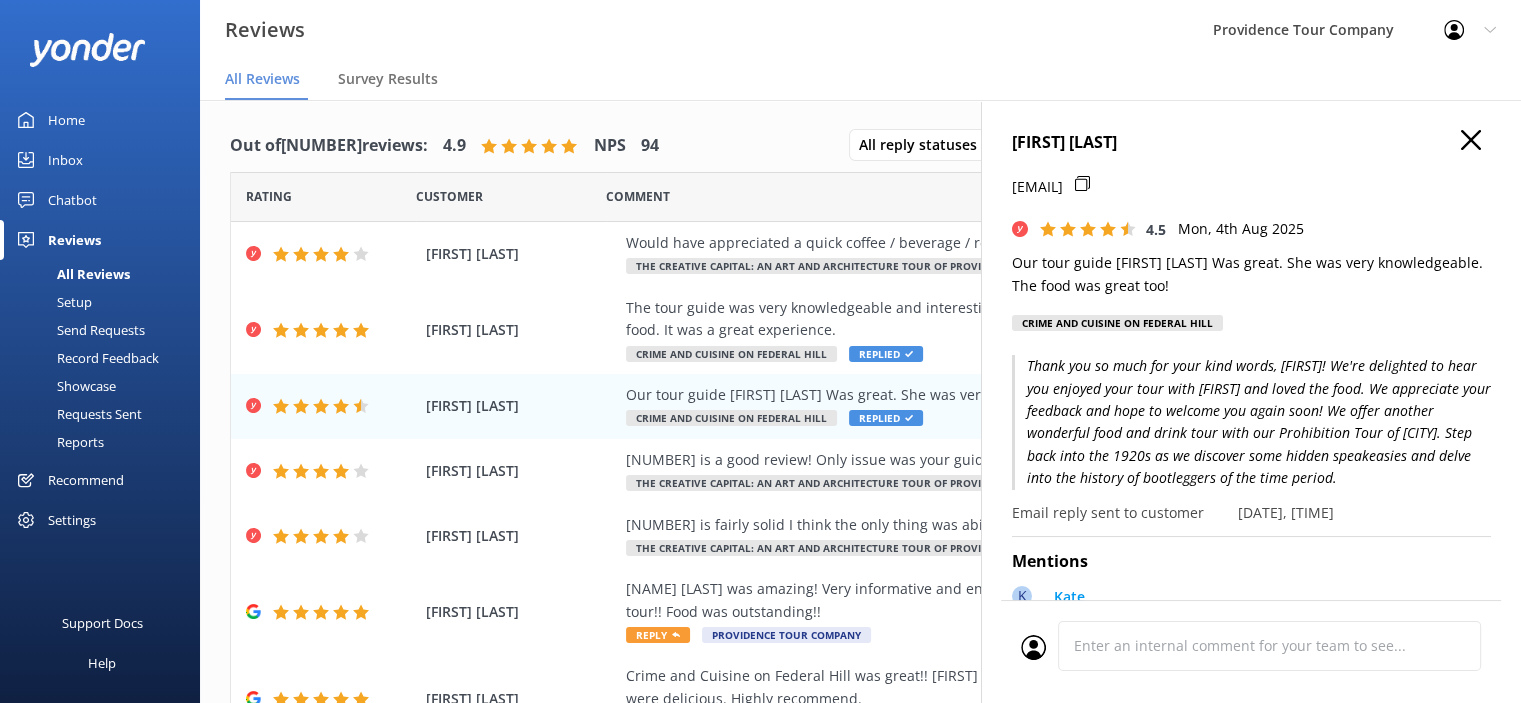 click on "Kerri Wray hrtmom@example.com 4.5 Mon, 4th Aug 2025 Our tour guide Kate K. Was great. She was very knowledgeable. The food was great too! Crime and Cuisine on Federal Hill Thank you so much for your kind words, Kerri! We're delighted to hear you enjoyed your tour with Kate and loved the food. We appreciate your feedback and hope to welcome you again soon!  We offer another wonderful food and drink tour with our Prohibition Tour of Providence.  Step back into the 1920s as we discover some hidden speakeasies and delve into the history of bootleggers of the time period.  Email reply sent to customer 05/08/25, 11:44 am Mentions K Kate Team Mentions Booking Data Product Crime and Cuisine on Federal Hill Booking #297692167 Start date Sun, 3rd Aug 2025, 1:00 pm Number of people 2 Sent Completed 03/08/25, 6:51pm 04/08/25, 9:04am Cancel Comment" at bounding box center (1251, 451) 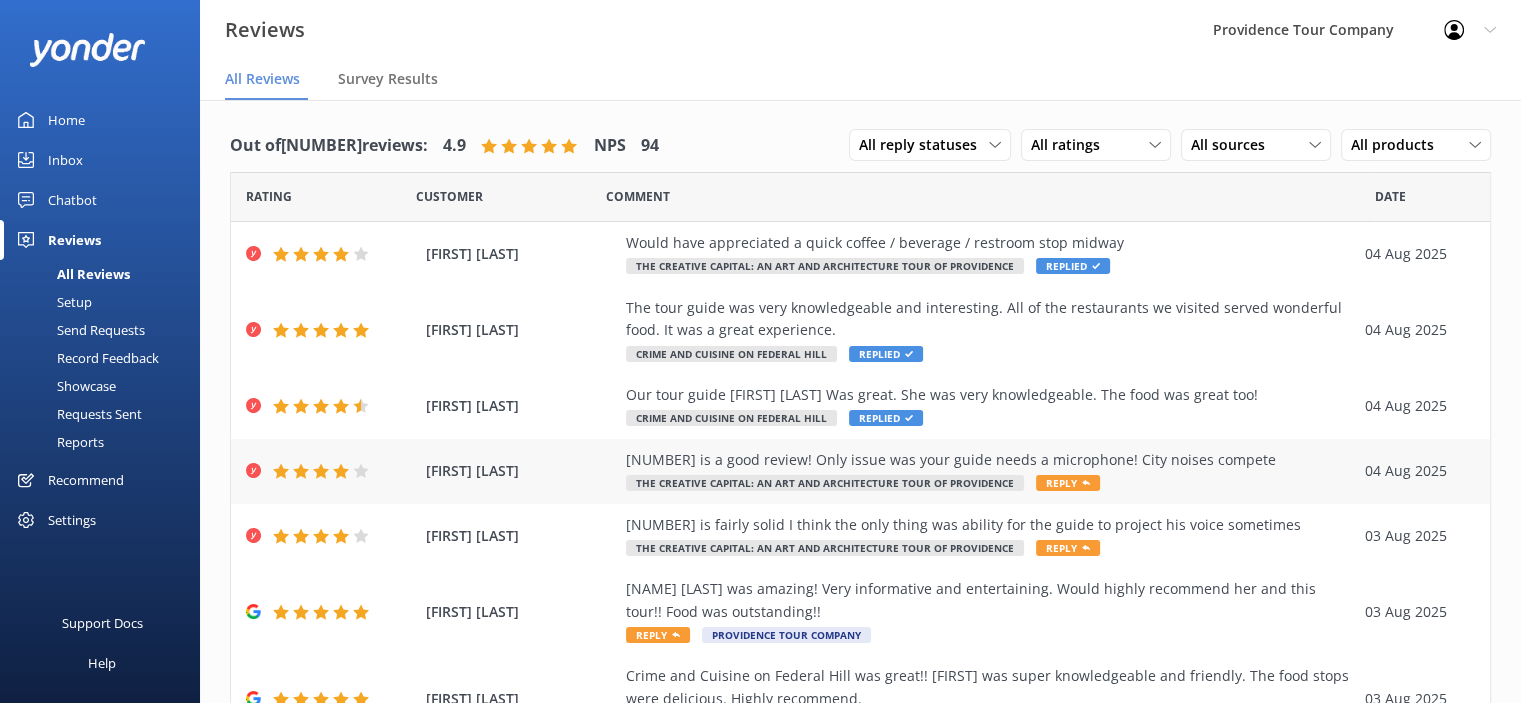 click on "[NUMBER] is a good review! Only issue was your guide needs a microphone! City noises compete" at bounding box center [990, 460] 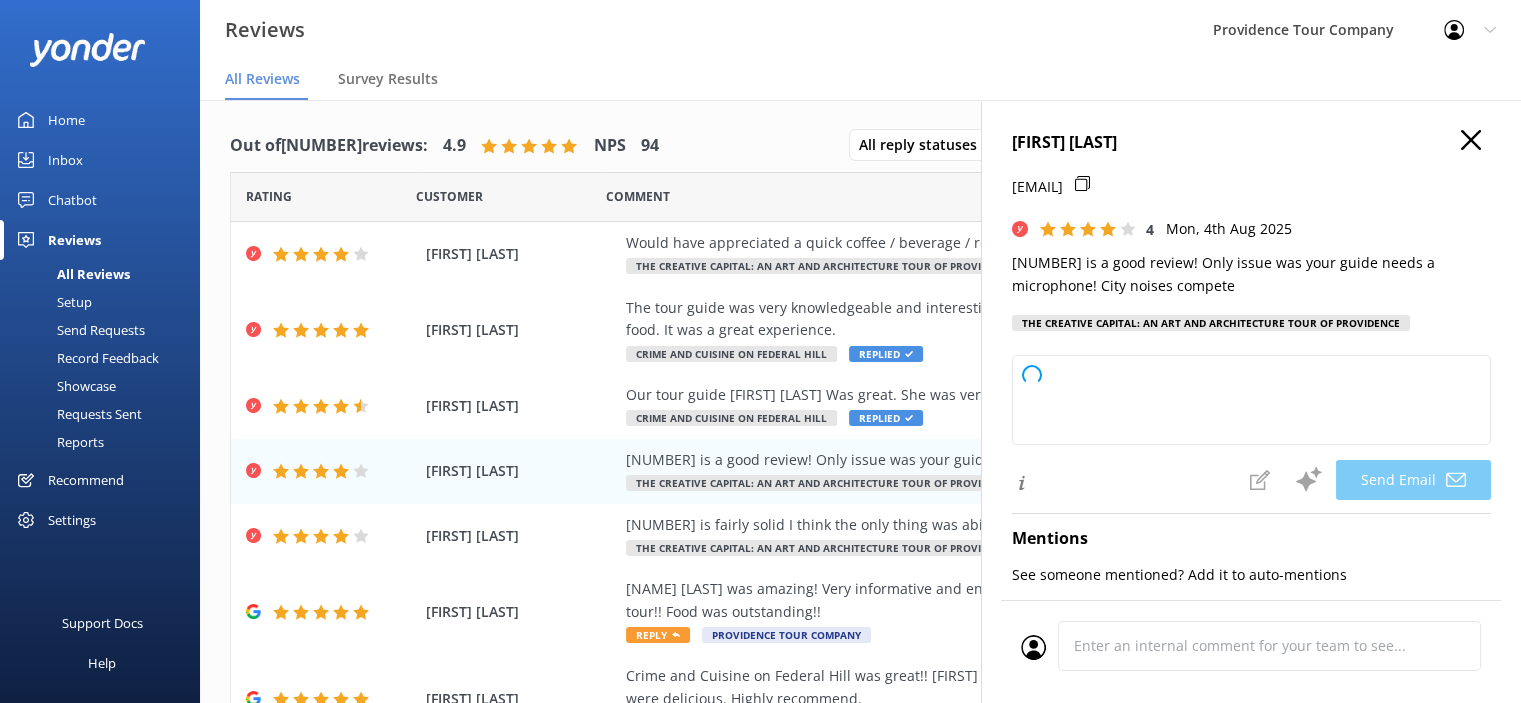 type on "Thank you so much for your feedback, [FIRST]! We’re glad you enjoyed the tour and appreciate your suggestion about the microphone. We’ll definitely look into this to improve the experience. Hope to see you again soon!" 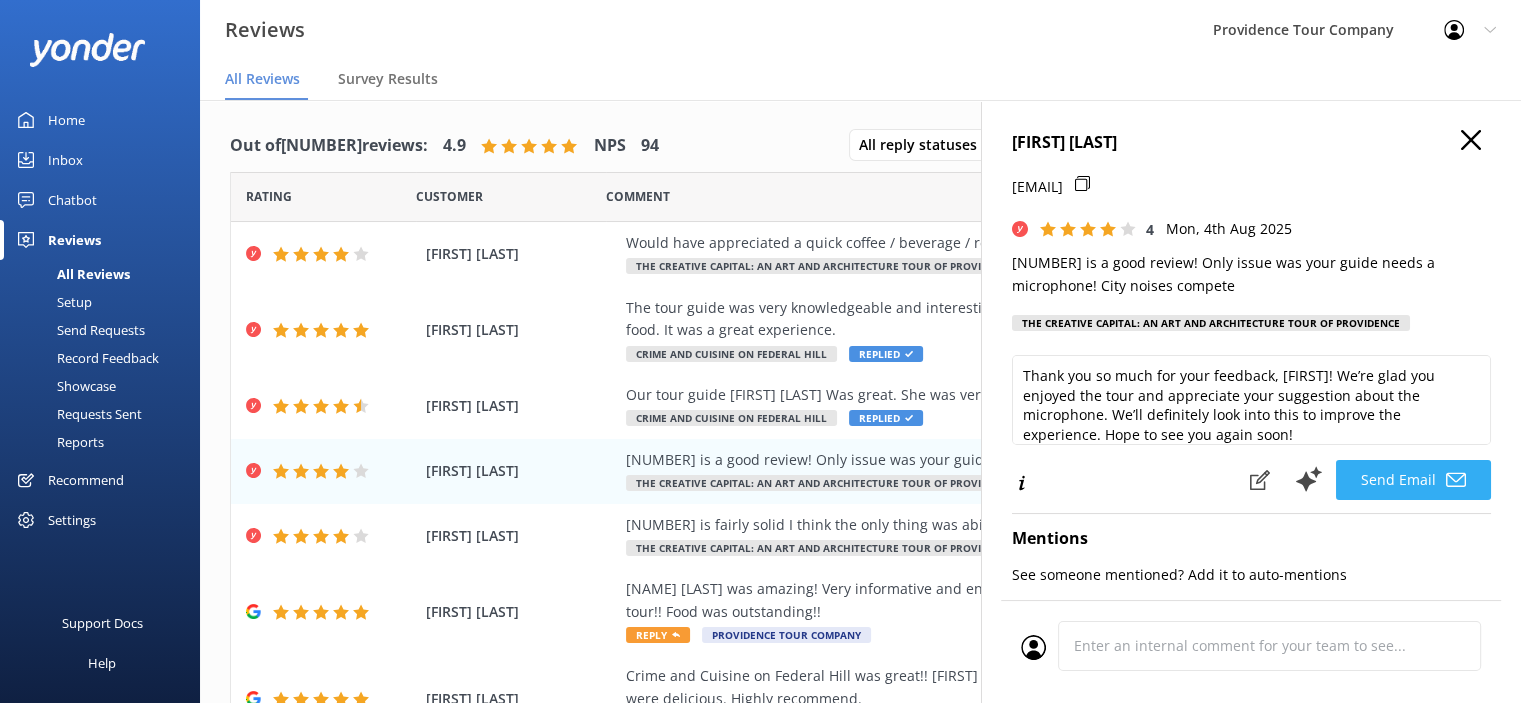 click on "Send Email" at bounding box center [1413, 480] 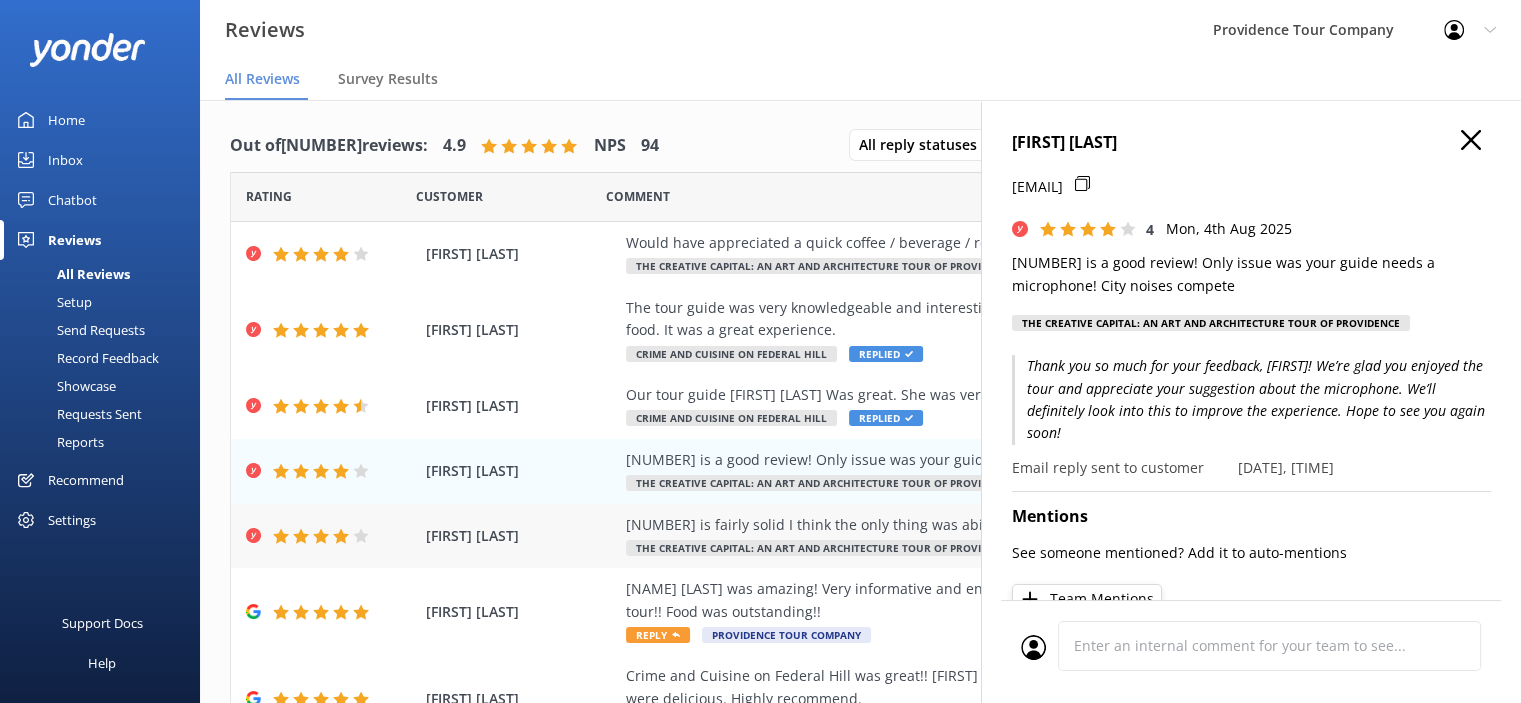 click on "[NUMBER] is fairly solid I think the only thing was ability for the guide to project his voice sometimes" at bounding box center [990, 525] 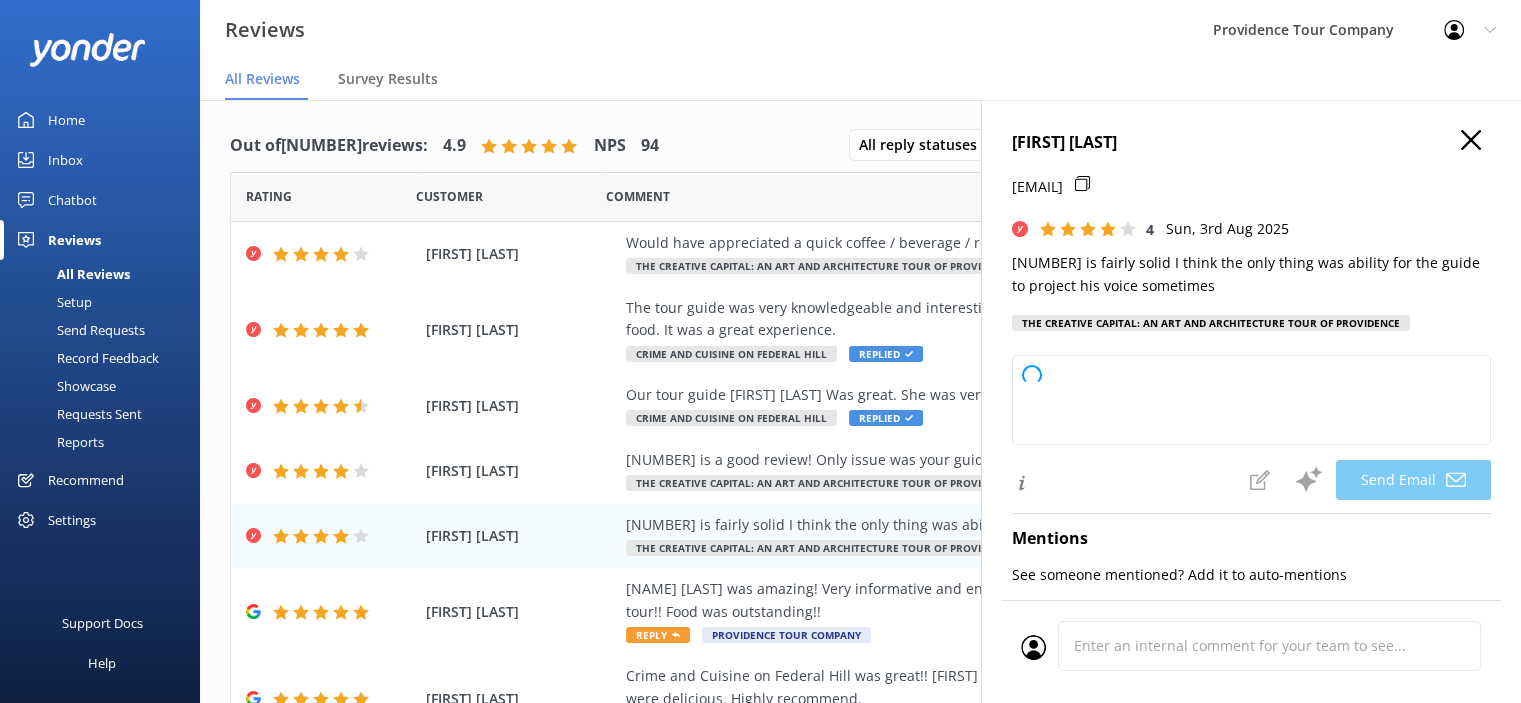 type on "Thank you for your feedback, [FIRST]! We're glad you had a solid experience and appreciate your suggestion about voice projection. We'll be sure to share this with our guides to help improve future tours. We hope to welcome you again soon!" 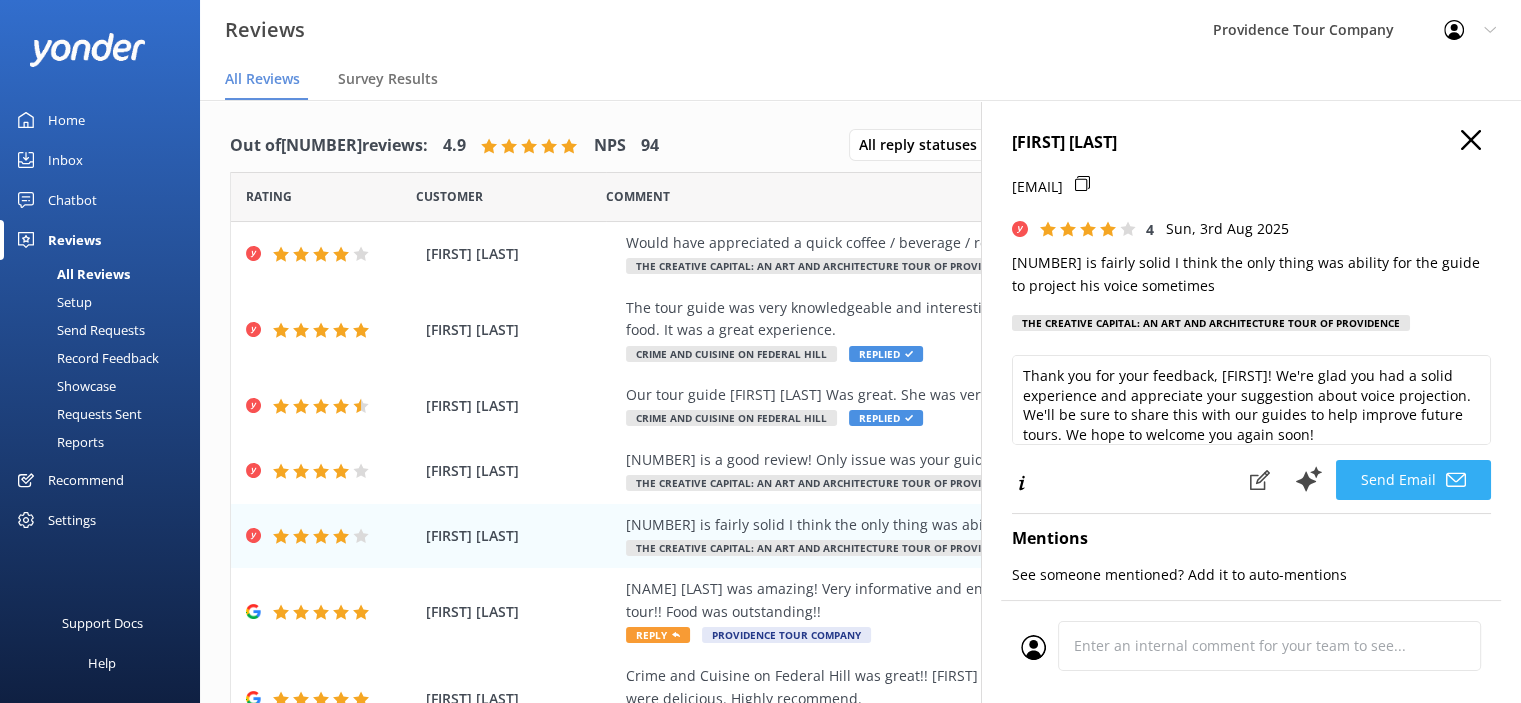 click on "Send Email" at bounding box center [1413, 480] 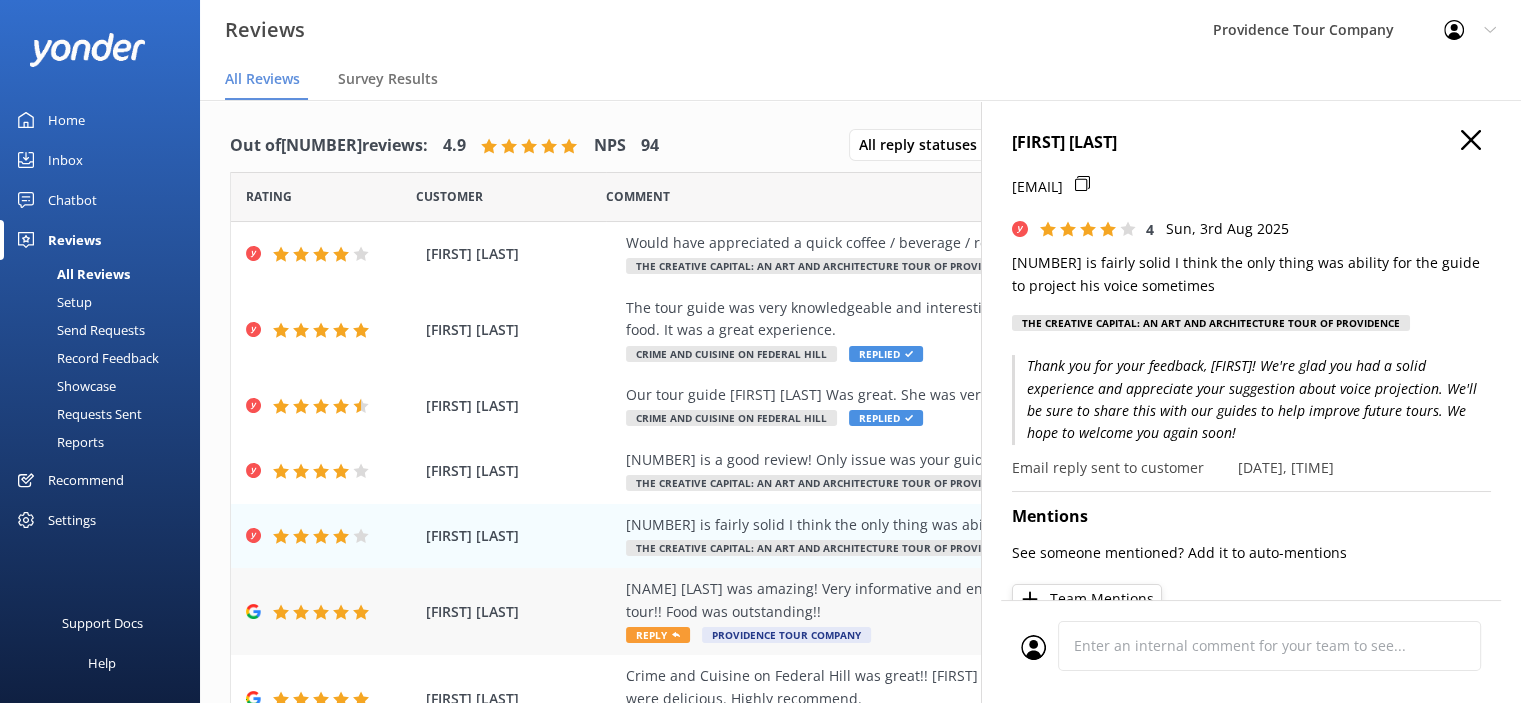 scroll, scrollTop: 100, scrollLeft: 0, axis: vertical 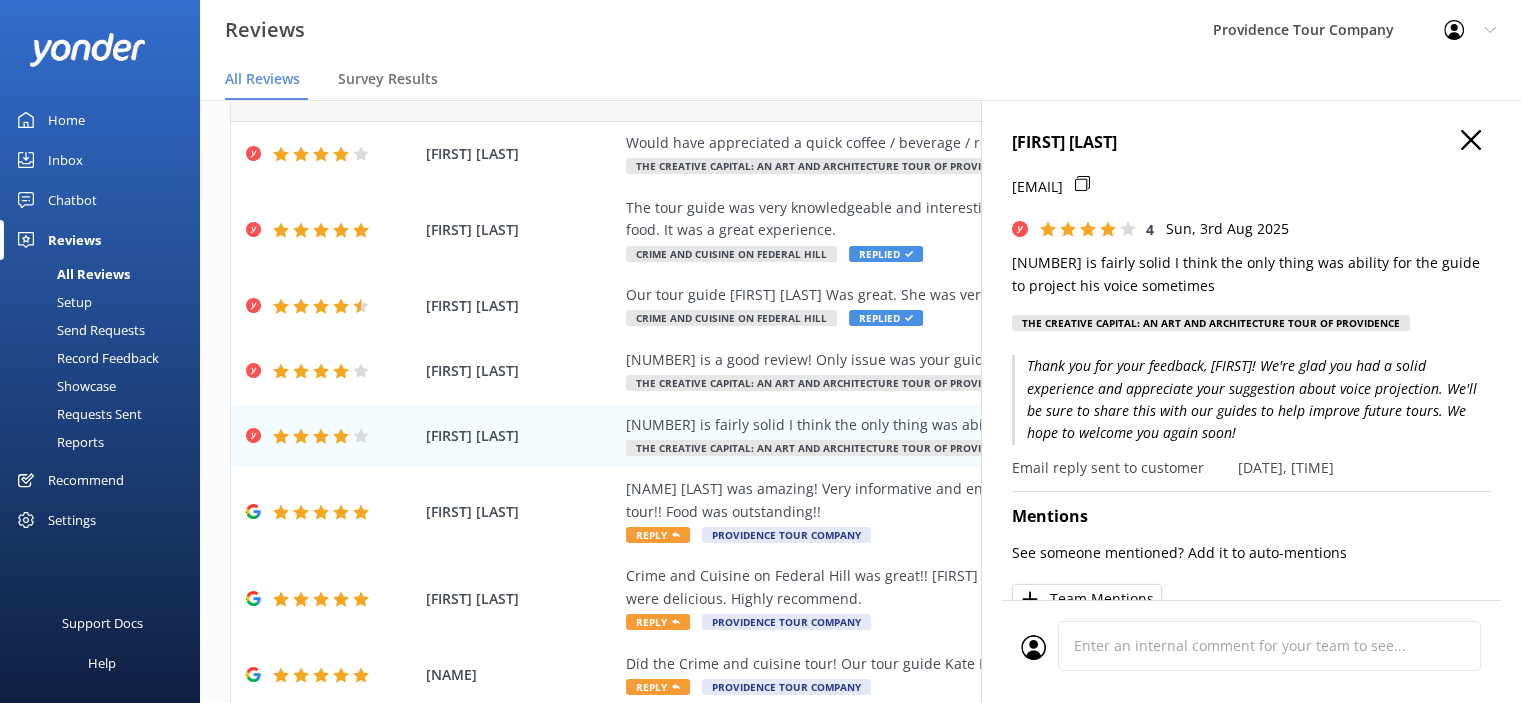 click 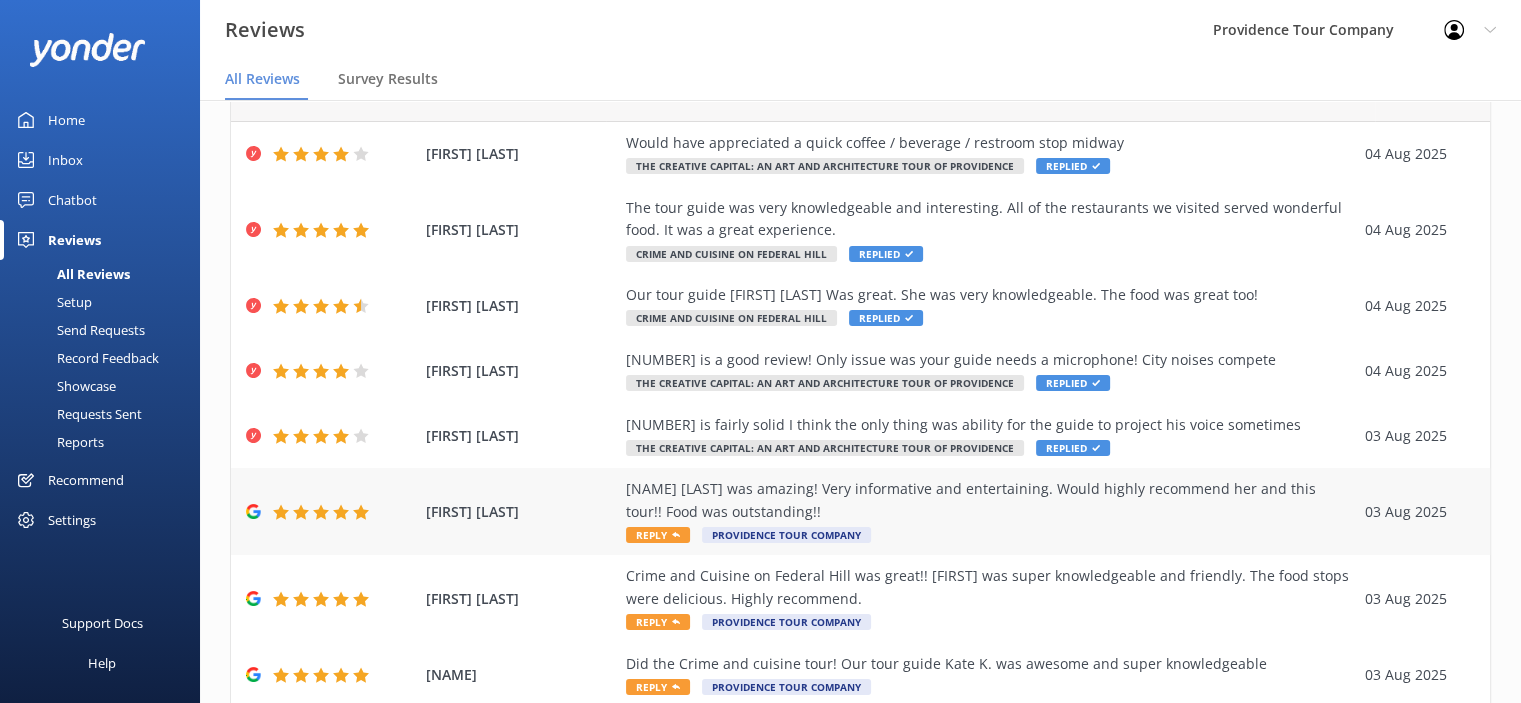 click on "Reply" at bounding box center (658, 535) 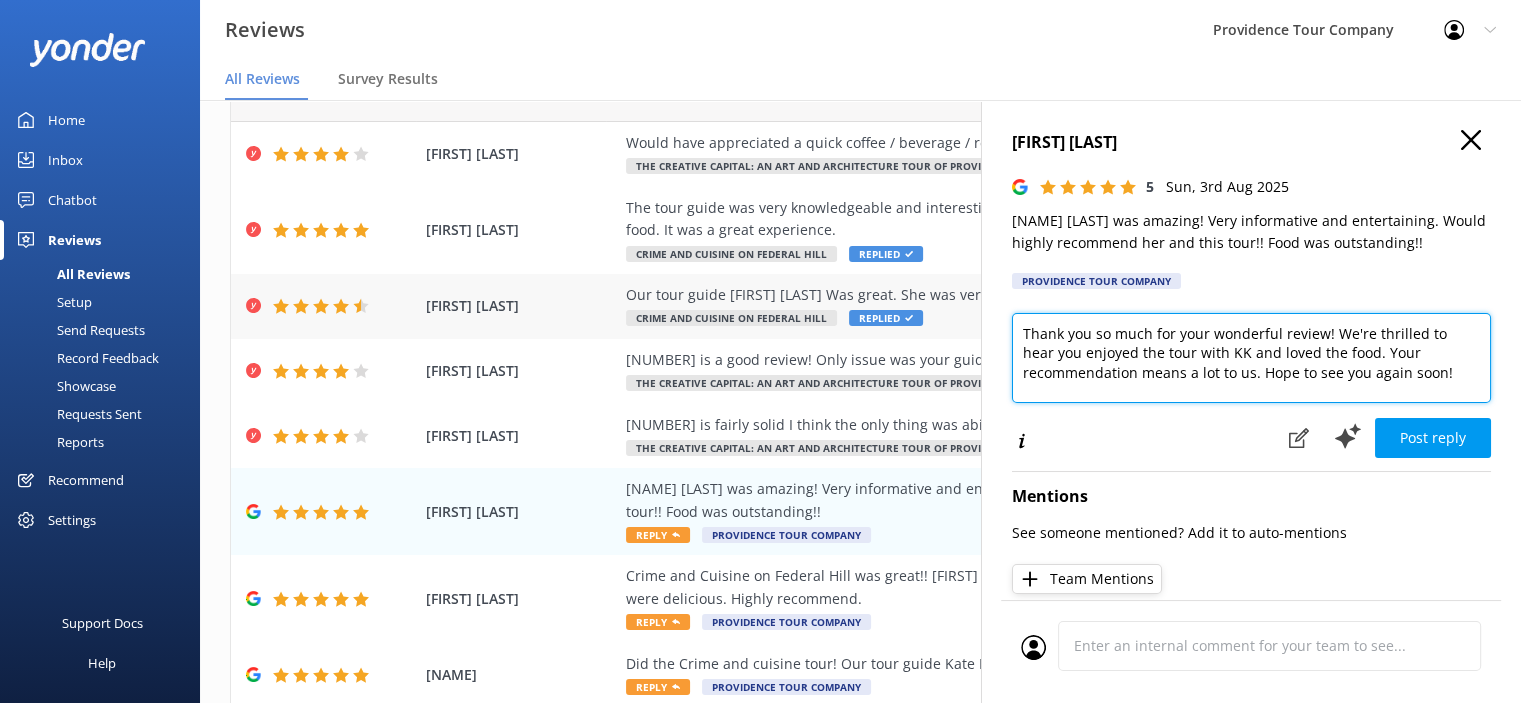 drag, startPoint x: 1441, startPoint y: 372, endPoint x: 973, endPoint y: 304, distance: 472.91437 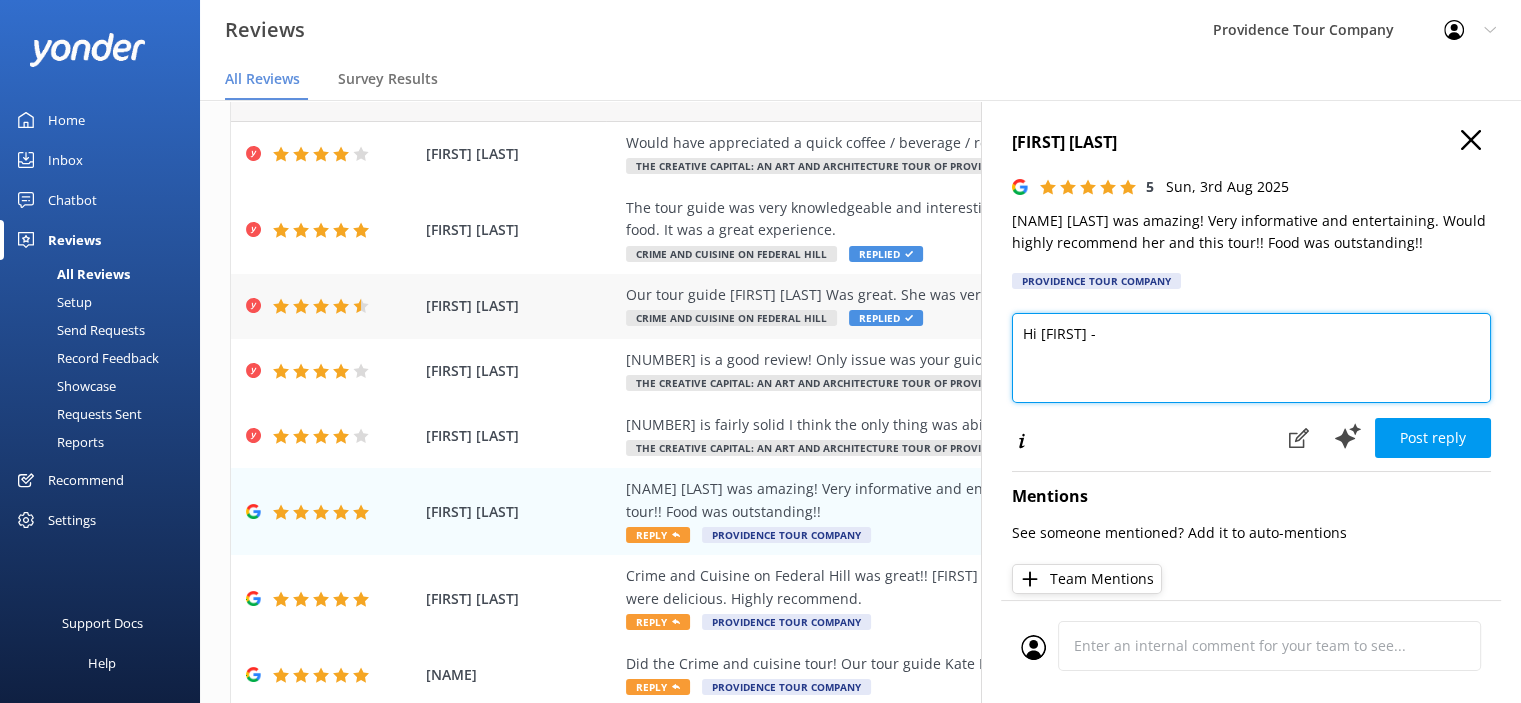 paste on "Thank you so much for your kind words and for joining us on the Crime and Cuisine on Federal Hill tour! We're thrilled to hear you enjoyed diving into the neighborhood's rich history—and, of course, sampling some of its iconic Italian-American cuisine. It’s always a pleasure sharing the hidden stories and flavors that make Federal Hill so unique.
If you enjoyed this blend of history, storytelling, and local flavor, we think you'll love our Prohibition Tour of [CITY]! It explores the city's gritty underworld during the 1920s and ‘30s—from speakeasies and rumrunners to the colorful characters who defied the dry laws. It's a fun, eye-opening walk through a fascinating chapter of [CITY]'s past." 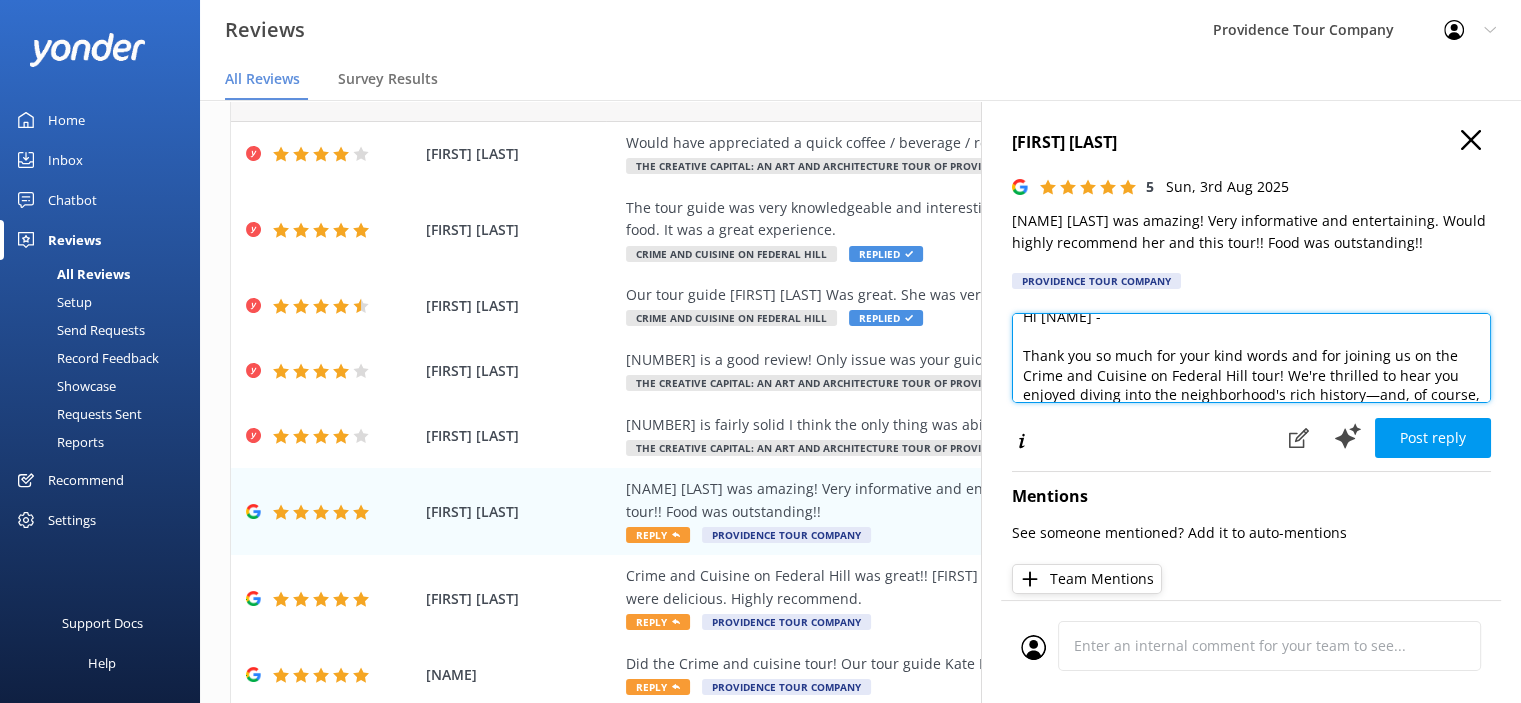 scroll, scrollTop: 15, scrollLeft: 0, axis: vertical 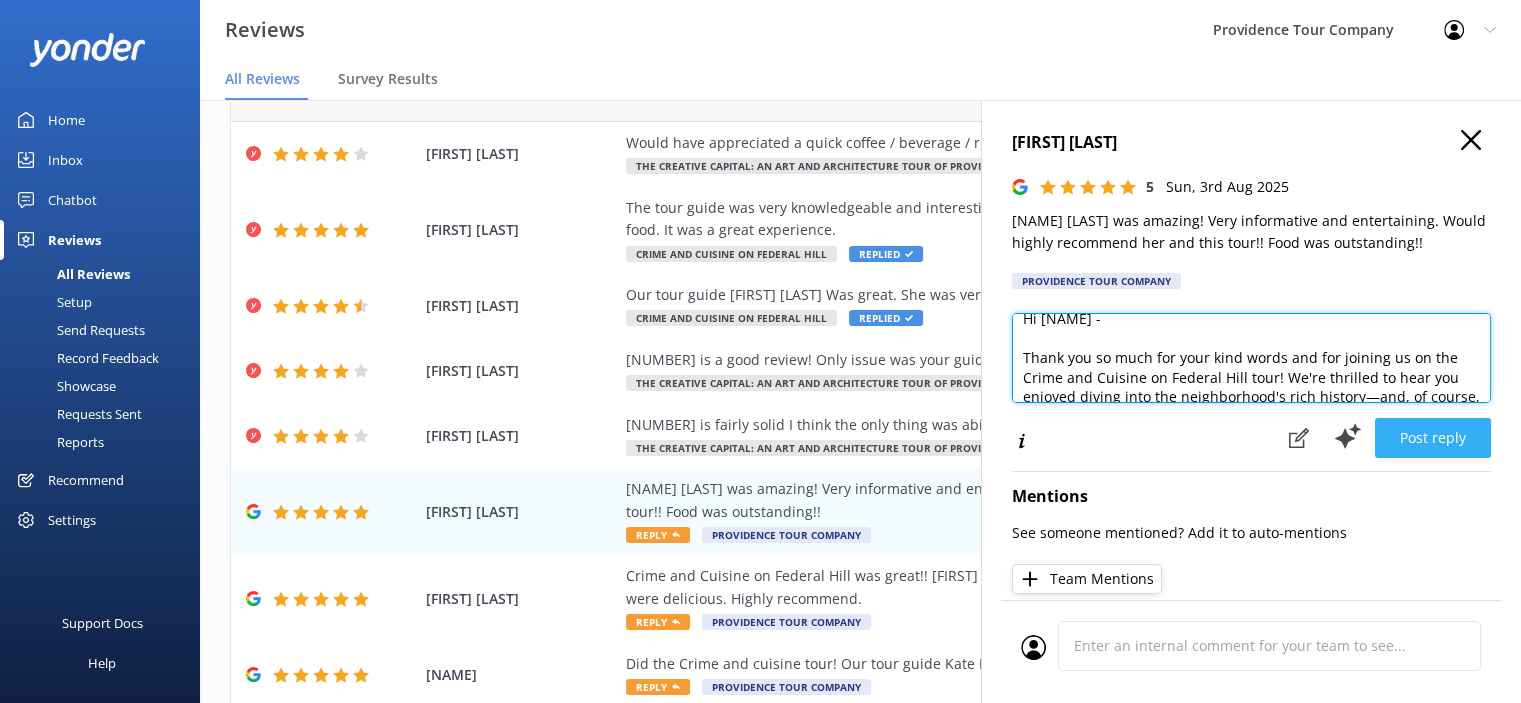 type on "Hi [NAME] -
Thank you so much for your kind words and for joining us on the Crime and Cuisine on Federal Hill tour! We're thrilled to hear you enjoyed diving into the neighborhood's rich history—and, of course, sampling some of its iconic Italian-American cuisine. It’s always a pleasure sharing the hidden stories and flavors that make Federal Hill so unique.
If you enjoyed this blend of history, storytelling, and local flavor, we think you'll love our Prohibition Tour of Providence! It explores the city's gritty underworld during the 1920s and ‘30s—from speakeasies and rumrunners to the colorful characters who defied the dry laws. It's a fun, eye-opening walk through a fascinating chapter of Providence's past." 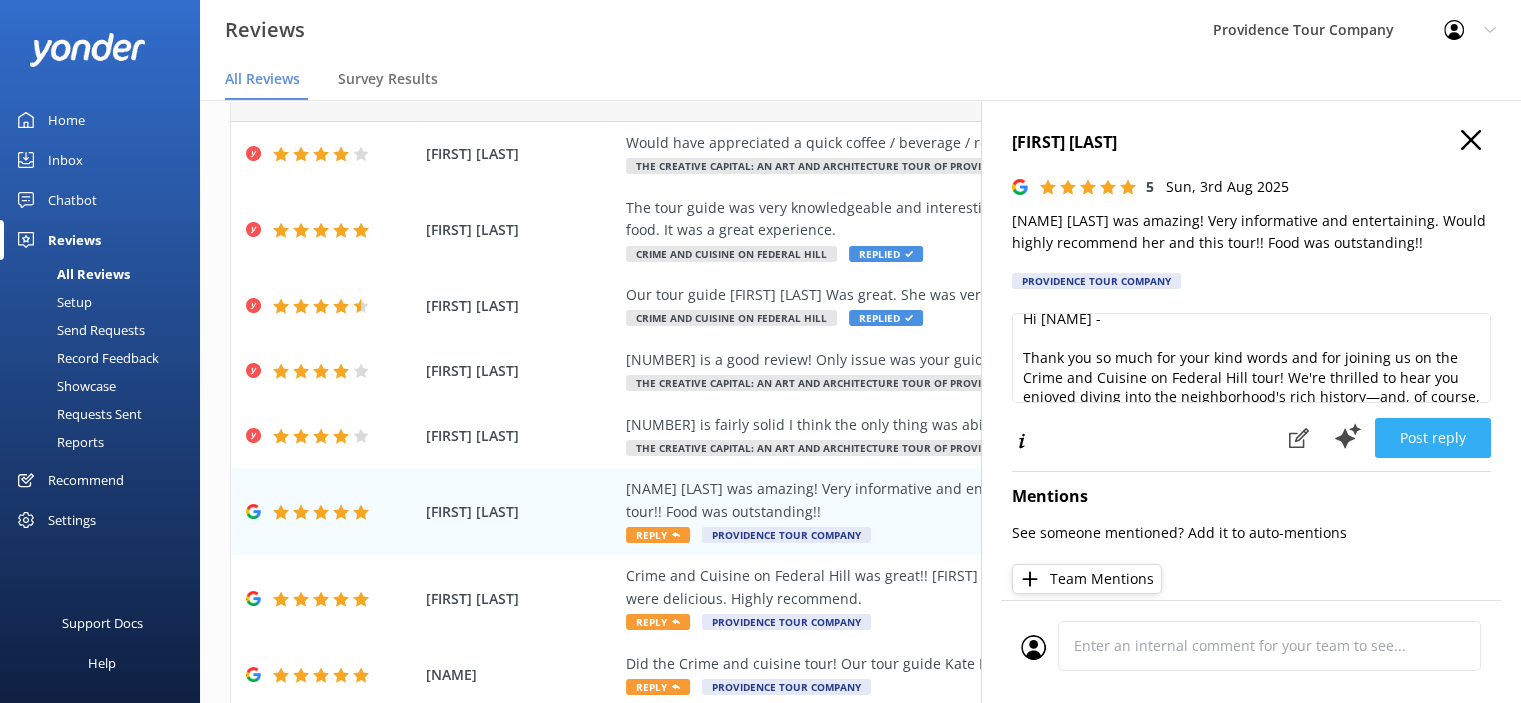 click on "Post reply" at bounding box center (1433, 438) 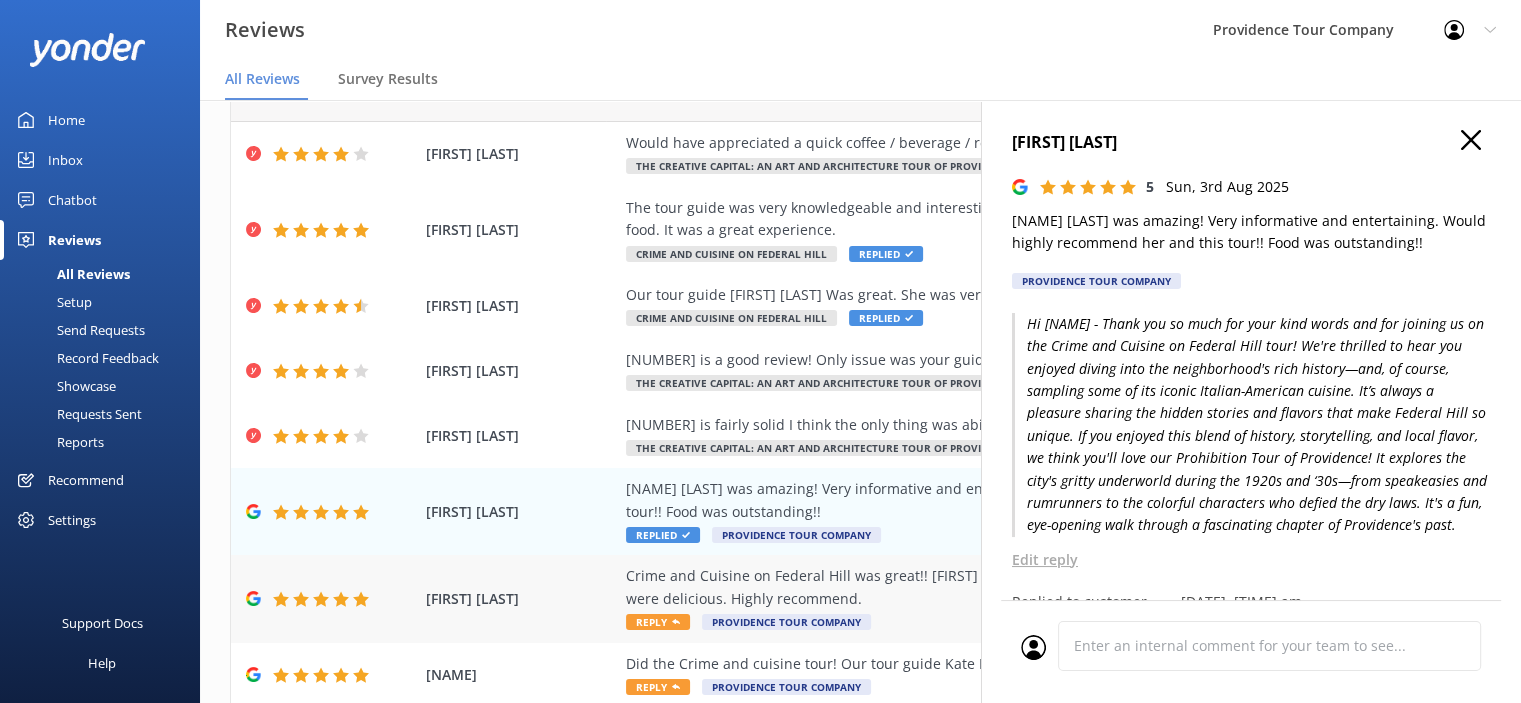 click on "Reply" at bounding box center [658, 622] 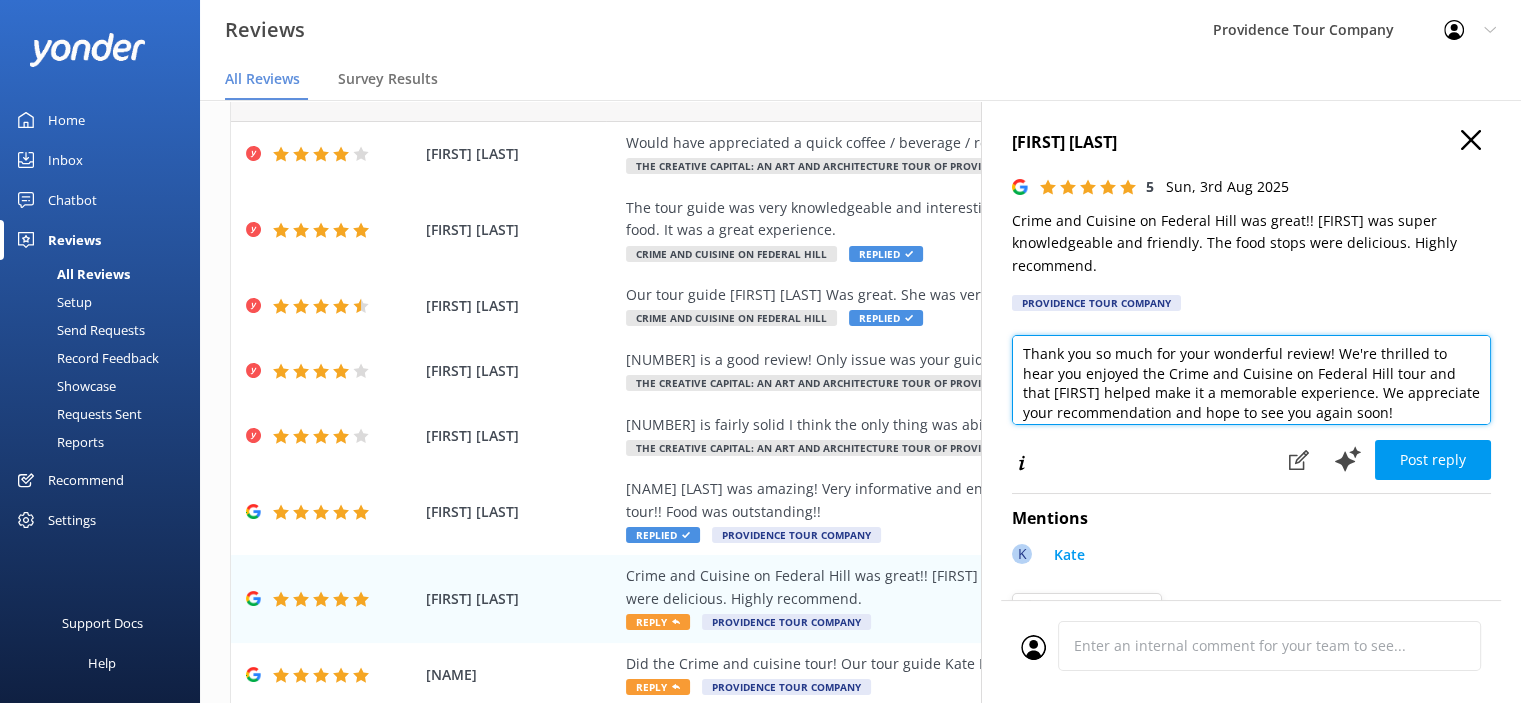 scroll, scrollTop: 0, scrollLeft: 0, axis: both 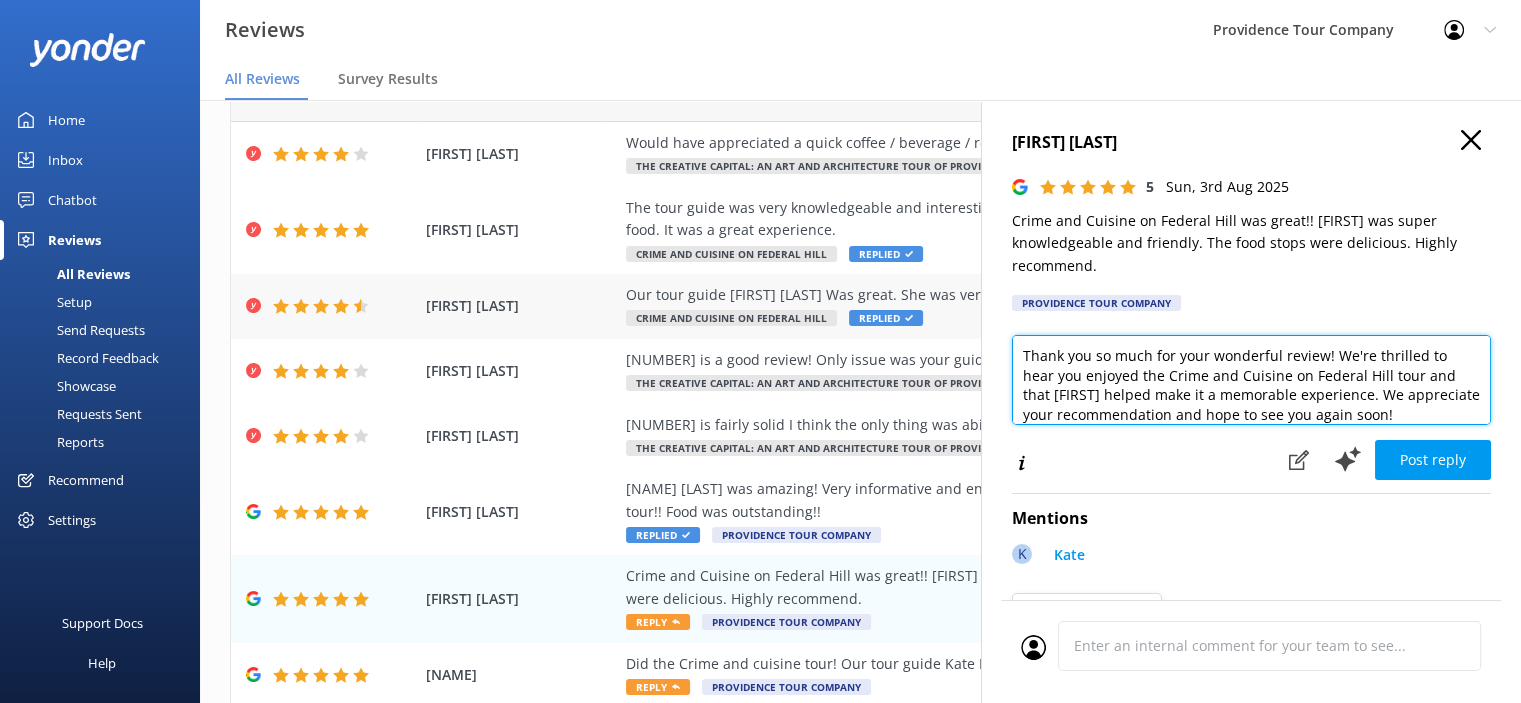 drag, startPoint x: 1232, startPoint y: 390, endPoint x: 976, endPoint y: 327, distance: 263.638 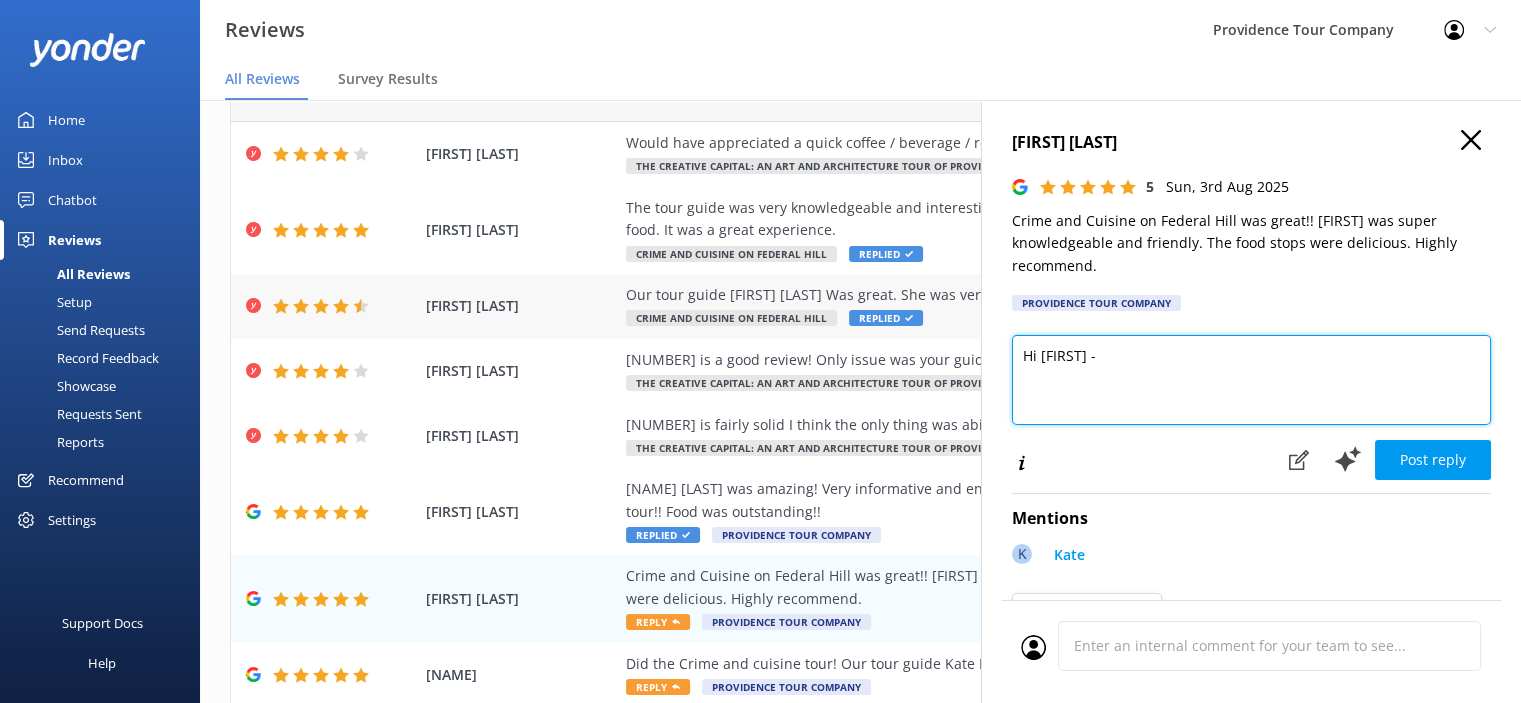 paste on "Thank you so much for the wonderful review! We're glad you enjoyed the Crime and Cuisine on Federal Hill tour—it’s one of our favorites to lead, with its mix of fascinating local history and unforgettable food. It’s always great to hear when guests appreciate the unique stories and flavors that make Federal Hill such a special part of [CITY].
If you're up for another adventure, we’d love to have you join us for our Prohibition Tour of [CITY]. It’s a deep dive into the city’s wild 1920s and ’30s—filled with tales of speakeasies, bootleggers, and the bold personalities who made their mark during the Prohibition era." 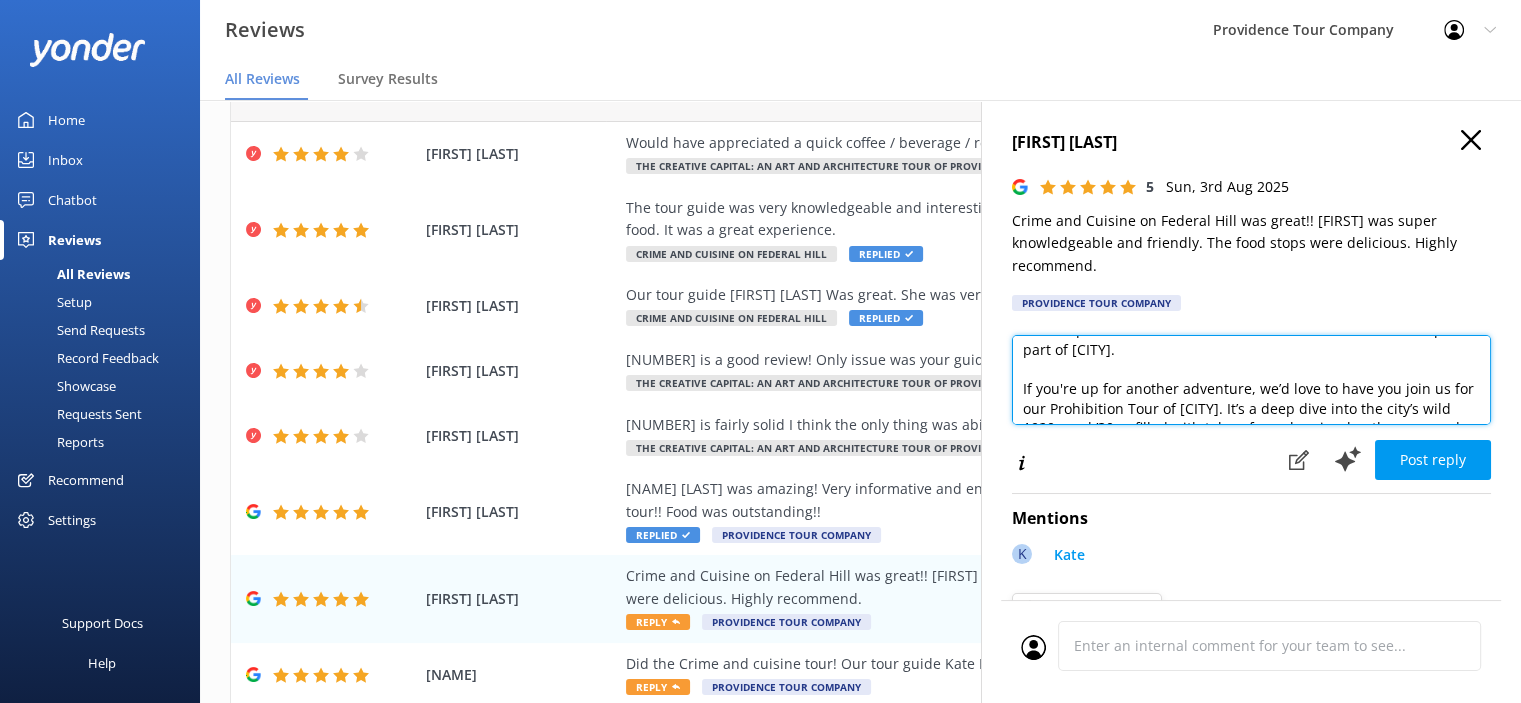 scroll, scrollTop: 0, scrollLeft: 0, axis: both 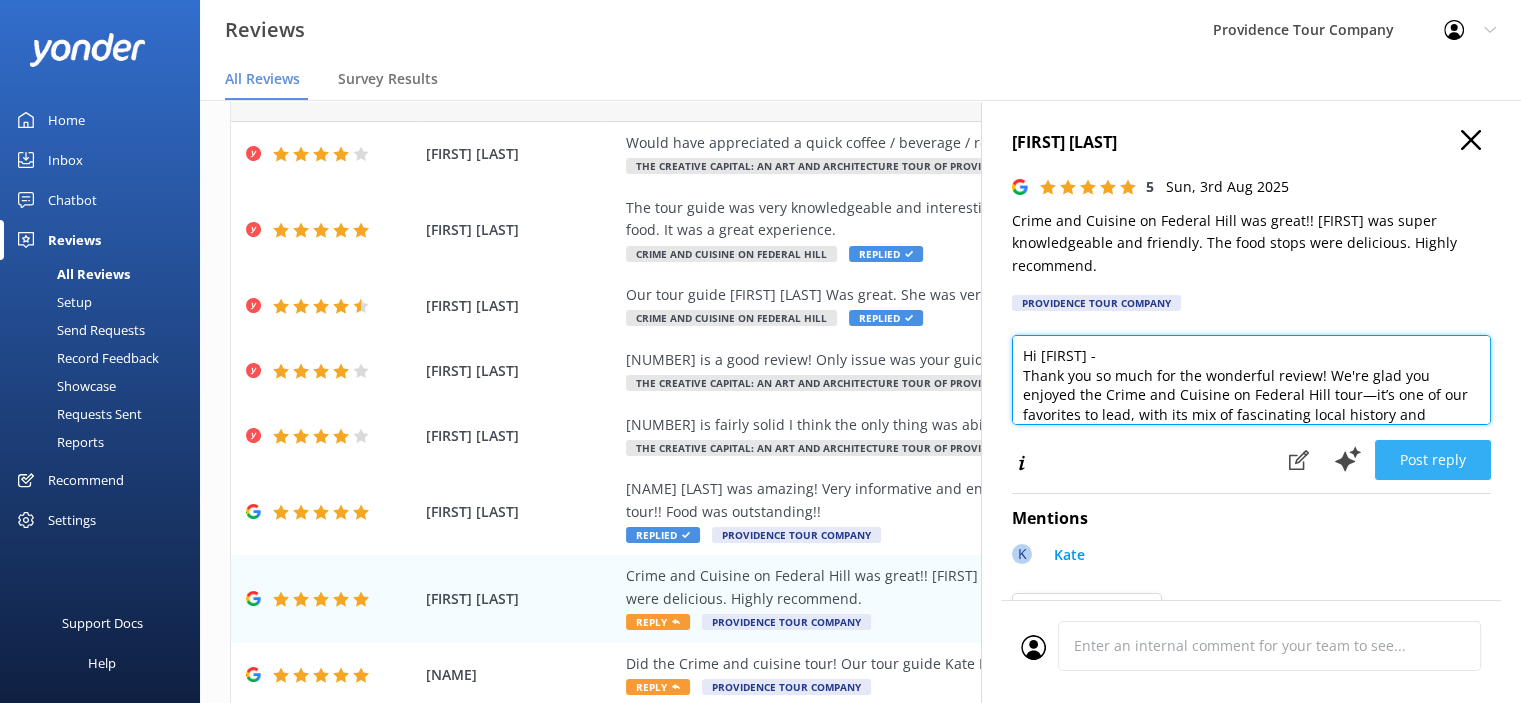 type on "Hi [FIRST] -
Thank you so much for the wonderful review! We're glad you enjoyed the Crime and Cuisine on Federal Hill tour—it’s one of our favorites to lead, with its mix of fascinating local history and unforgettable food. It’s always great to hear when guests appreciate the unique stories and flavors that make Federal Hill such a special part of [CITY].
If you're up for another adventure, we’d love to have you join us for our Prohibition Tour of [CITY]. It’s a deep dive into the city’s wild 1920s and ’30s—filled with tales of speakeasies, bootleggers, and the bold personalities who made their mark during the Prohibition era." 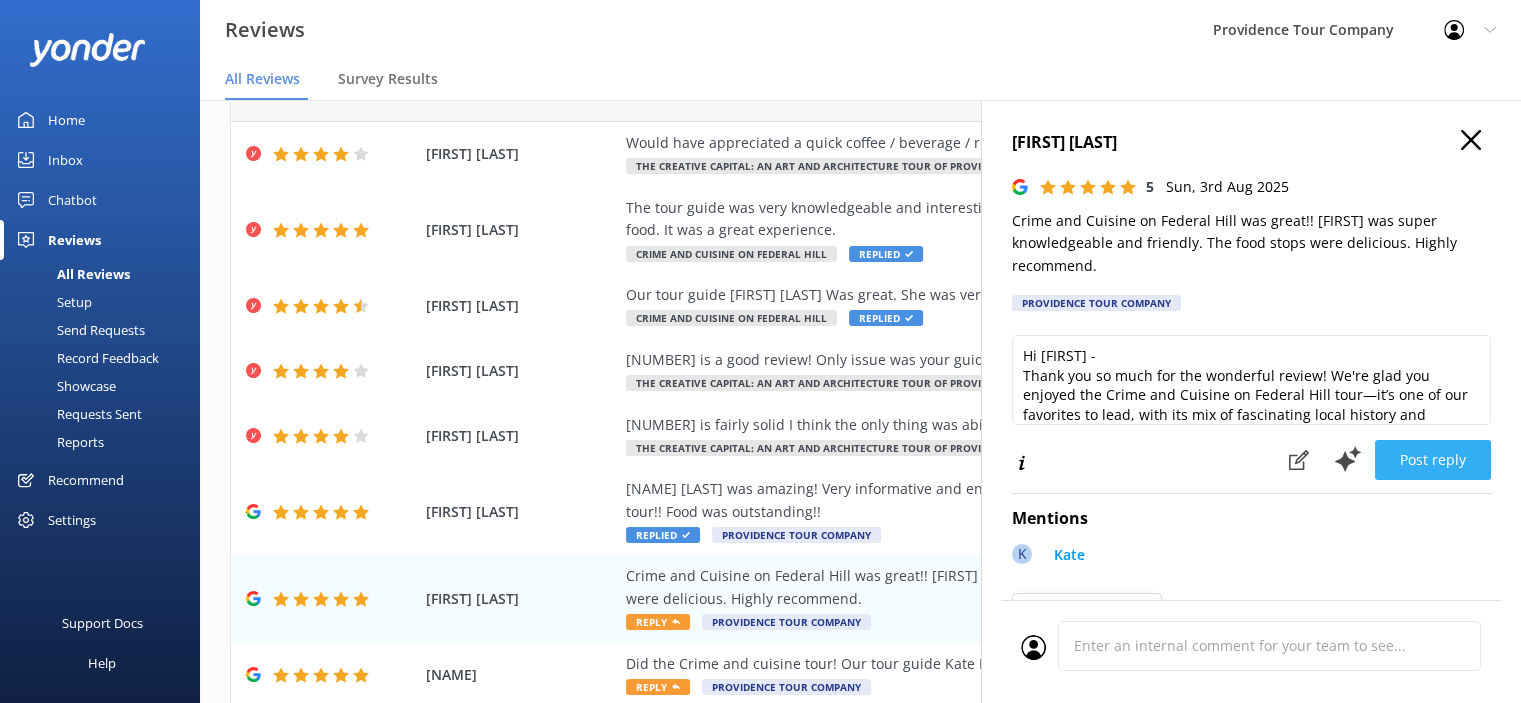click on "Post reply" at bounding box center [1433, 460] 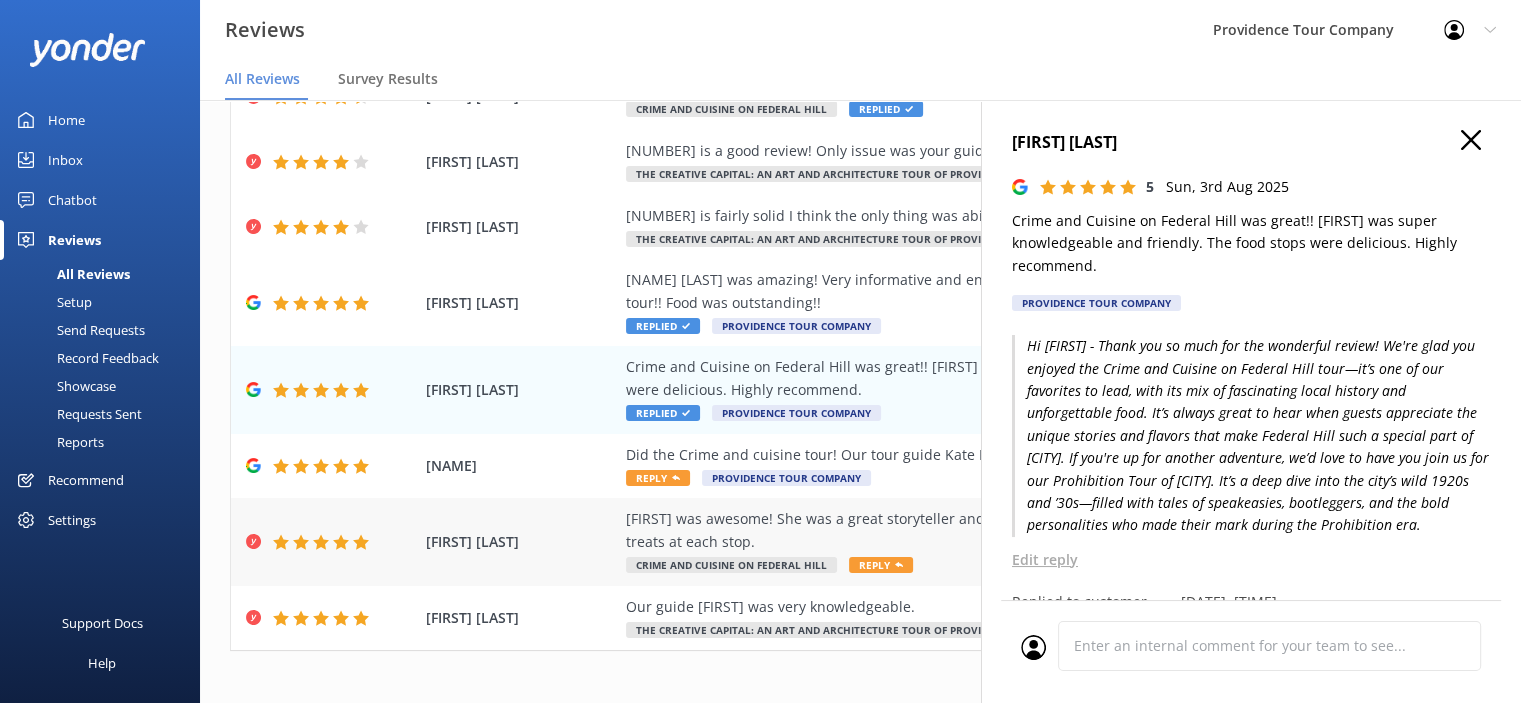 scroll, scrollTop: 322, scrollLeft: 0, axis: vertical 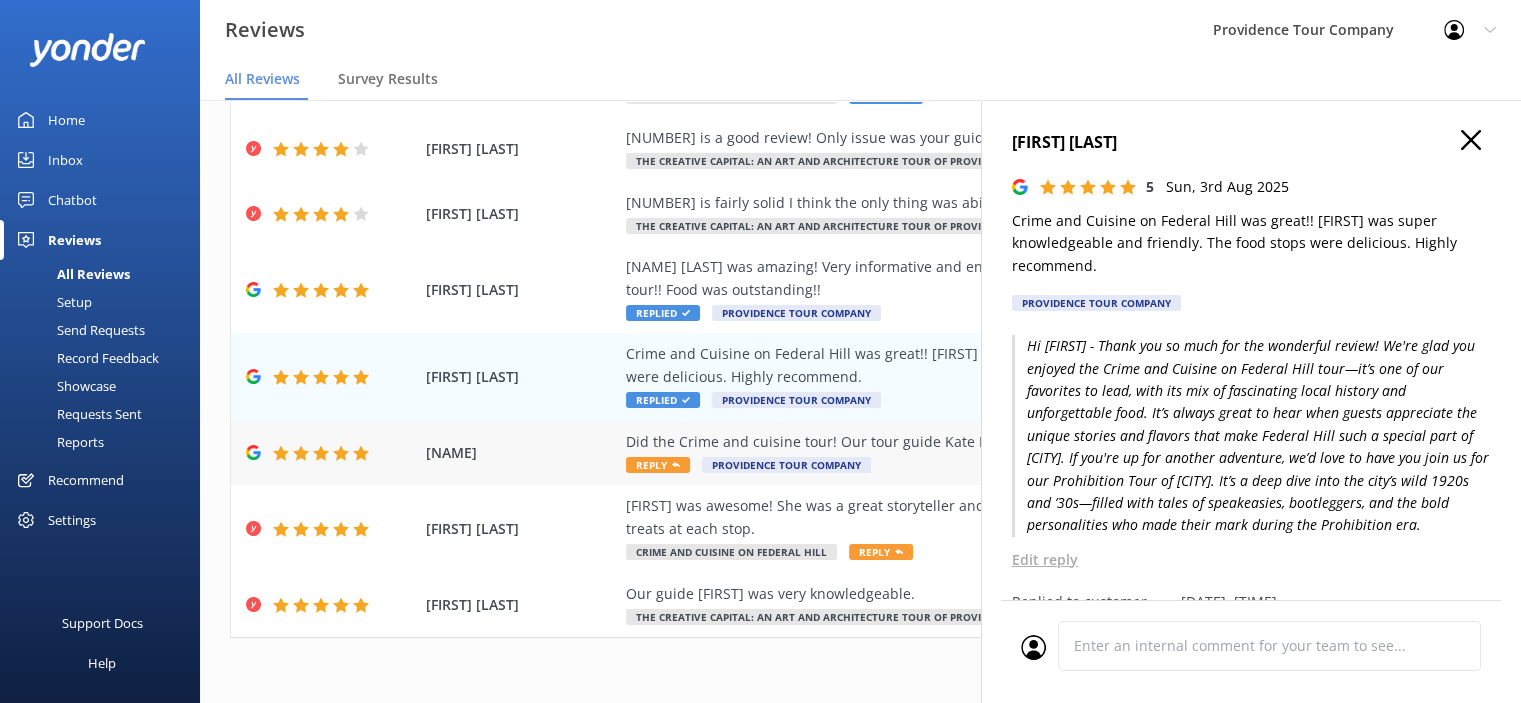 click on "Reply" at bounding box center [658, 465] 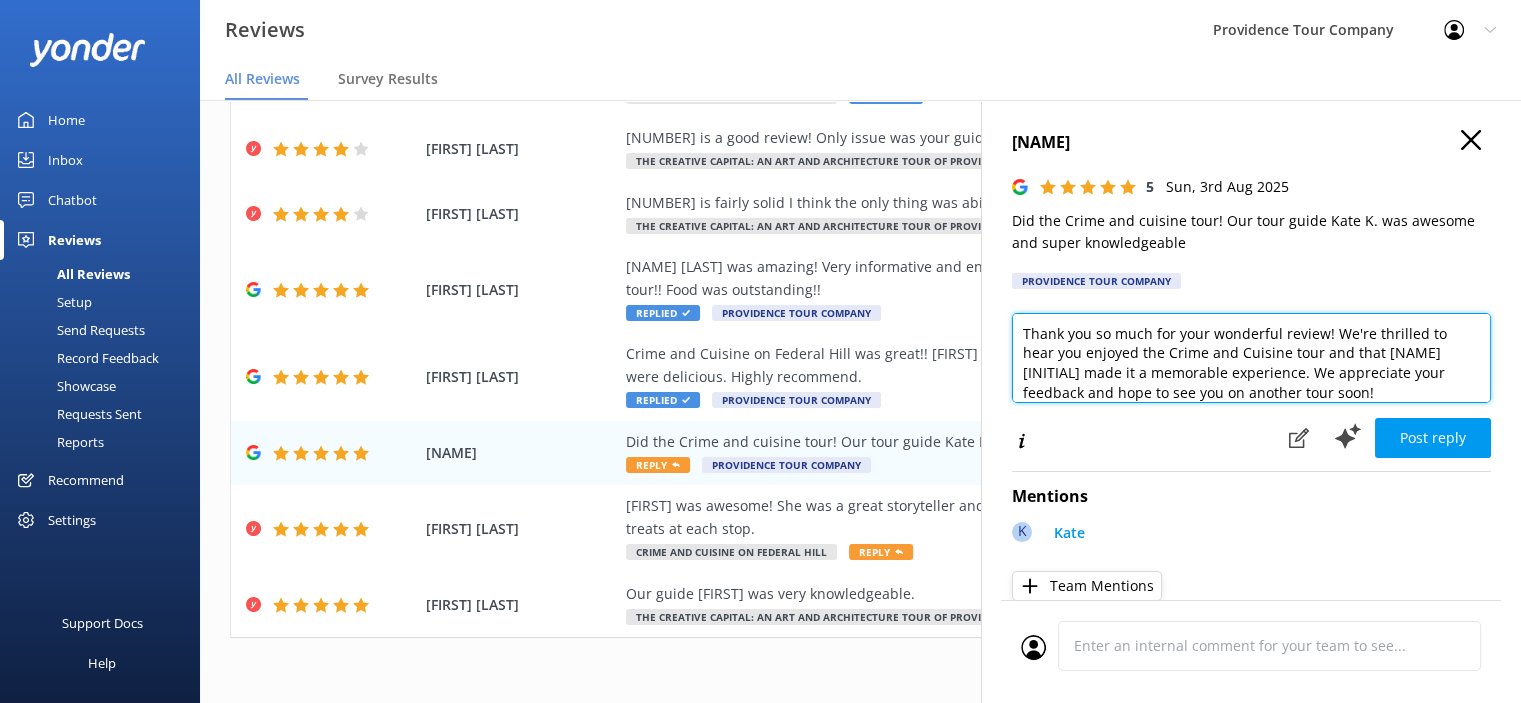 drag, startPoint x: 1272, startPoint y: 408, endPoint x: 1100, endPoint y: 355, distance: 179.98056 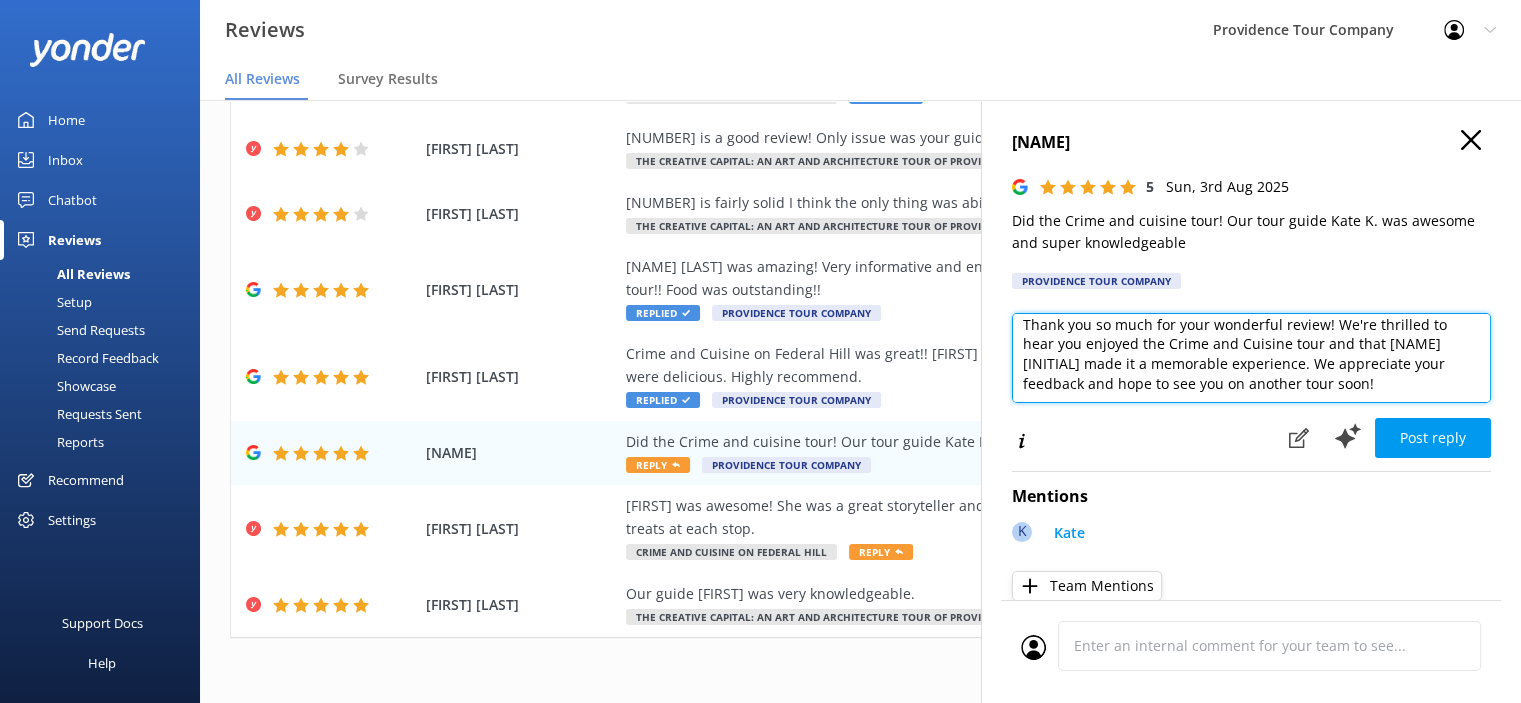 scroll, scrollTop: 0, scrollLeft: 0, axis: both 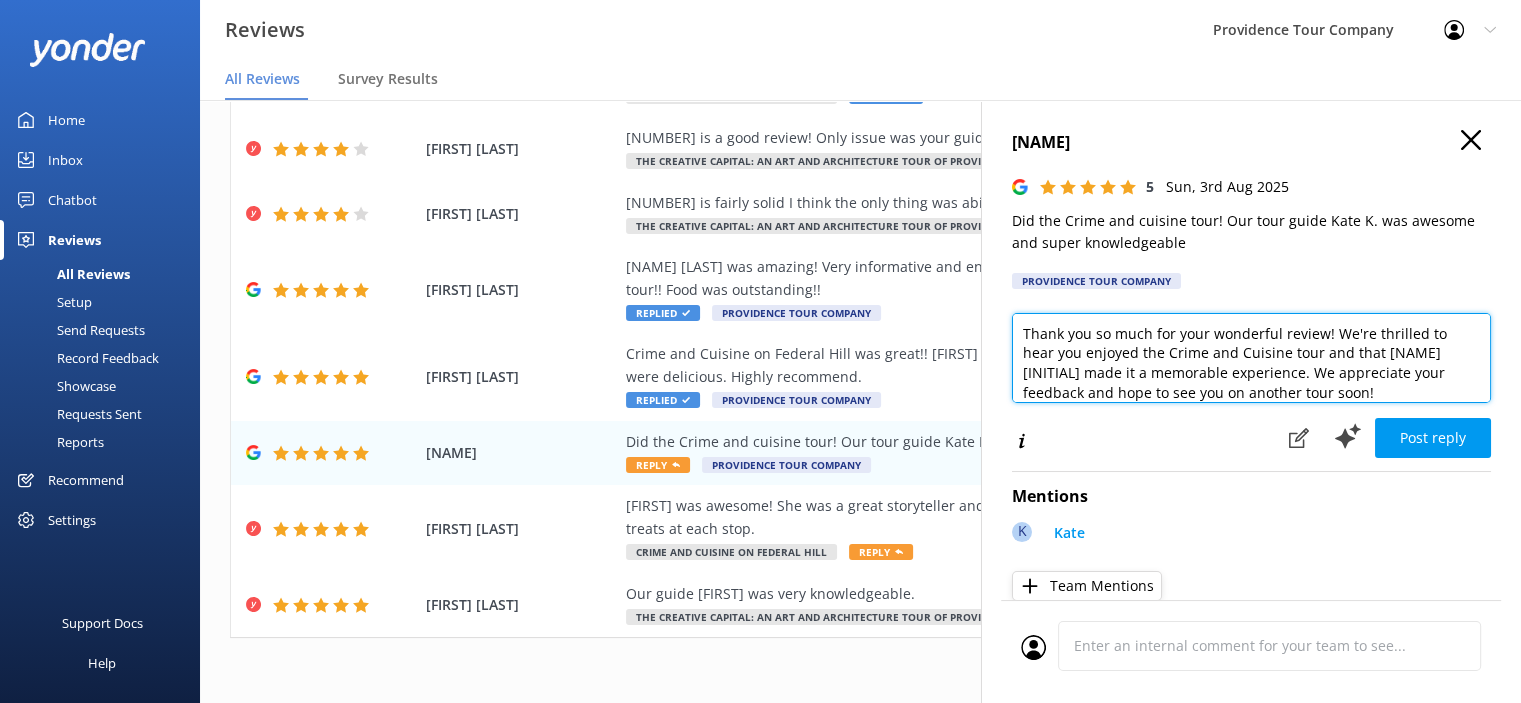 drag, startPoint x: 1325, startPoint y: 399, endPoint x: 1015, endPoint y: 328, distance: 318.02673 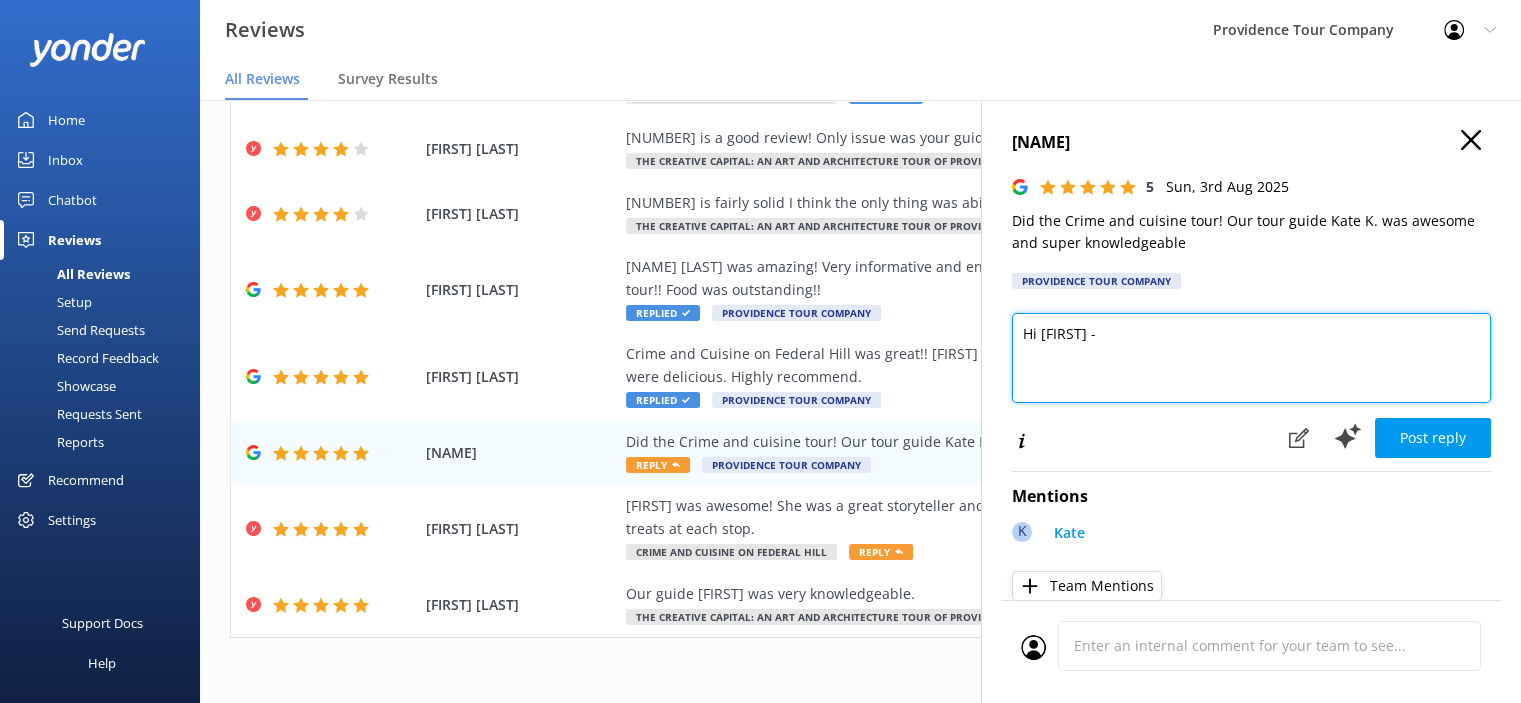 paste on "Thank you so much for the kind review! We're thrilled to hear you enjoyed the Crime and Cuisine on Federal Hill tour. It’s one of our favorites, combining rich local history with some of the best food in Providence. We love sharing the stories and flavors that make Federal Hill such a unique and vibrant neighborhood.
If you're in the mood for more hidden history, we’d love to have you join us on our Prohibition Tour of Providence. It’s a fascinating look at the city during the 1920s and ’30s, filled with stories of speakeasies, bootleggers, and the bold characters who thrived in the shadows during the Prohibition era.
Thanks again for touring with us—we hope to see you again soon!" 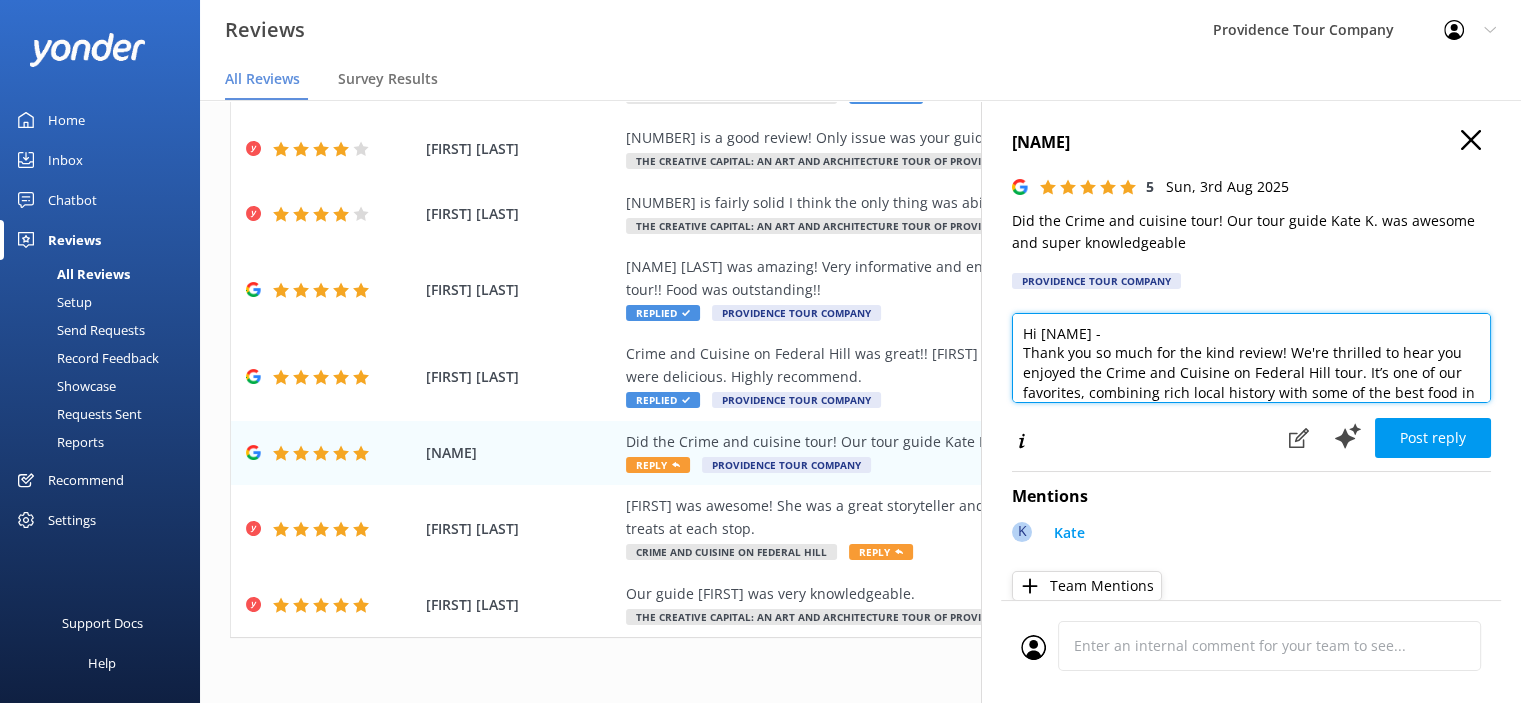 scroll, scrollTop: 215, scrollLeft: 0, axis: vertical 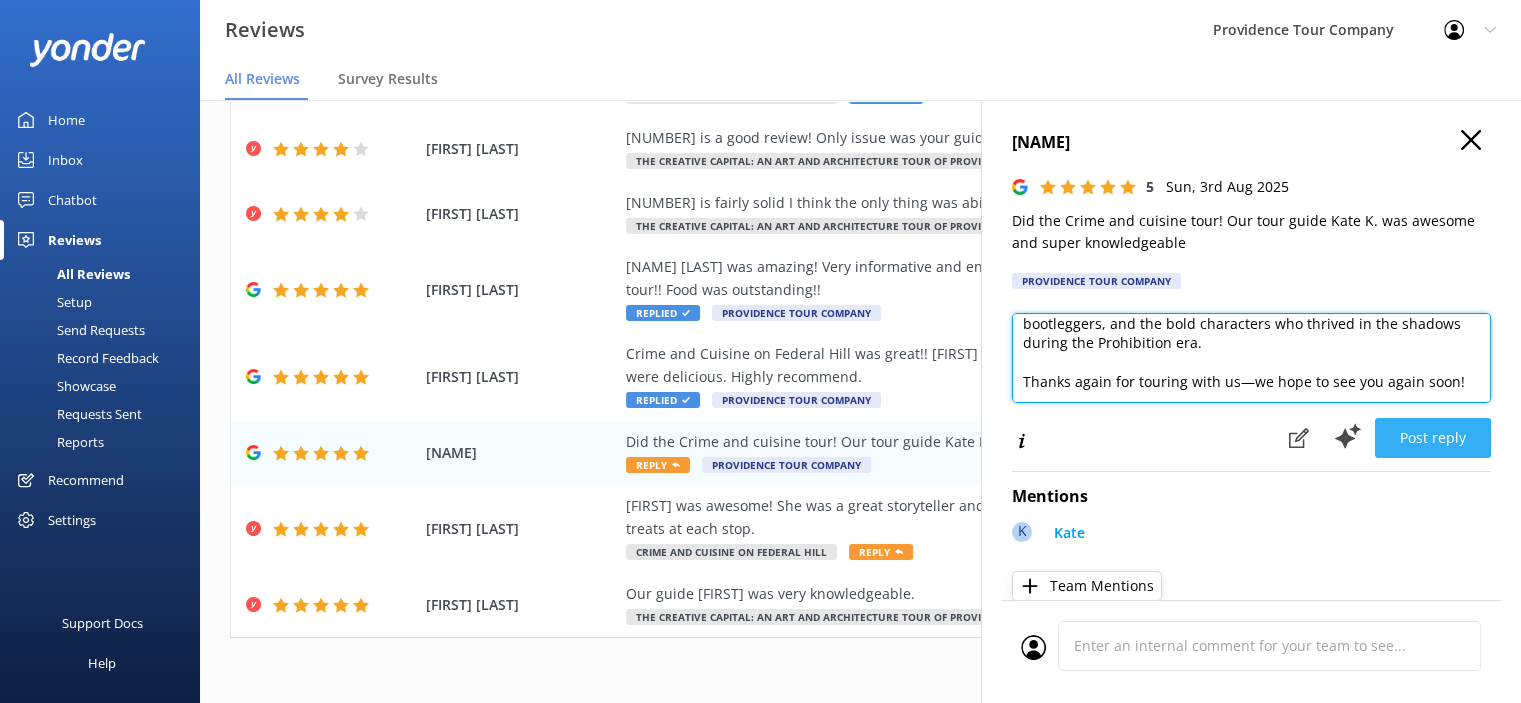type on "Hi [NAME] -
Thank you so much for the kind review! We're thrilled to hear you enjoyed the Crime and Cuisine on Federal Hill tour. It’s one of our favorites, combining rich local history with some of the best food in [CITY]. We love sharing the stories and flavors that make Federal Hill such a unique and vibrant neighborhood.
If you're in the mood for more hidden history, we’d love to have you join us on our Prohibition Tour of [CITY]. It’s a fascinating look at the city during the 1920s and ’30s, filled with stories of speakeasies, bootleggers, and the bold characters who thrived in the shadows during the Prohibition era.
Thanks again for touring with us—we hope to see you again soon!" 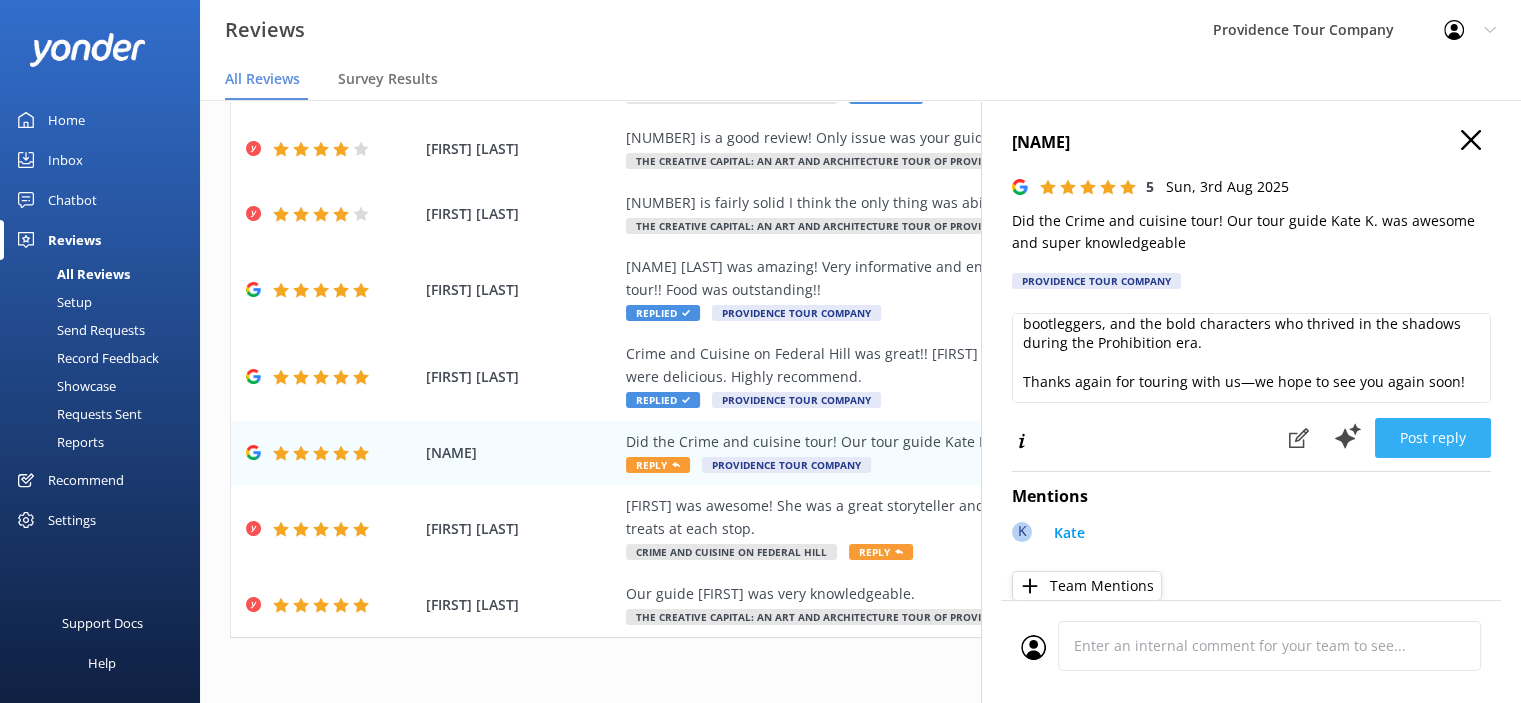 click on "Post reply" at bounding box center [1433, 438] 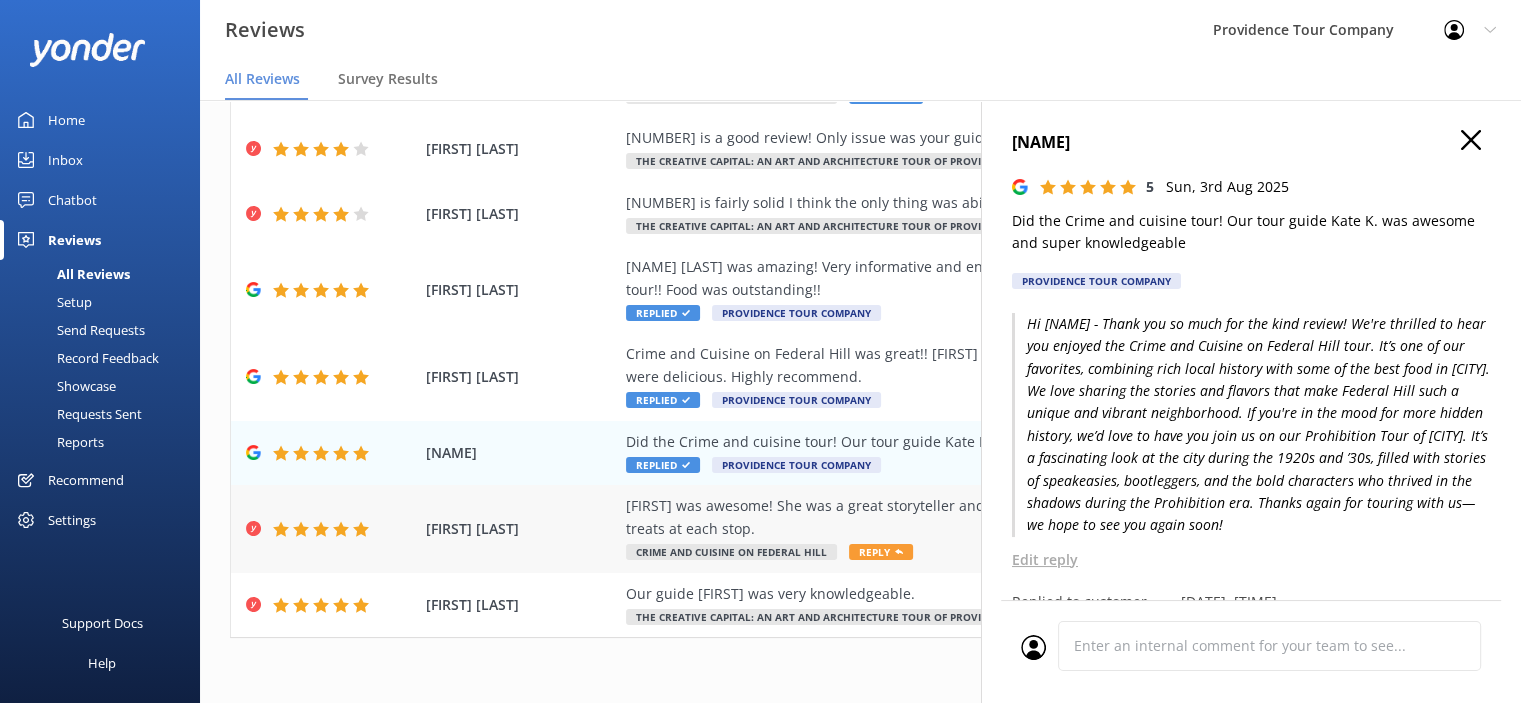 click on "Wendy Poore Katherine was awesome!  She was a great storyteller and listener. We delighted in our learning and the tasty treats at each stop. Crime and Cuisine on Federal Hill Reply 03 Aug 2025" at bounding box center [860, 528] 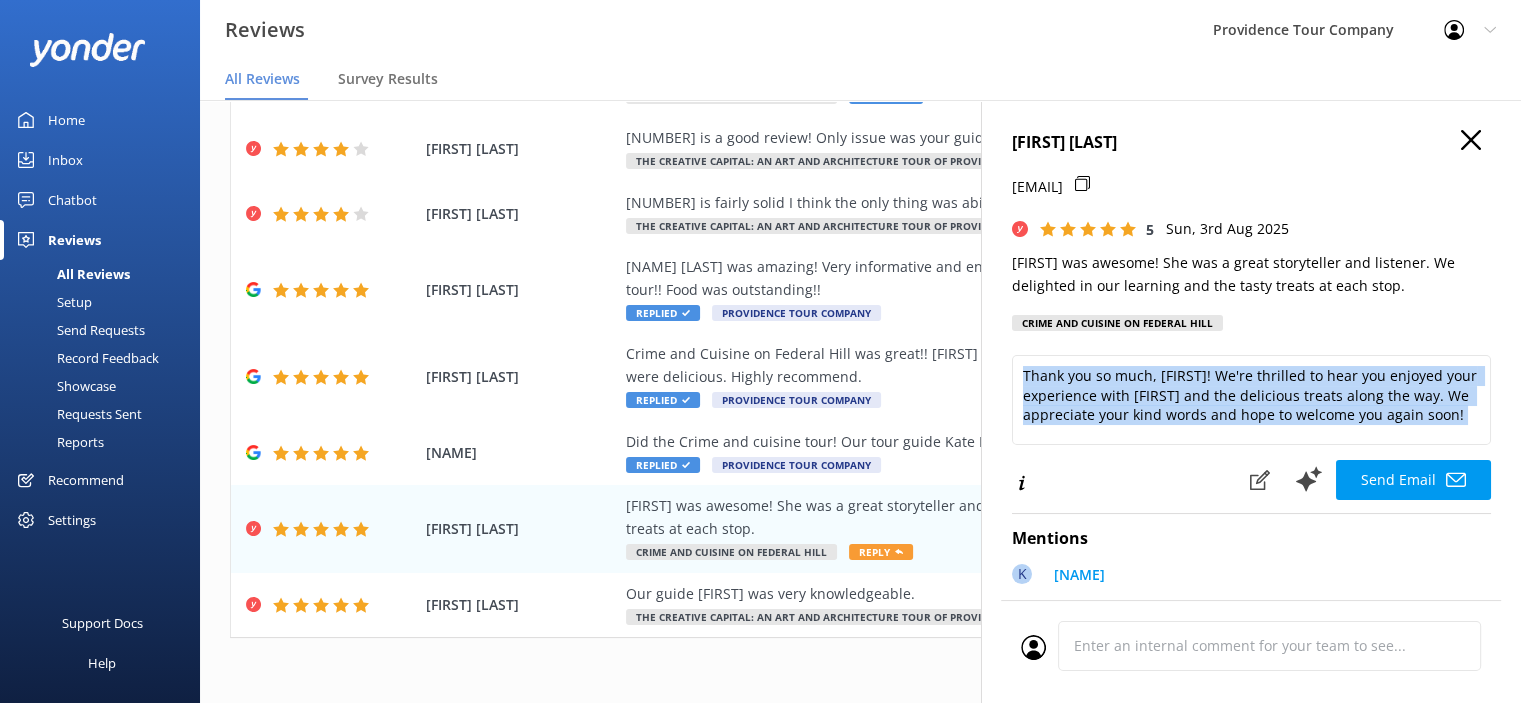 drag, startPoint x: 1101, startPoint y: 466, endPoint x: 984, endPoint y: 386, distance: 141.73567 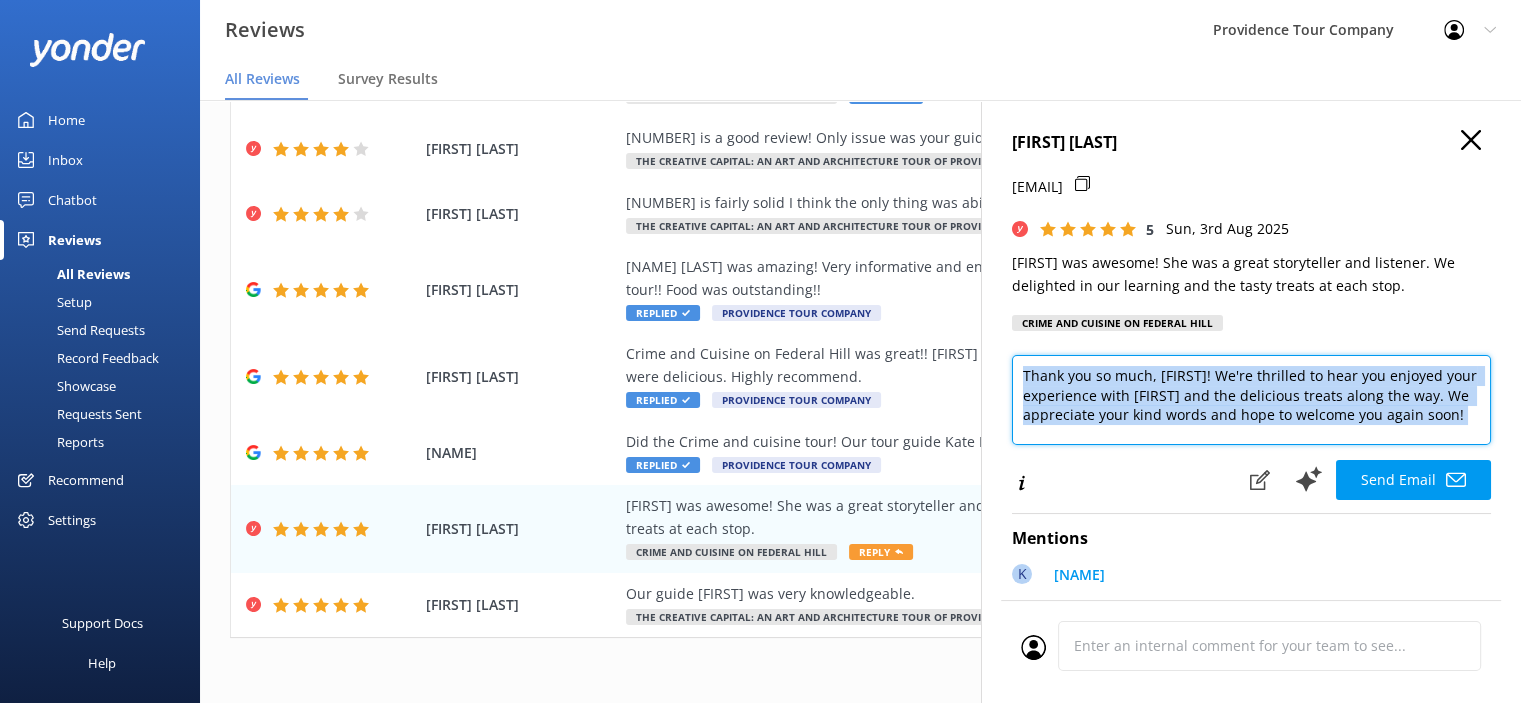 click on "Thank you so much, [FIRST]! We're thrilled to hear you enjoyed your experience with [FIRST] and the delicious treats along the way. We appreciate your kind words and hope to welcome you again soon!" at bounding box center [1251, 400] 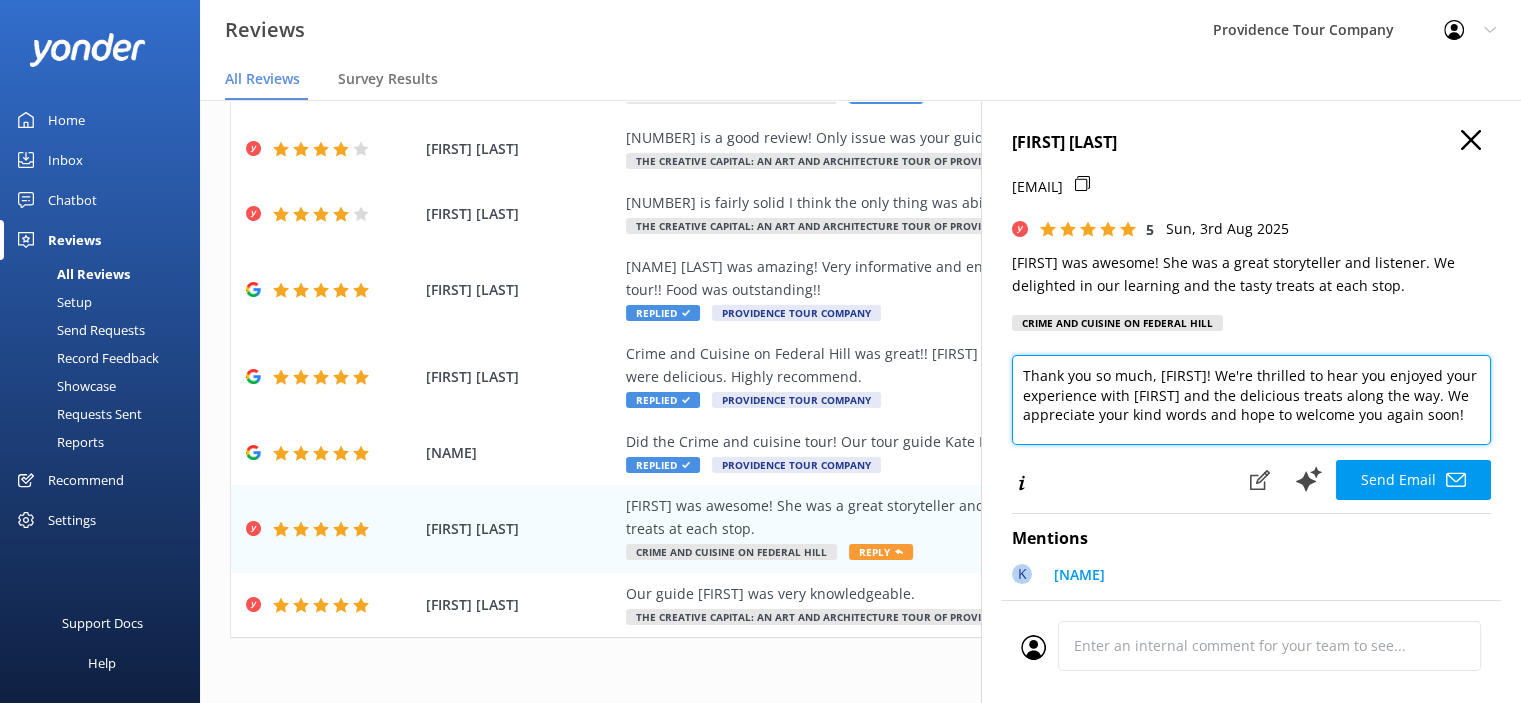 drag, startPoint x: 1063, startPoint y: 424, endPoint x: 1058, endPoint y: 414, distance: 11.18034 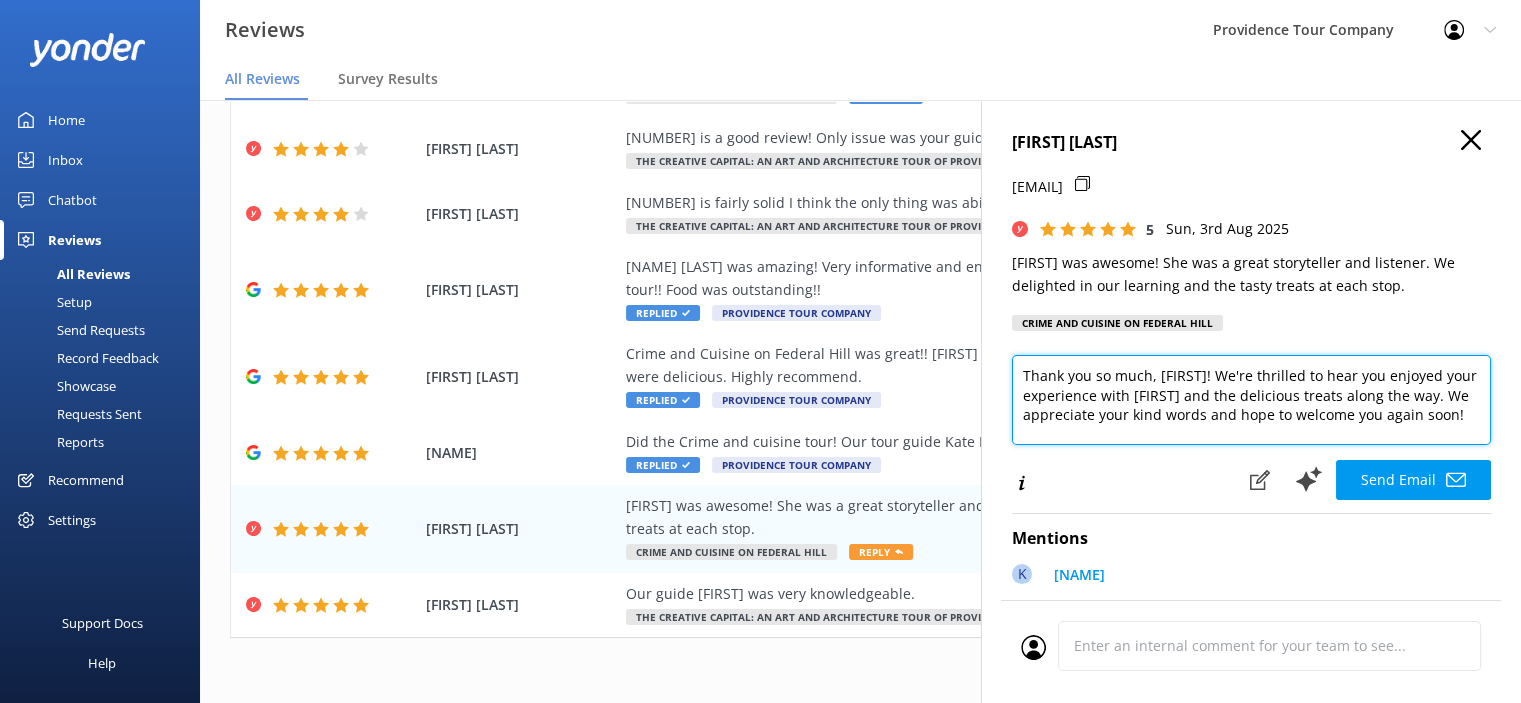 drag, startPoint x: 1119, startPoint y: 435, endPoint x: 1012, endPoint y: 372, distance: 124.16924 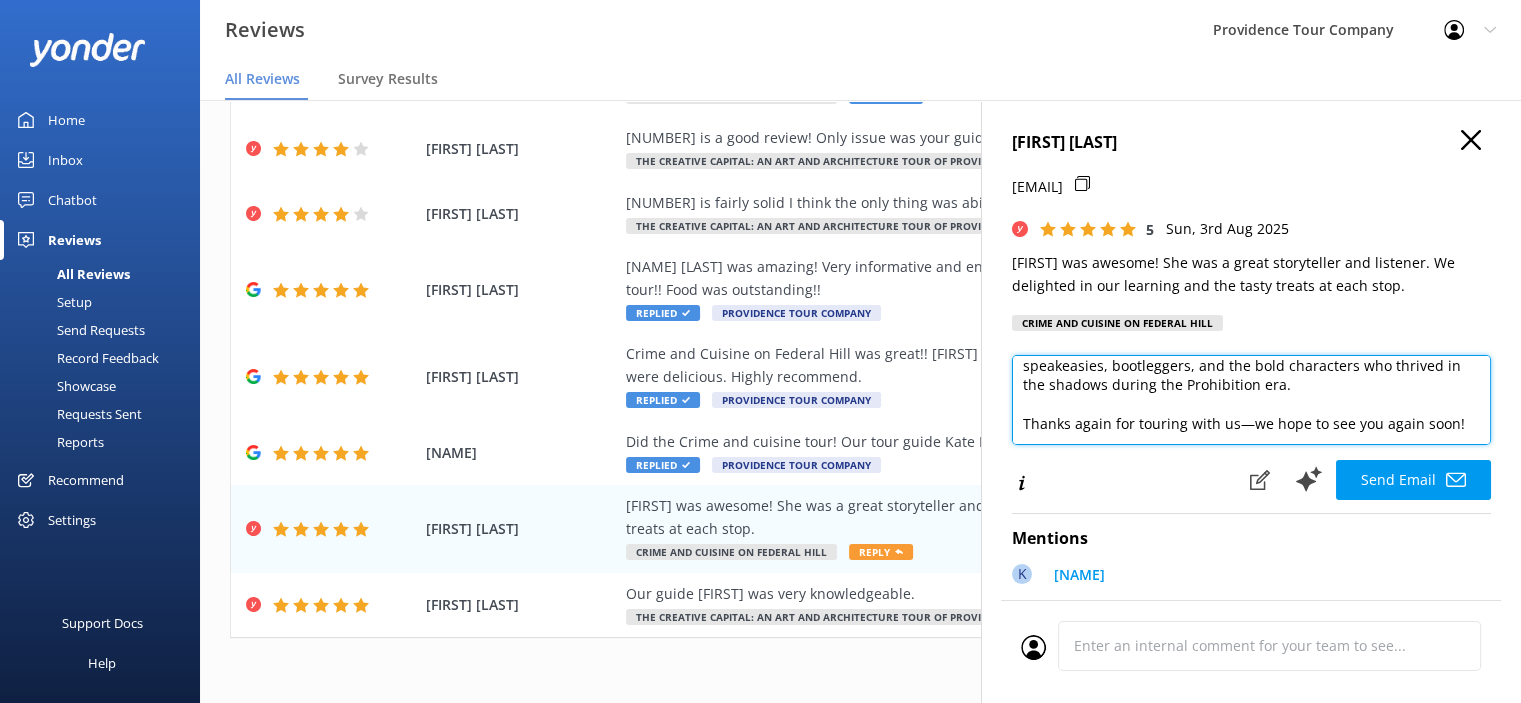 scroll, scrollTop: 205, scrollLeft: 0, axis: vertical 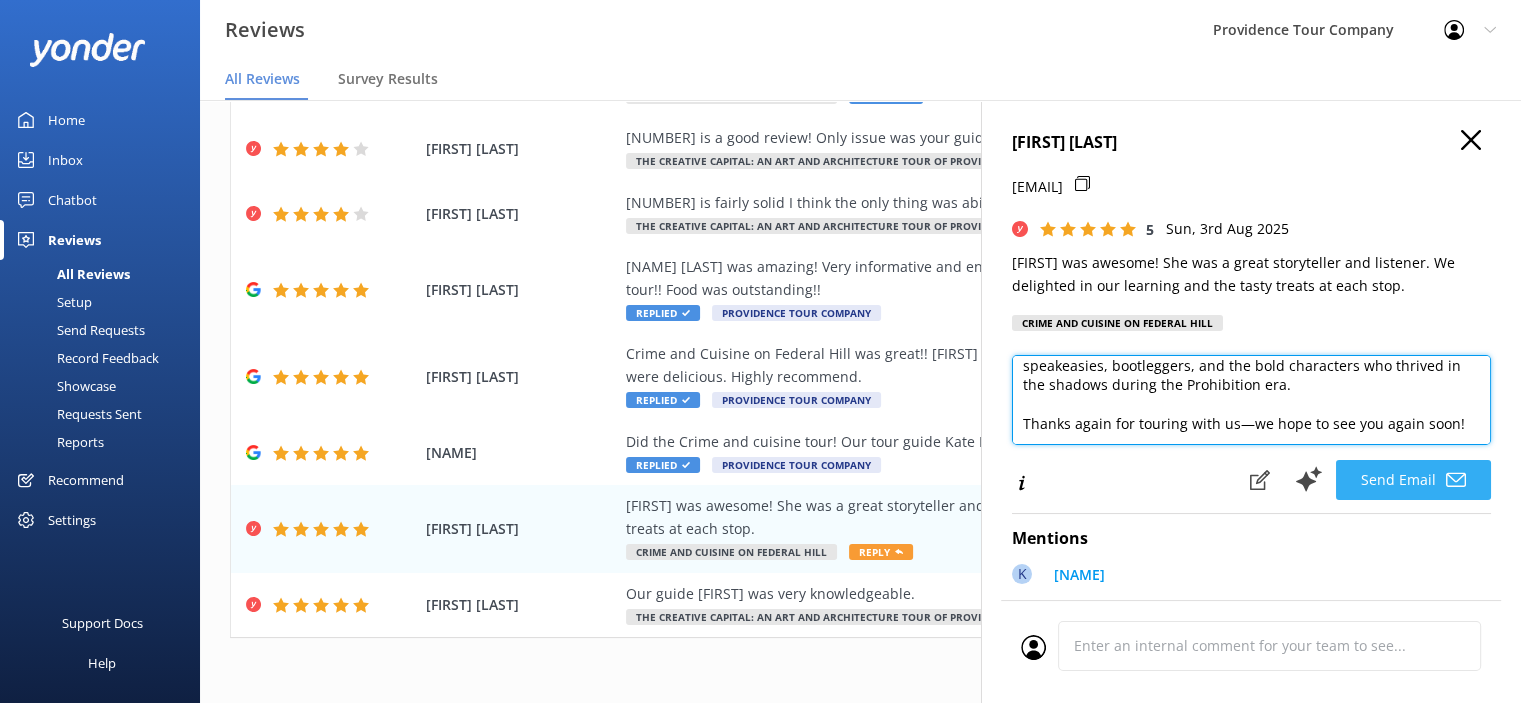 type on "Thank you so much for the kind review! We're thrilled to hear you enjoyed the Crime and Cuisine on Federal Hill tour. It’s one of our favorites, combining rich local history with some of the best food in Providence. We love sharing the stories and flavors that make Federal Hill such a unique and vibrant neighborhood.
If you're in the mood for more hidden history, we’d love to have you join us on our Prohibition Tour of Providence. It’s a fascinating look at the city during the 1920s and ’30s, filled with stories of speakeasies, bootleggers, and the bold characters who thrived in the shadows during the Prohibition era.
Thanks again for touring with us—we hope to see you again soon!" 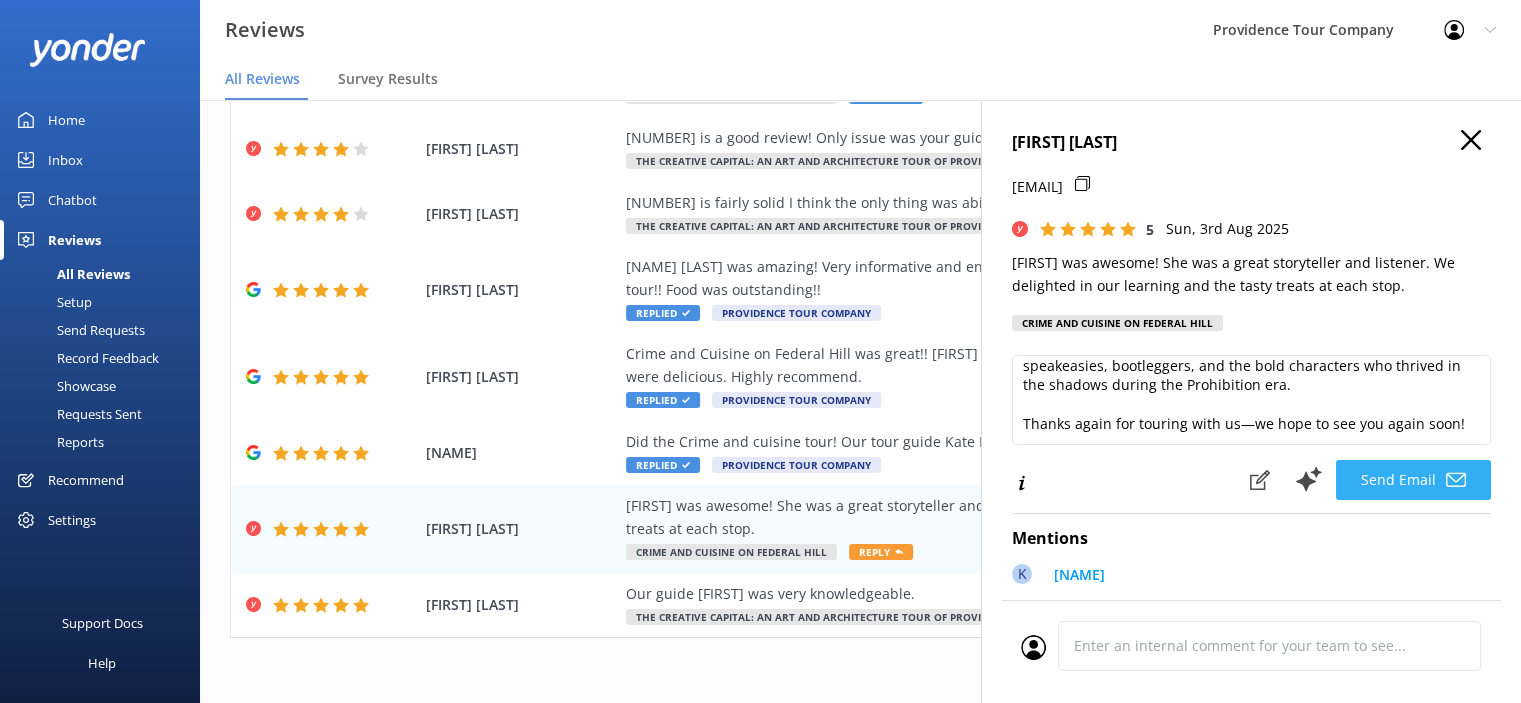 click on "Send Email" at bounding box center [1413, 480] 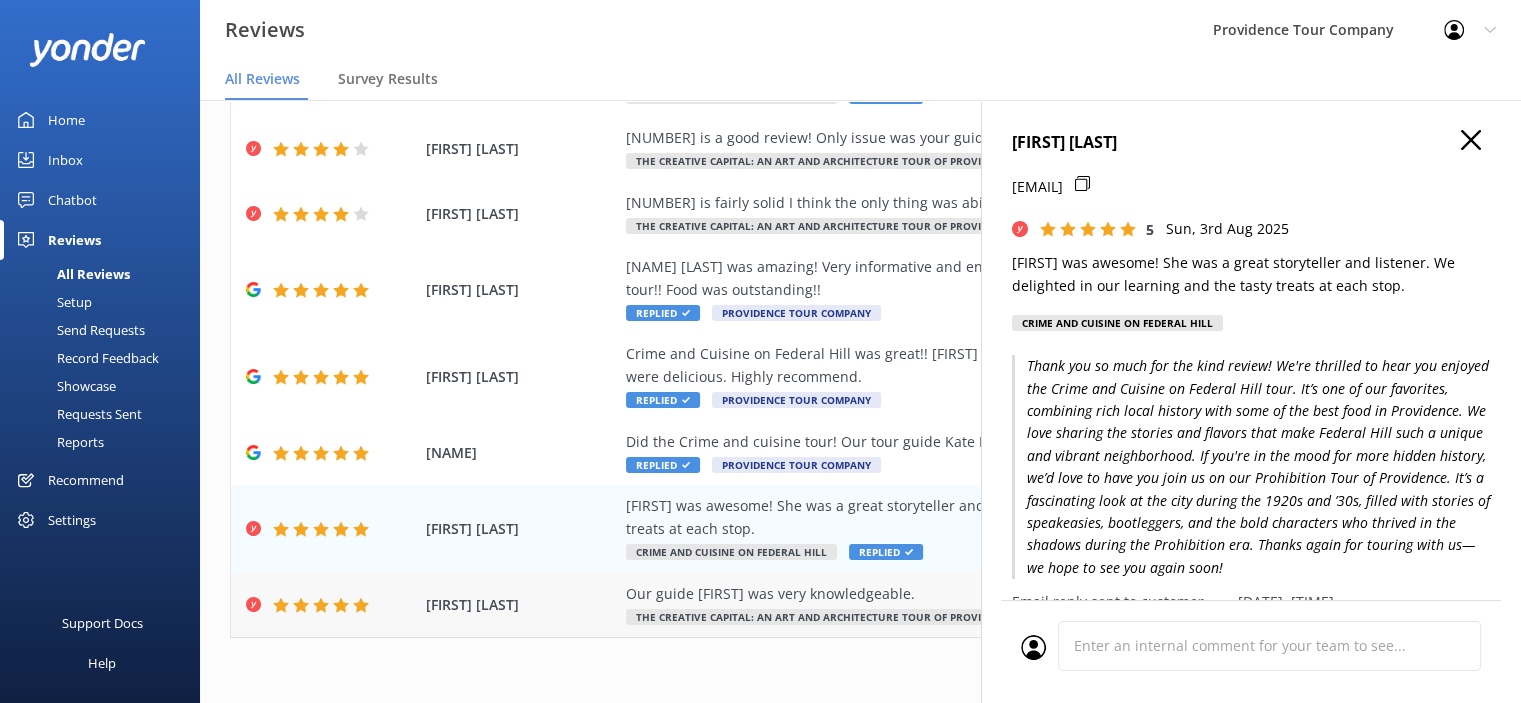 click on "Our guide [FIRST] was very knowledgeable. The Creative Capital: An Art and Architecture Tour of [CITY] Reply" at bounding box center (990, 605) 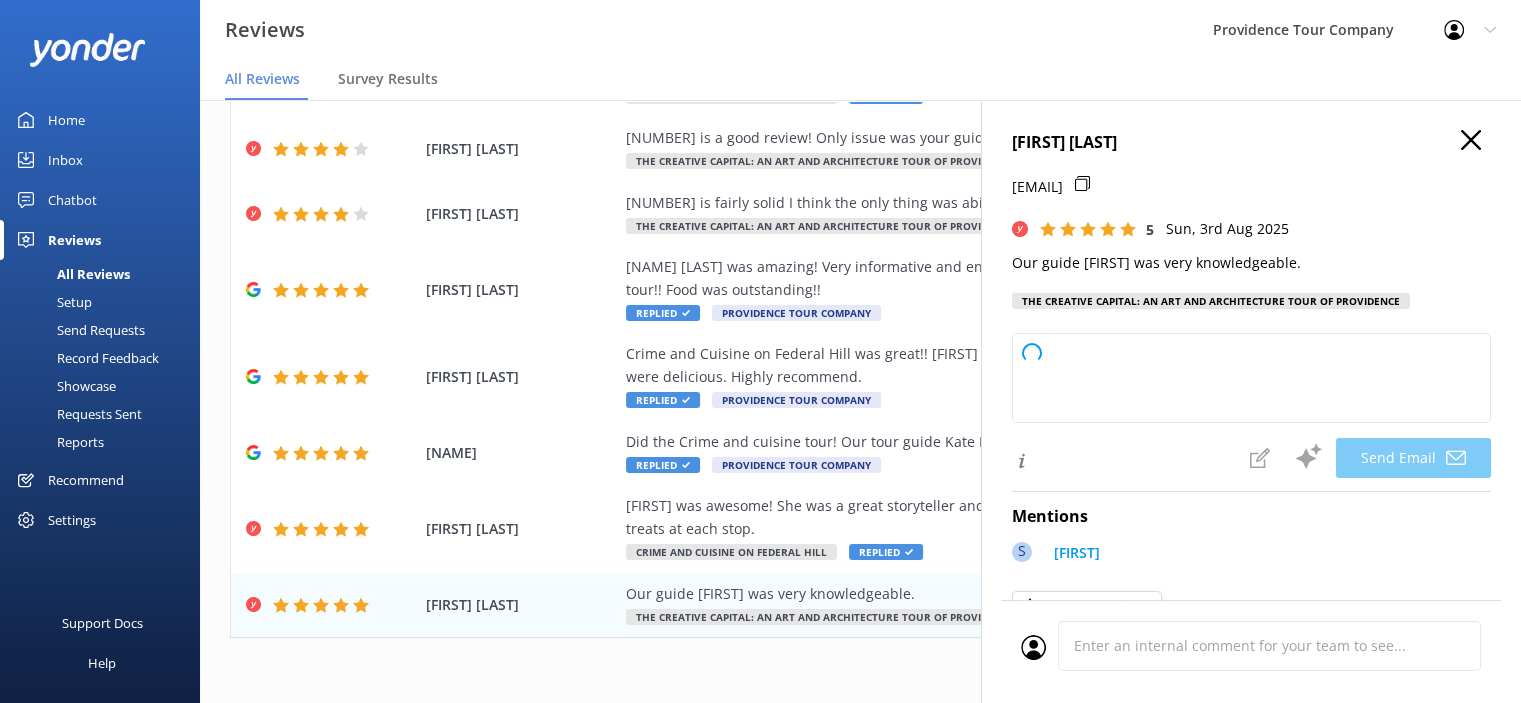 type on "Thank you so much for your kind words, [FIRST]! We're delighted to hear you enjoyed your experience with [FIRST]. We hope to welcome you again soon!" 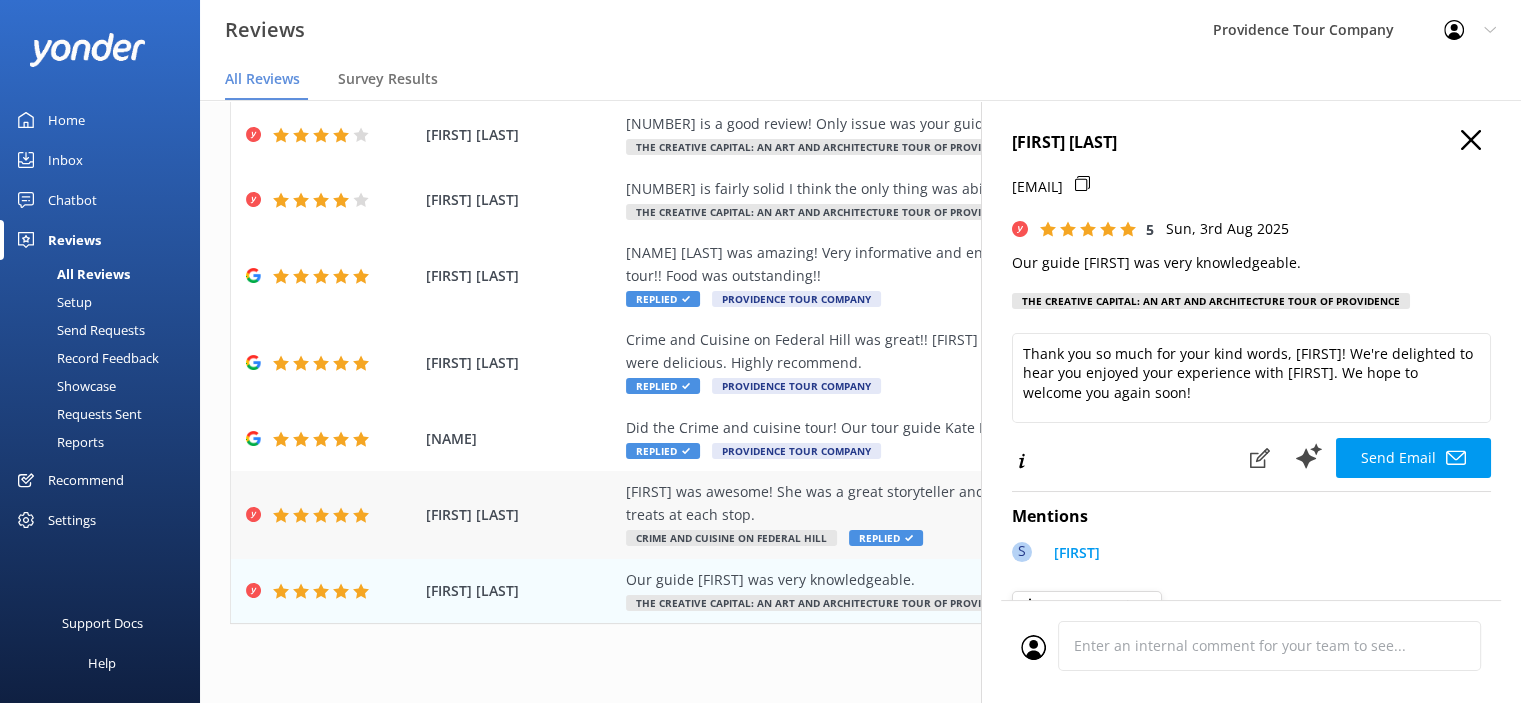 scroll, scrollTop: 40, scrollLeft: 0, axis: vertical 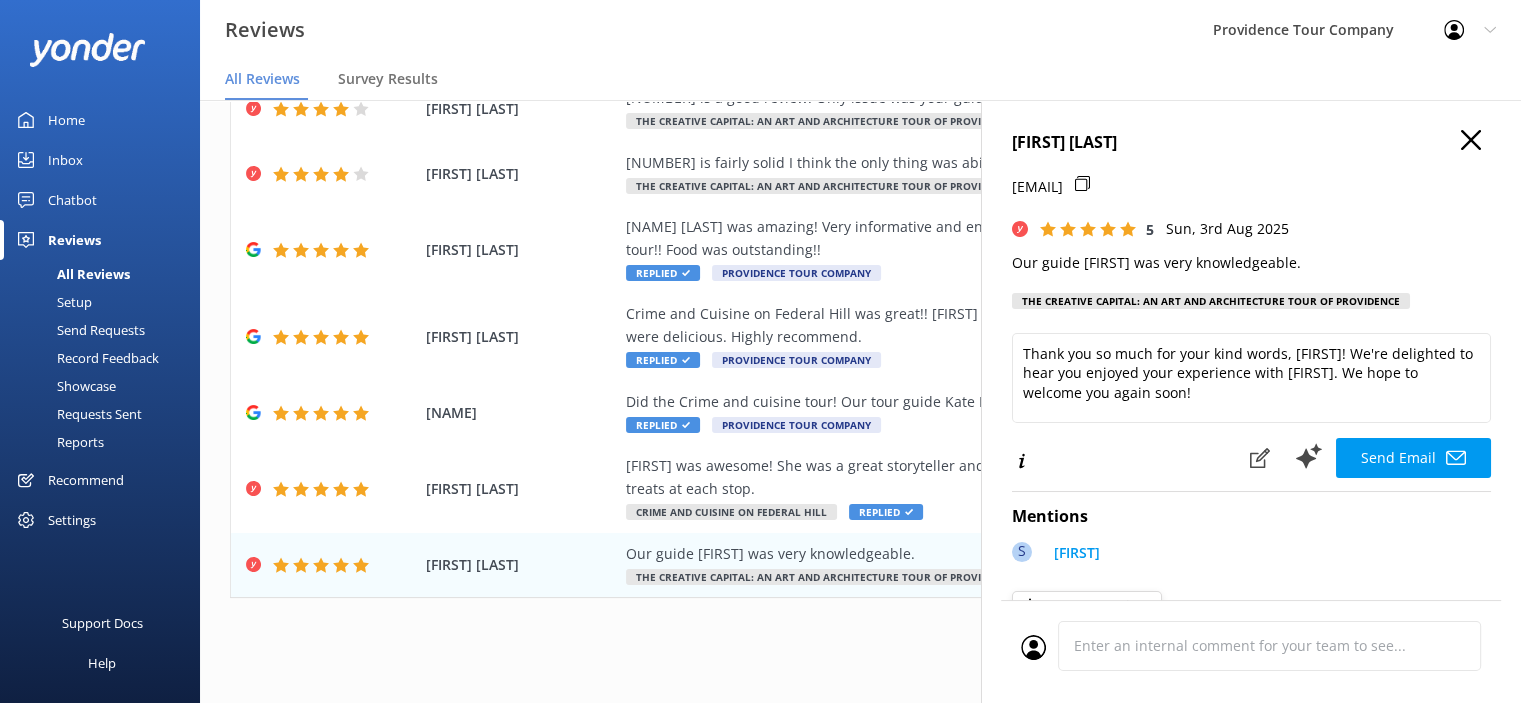 click 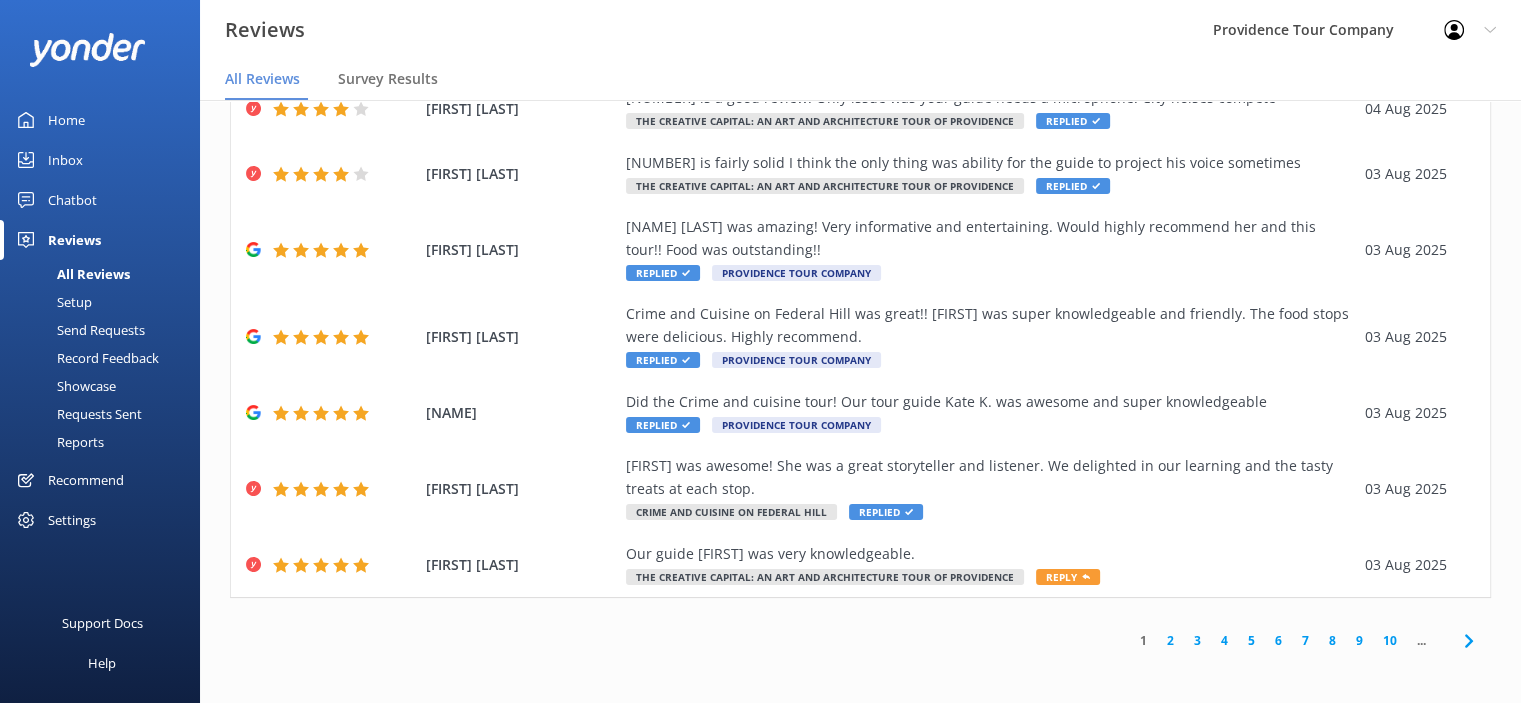 click on "2" at bounding box center (1170, 640) 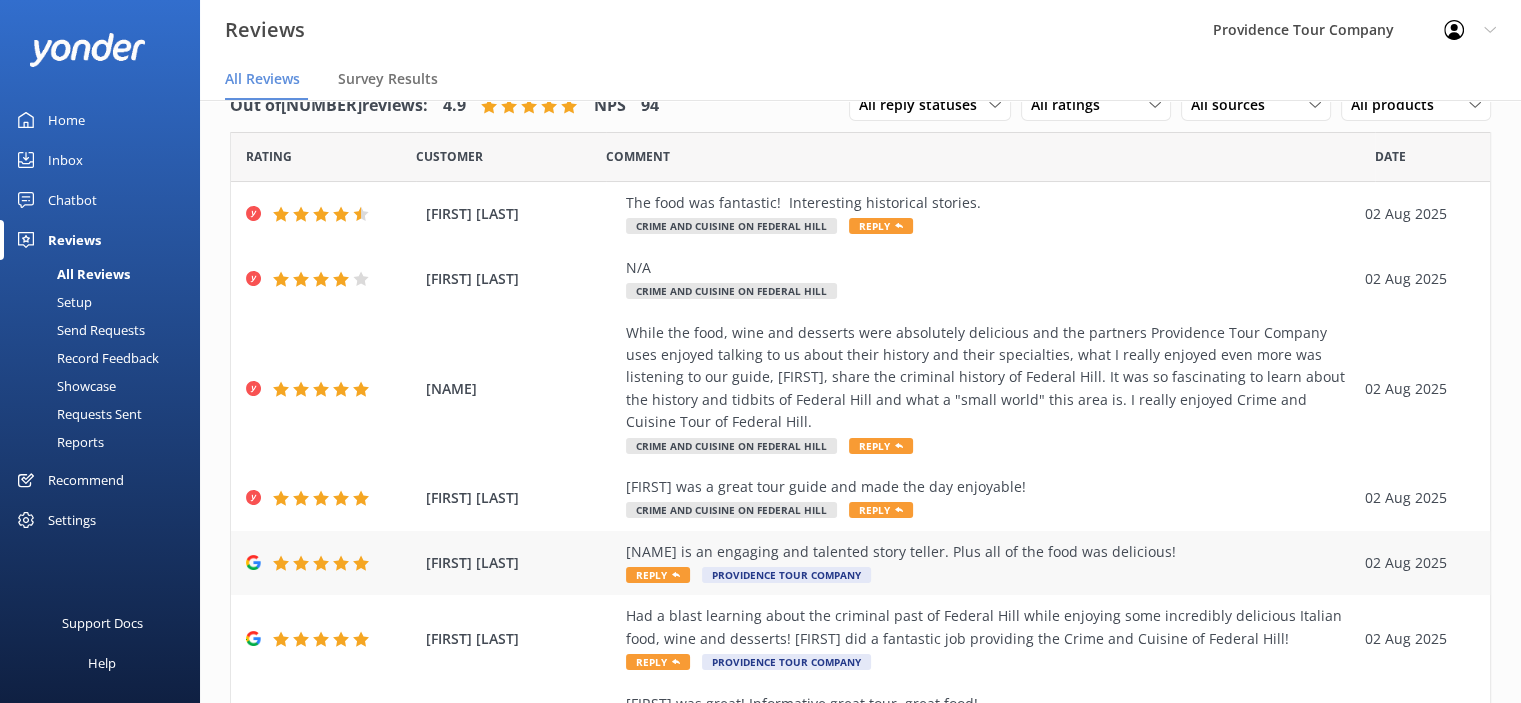 click on "Reply" at bounding box center [658, 575] 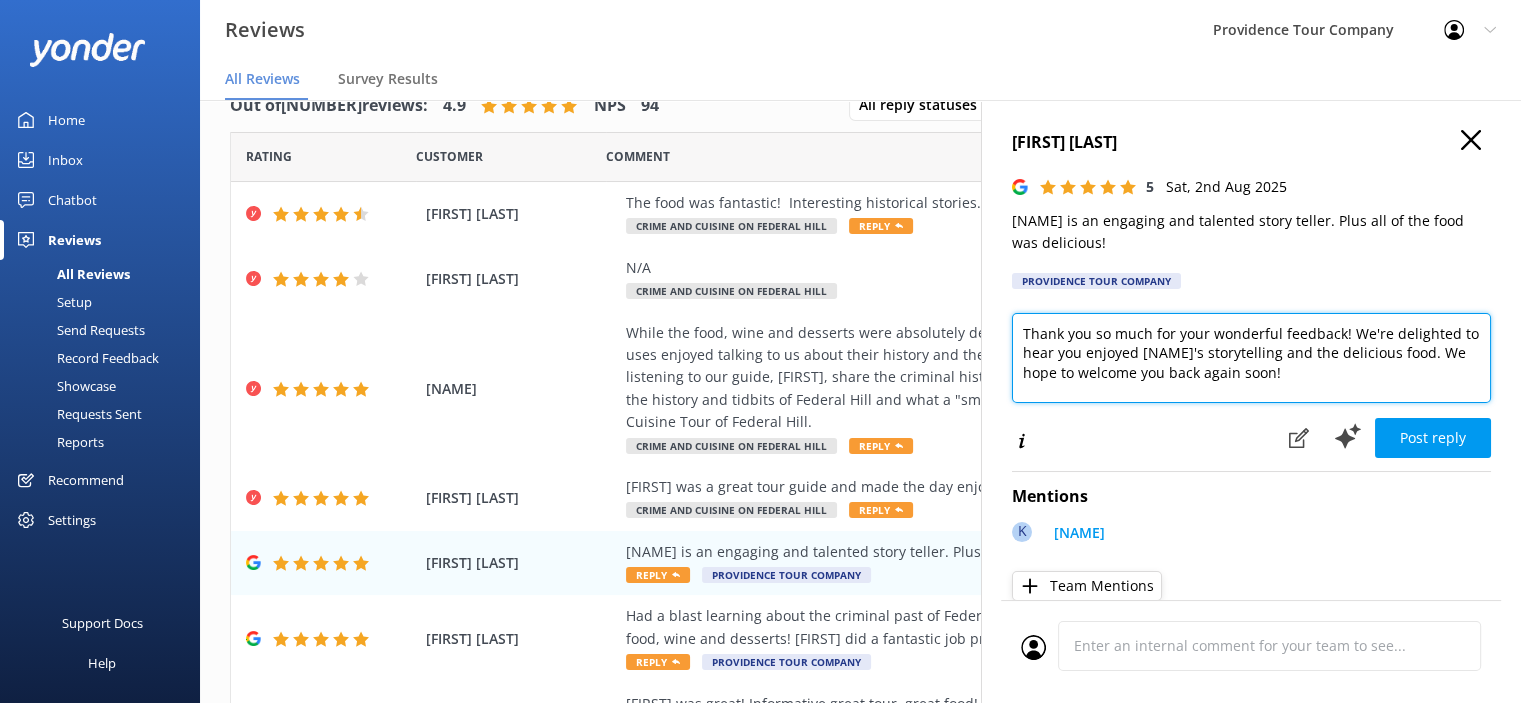drag, startPoint x: 1339, startPoint y: 367, endPoint x: 1004, endPoint y: 325, distance: 337.62256 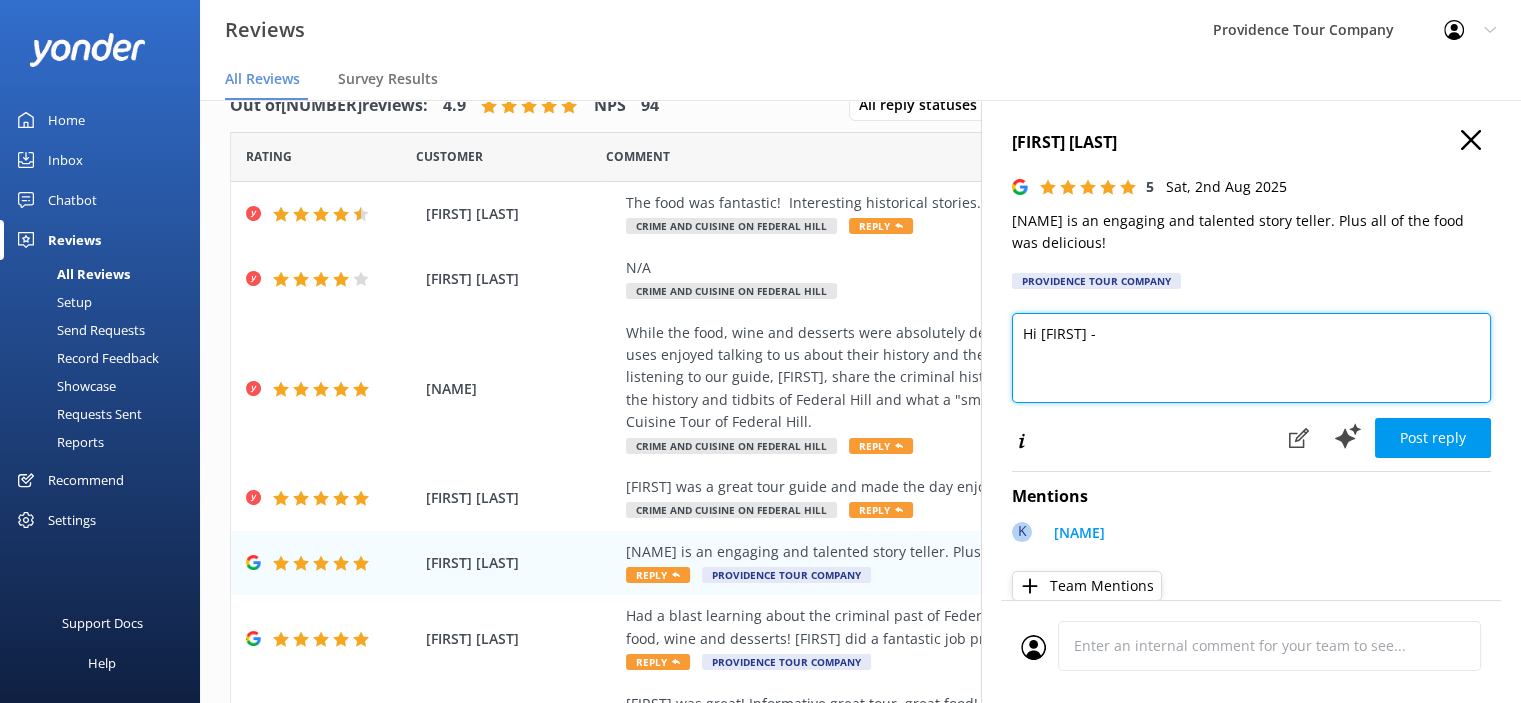 paste on "Thank you so much for the kind review! We're thrilled to hear you enjoyed the Crime and Cuisine on Federal Hill tour. It’s one of our favorites, blending rich local history with some of the best food in Providence. We love sharing the stories and flavors that make Federal Hill such a vibrant and unforgettable neighborhood.
If you're in the mood for more hidden history, we’d love to have you join us on our Prohibition Tour of Providence. It’s a fascinating look at the city during the 1920s and ’30s, filled with stories of speakeasies, bootleggers, and the bold characters who thrived in the shadows during the Prohibition era.
You can learn more and book your next adventure at www.providencetourcompany.com!" 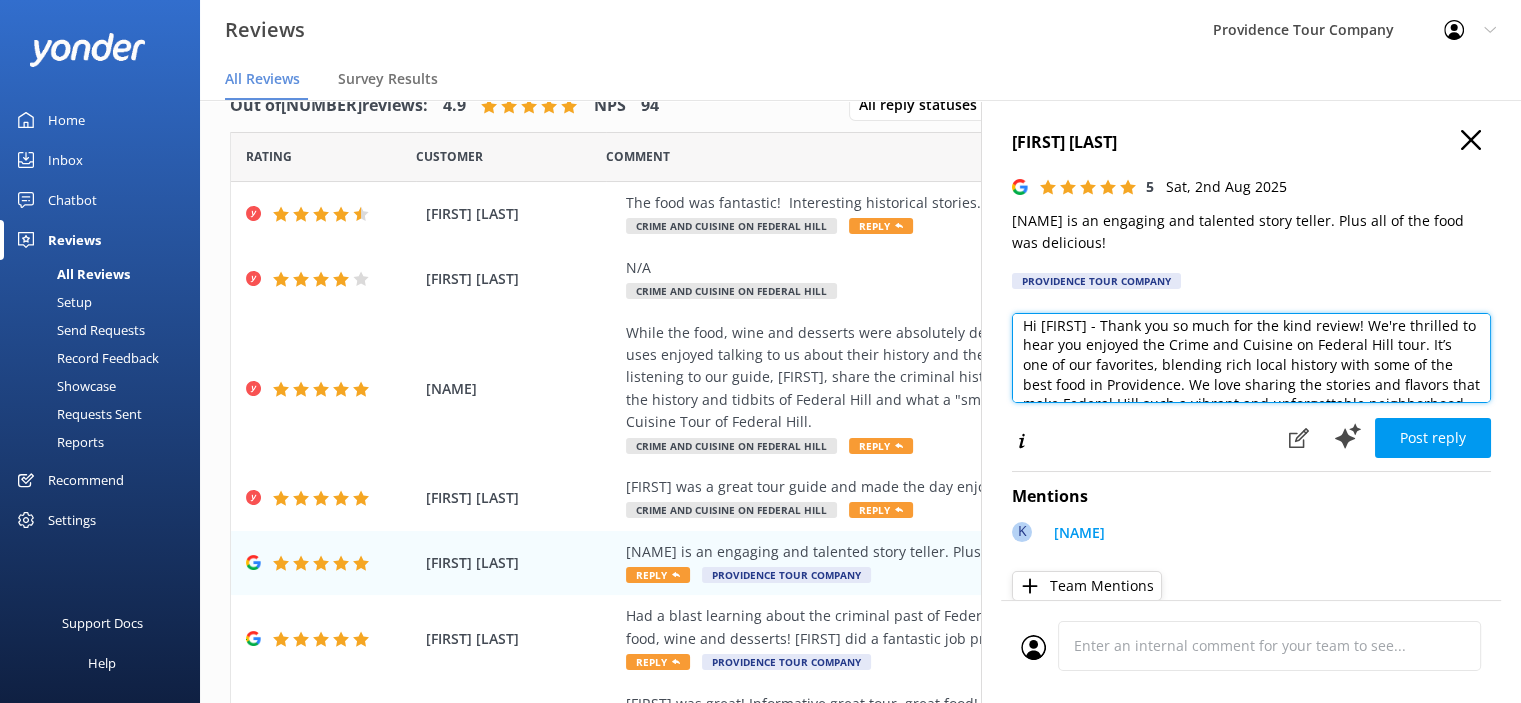 scroll, scrollTop: 0, scrollLeft: 0, axis: both 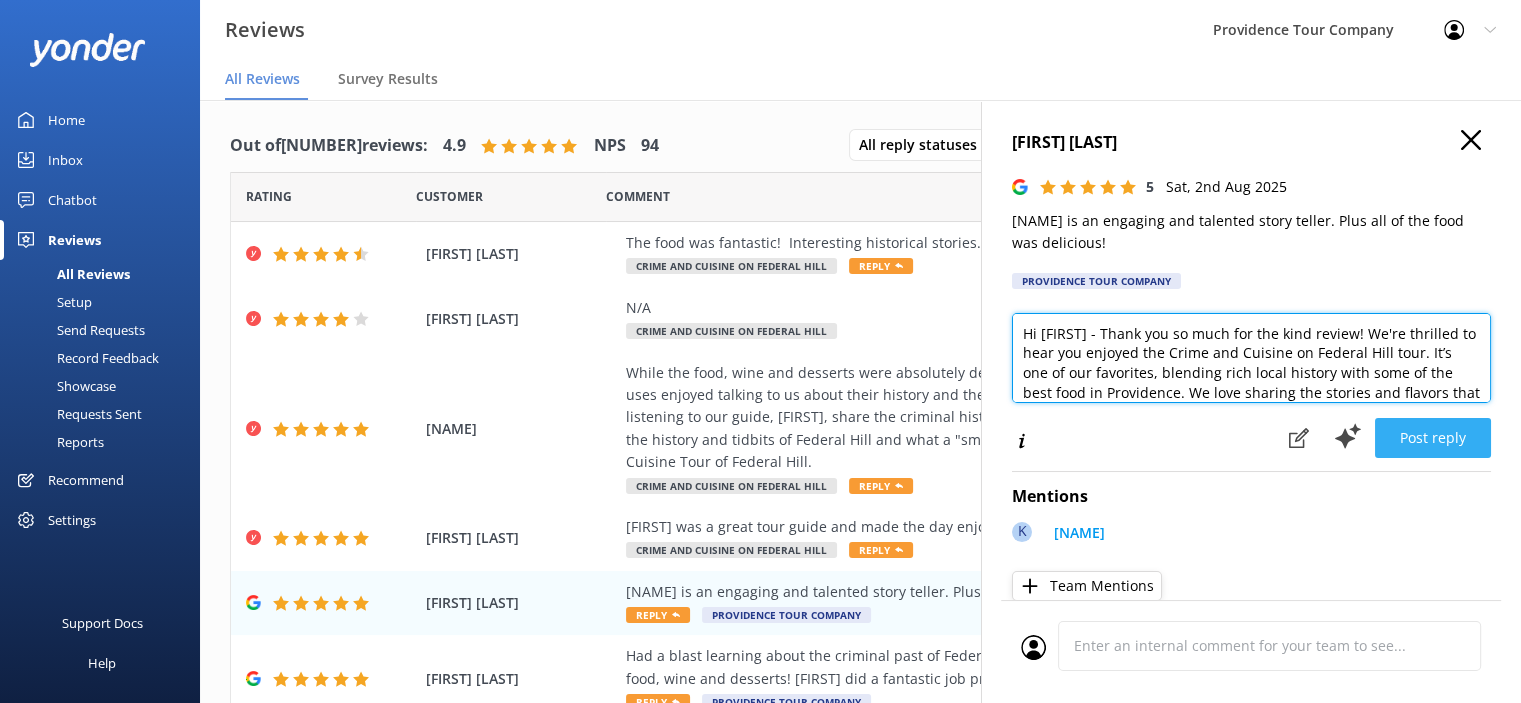 type on "Hi [FIRST] - Thank you so much for the kind review! We're thrilled to hear you enjoyed the Crime and Cuisine on Federal Hill tour. It’s one of our favorites, blending rich local history with some of the best food in Providence. We love sharing the stories and flavors that make Federal Hill such a vibrant and unforgettable neighborhood.
If you're in the mood for more hidden history, we’d love to have you join us on our Prohibition Tour of Providence. It’s a fascinating look at the city during the 1920s and ’30s, filled with stories of speakeasies, bootleggers, and the bold characters who thrived in the shadows during the Prohibition era.
You can learn more and book your next adventure at www.providencetourcompany.com!" 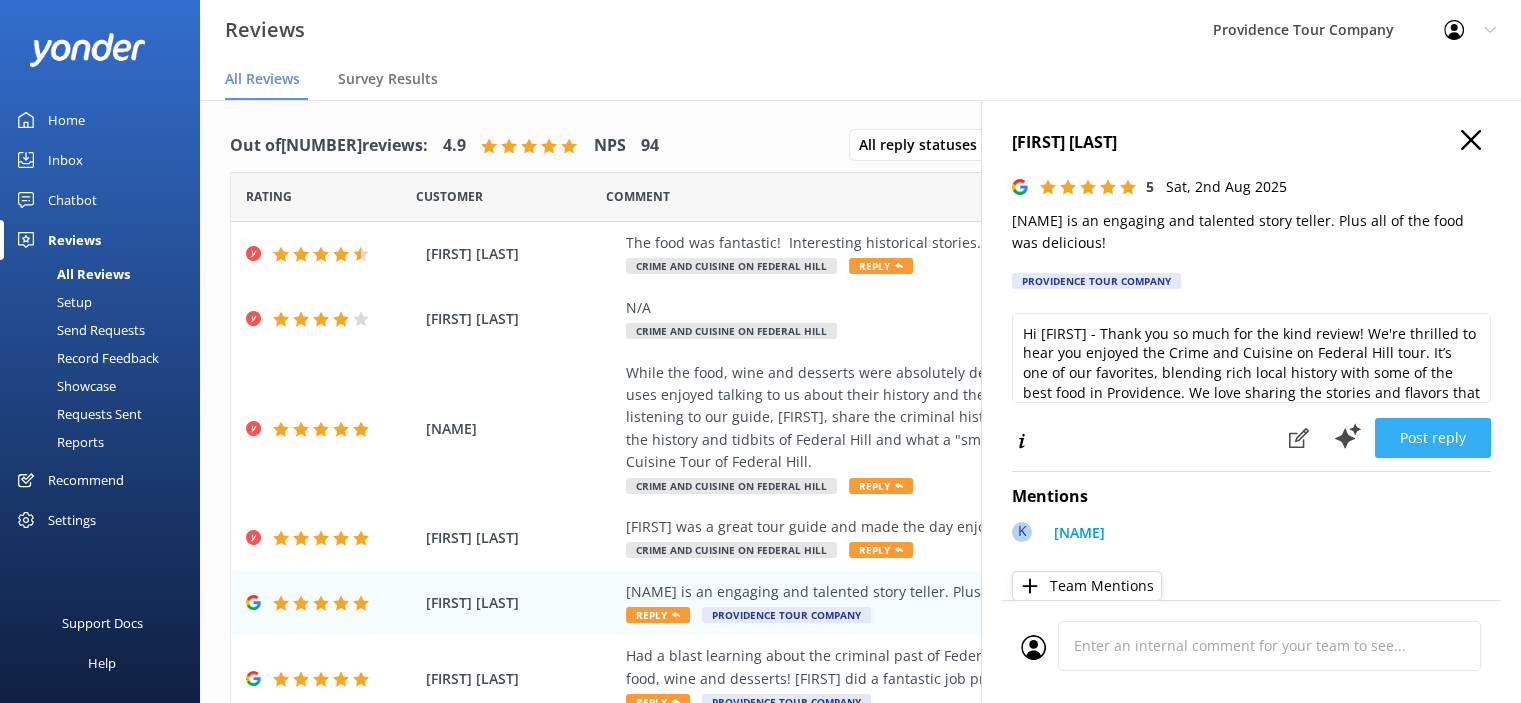 click on "Post reply" at bounding box center (1433, 438) 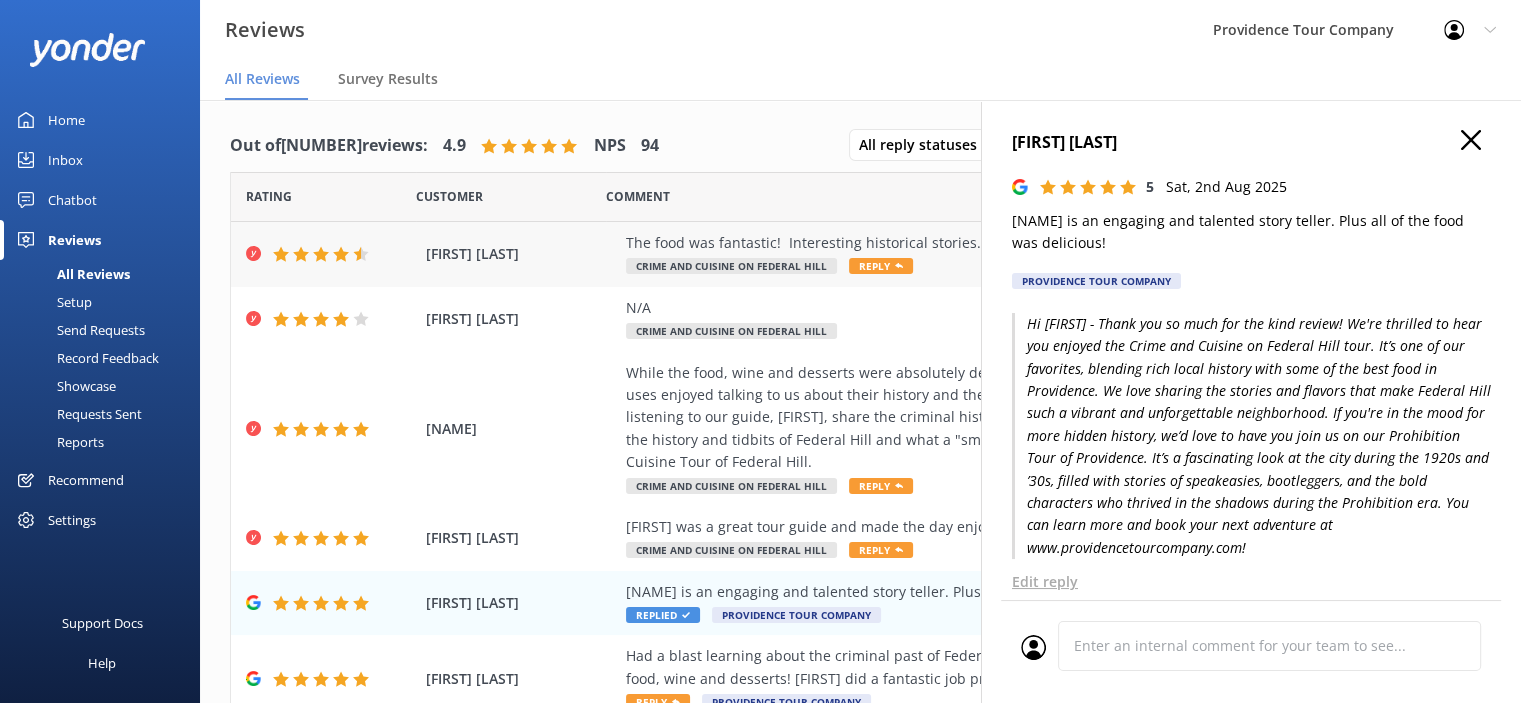 click on "Reply" at bounding box center (881, 266) 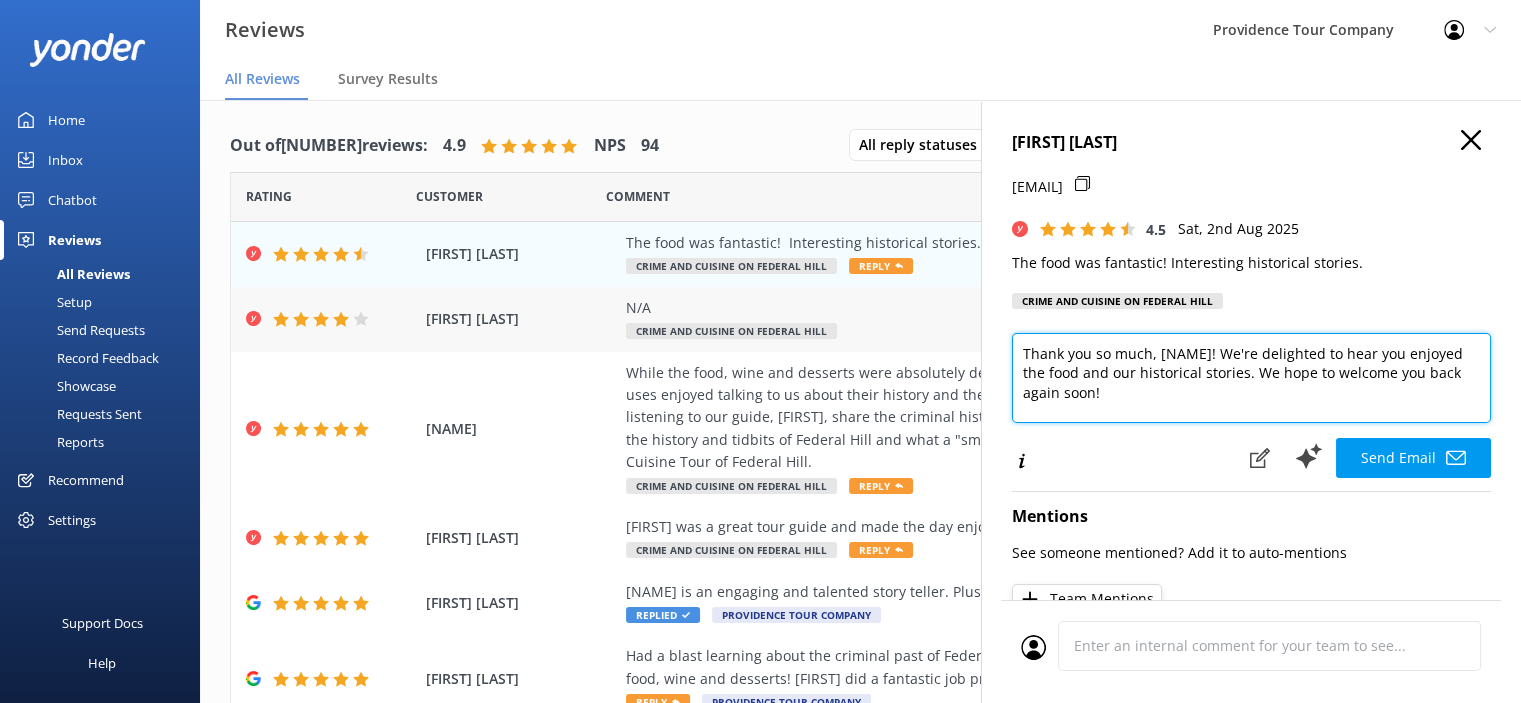drag, startPoint x: 1158, startPoint y: 395, endPoint x: 962, endPoint y: 325, distance: 208.12497 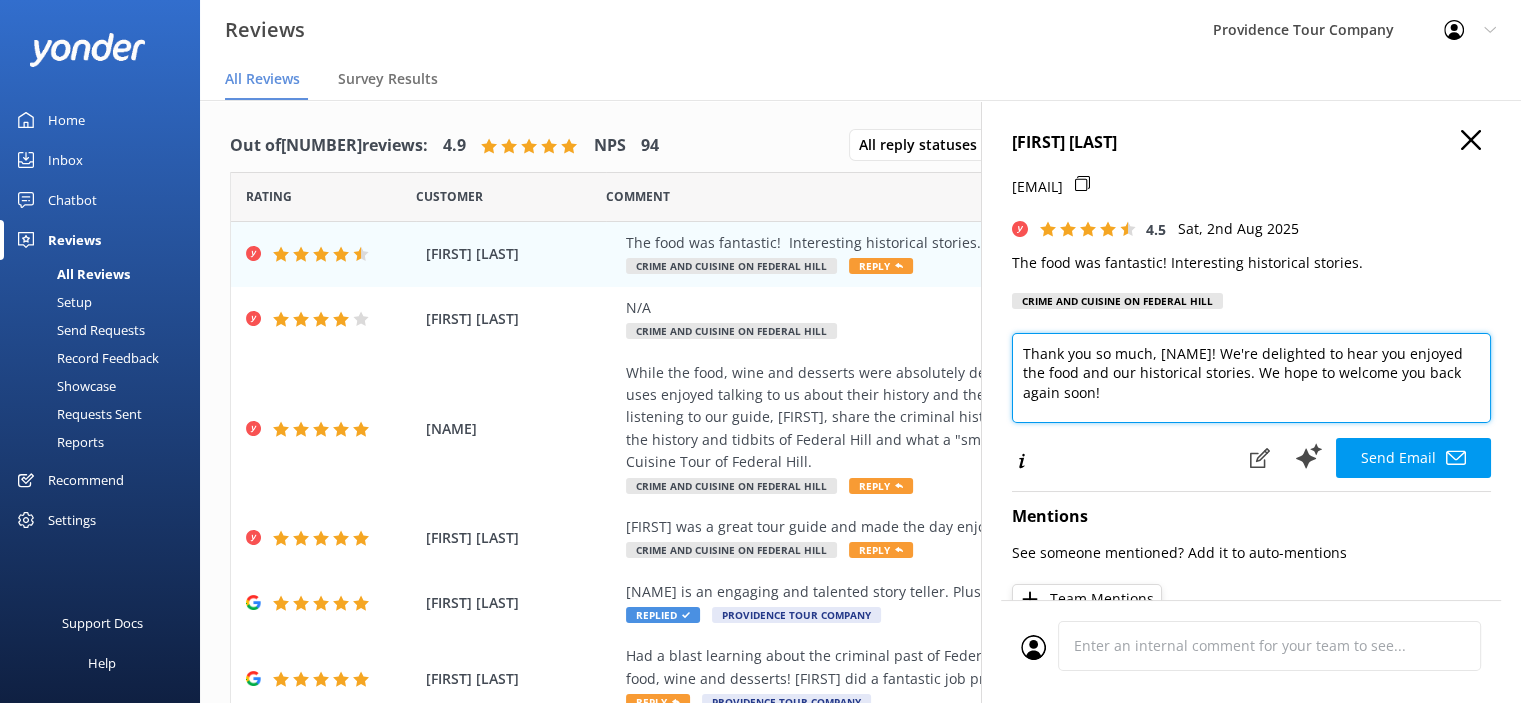 paste on "for the kind review! We're thrilled to hear you enjoyed the Crime and Cuisine on Federal Hill tour. It’s one of our favorites, blending rich local history with some of the best food in Providence. We love sharing the stories and flavors that make Federal Hill such a vibrant and unforgettable neighborhood.
If you're in the mood for more hidden history, we’d love to have you join us on our Prohibition Tour of Providence. It’s a fascinating look at the city during the 1920s and ’30s, filled with stories of speakeasies, bootleggers, and the bold characters who thrived in the shadows during the Prohibition era.
You can learn more and book your next adventure at www.providencetourcompany.com" 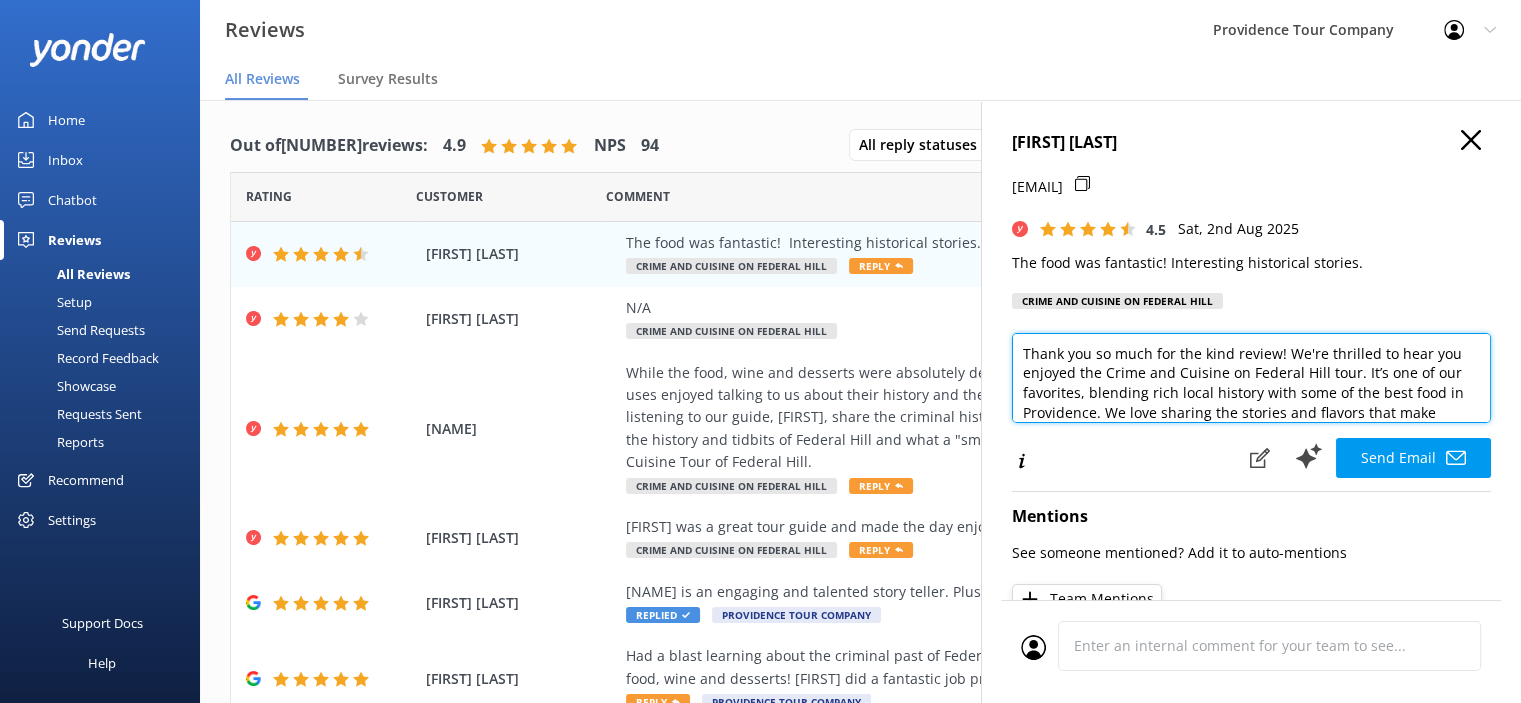 scroll, scrollTop: 196, scrollLeft: 0, axis: vertical 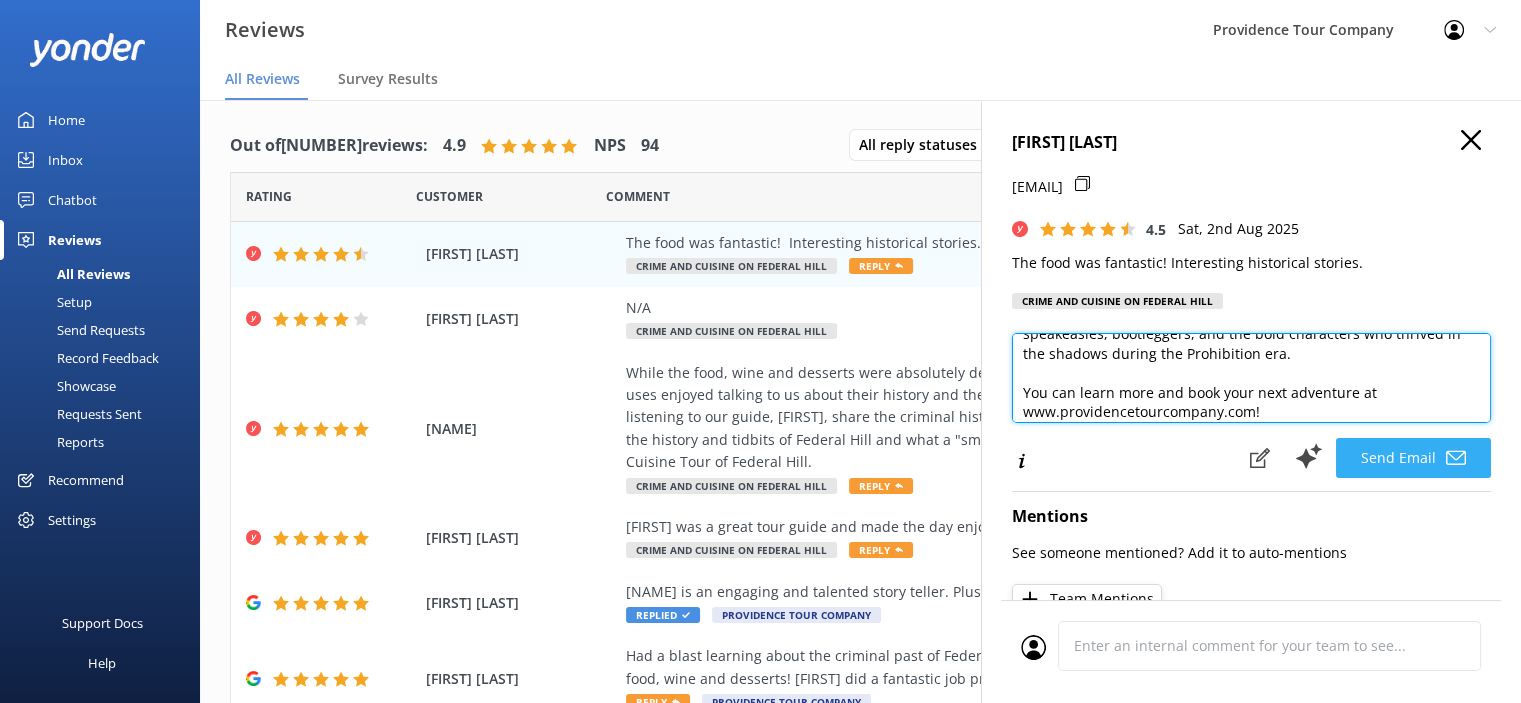 type on "Thank you so much for the kind review! We're thrilled to hear you enjoyed the Crime and Cuisine on Federal Hill tour. It’s one of our favorites, blending rich local history with some of the best food in Providence. We love sharing the stories and flavors that make Federal Hill such a vibrant and unforgettable neighborhood.
If you're in the mood for more hidden history, we’d love to have you join us on our Prohibition Tour of Providence. It’s a fascinating look at the city during the 1920s and ’30s, filled with stories of speakeasies, bootleggers, and the bold characters who thrived in the shadows during the Prohibition era.
You can learn more and book your next adventure at www.providencetourcompany.com!" 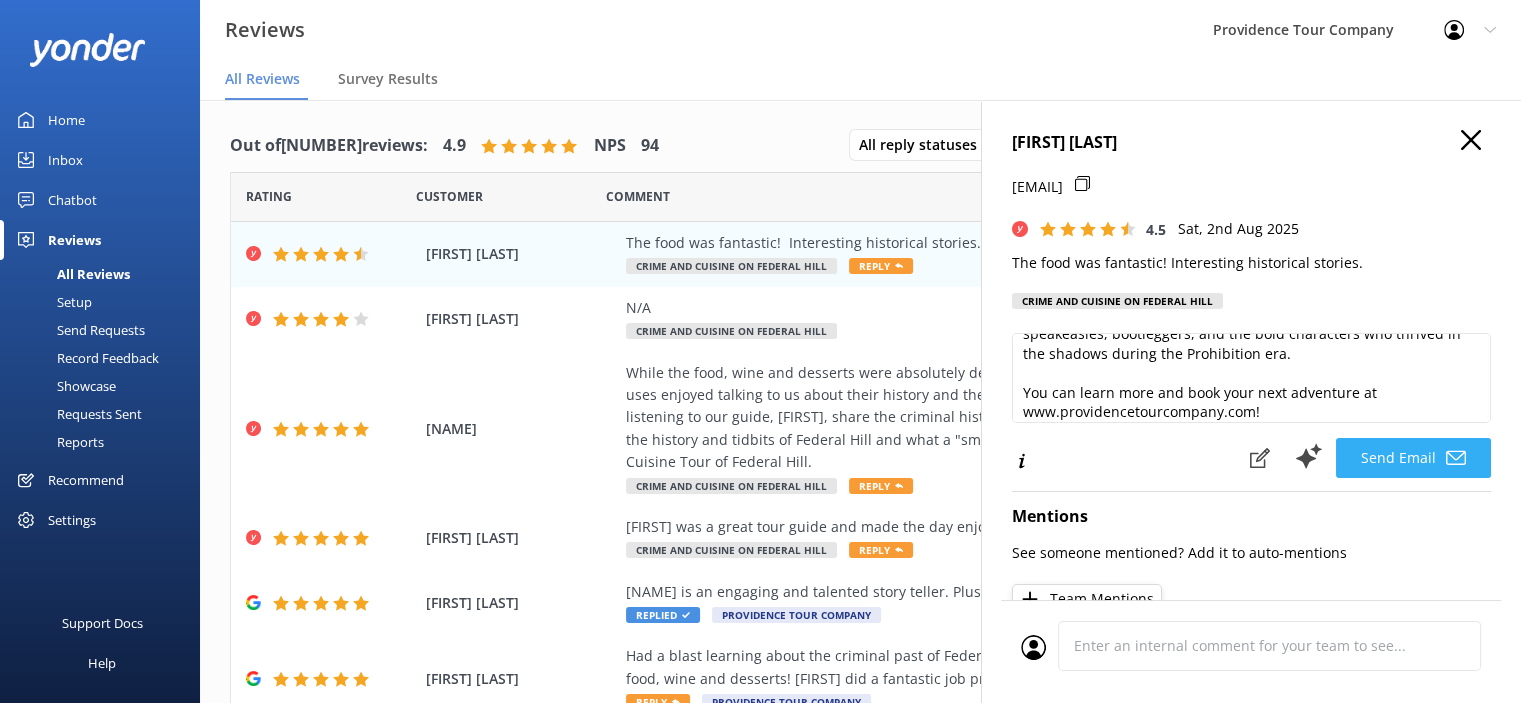 click on "Send Email" at bounding box center (1413, 458) 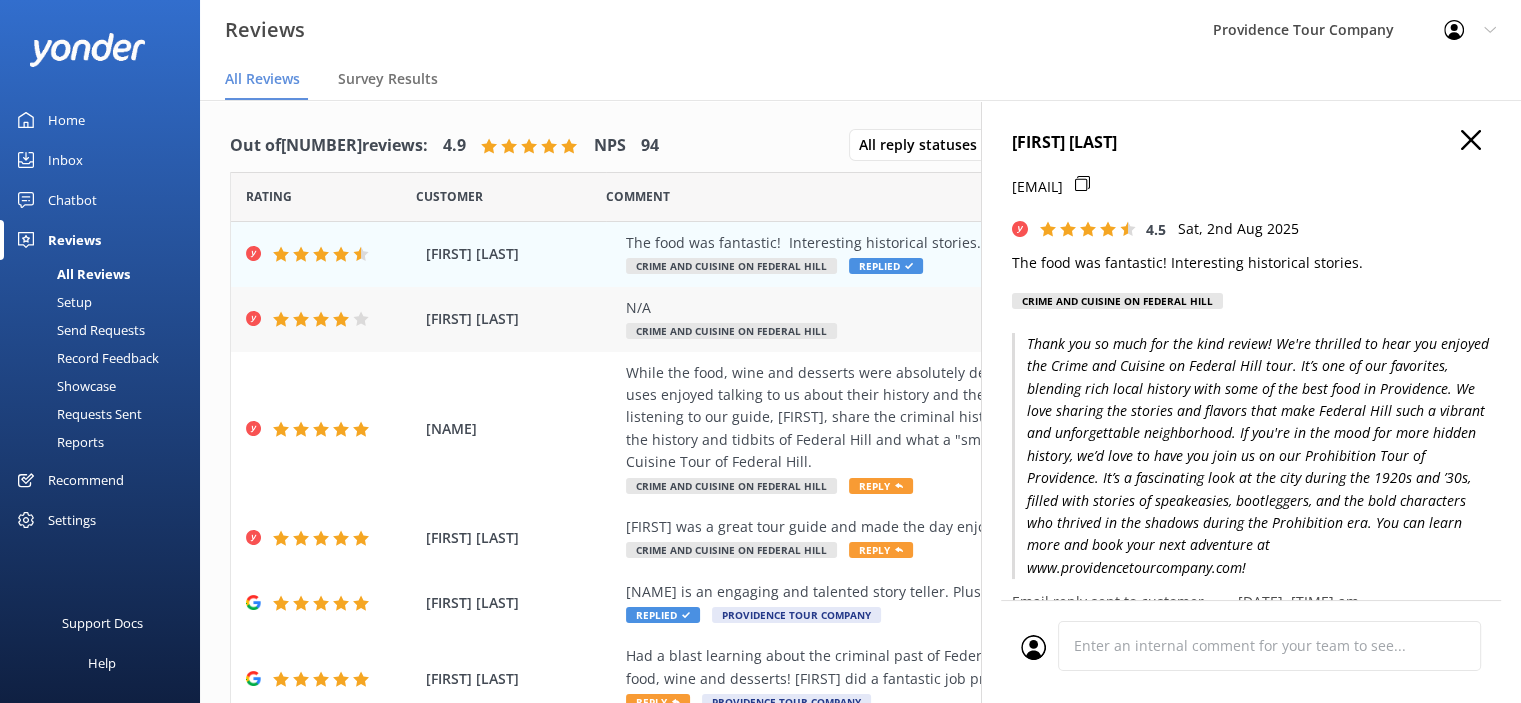 click on "Crime and Cuisine on Federal Hill" at bounding box center [731, 331] 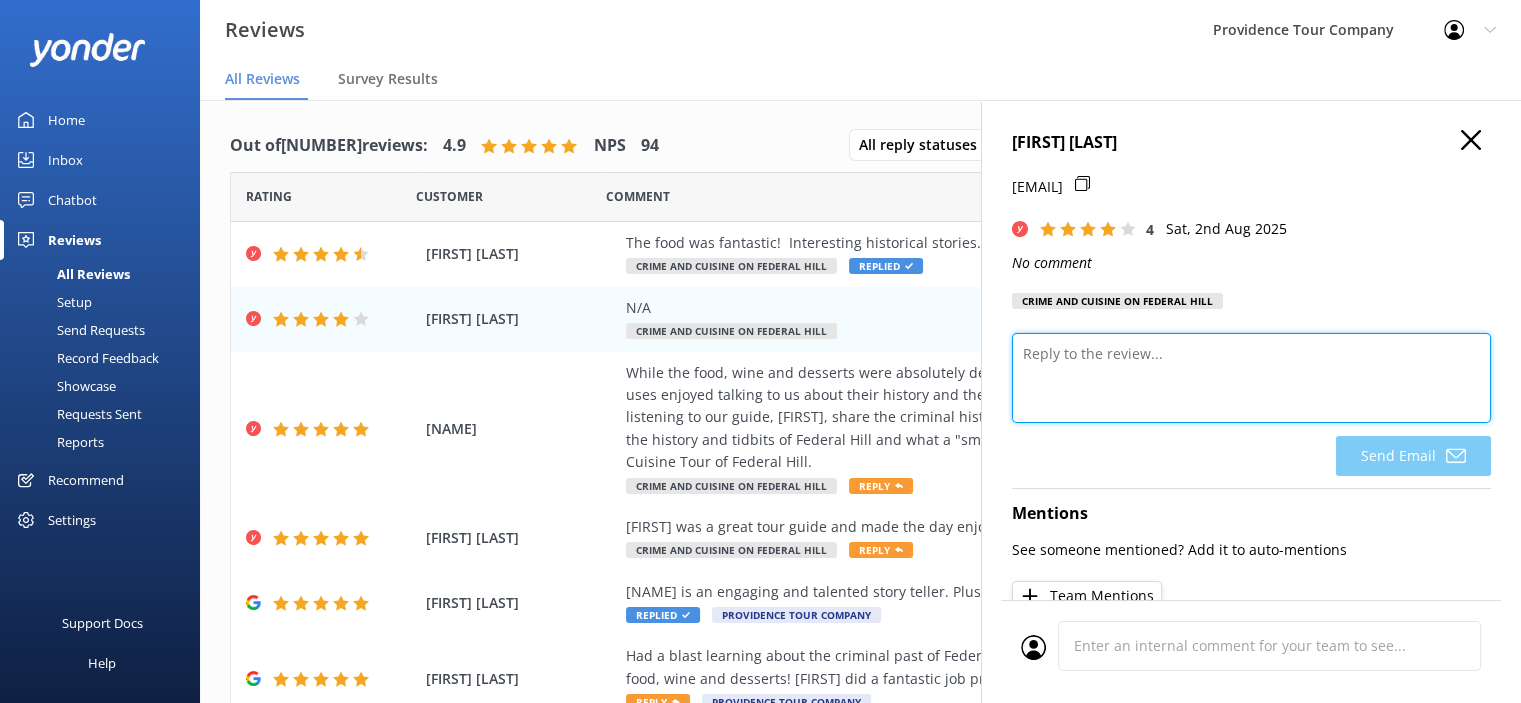click at bounding box center (1251, 378) 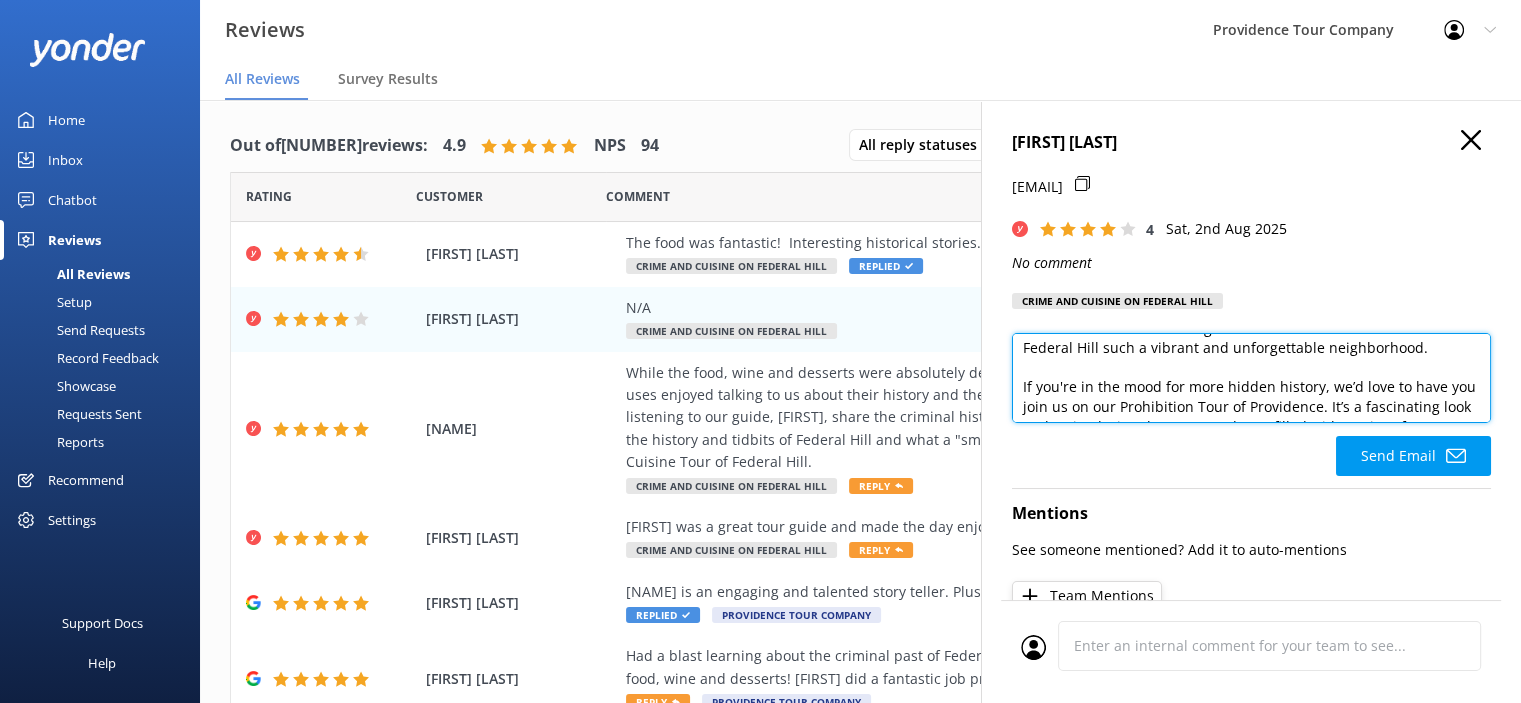 scroll, scrollTop: 0, scrollLeft: 0, axis: both 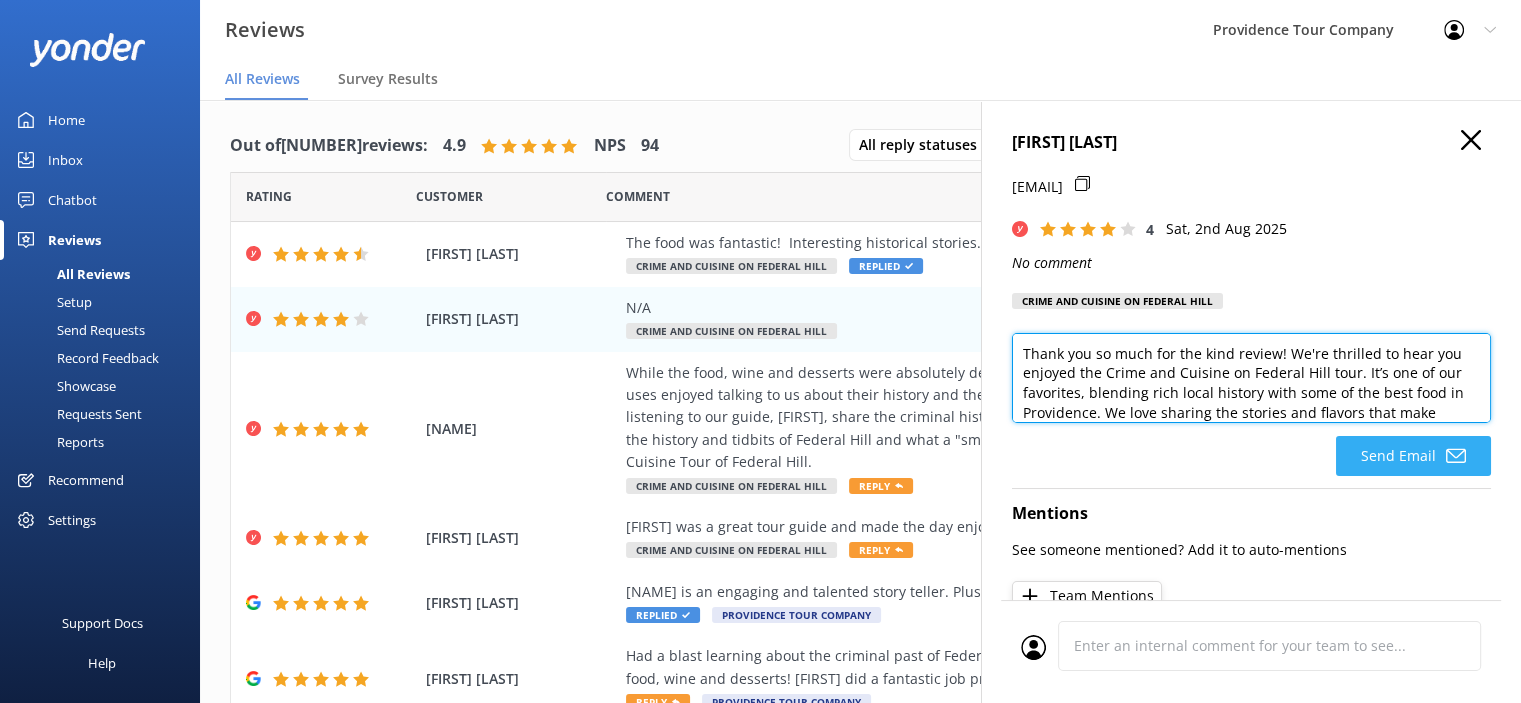 type on "Thank you so much for the kind review! We're thrilled to hear you enjoyed the Crime and Cuisine on Federal Hill tour. It’s one of our favorites, blending rich local history with some of the best food in Providence. We love sharing the stories and flavors that make Federal Hill such a vibrant and unforgettable neighborhood.
If you're in the mood for more hidden history, we’d love to have you join us on our Prohibition Tour of Providence. It’s a fascinating look at the city during the 1920s and ’30s, filled with stories of speakeasies, bootleggers, and the bold characters who thrived in the shadows during the Prohibition era.
You can learn more and book your next adventure at www.providencetourcompany.com!" 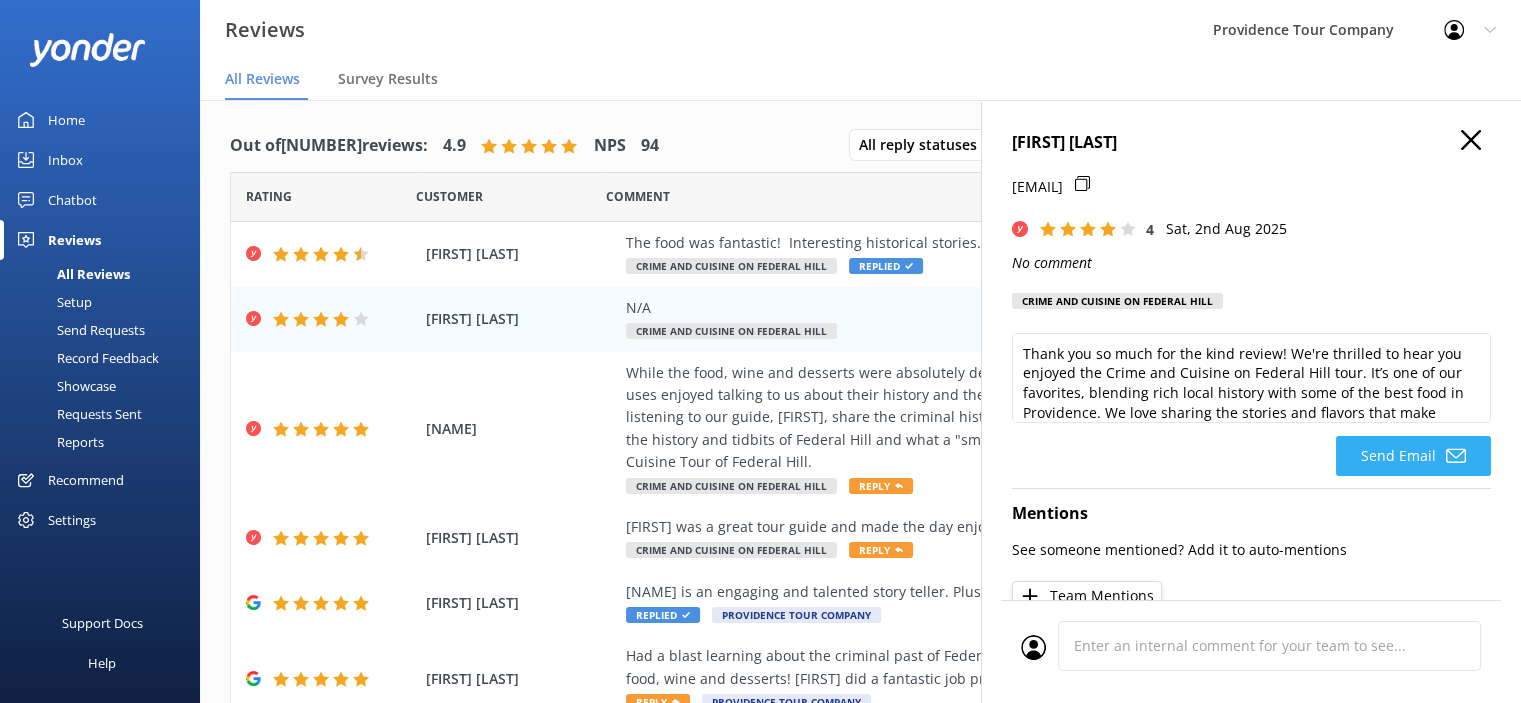 click on "Send Email" 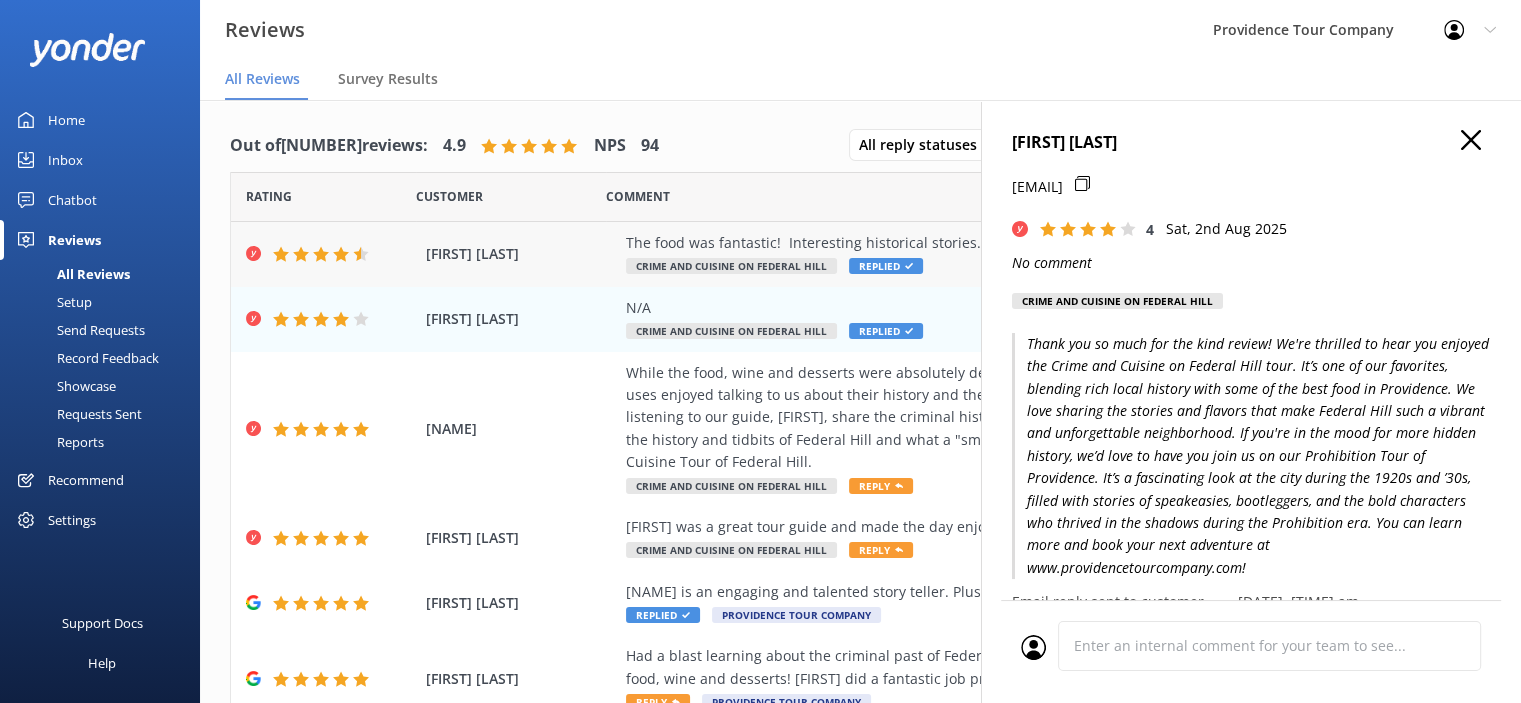 click on "The food was fantastic!  Interesting historical stories." at bounding box center [990, 243] 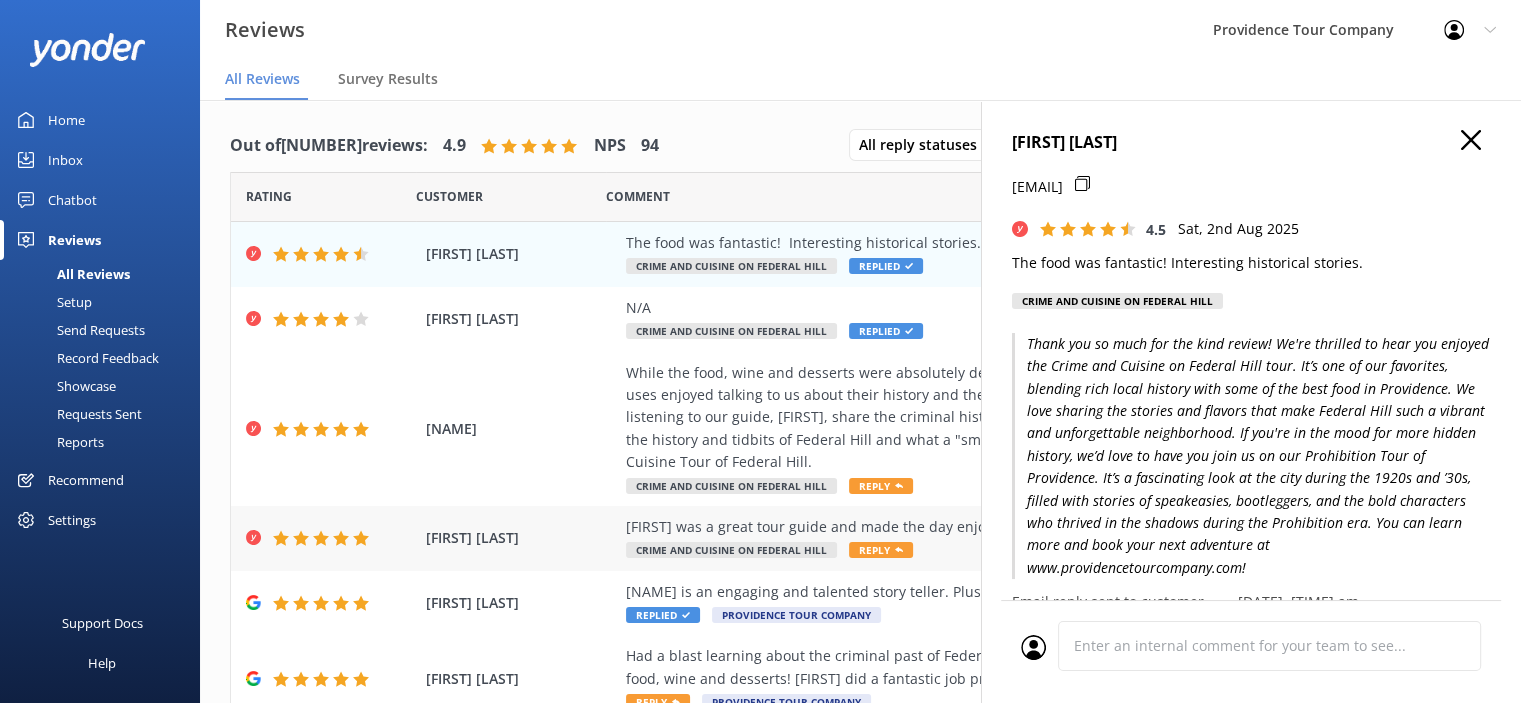 click on "[FIRST] was a great tour guide and made the day enjoyable!" at bounding box center (990, 527) 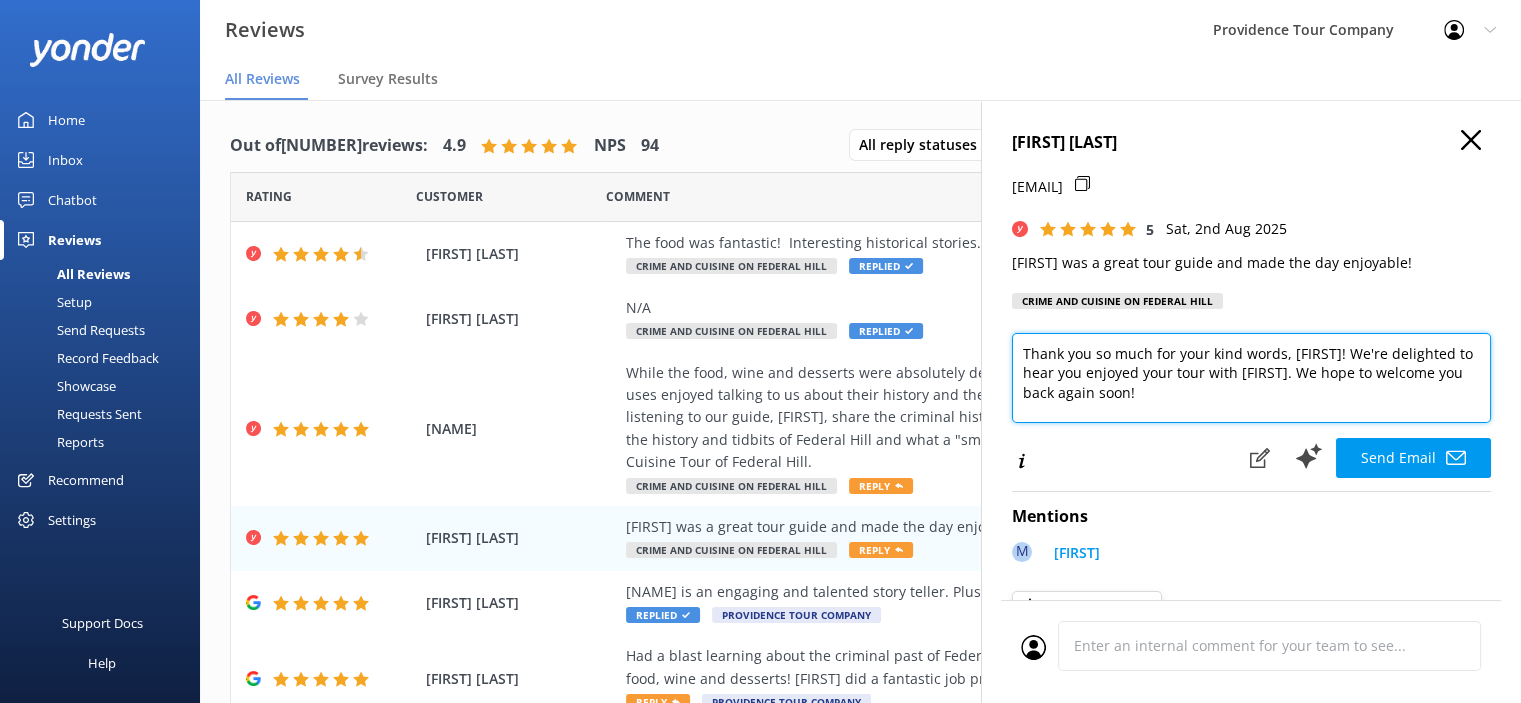 drag, startPoint x: 1168, startPoint y: 410, endPoint x: 981, endPoint y: 355, distance: 194.9205 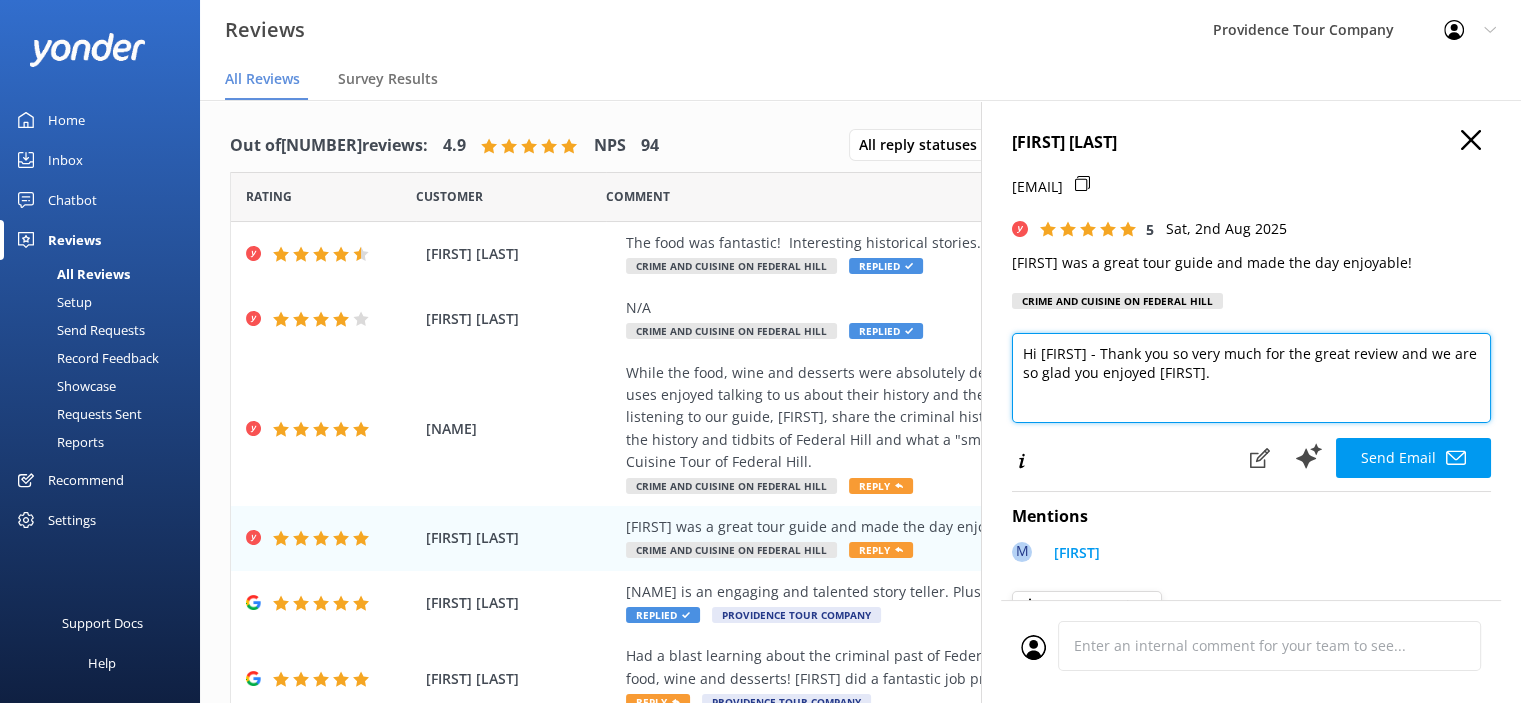 paste on "Thank you so much for the kind review! We're thrilled to hear you enjoyed the Crime and Cuisine on Federal Hill tour. It’s one of our favorites, blending rich local history with some of the best food in Providence. We love sharing the stories and flavors that make Federal Hill such a vibrant and unforgettable neighborhood.
If you're in the mood for more hidden history, we’d love to have you join us on our Prohibition Tour of Providence. It’s a fascinating look at the city during the 1920s and ’30s, filled with stories of speakeasies, bootleggers, and the bold characters who thrived in the shadows during the Prohibition era.
You can learn more and book your next adventure at www.providencetourcompany.com!" 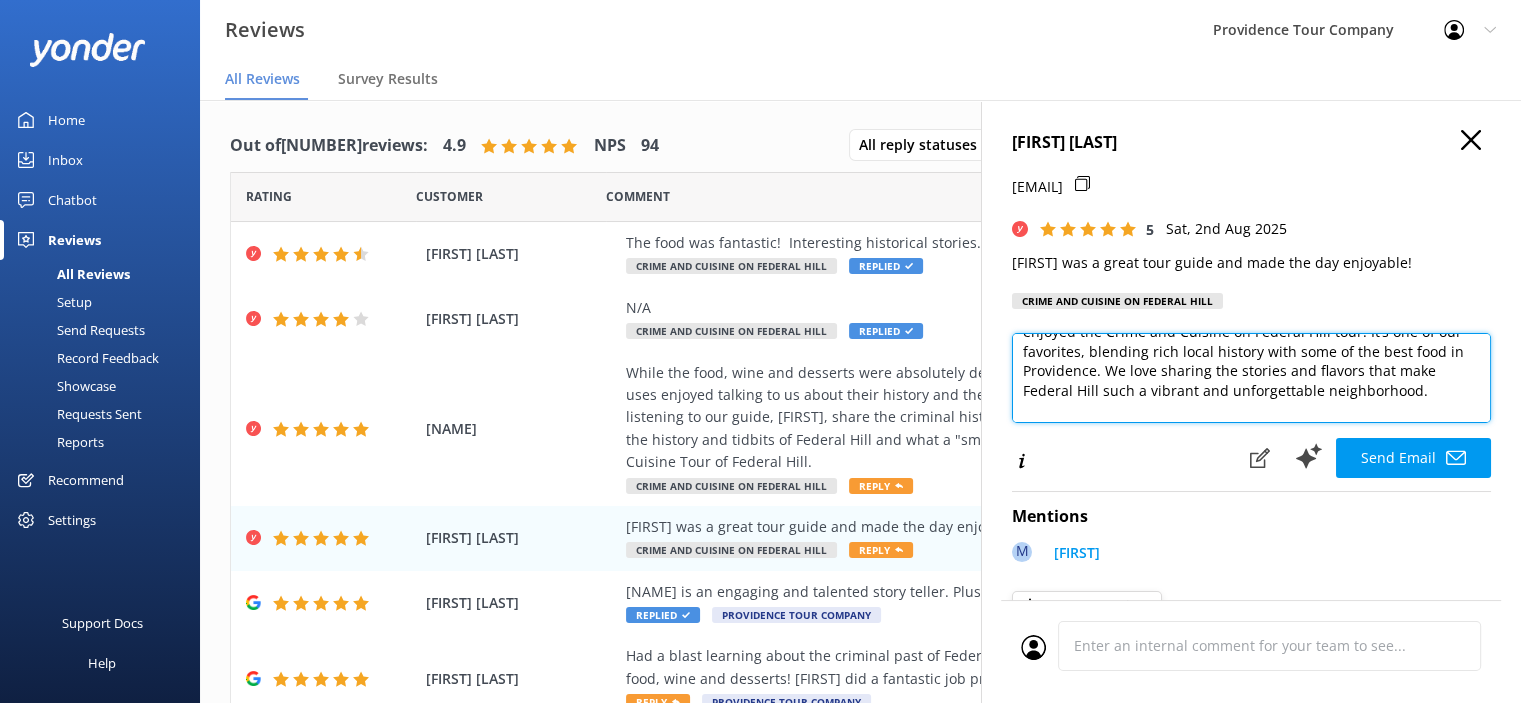 scroll, scrollTop: 0, scrollLeft: 0, axis: both 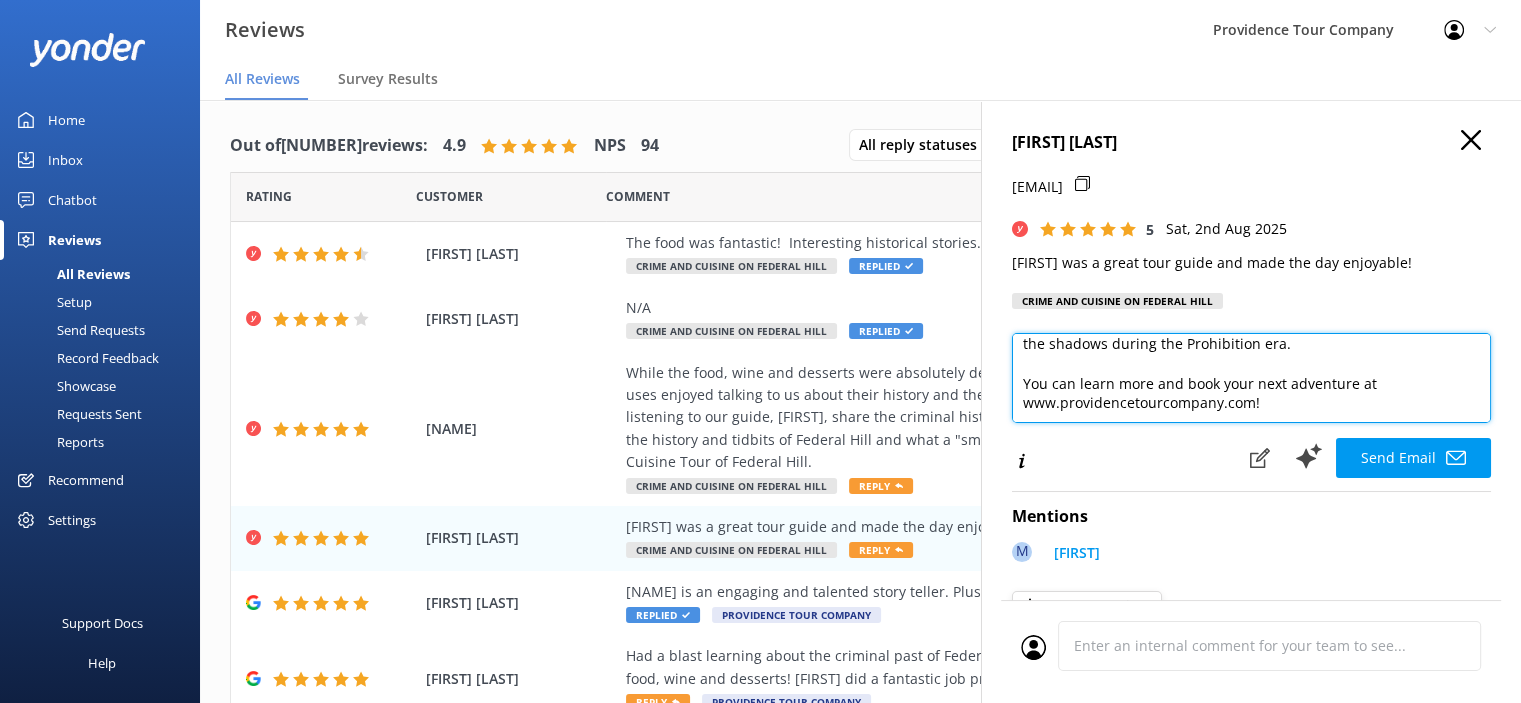 drag, startPoint x: 1283, startPoint y: 410, endPoint x: 1168, endPoint y: 417, distance: 115.212845 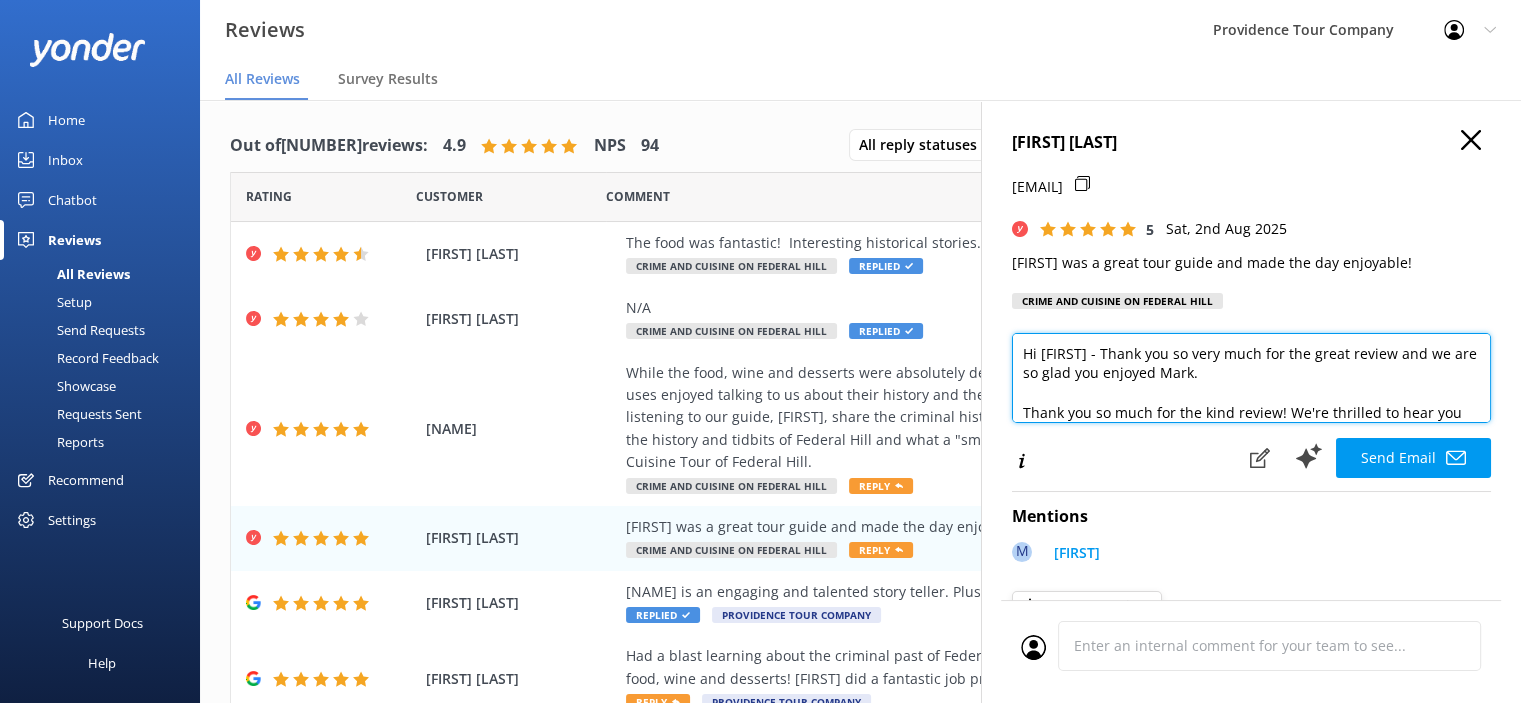 scroll, scrollTop: 0, scrollLeft: 0, axis: both 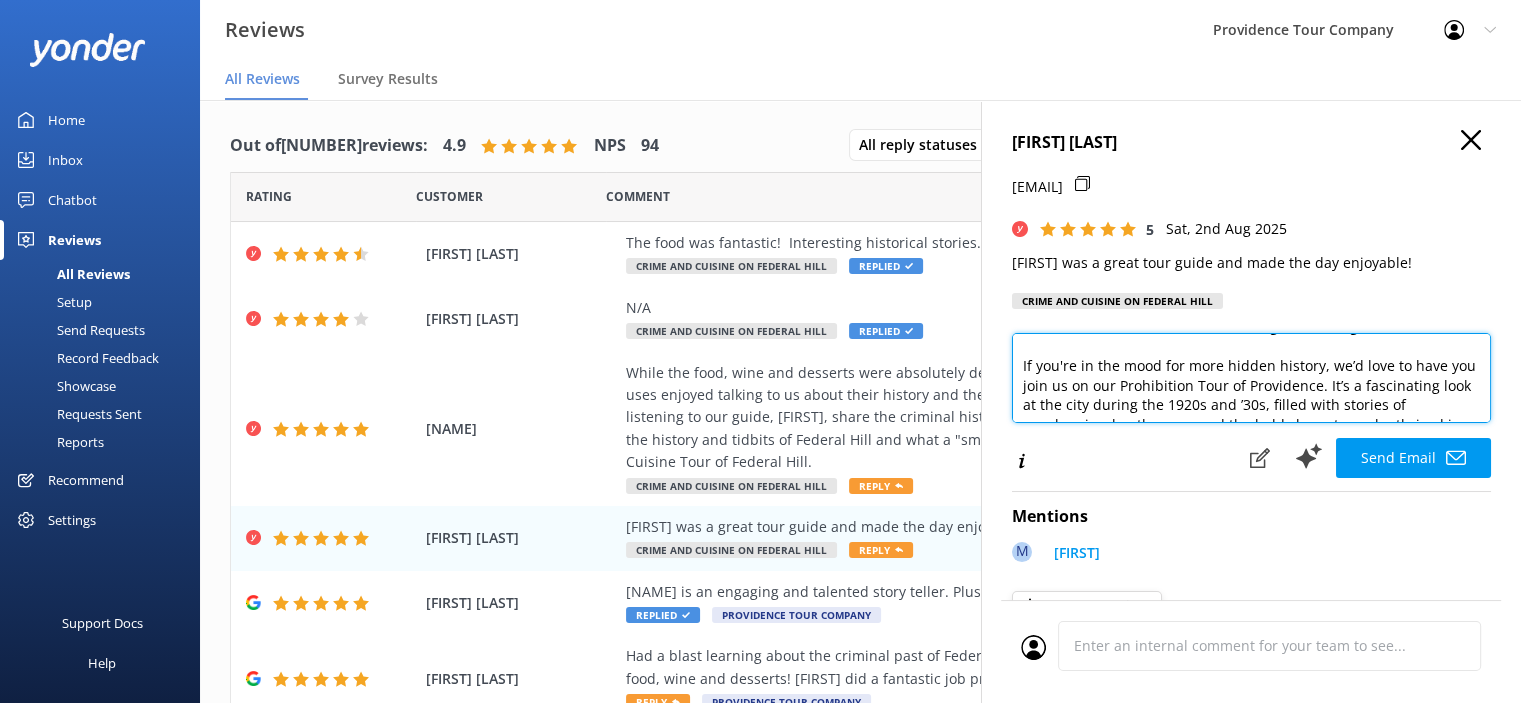 drag, startPoint x: 1277, startPoint y: 412, endPoint x: 1097, endPoint y: 375, distance: 183.76343 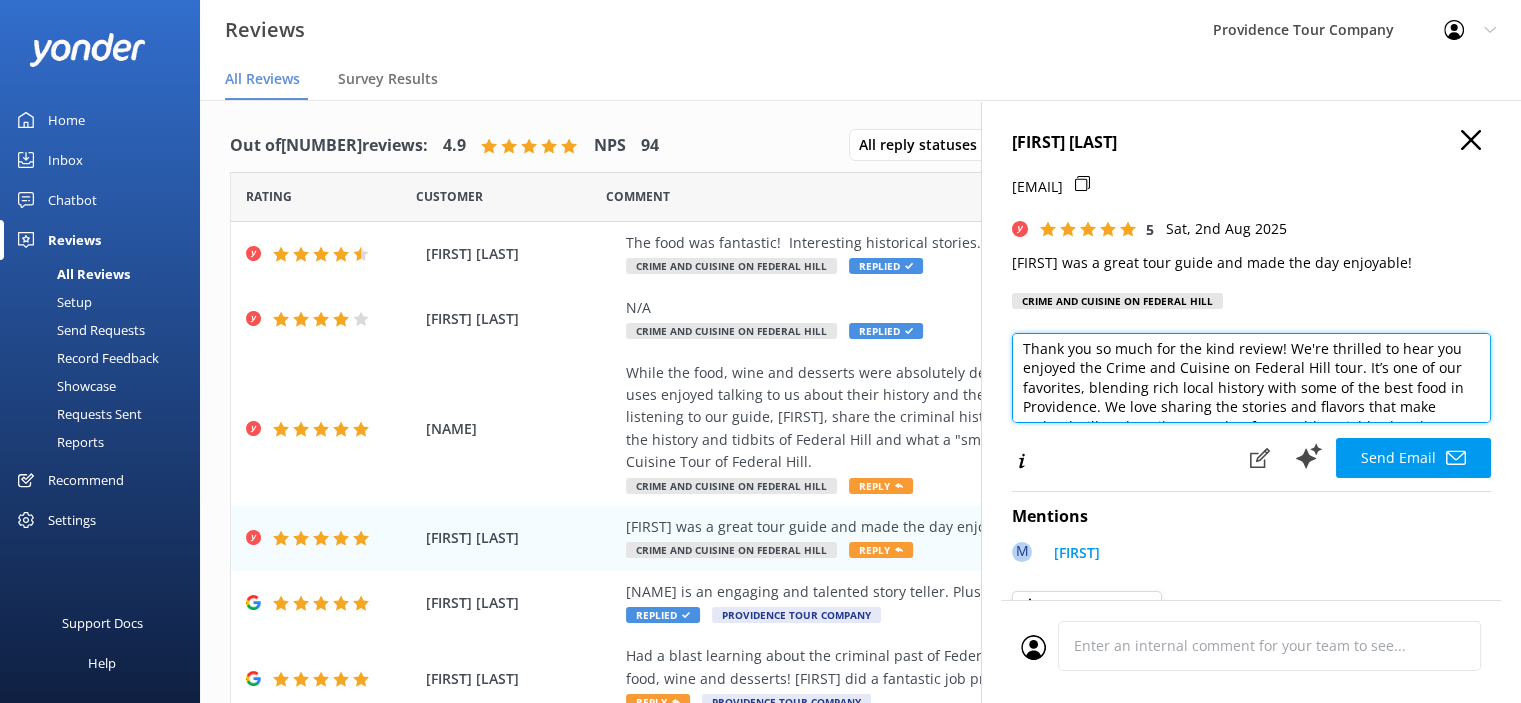 click on "Hi [FIRST] - Thank you so very much for the great review and we are so glad you enjoyed Mark.
Thank you so much for the kind review! We're thrilled to hear you enjoyed the Crime and Cuisine on Federal Hill tour. It’s one of our favorites, blending rich local history with some of the best food in Providence. We love sharing the stories and flavors that make Federal Hill such a vibrant and unforgettable neighborhood.
If you're in the mood for more hidden history, we’d love to have you join us on our Prohibition Tour of Providence. It’s a fascinating look at the city during the 1920s and ’30s, filled with stories of speakeasies, bootleggers, and the bold characters who thrived in the shadows during the Prohibition era.
You can learn more and book your next adventure at www.providencetourcompany.com!" at bounding box center (1251, 378) 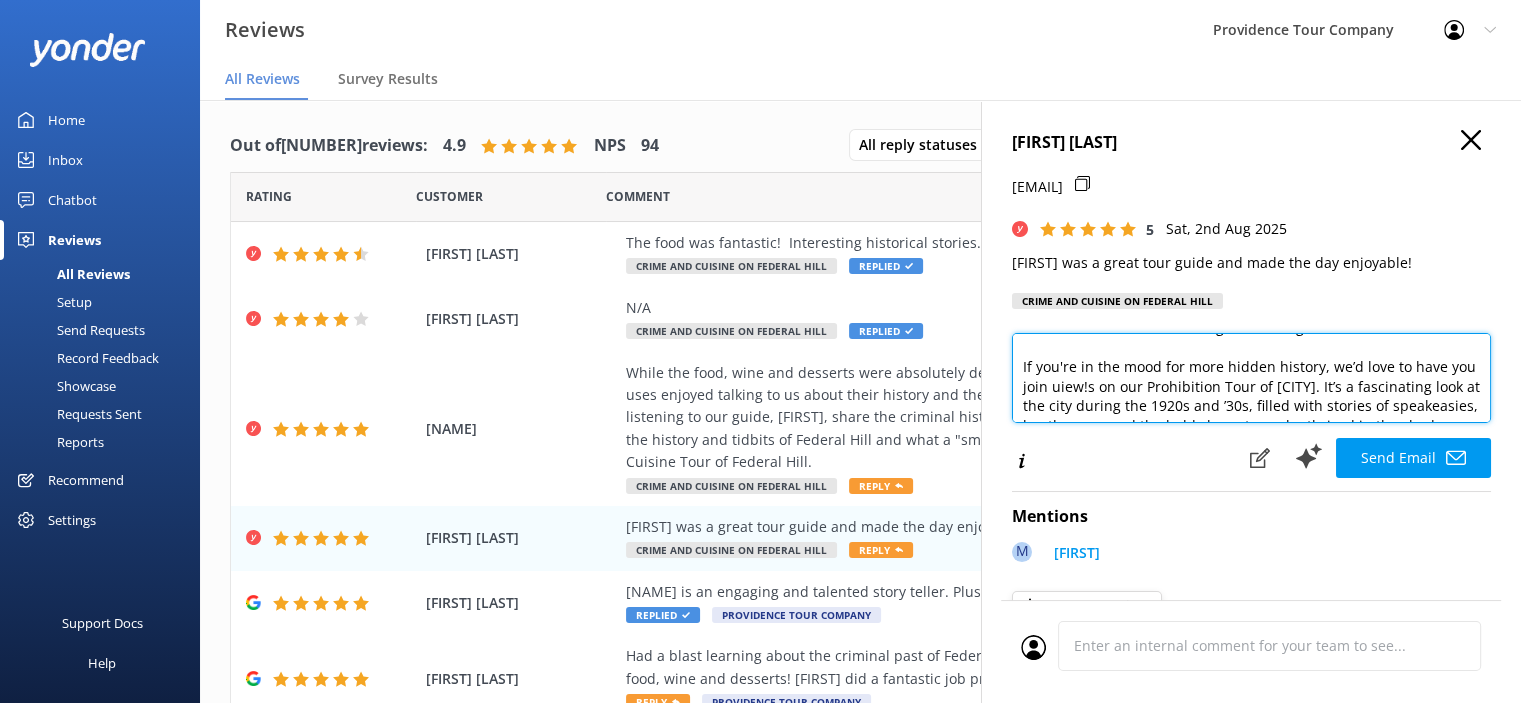 scroll, scrollTop: 0, scrollLeft: 0, axis: both 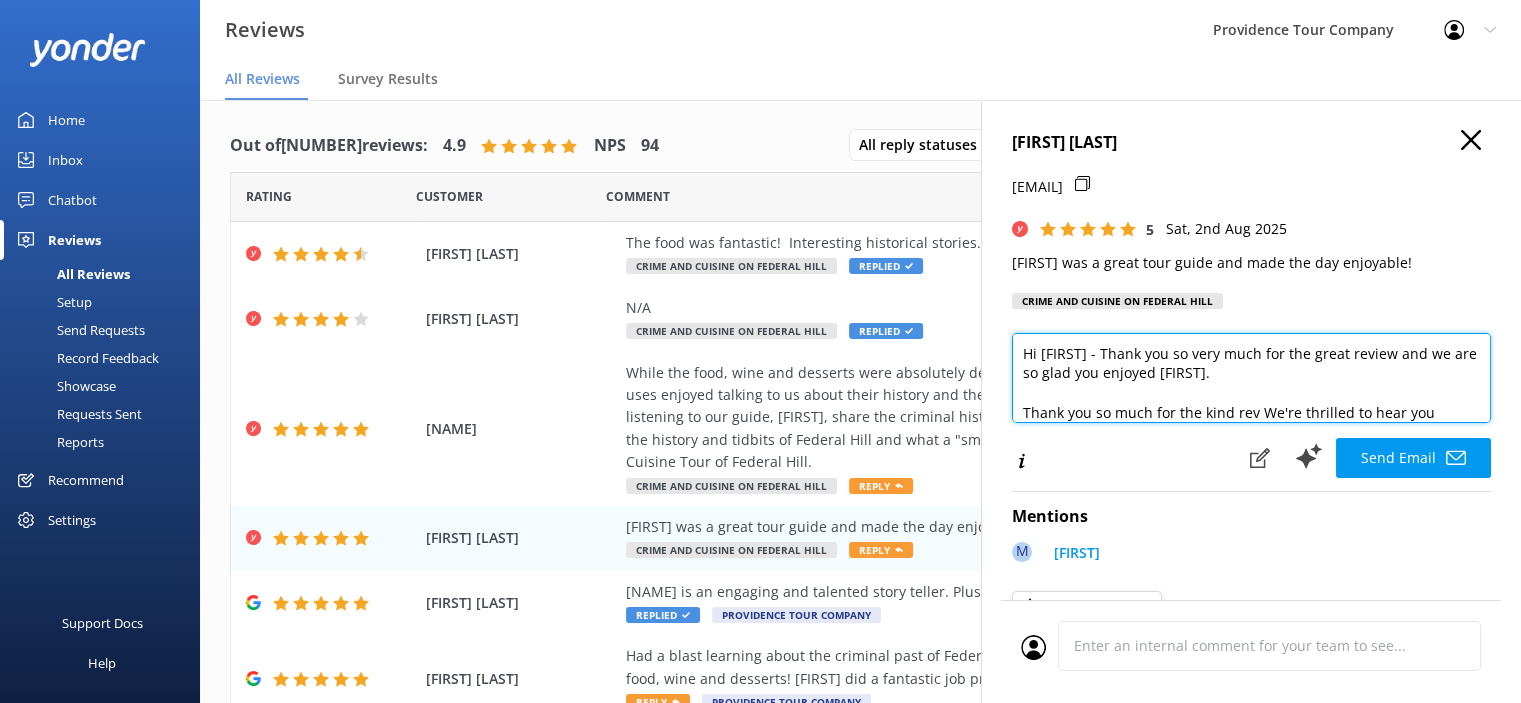 click on "Hi [FIRST] - Thank you so very much for the great review and we are so glad you enjoyed [FIRST].
Thank you so much for the kind rev We're thrilled to hear you enjoyed the Crime and Cuisine on Federal Hill tour. It’s one of our favorites, blending rich local history with some of the best food in [CITY]. We love sharing the stories and flavors that make Federal Hill such a vibrant and unforgettable neighborhood.
If you're in the mood for more hidden history, we’d love to have you join uiew!s on our Prohibition Tour of [CITY]. It’s a fascinating look at the city during the 1920s and ’30s, filled with stories of speakeasies, bootleggers, and the bold characters who thrived in the shadows during the Prohibition era.
You can learn more and book your next adventure at www.providencetourcompany.com!" at bounding box center [1251, 378] 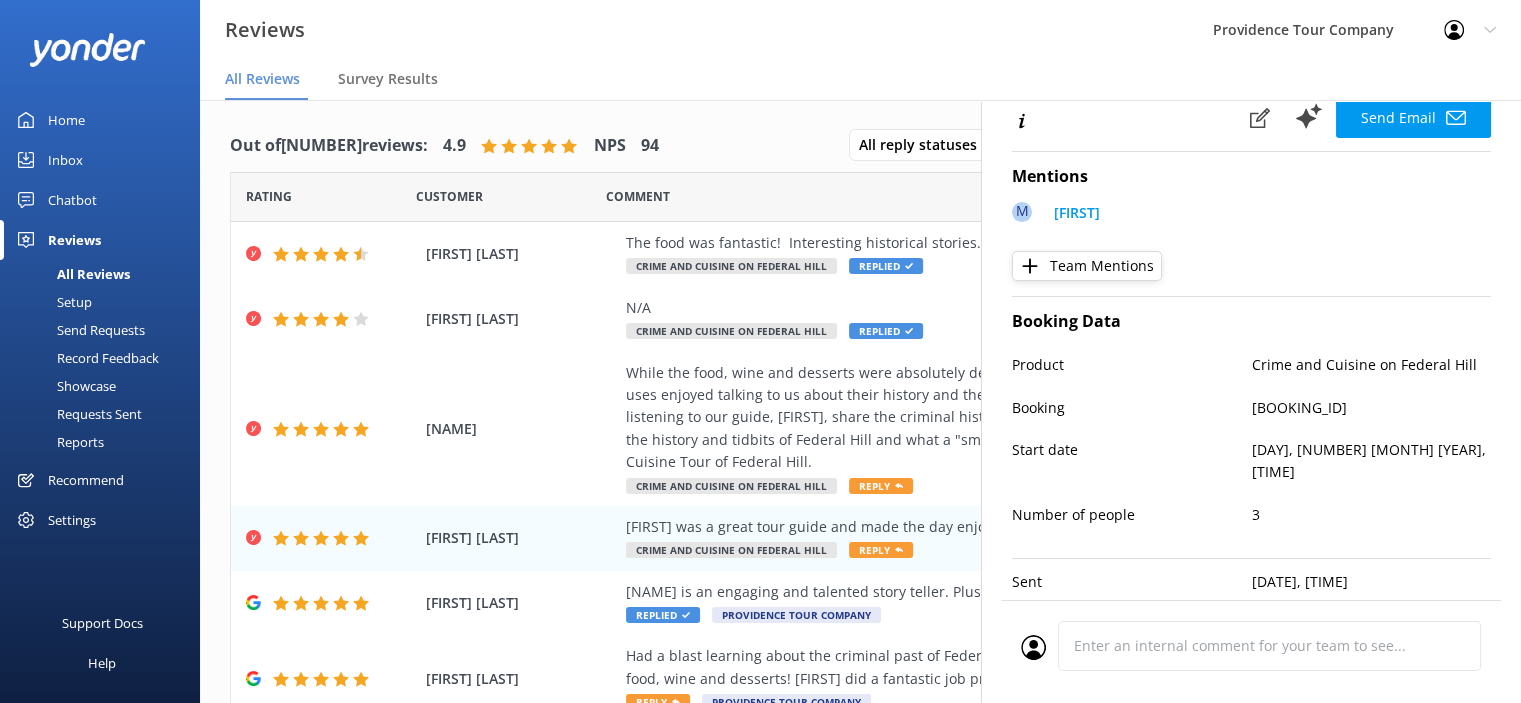 scroll, scrollTop: 376, scrollLeft: 0, axis: vertical 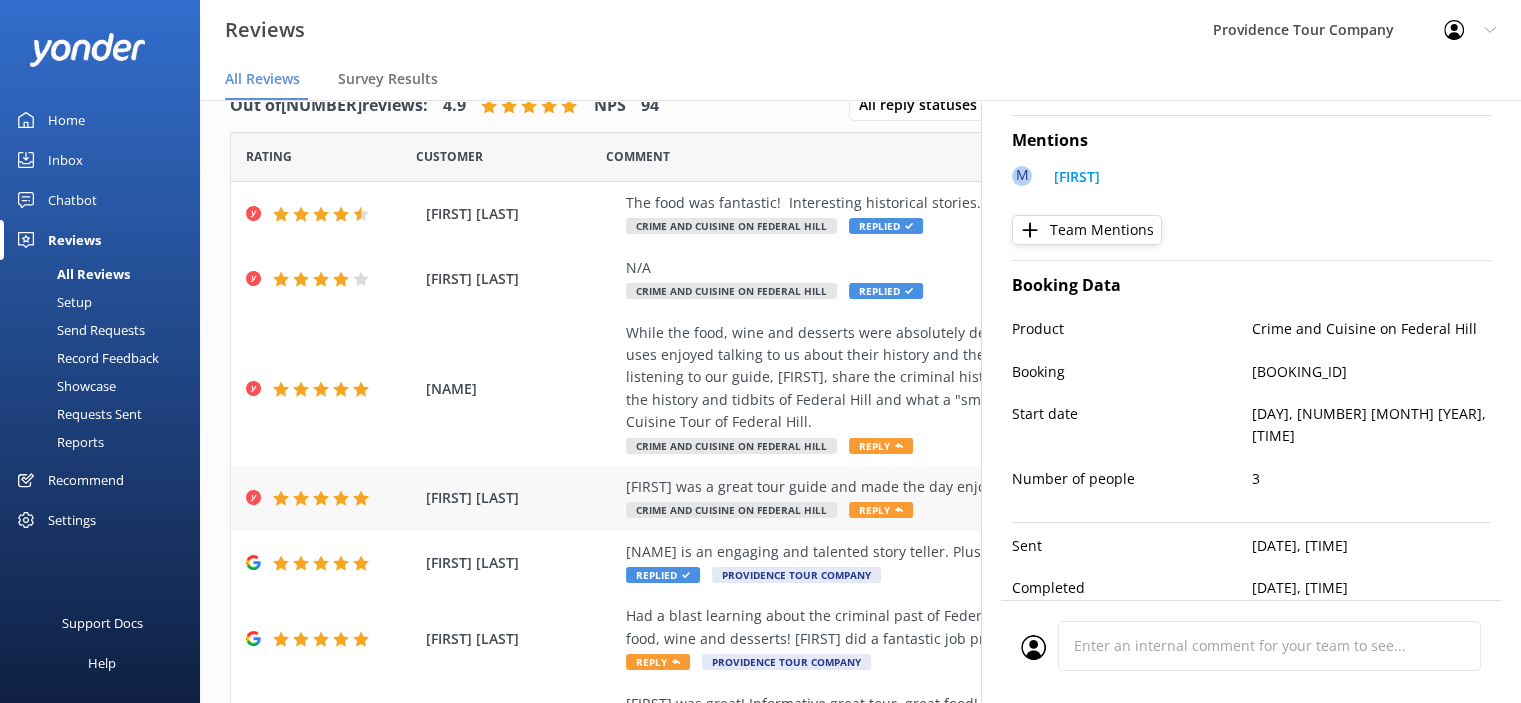 click on "[FIRST] was a great tour guide and made the day enjoyable!" at bounding box center [990, 487] 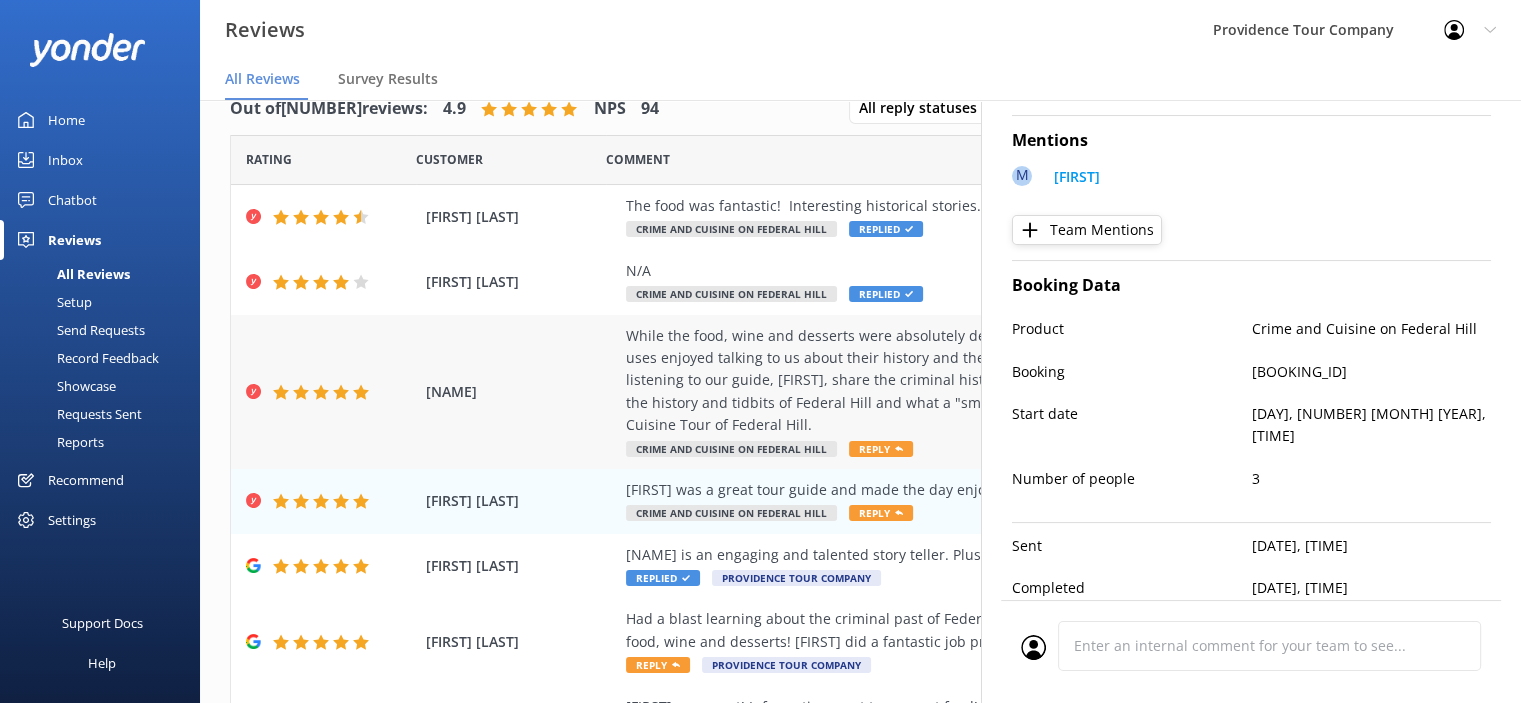 scroll, scrollTop: 0, scrollLeft: 0, axis: both 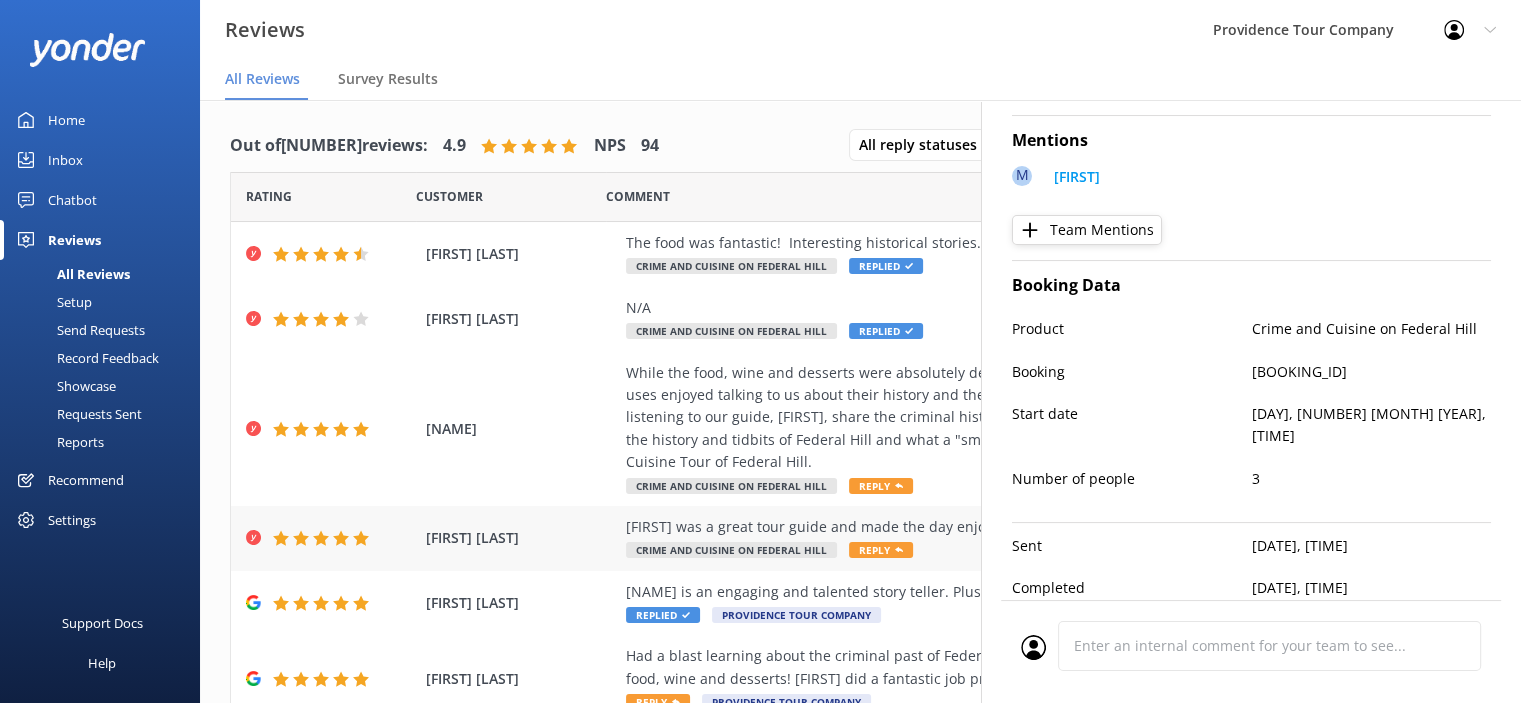 click on "[FIRST] was a great tour guide and made the day enjoyable!" at bounding box center [990, 527] 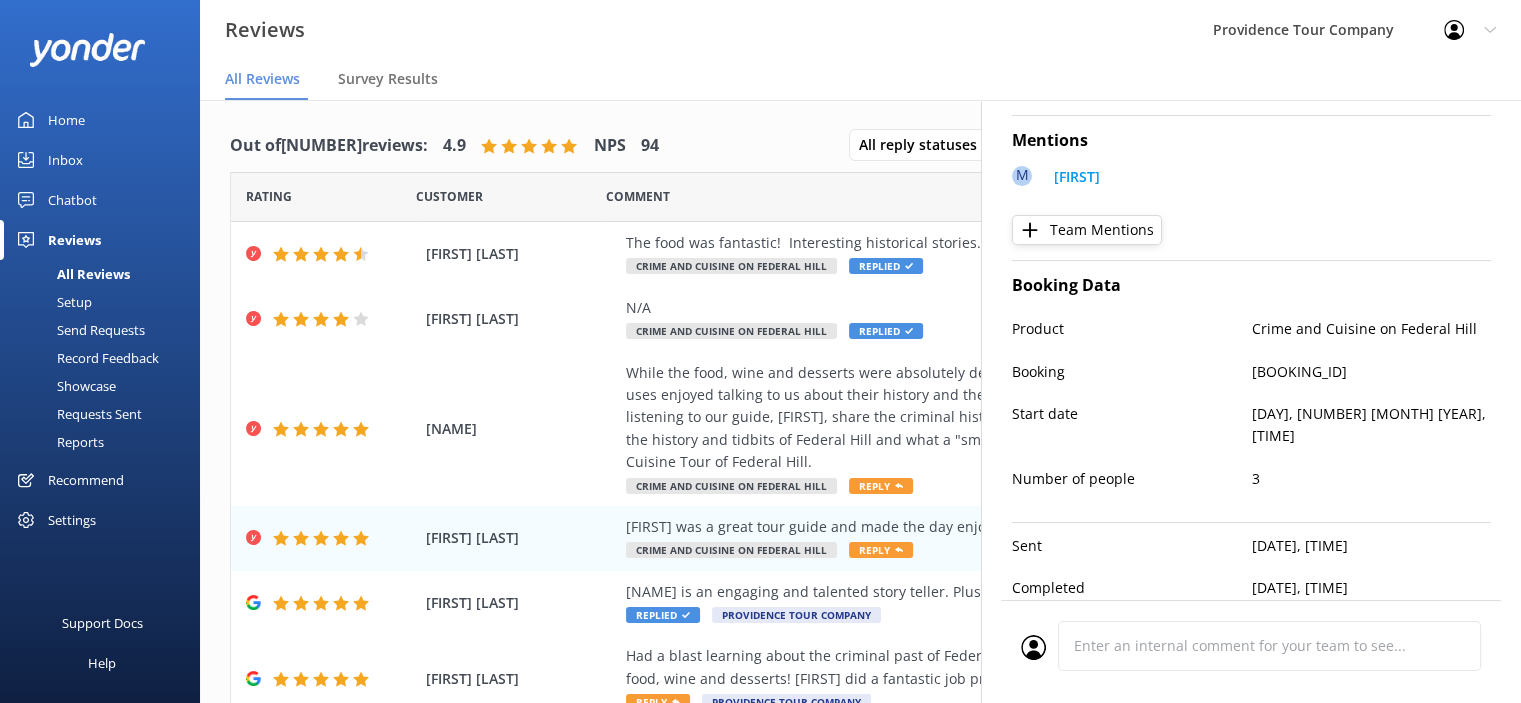 scroll, scrollTop: 0, scrollLeft: 0, axis: both 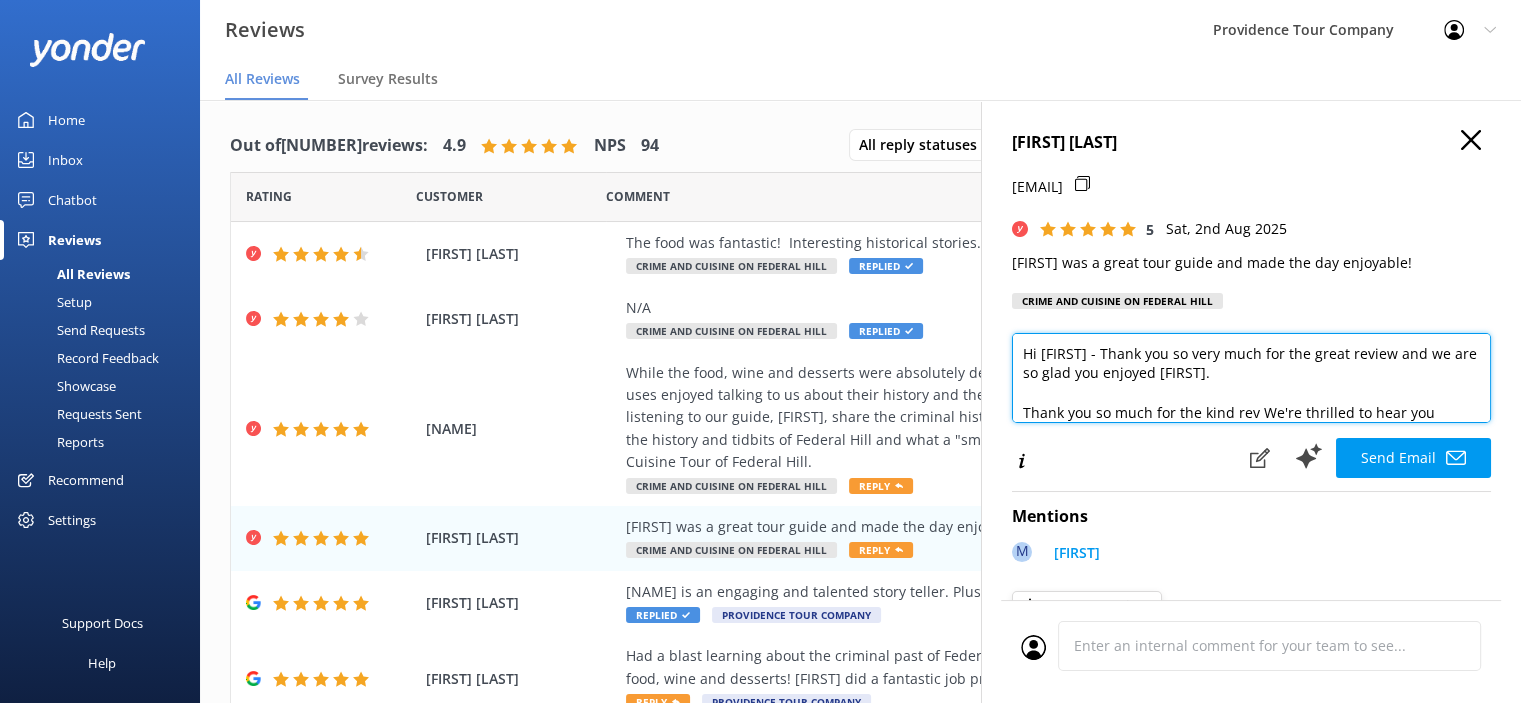 drag, startPoint x: 1423, startPoint y: 422, endPoint x: 1021, endPoint y: 323, distance: 414.01086 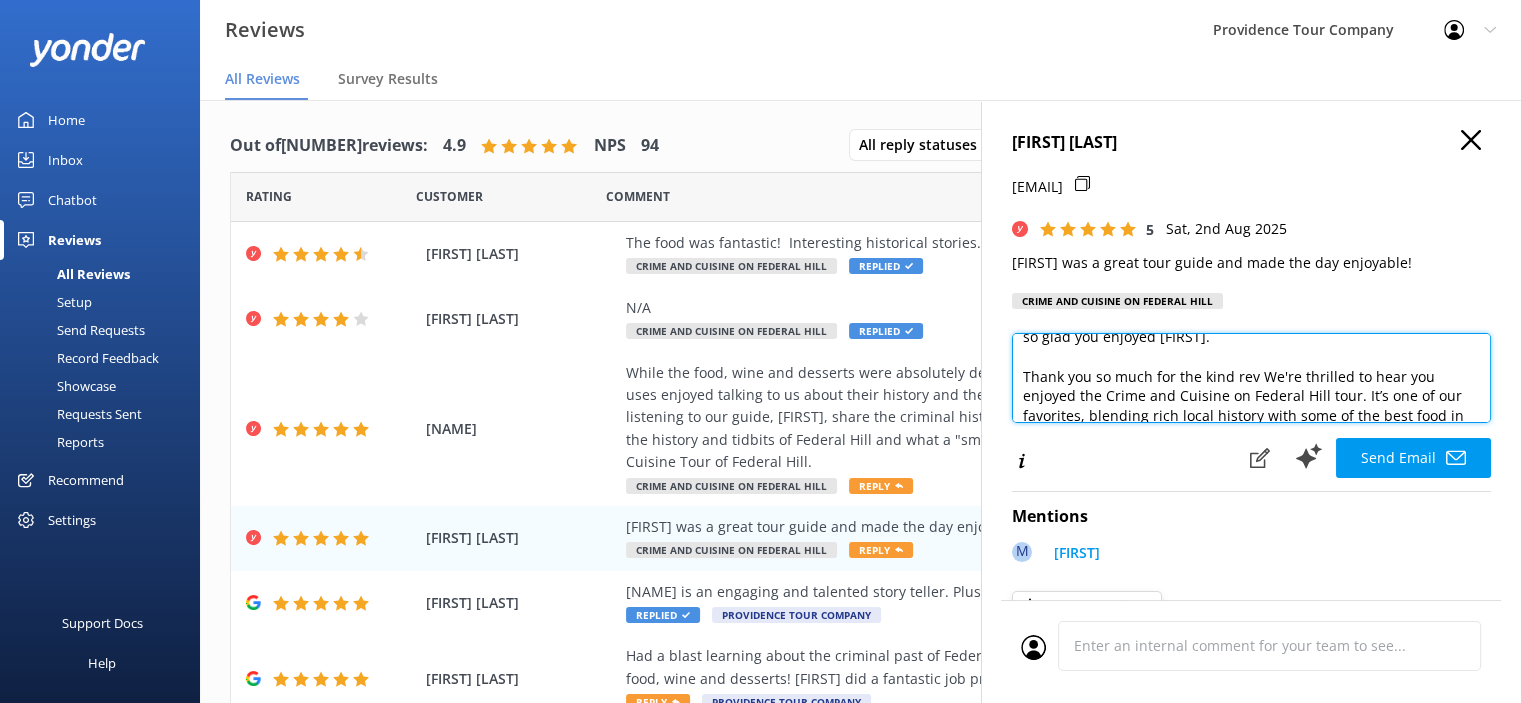 scroll, scrollTop: 0, scrollLeft: 0, axis: both 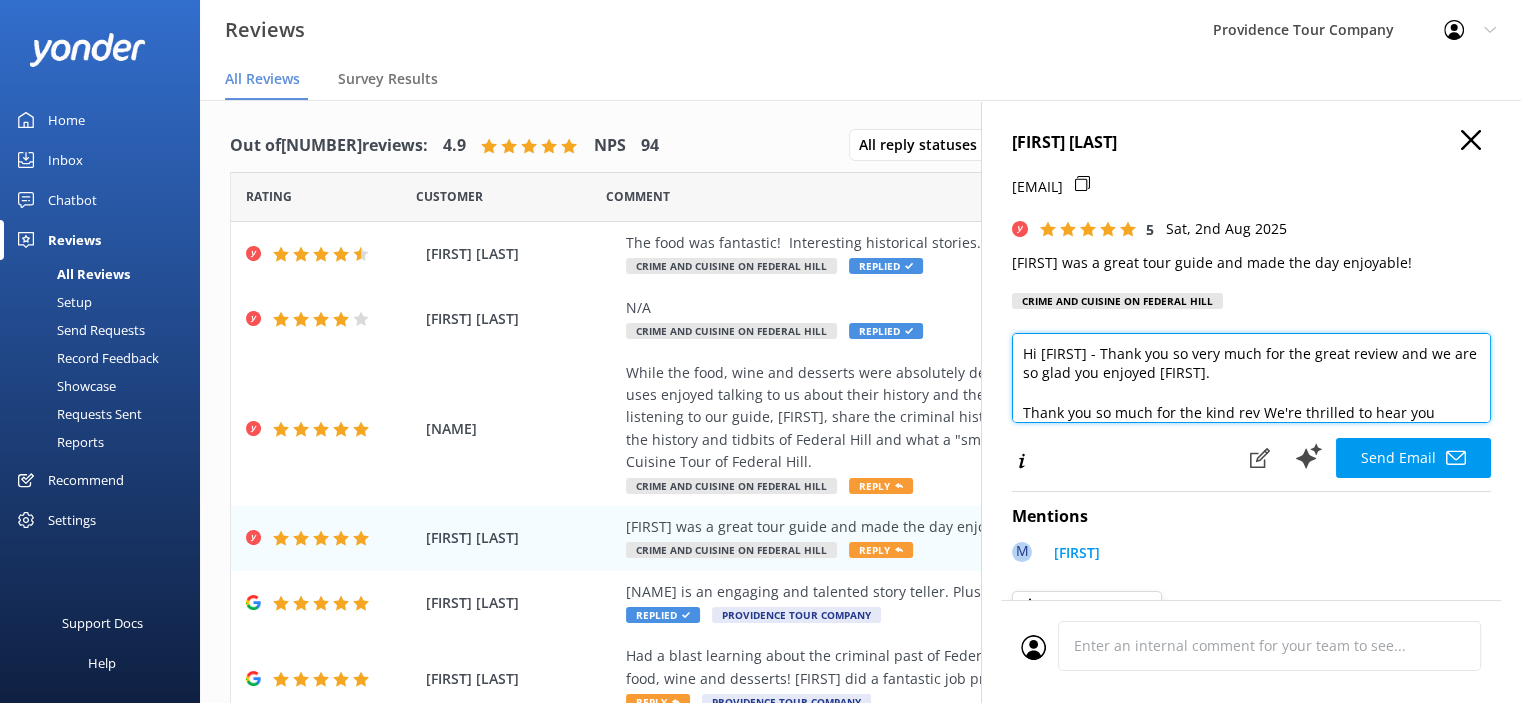 drag, startPoint x: 1453, startPoint y: 423, endPoint x: 1078, endPoint y: 339, distance: 384.29285 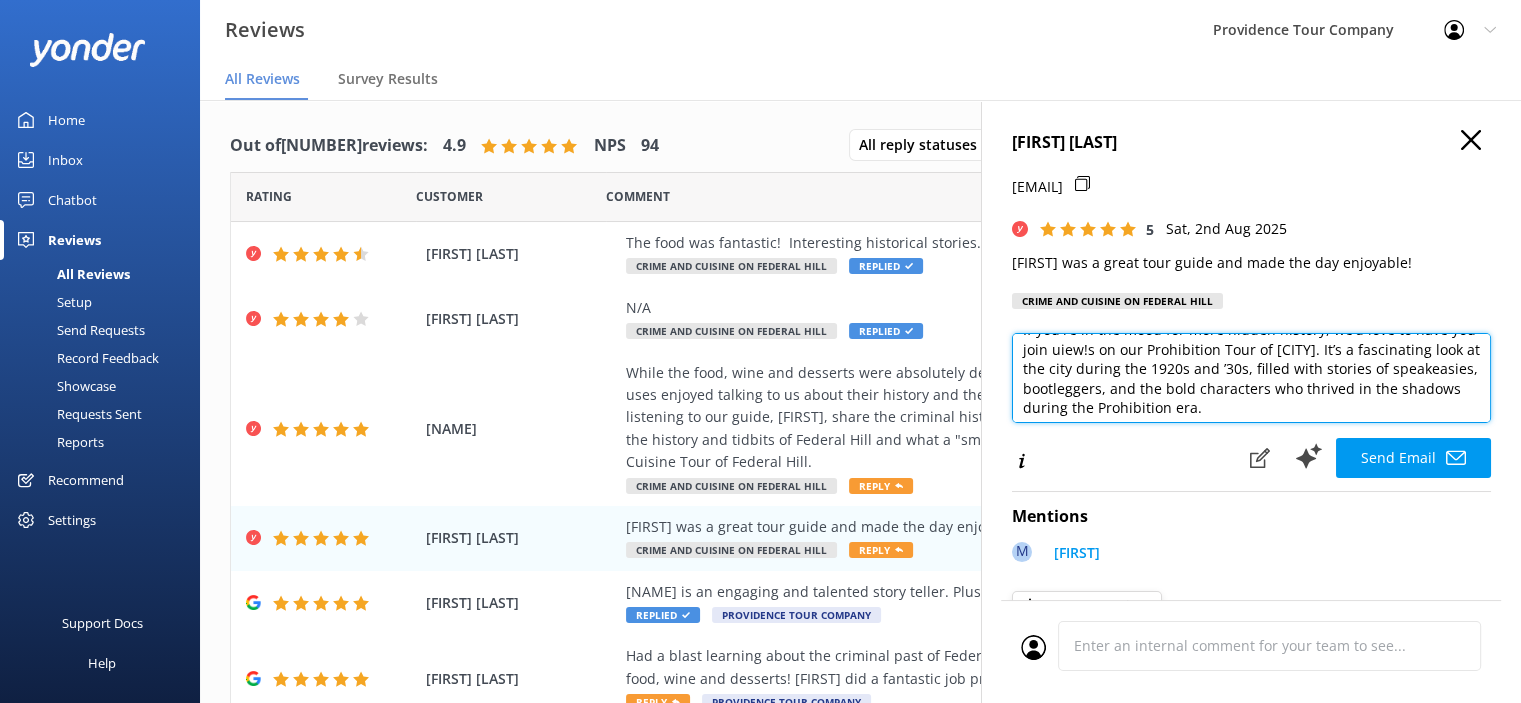 scroll, scrollTop: 264, scrollLeft: 0, axis: vertical 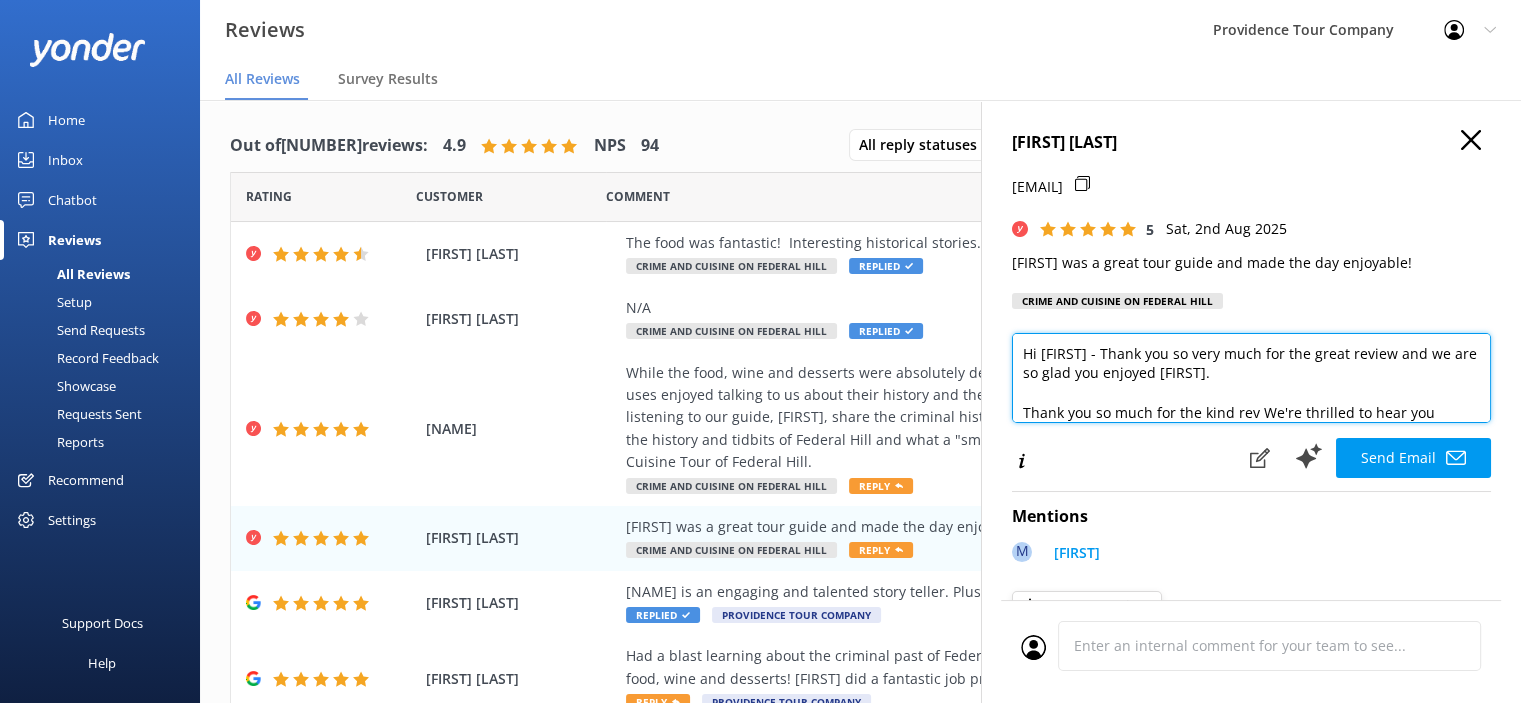drag, startPoint x: 1271, startPoint y: 415, endPoint x: 1001, endPoint y: 335, distance: 281.60257 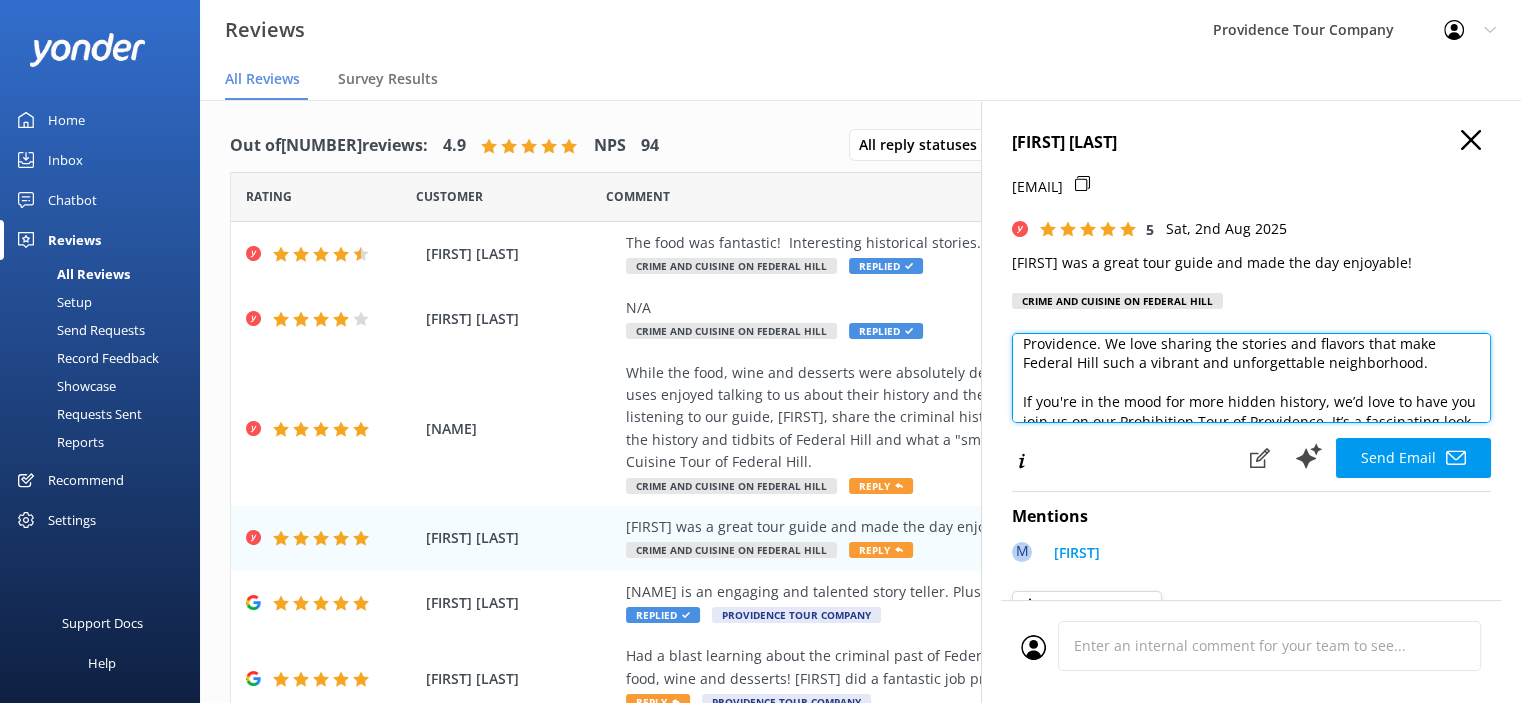 scroll, scrollTop: 0, scrollLeft: 0, axis: both 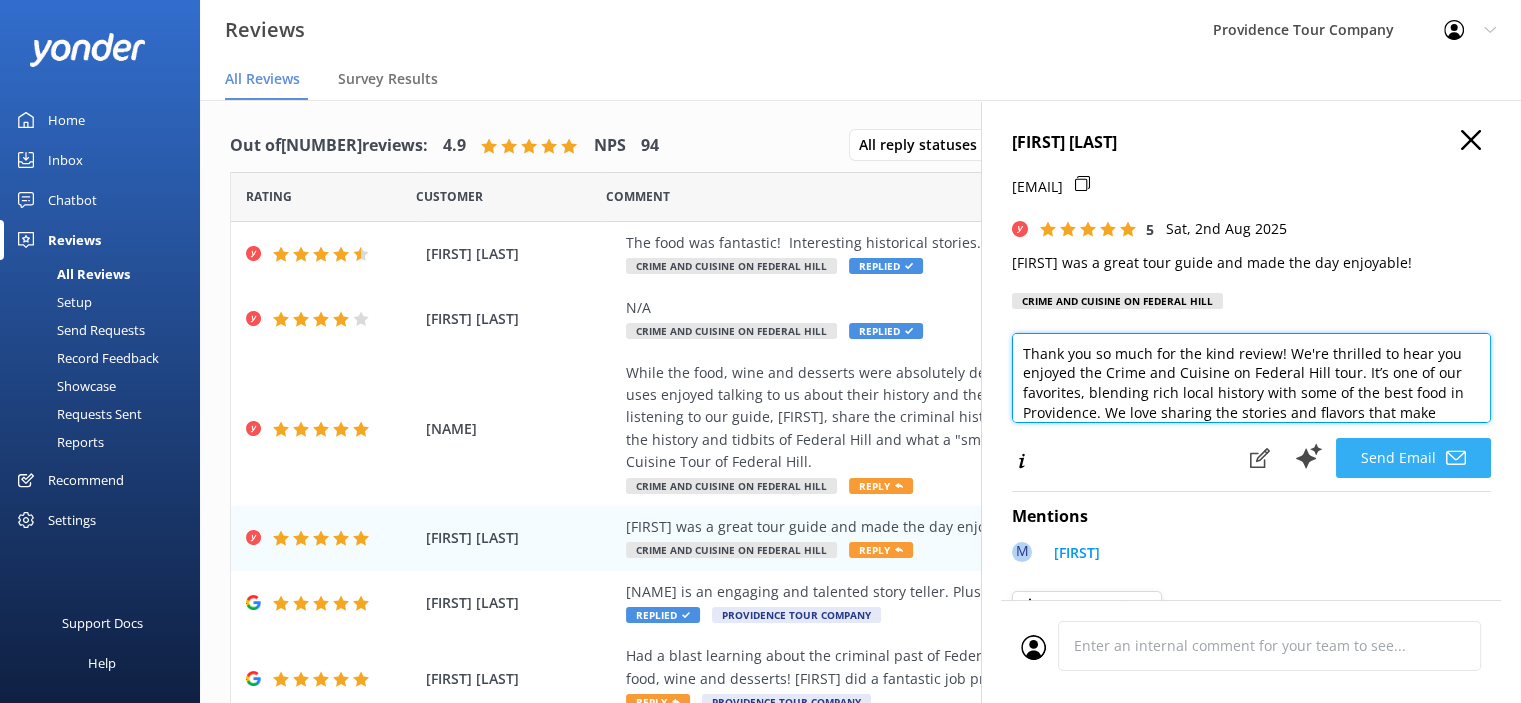 type on "Thank you so much for the kind review! We're thrilled to hear you enjoyed the Crime and Cuisine on Federal Hill tour. It’s one of our favorites, blending rich local history with some of the best food in Providence. We love sharing the stories and flavors that make Federal Hill such a vibrant and unforgettable neighborhood.
If you're in the mood for more hidden history, we’d love to have you join us on our Prohibition Tour of Providence. It’s a fascinating look at the city during the 1920s and ’30s, filled with stories of speakeasies, bootleggers, and the bold characters who thrived in the shadows during the Prohibition era.
You can learn more and book your next adventure at www.providencetourcompany.com!" 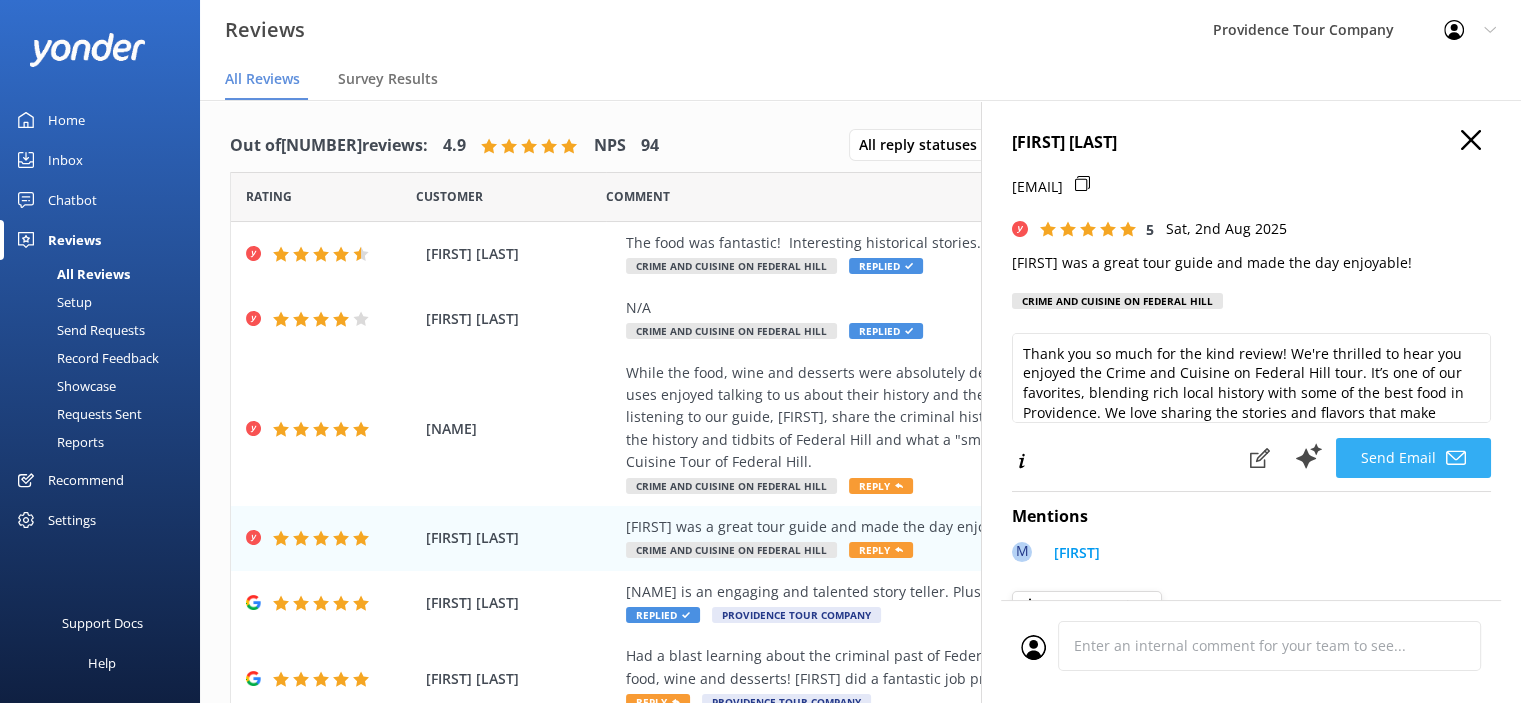 click on "Send Email" at bounding box center [1413, 458] 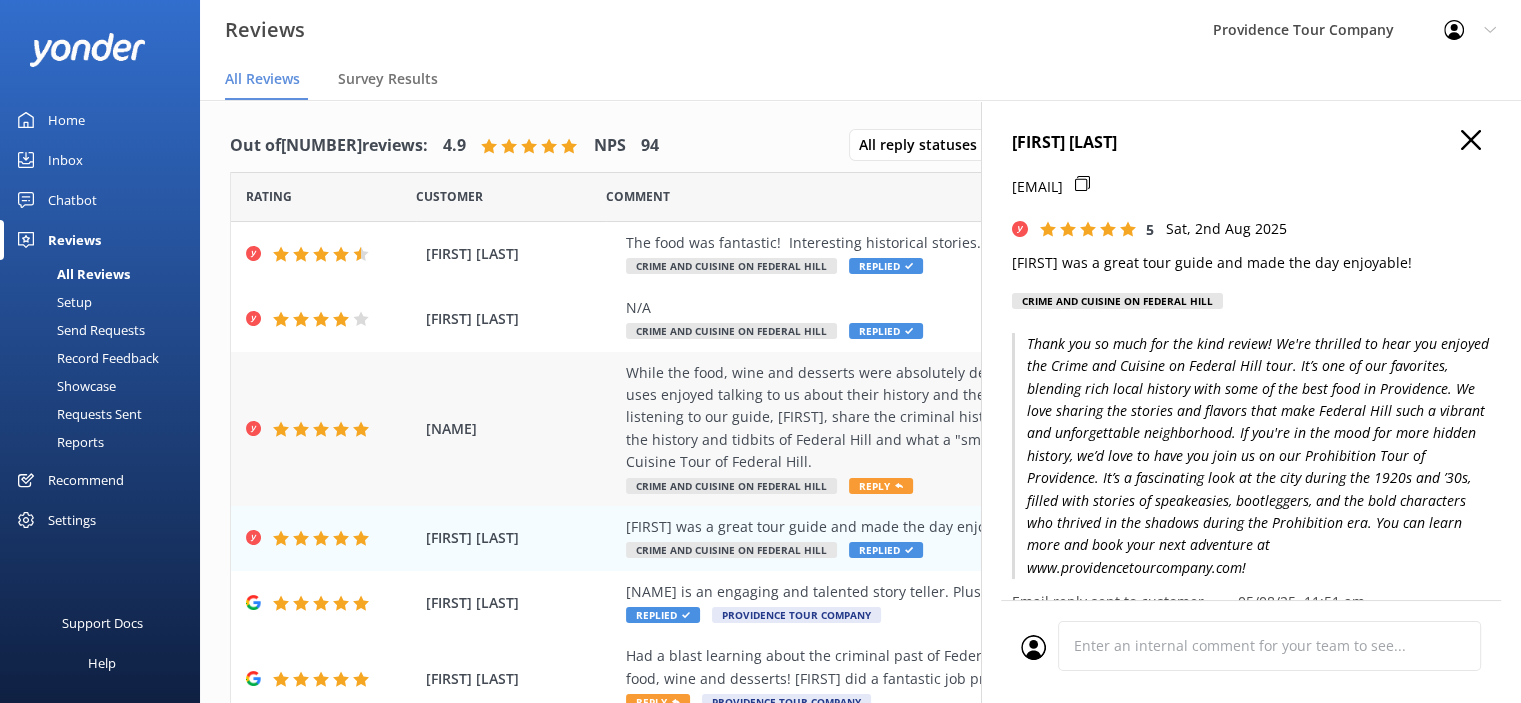 click on "Reply" at bounding box center (881, 486) 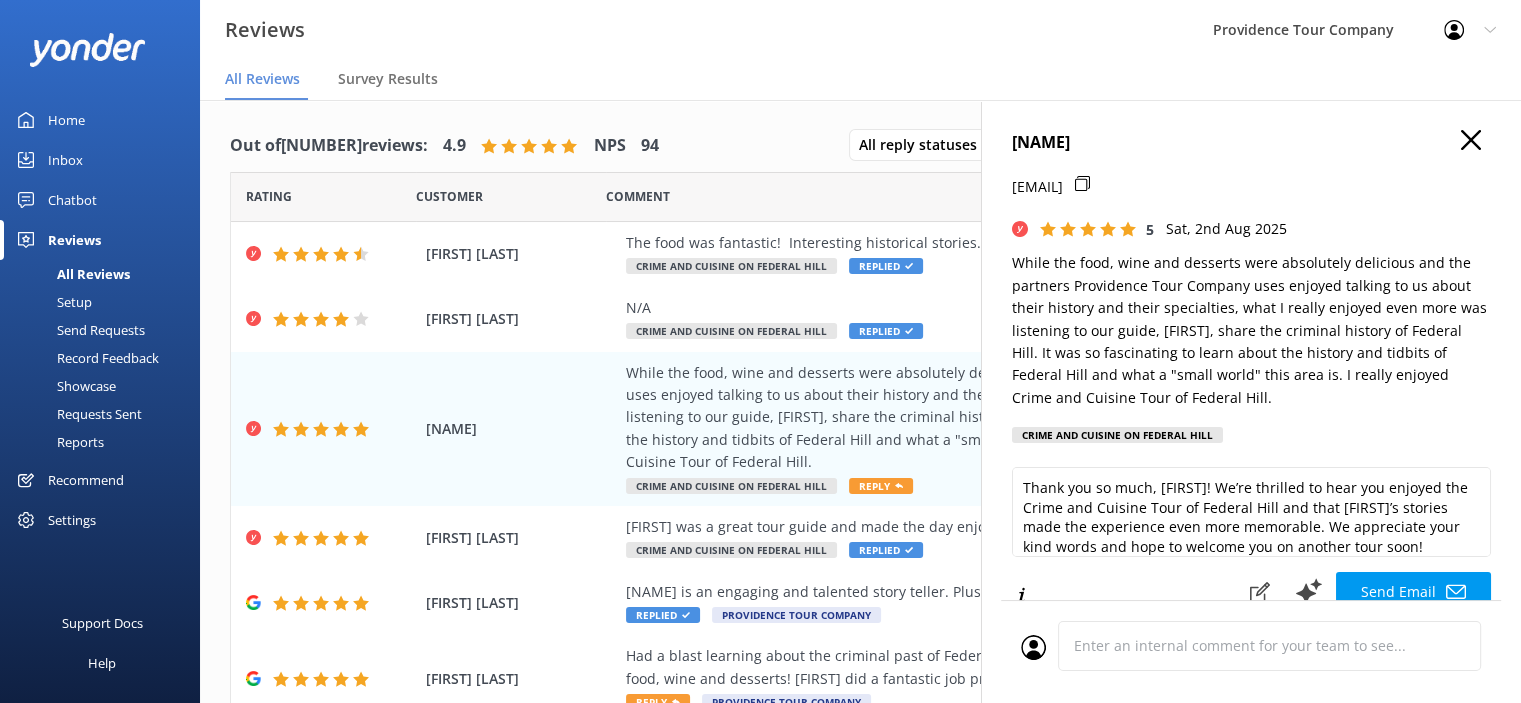 scroll, scrollTop: 29, scrollLeft: 0, axis: vertical 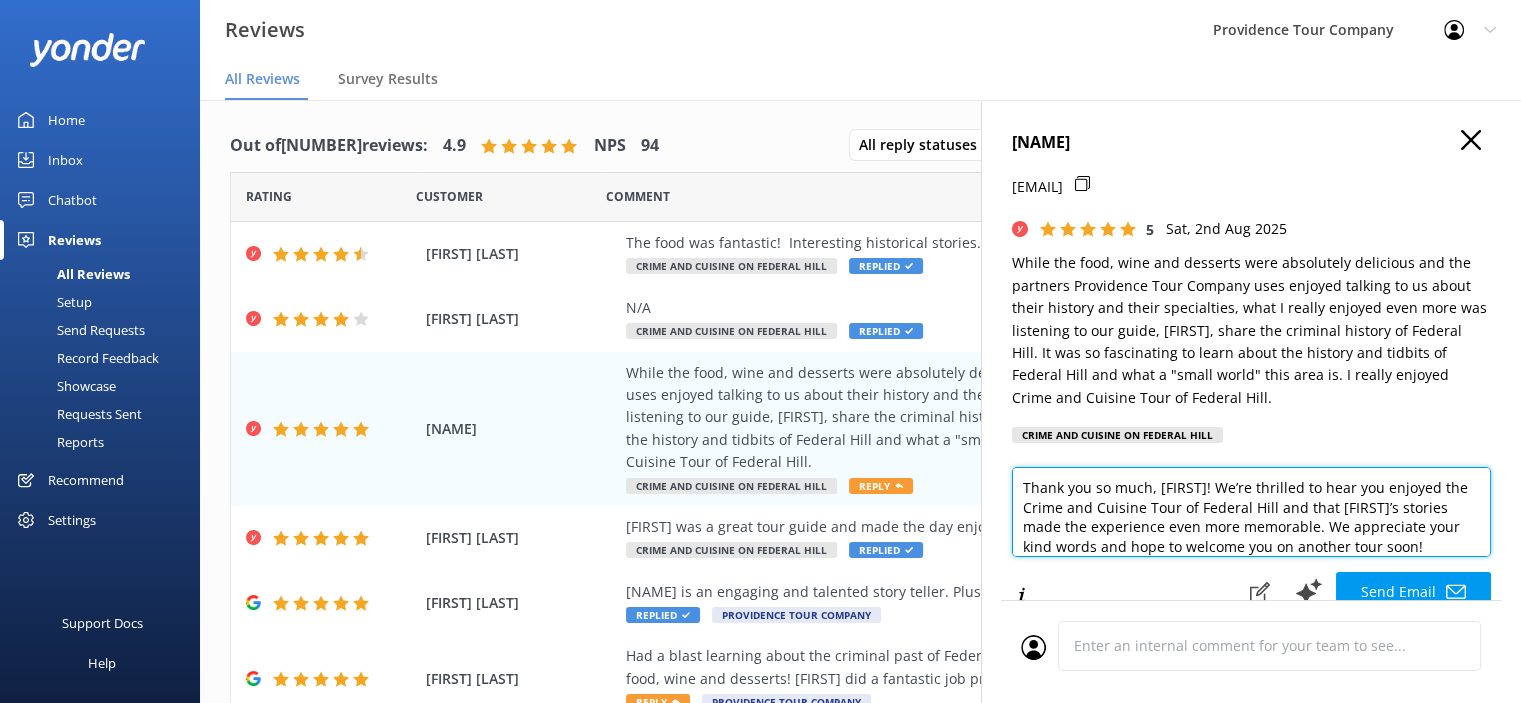 drag, startPoint x: 1088, startPoint y: 543, endPoint x: 998, endPoint y: 456, distance: 125.17587 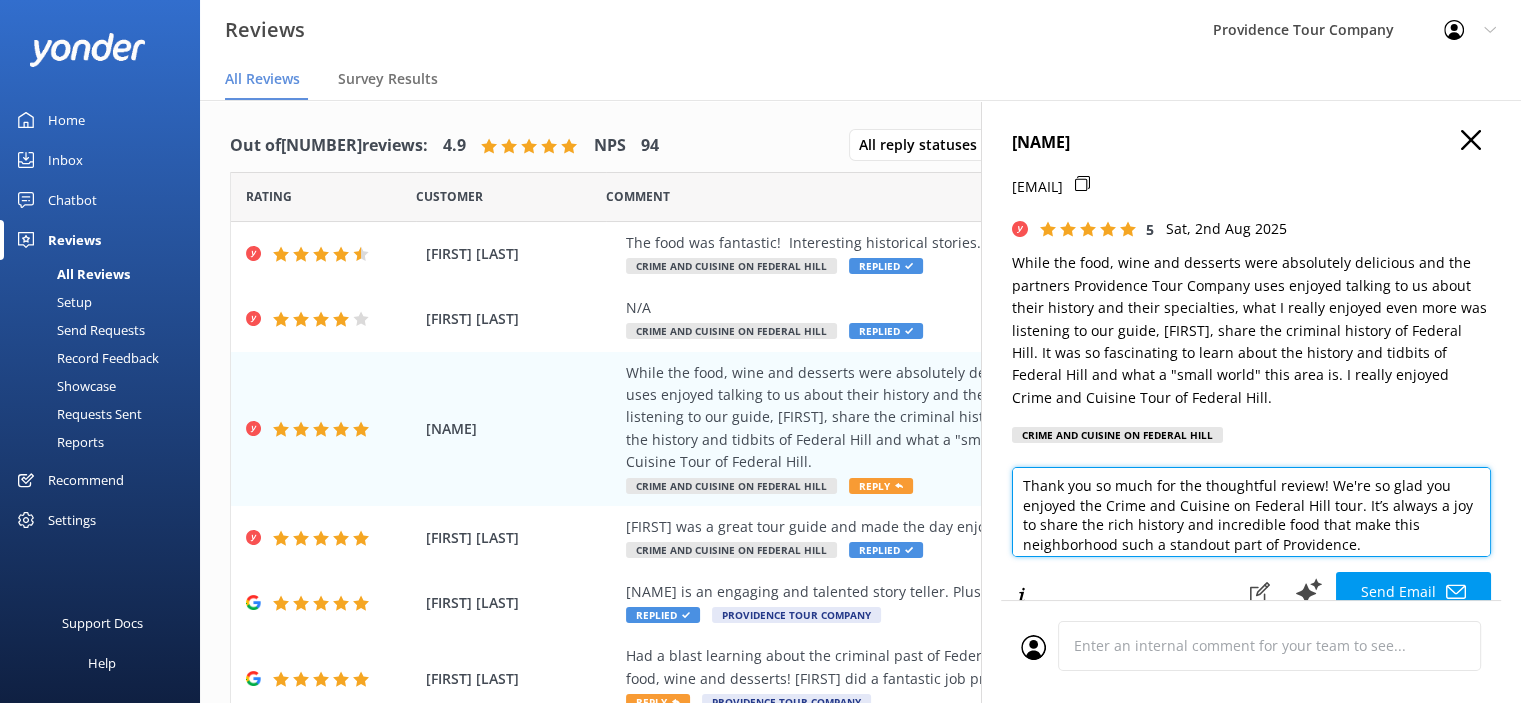 scroll, scrollTop: 0, scrollLeft: 0, axis: both 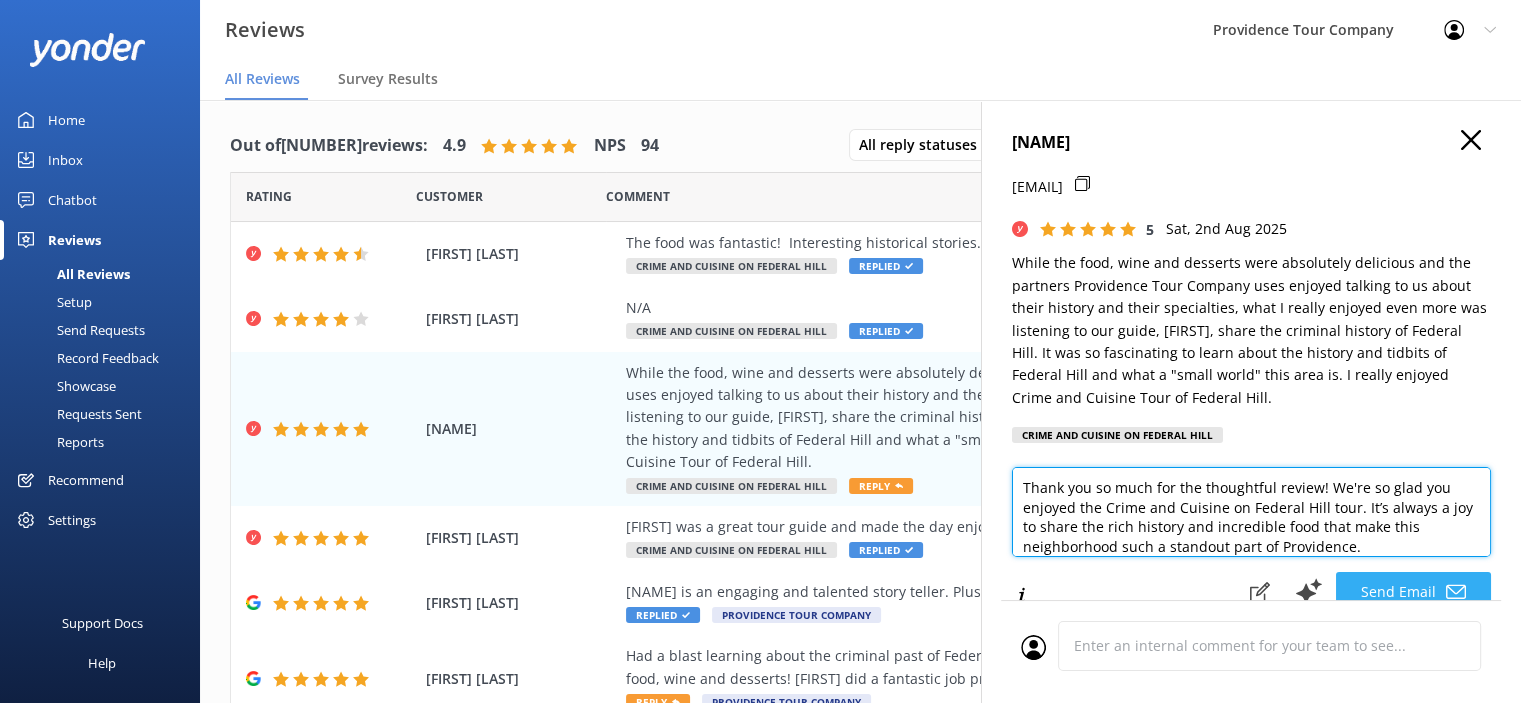 type on "Thank you so much for the thoughtful review! We're so glad you enjoyed the Crime and Cuisine on Federal Hill tour. It’s always a joy to share the rich history and incredible food that make this neighborhood such a standout part of Providence.
If you're interested in exploring more of the city's hidden past, we’d love to have you join us for the Prohibition Tour of Providence. This tour dives into the roaring 1920s and ’30s, uncovering tales of speakeasies, bootleggers, and the larger-than-life characters who shaped Providence during the Prohibition era.
You can find all the details and book your next tour at www.providencetourcompany.com!
Thanks again for joining us—we look forward to seeing you on another adventure soon!" 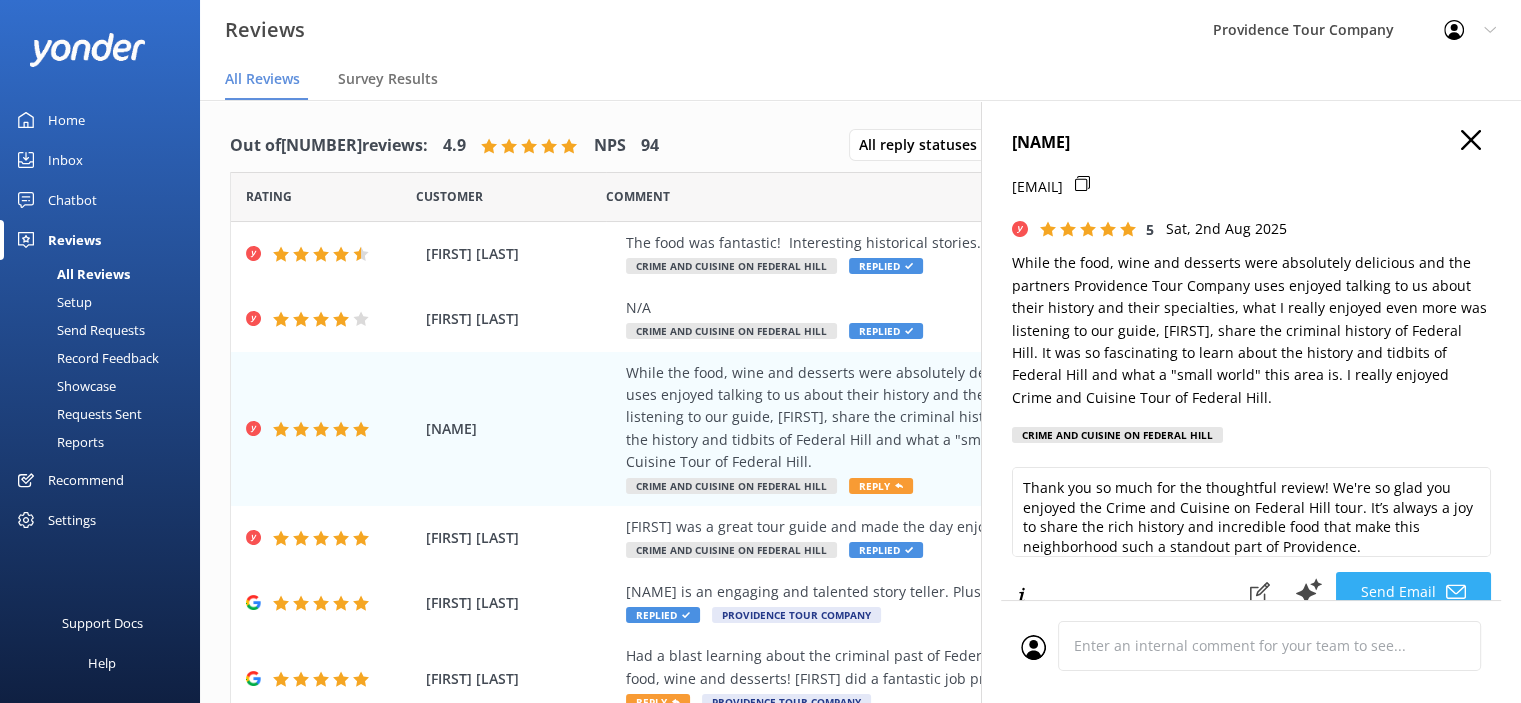 click on "Send Email" at bounding box center [1413, 592] 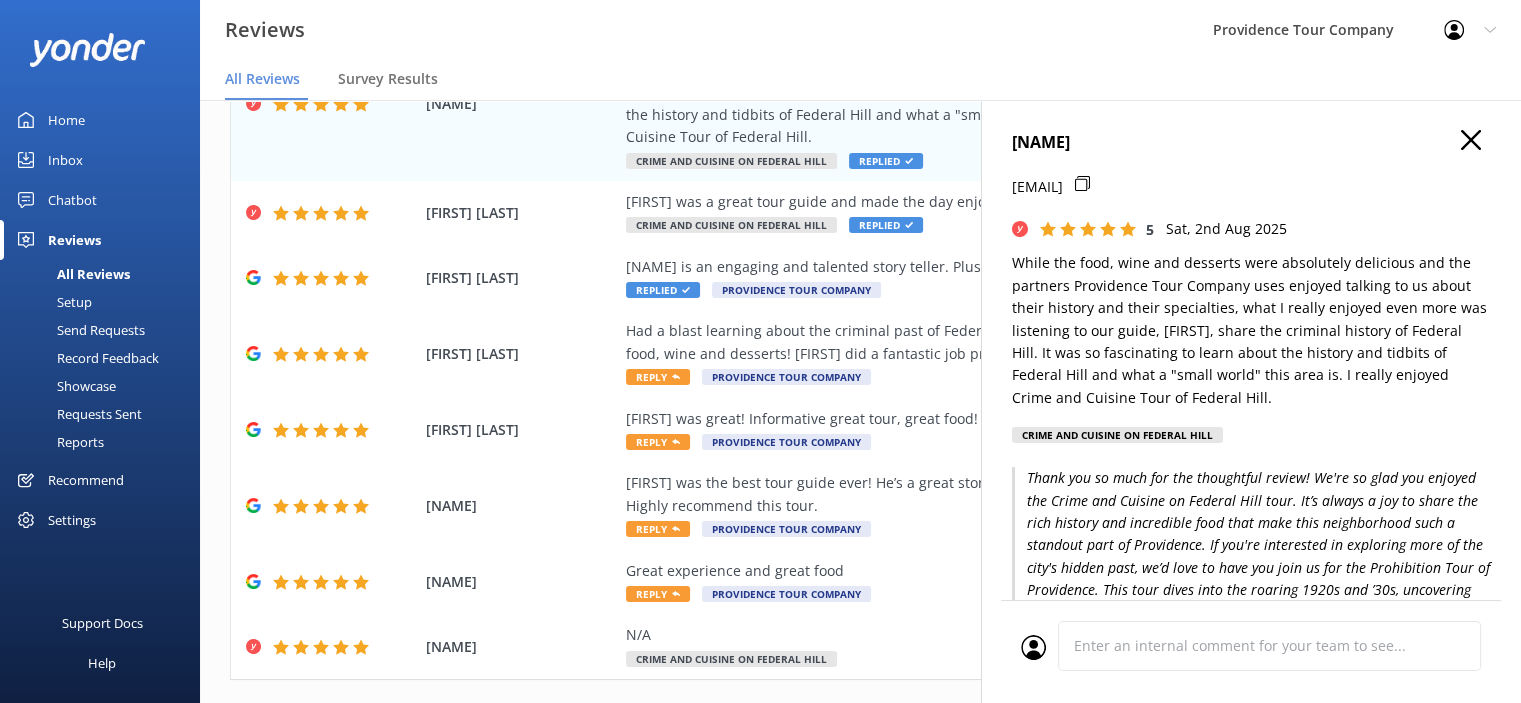 scroll, scrollTop: 367, scrollLeft: 0, axis: vertical 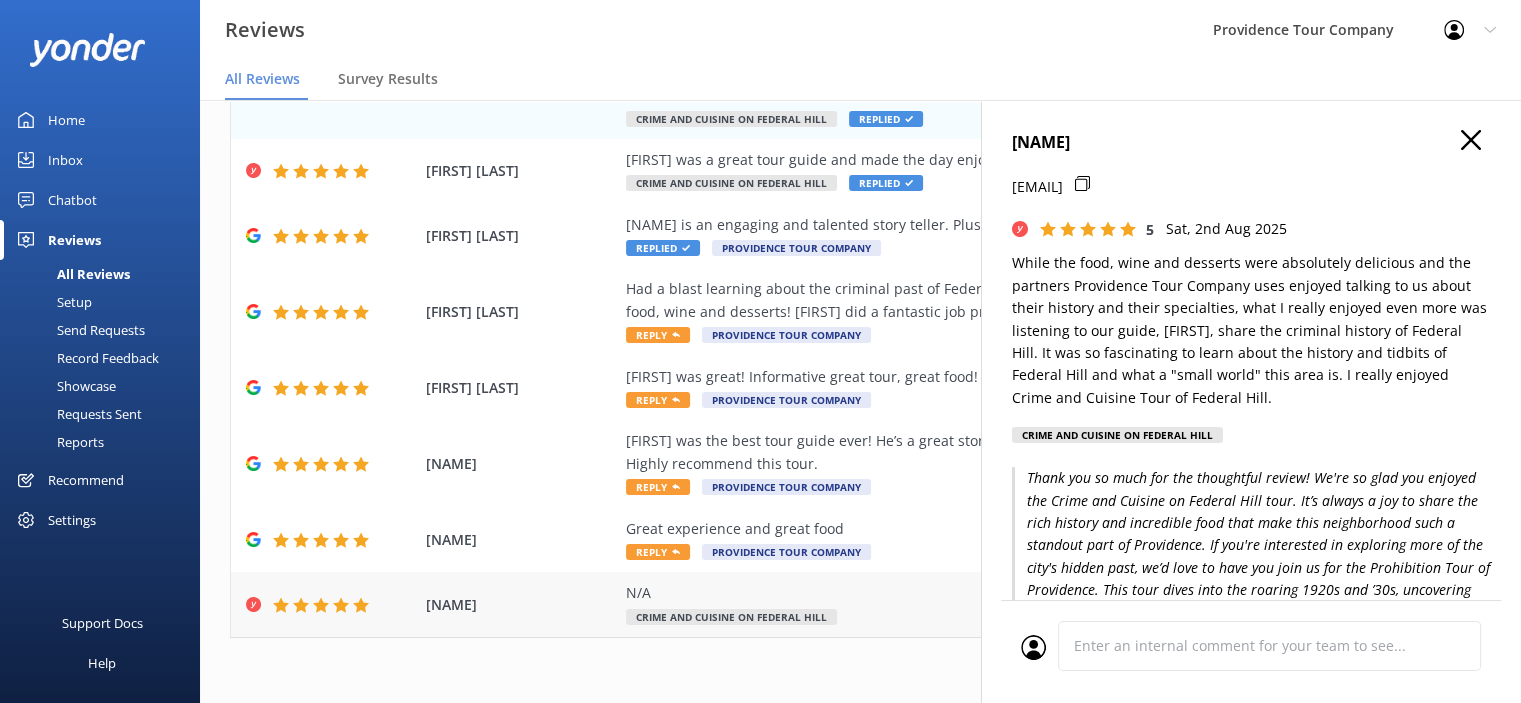 click on "Crime and Cuisine on Federal Hill" at bounding box center (731, 617) 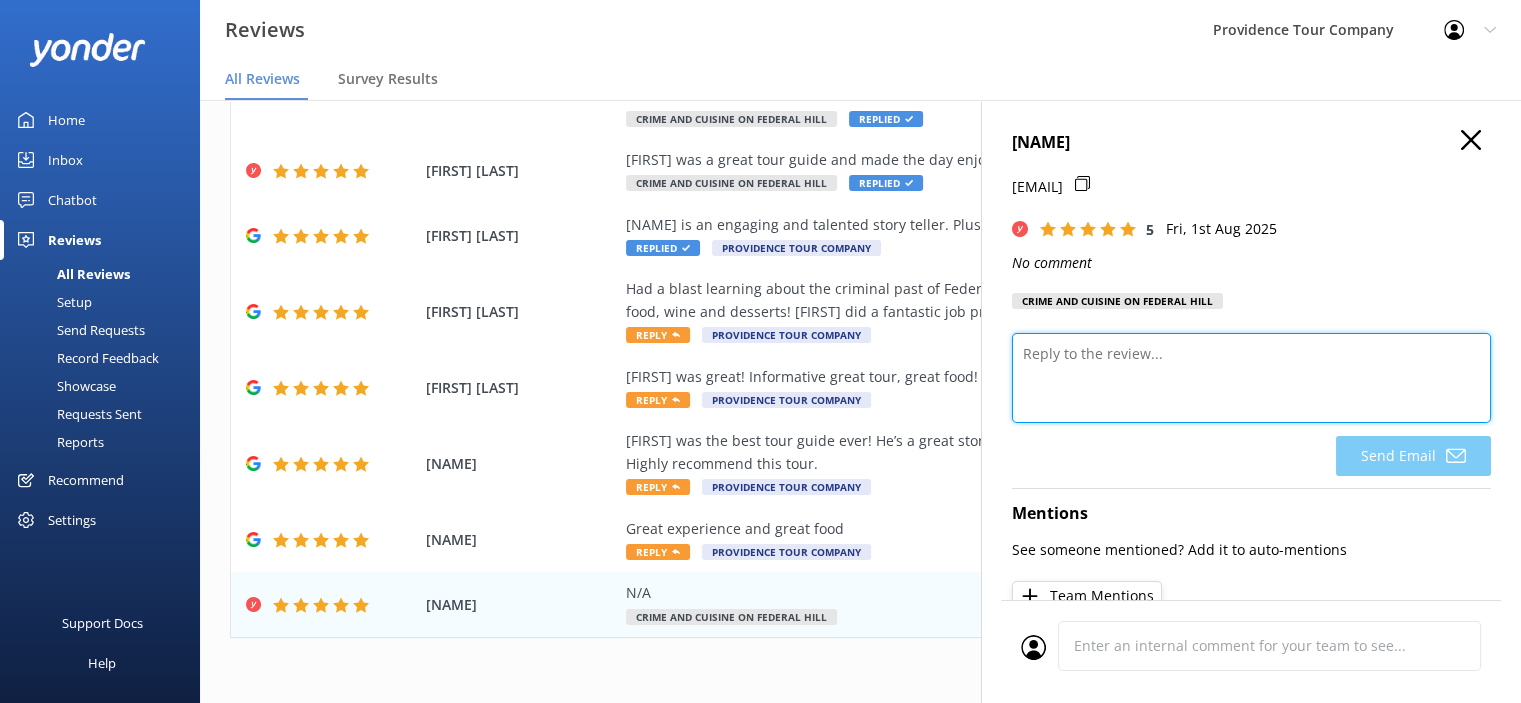 click at bounding box center (1251, 378) 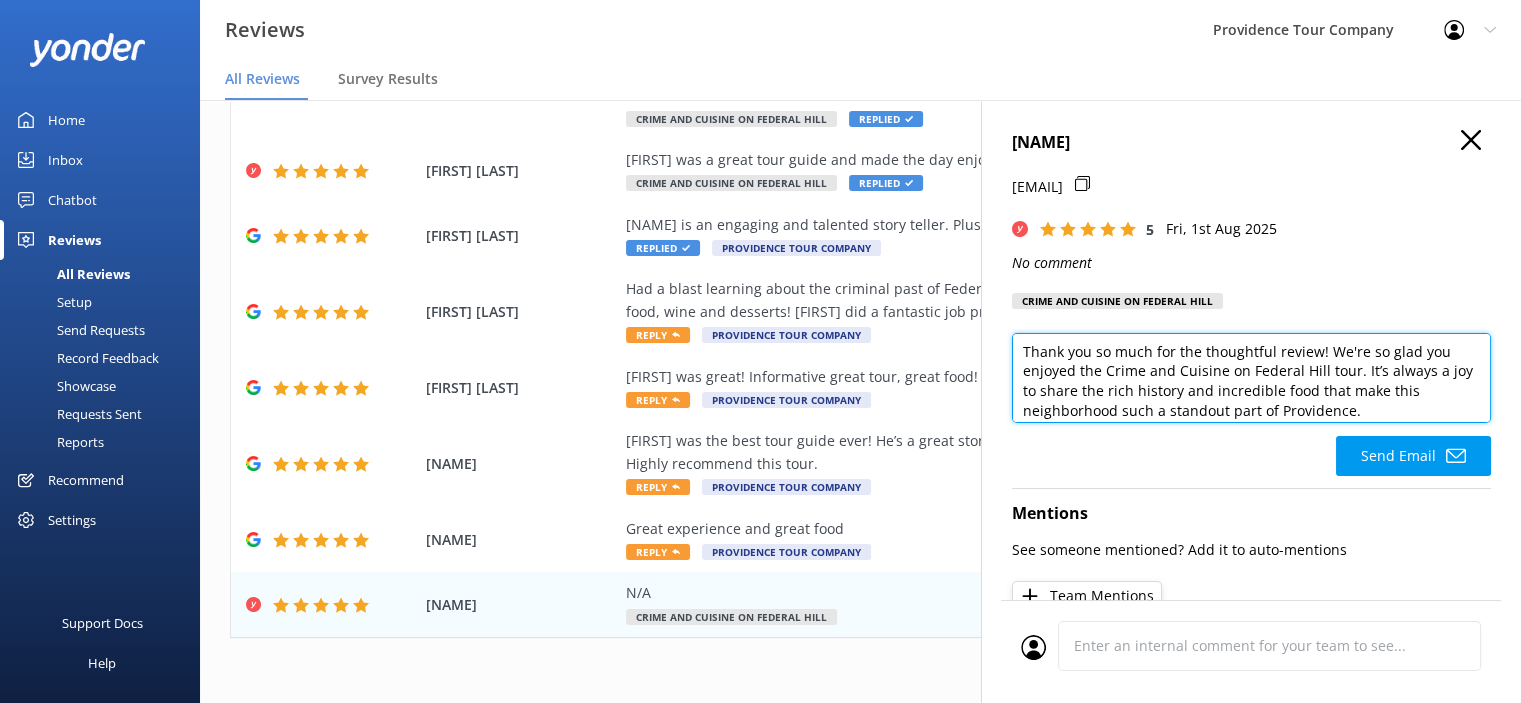 scroll, scrollTop: 0, scrollLeft: 0, axis: both 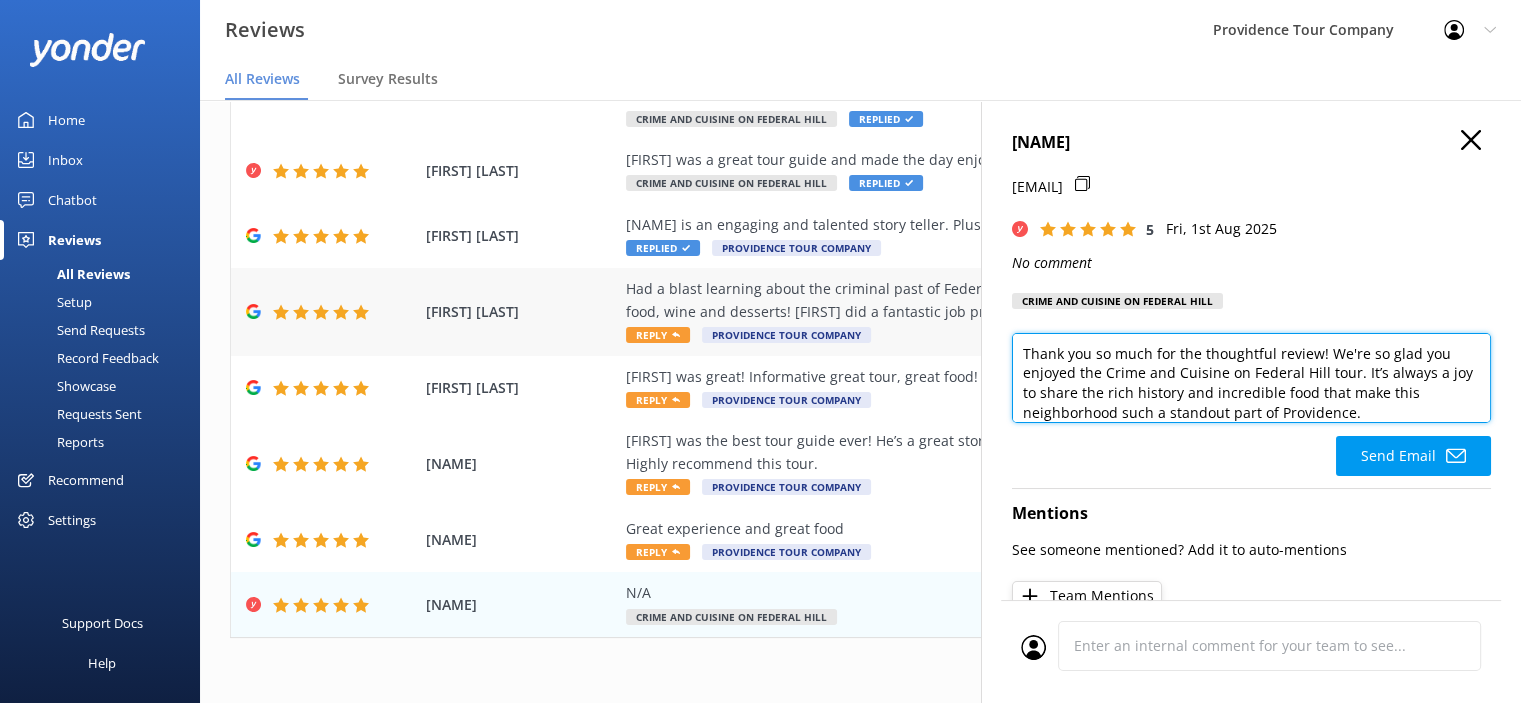 drag, startPoint x: 1319, startPoint y: 358, endPoint x: 904, endPoint y: 333, distance: 415.75232 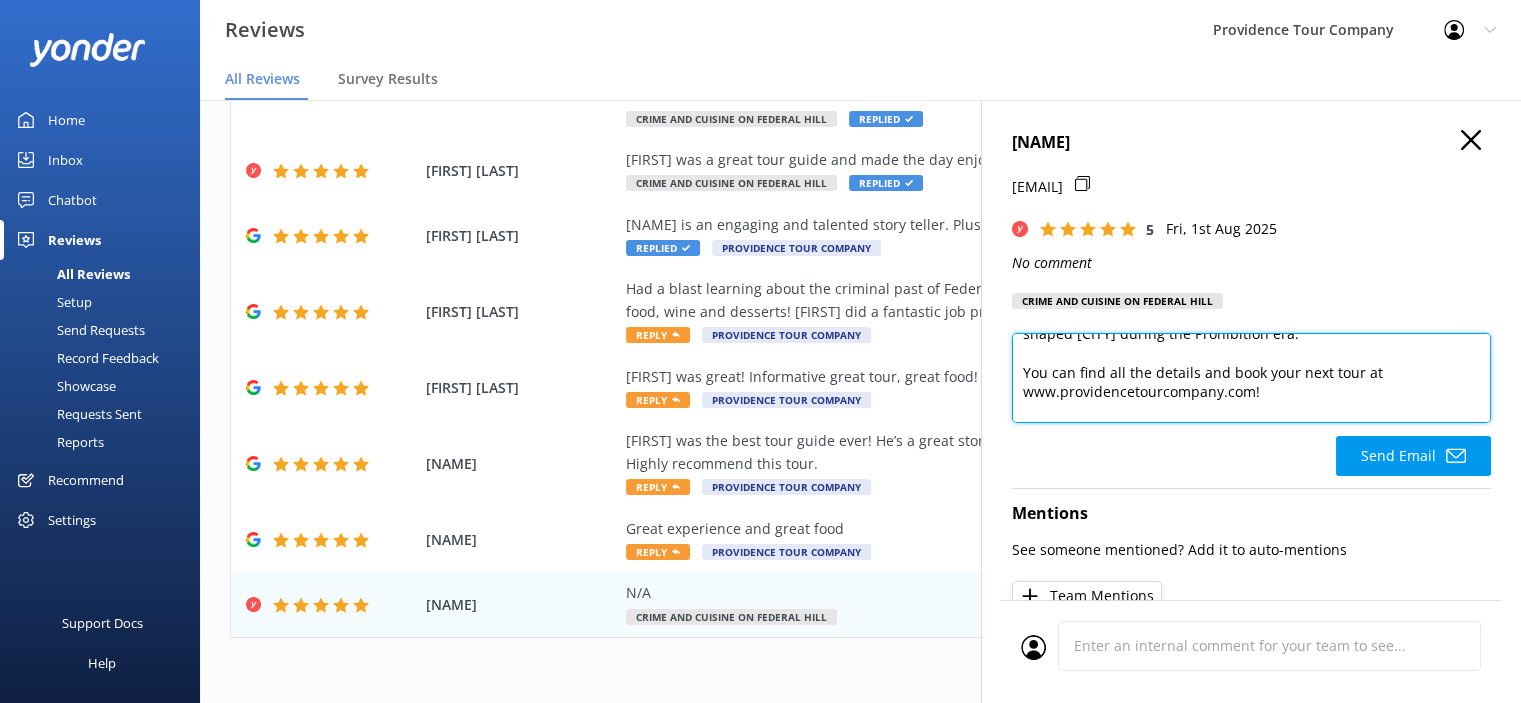 scroll, scrollTop: 200, scrollLeft: 0, axis: vertical 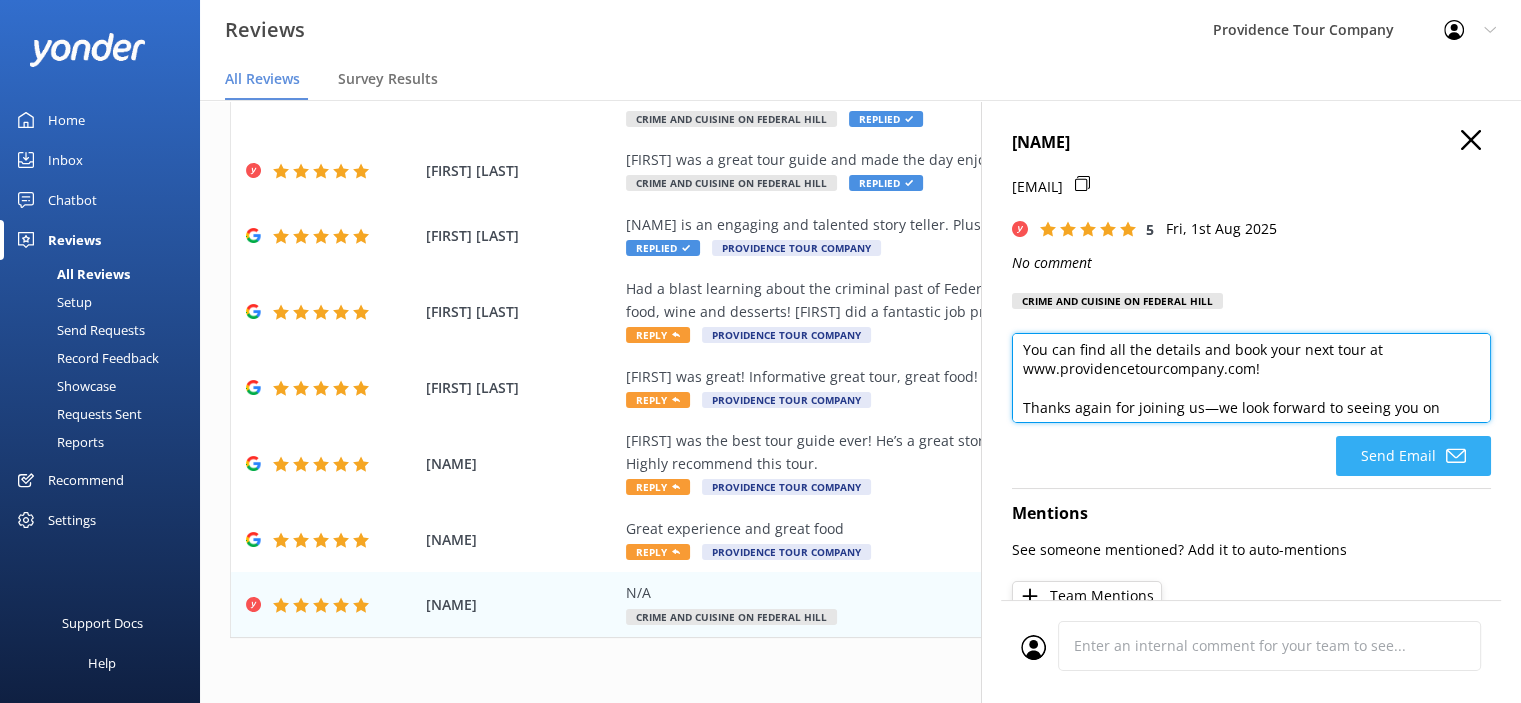 type on "We're so glad you enjoyed the Crime and Cuisine on Federal Hill tour. It’s always a joy to share the rich history and incredible food that make this neighborhood such a standout part of [CITY].
If you're interested in exploring more of the city's hidden past, we’d love to have you join us for the Prohibition Tour of [CITY]. This tour dives into the roaring 1920s and ’30s, uncovering tales of speakeasies, bootleggers, and the larger-than-life characters who shaped [CITY] during the Prohibition era.
You can find all the details and book your next tour at www.providencetourcompany.com!
Thanks again for joining us—we look forward to seeing you on another adventure soon!" 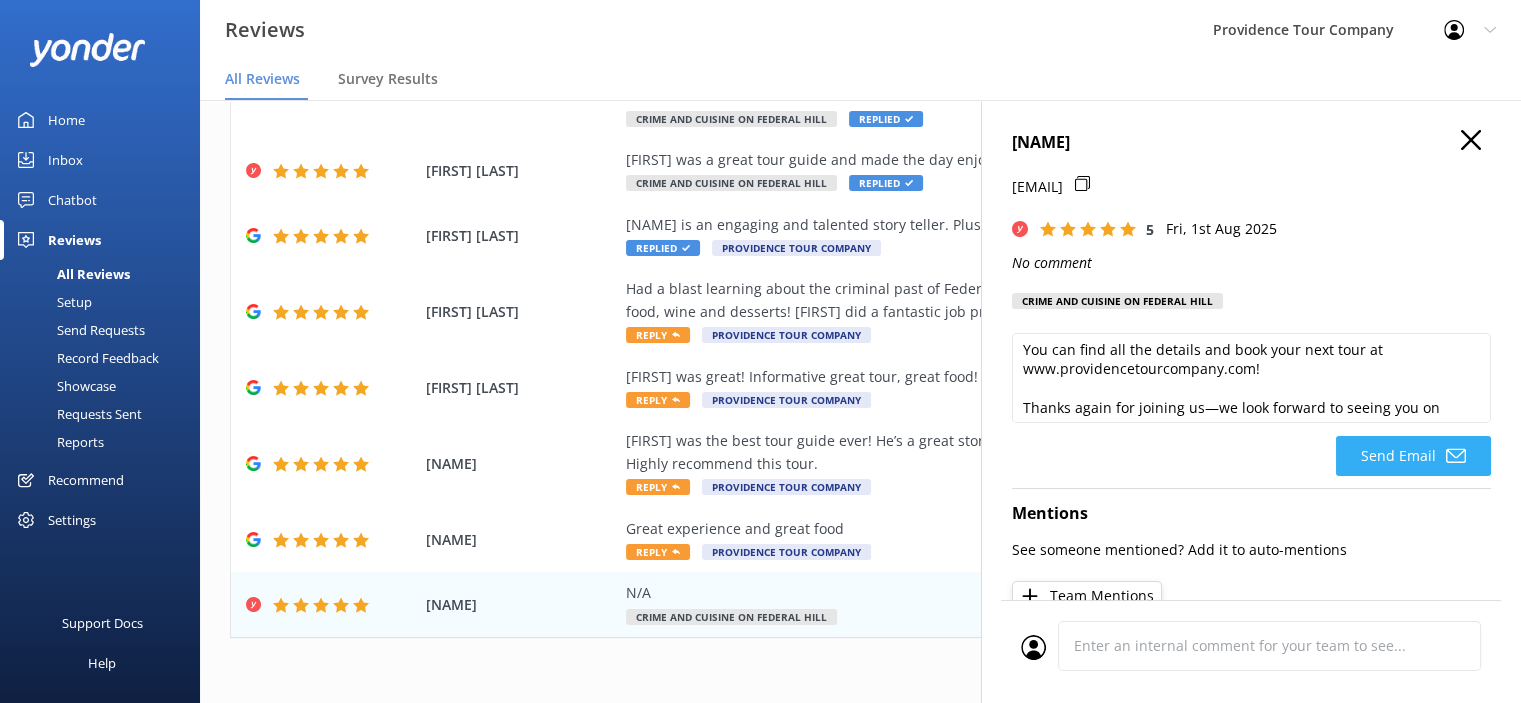 click on "Send Email" 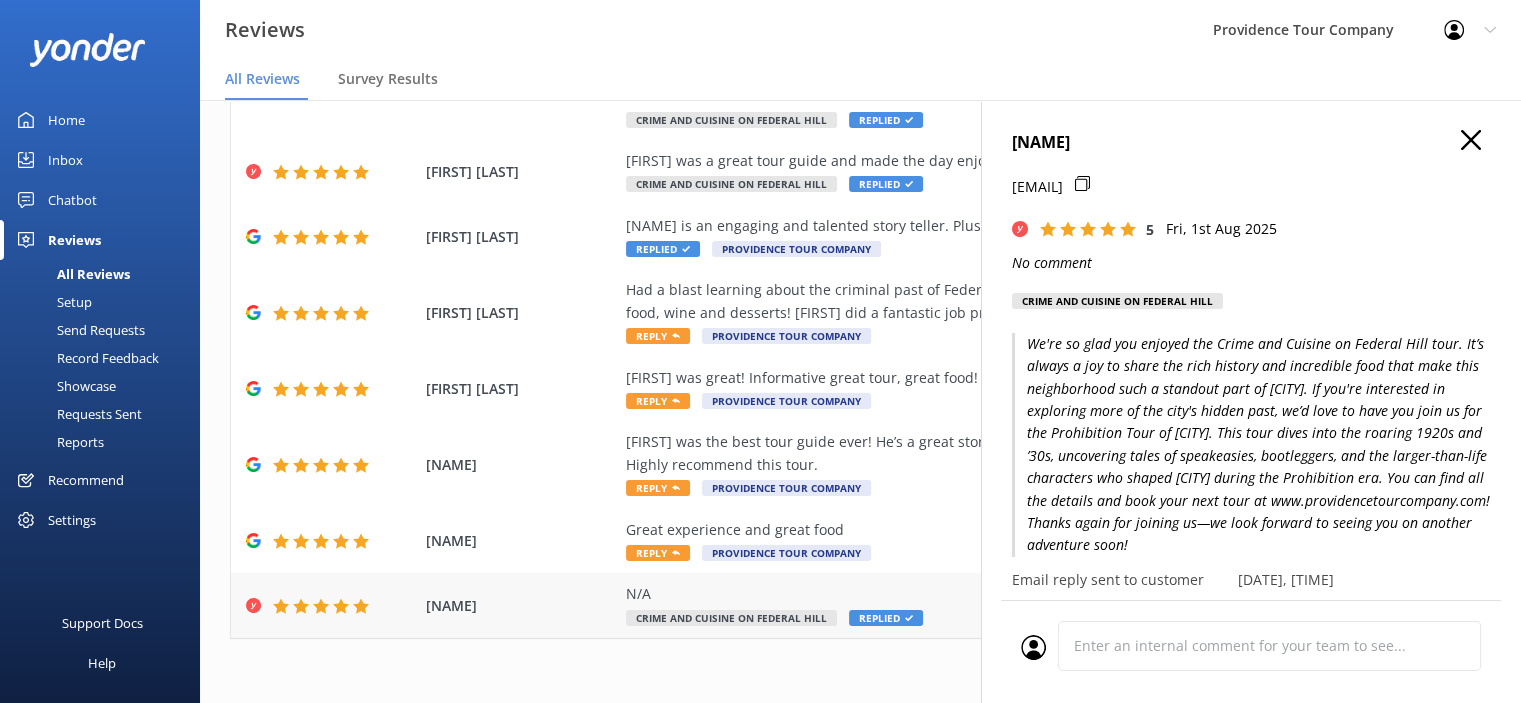scroll, scrollTop: 367, scrollLeft: 0, axis: vertical 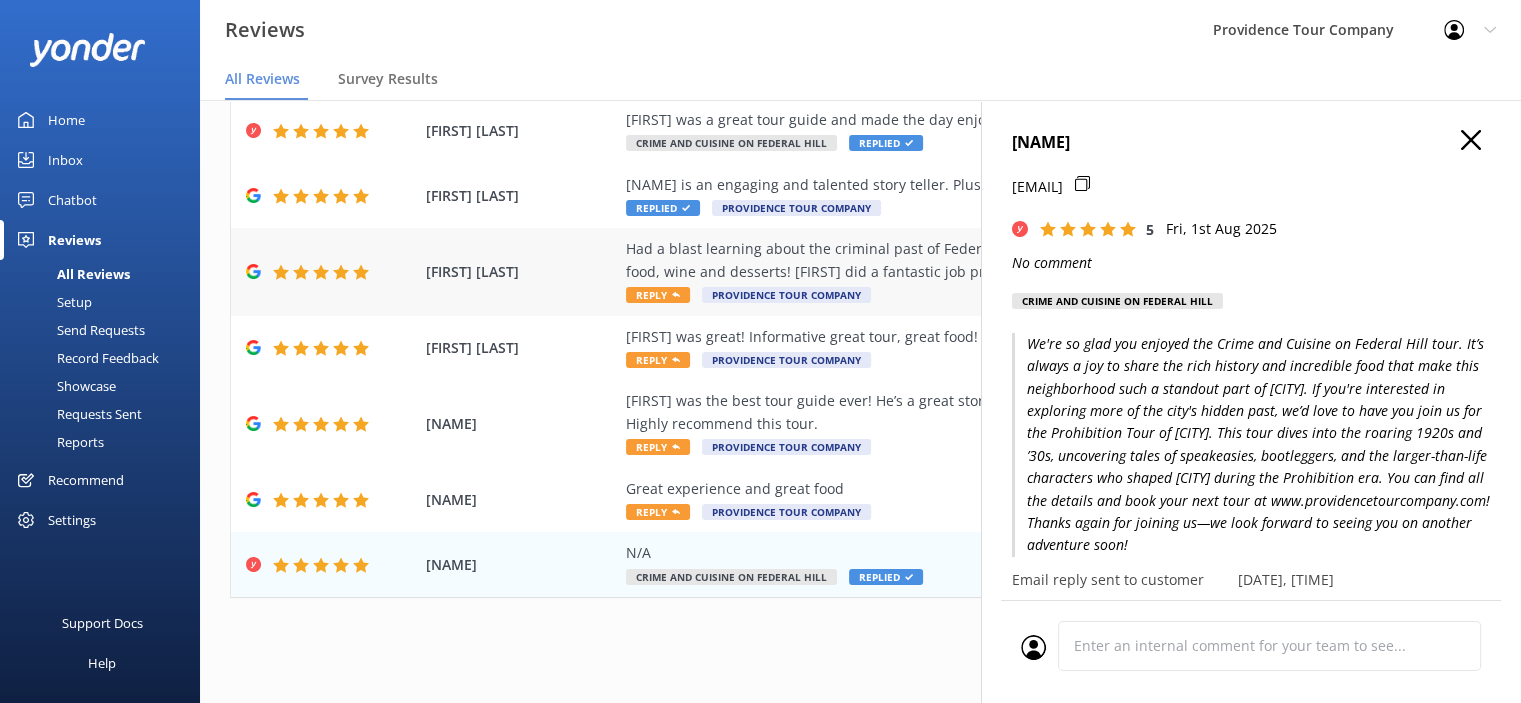 click on "Had a blast learning about the criminal past of Federal Hill while enjoying some incredibly delicious Italian food, wine and desserts! [FIRST] did a fantastic job providing the Crime and Cuisine of Federal Hill!" at bounding box center [990, 260] 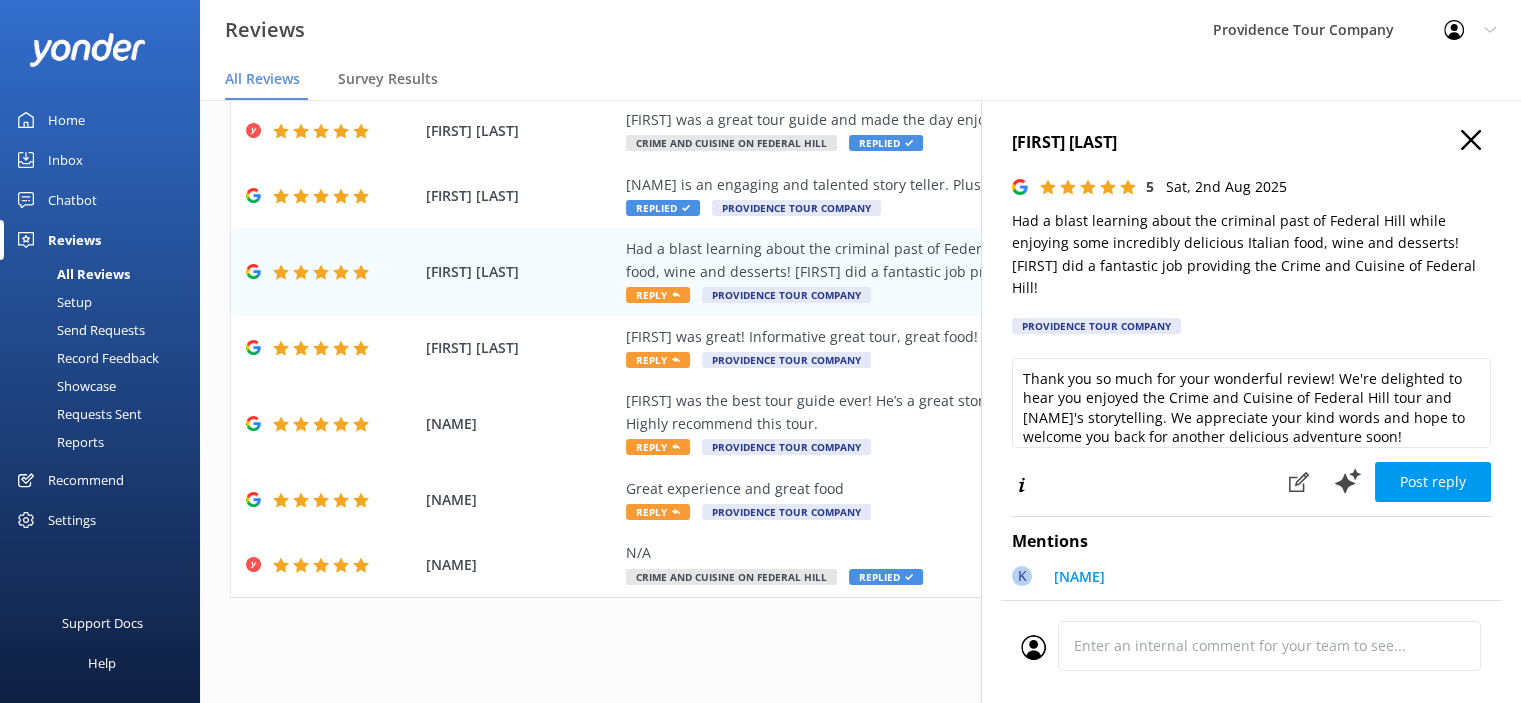 scroll, scrollTop: 9, scrollLeft: 0, axis: vertical 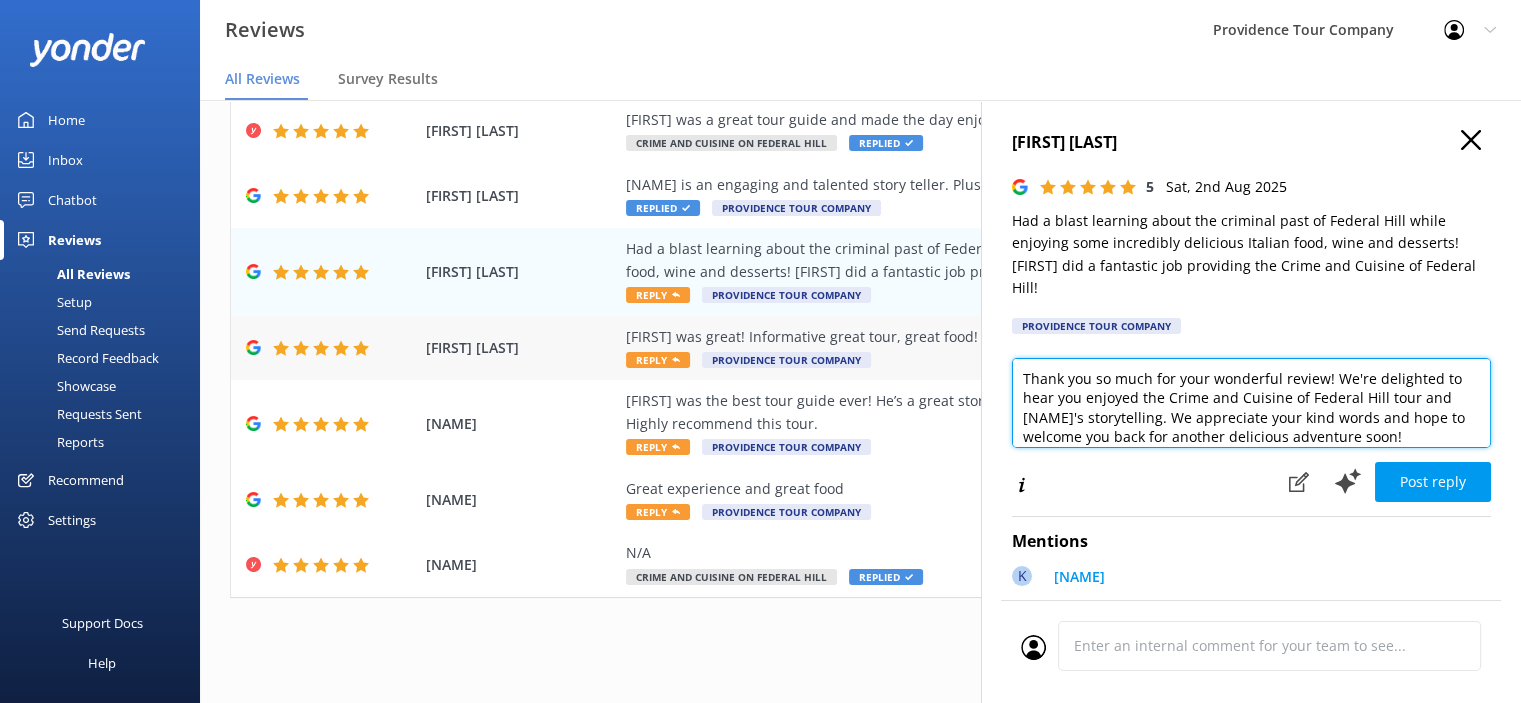 drag, startPoint x: 1423, startPoint y: 415, endPoint x: 949, endPoint y: 347, distance: 478.85278 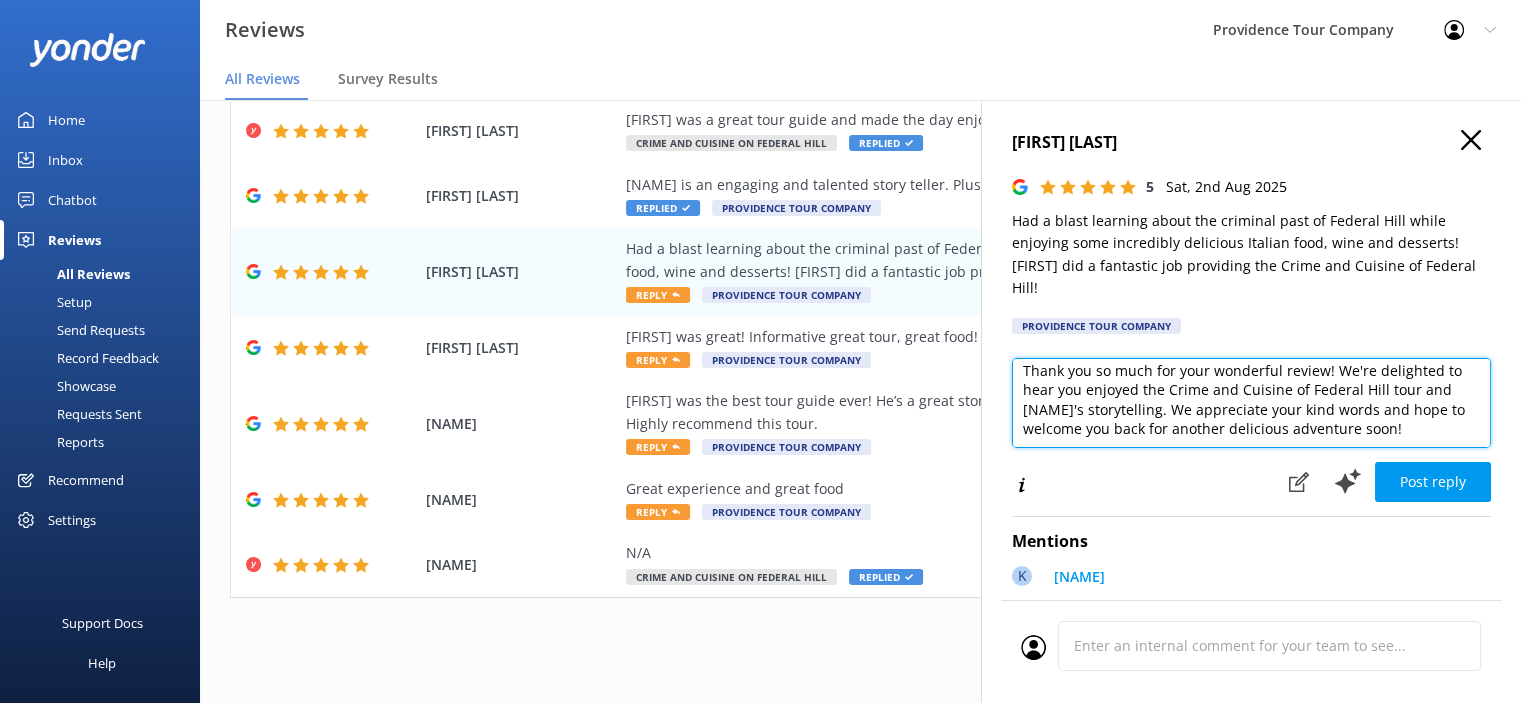 scroll, scrollTop: 9, scrollLeft: 0, axis: vertical 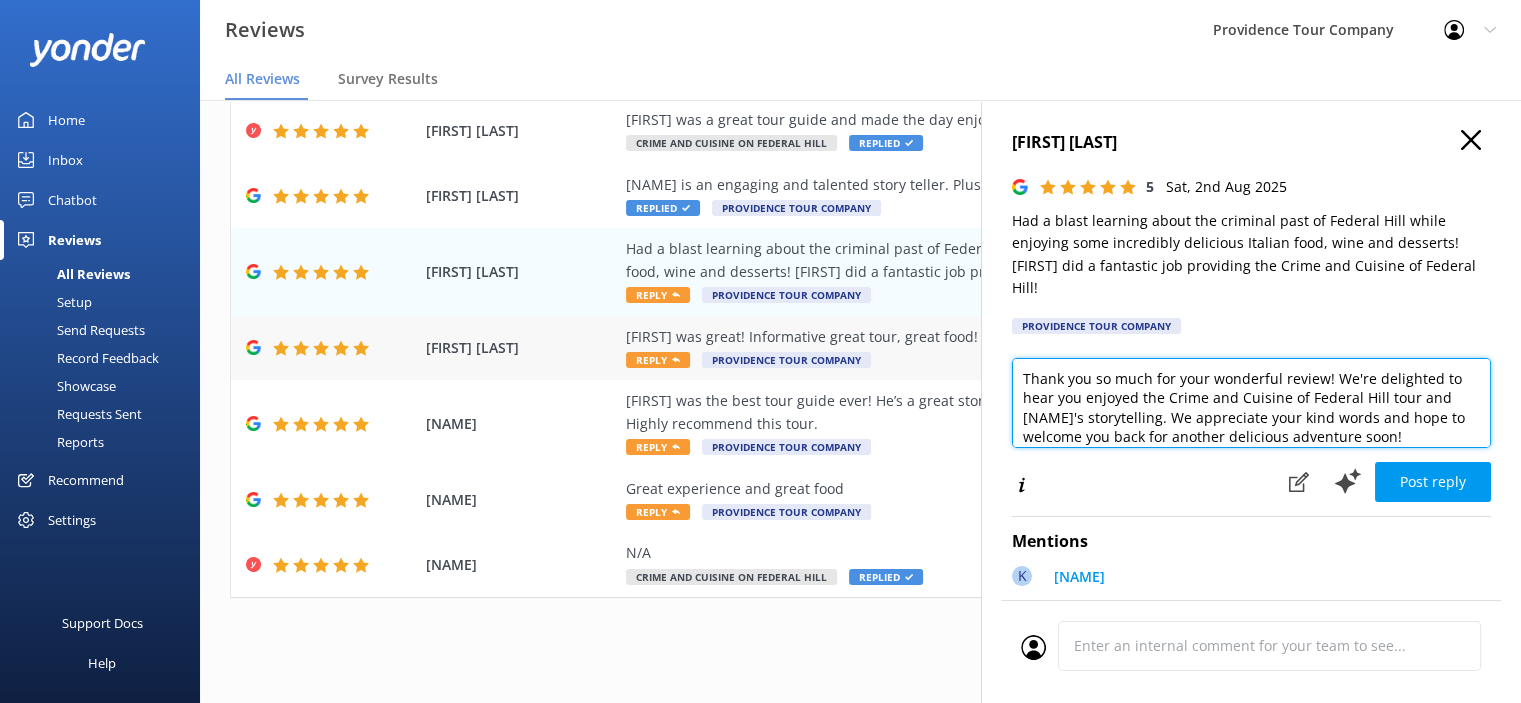 drag, startPoint x: 1428, startPoint y: 436, endPoint x: 958, endPoint y: 367, distance: 475.0379 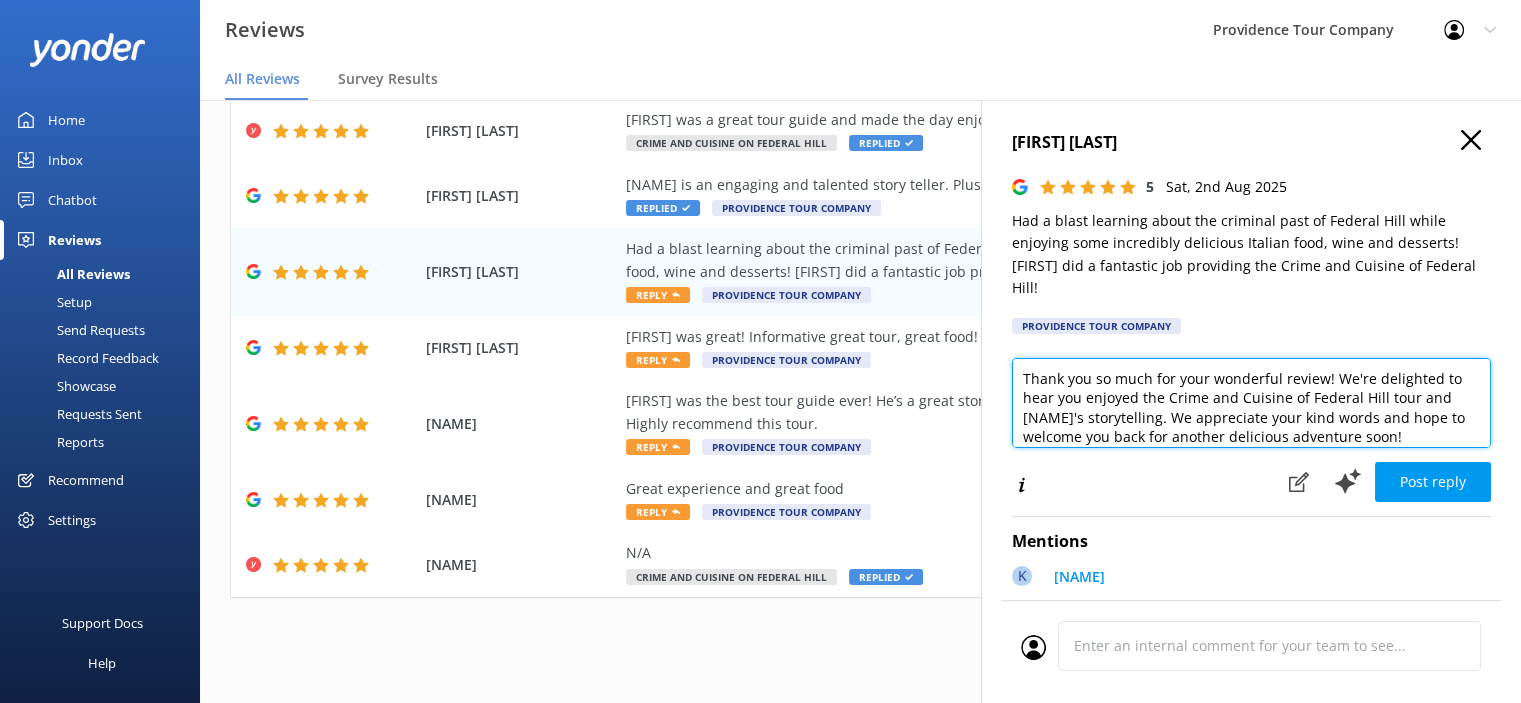 paste on "kind words! We're delighted to hear you enjoyed the Crime and Cuisine on Federal Hill tour. Sharing the neighborhood’s rich history and incredible food scene is always a highlight for us, and we're glad it resonated with you.
If you're curious to explore more of [CITY]’s hidden past, we’d love to welcome you on our Prohibition Tour of [CITY]. This experience uncovers the city's gritty 1920s and ’30s—full of speakeasies, bootleggers, and the fascinating figures who thrived during Prohibition.
Learn more and book your next tour at www.providencetourcompany.com." 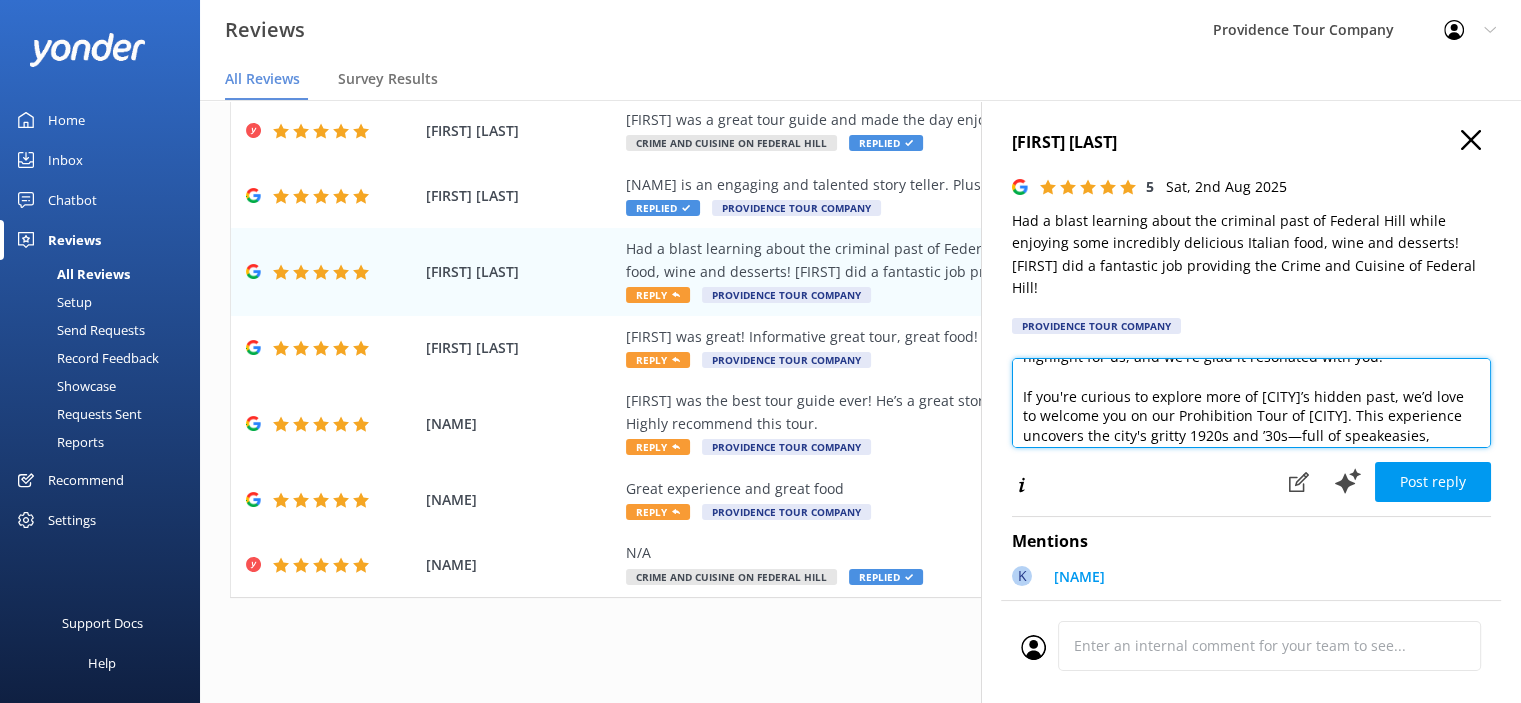 scroll, scrollTop: 0, scrollLeft: 0, axis: both 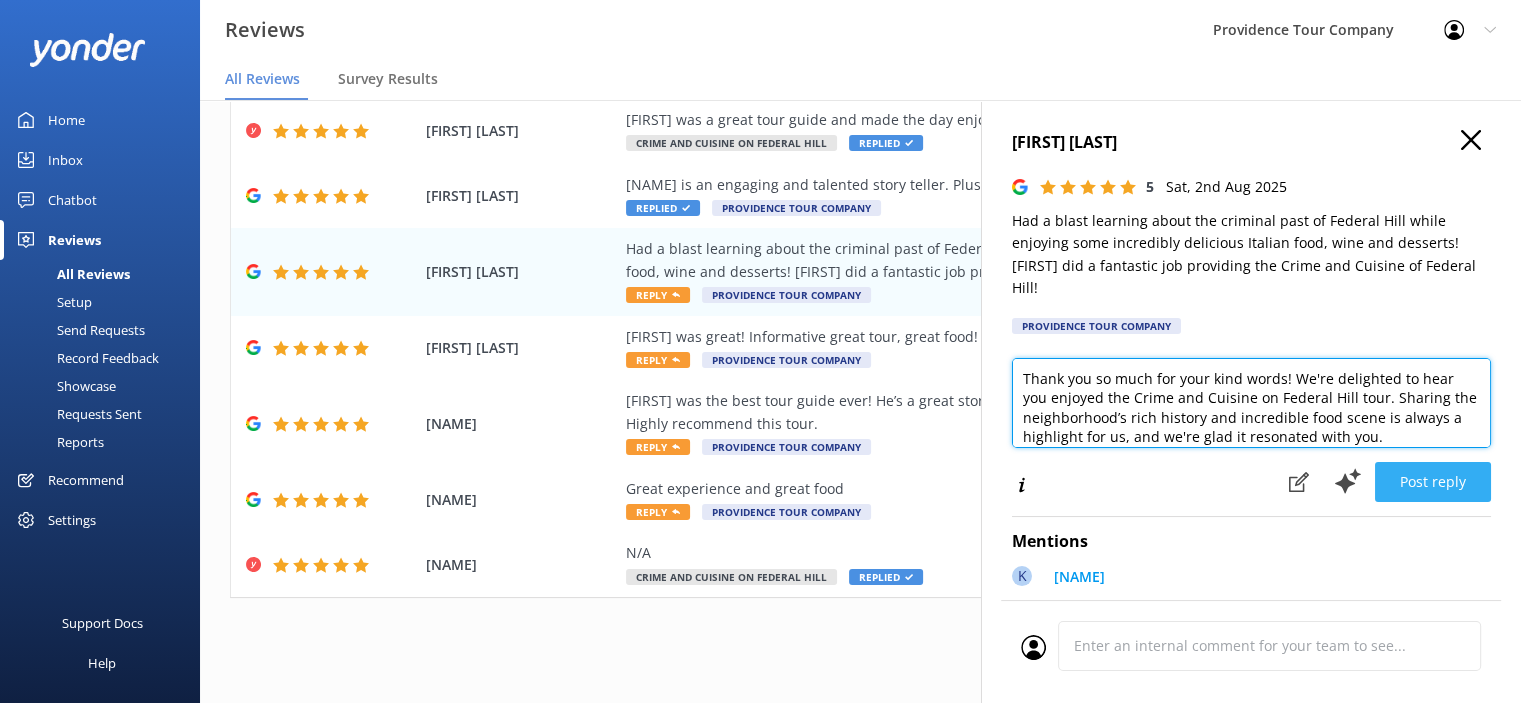 type on "Thank you so much for your kind words! We're delighted to hear you enjoyed the Crime and Cuisine on Federal Hill tour. Sharing the neighborhood’s rich history and incredible food scene is always a highlight for us, and we're glad it resonated with you.
If you're curious to explore more of [CITY]’s hidden past, we’d love to welcome you on our Prohibition Tour of [CITY]. This experience uncovers the city's gritty 1920s and ’30s—full of speakeasies, bootleggers, and the fascinating figures who thrived during Prohibition.
Learn more and book your next tour at www.providencetourcompany.com." 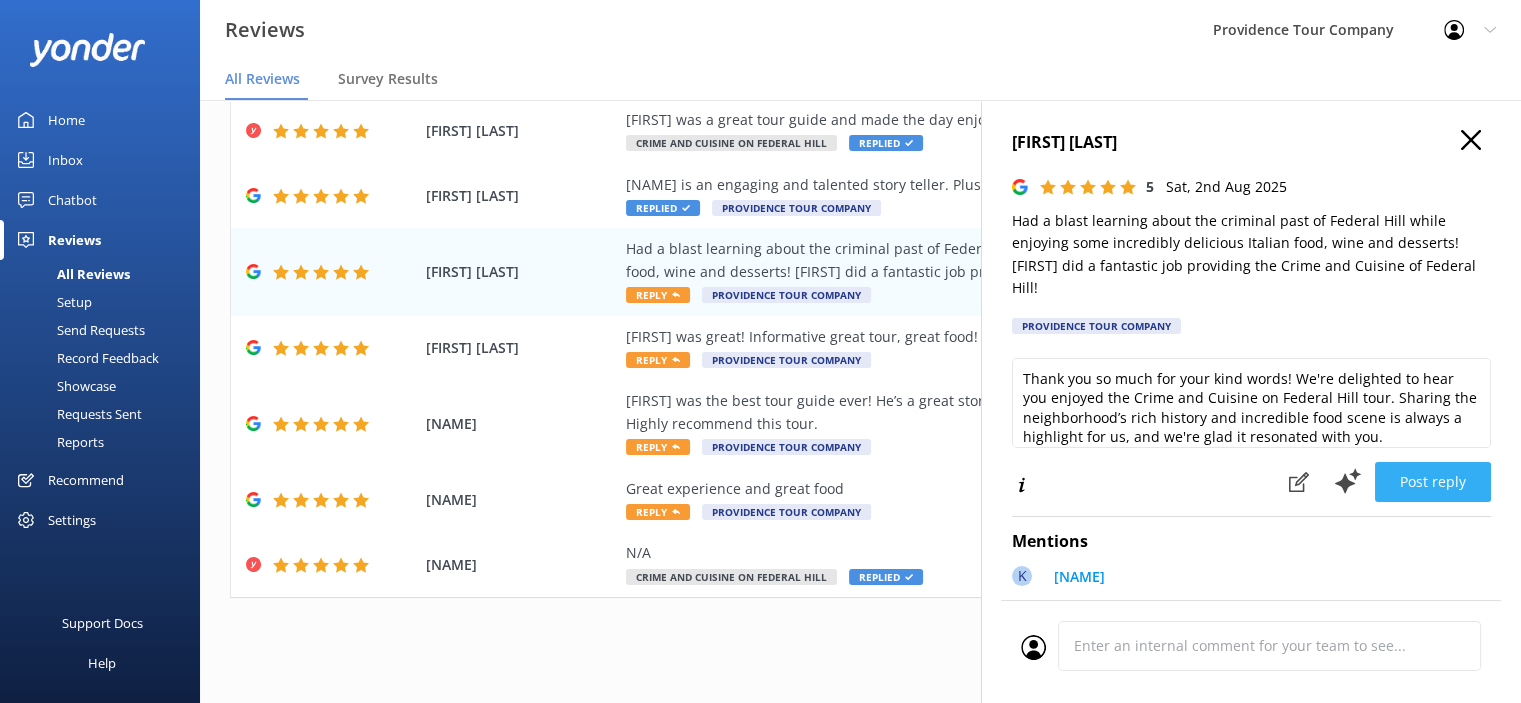 click on "Post reply" at bounding box center [1433, 482] 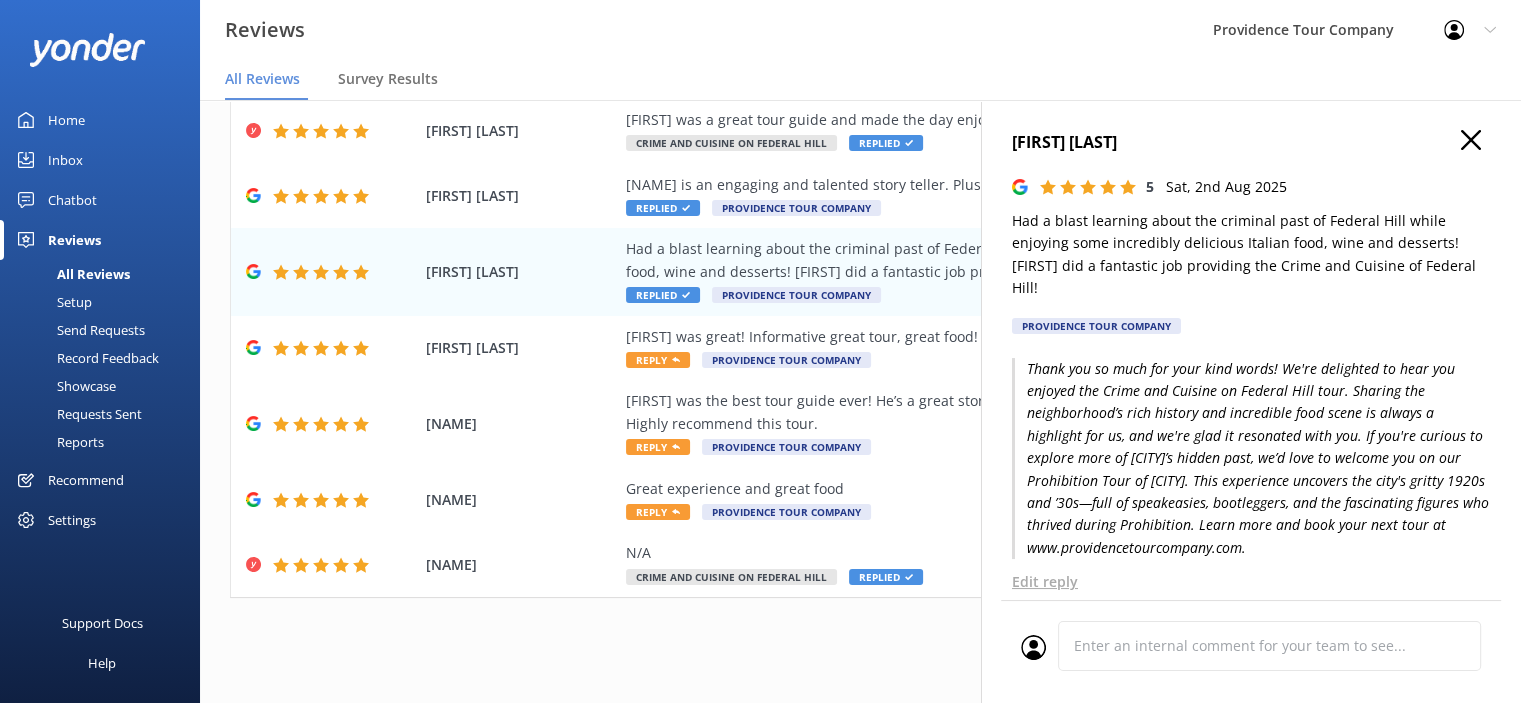 click 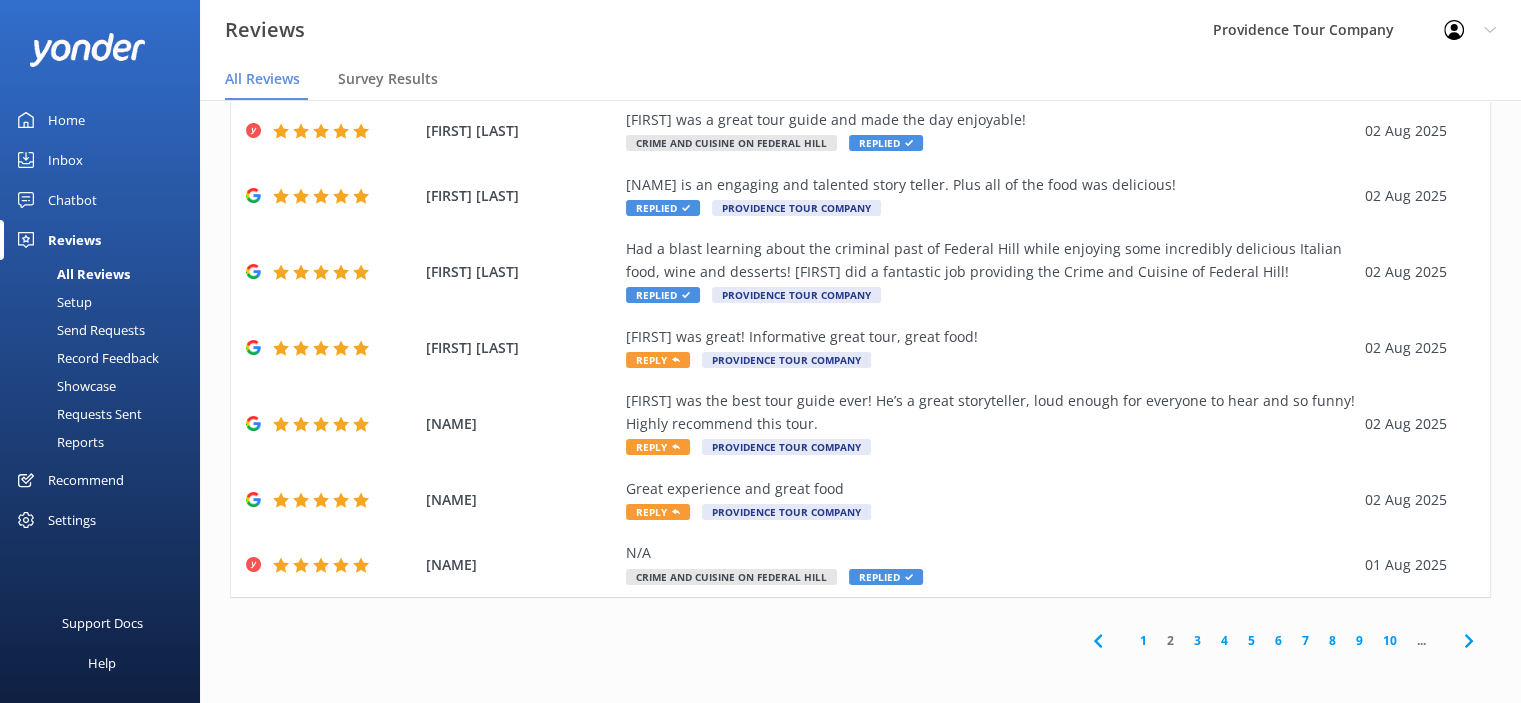 click on "2" at bounding box center [1170, 640] 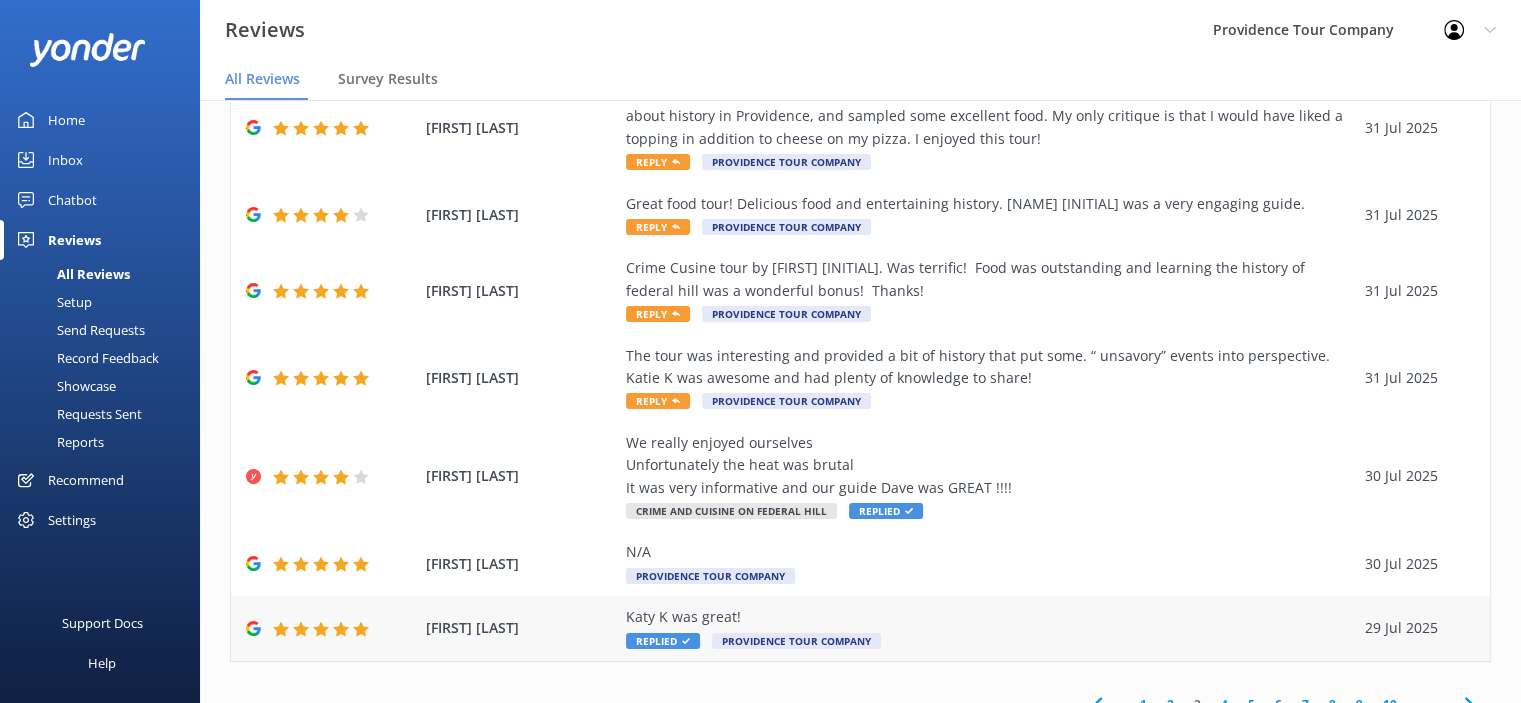 scroll, scrollTop: 524, scrollLeft: 0, axis: vertical 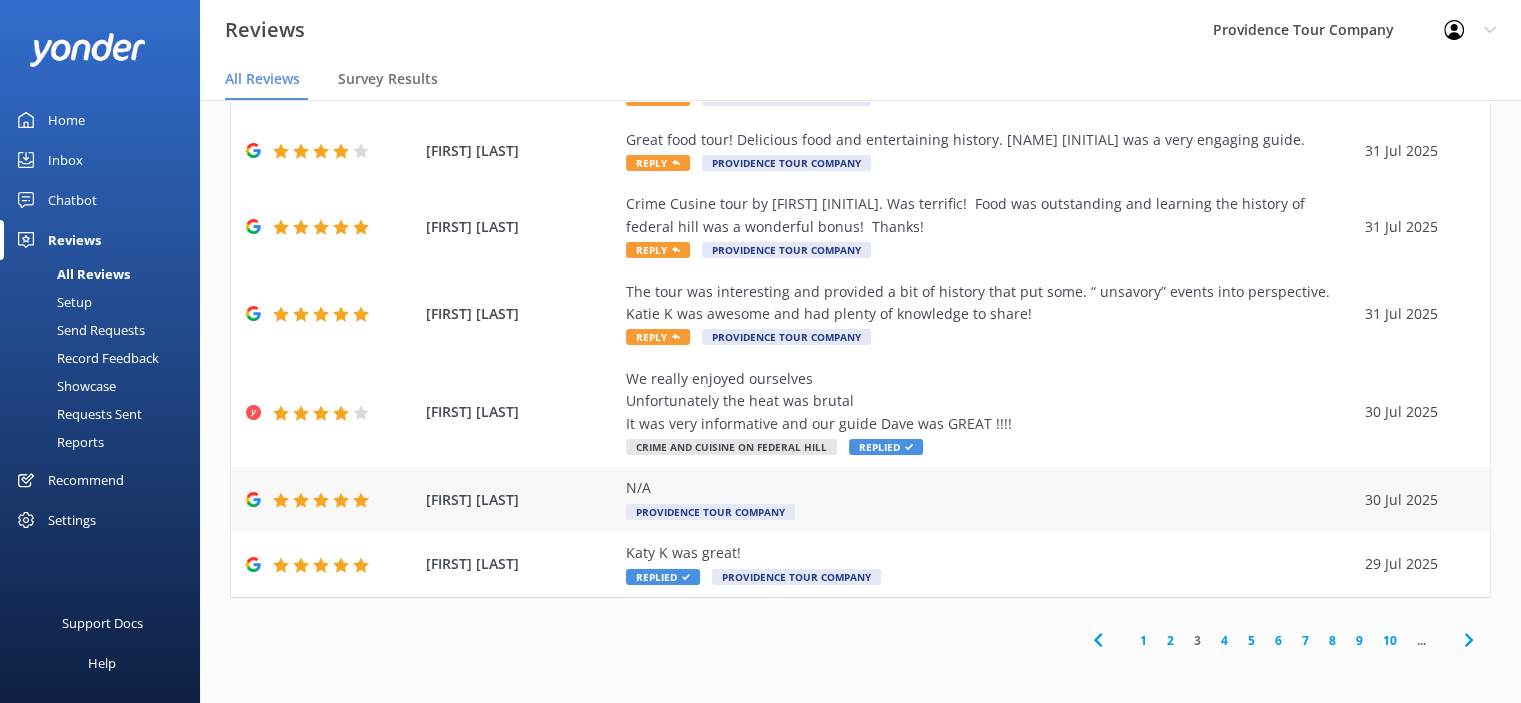 click on "N/A" at bounding box center (990, 488) 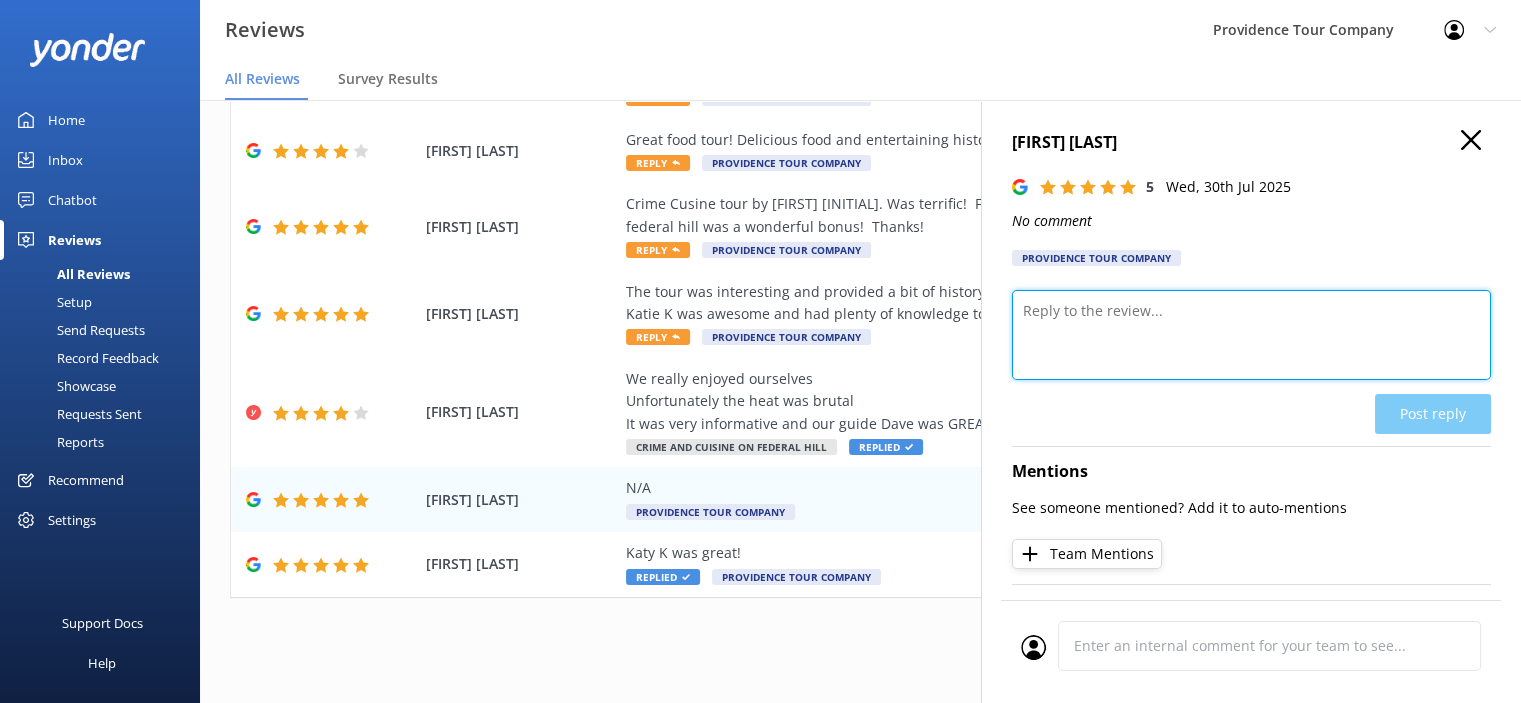 click at bounding box center (1251, 335) 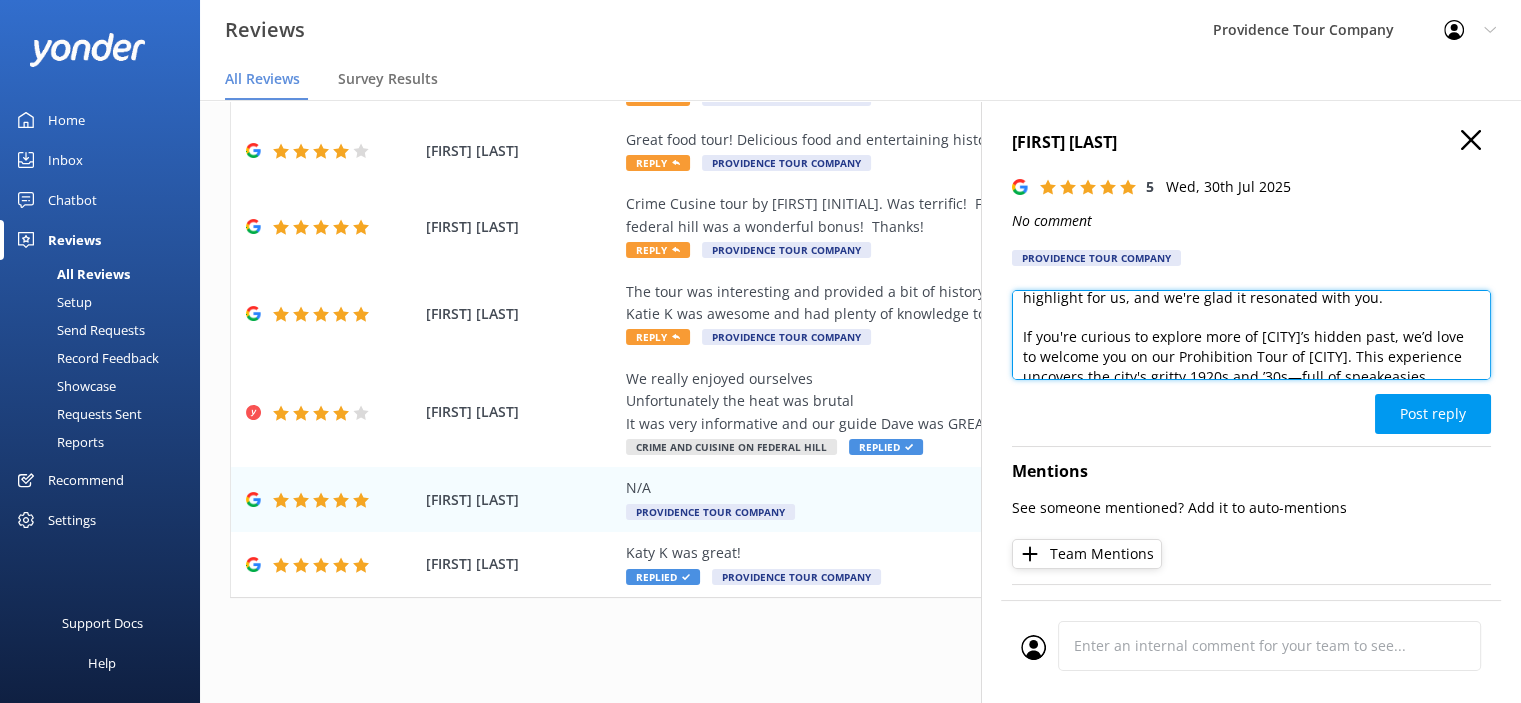 scroll, scrollTop: 0, scrollLeft: 0, axis: both 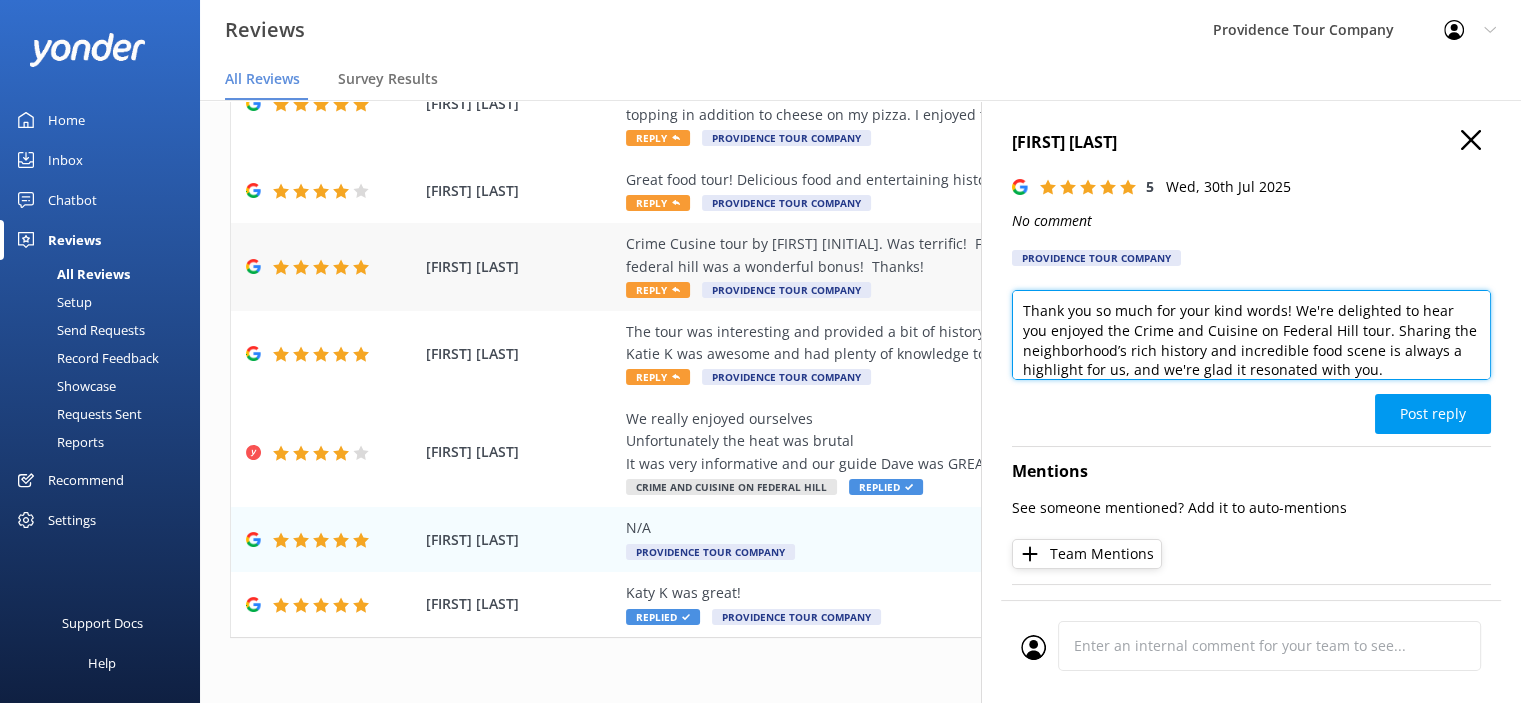 drag, startPoint x: 1283, startPoint y: 309, endPoint x: 968, endPoint y: 298, distance: 315.19202 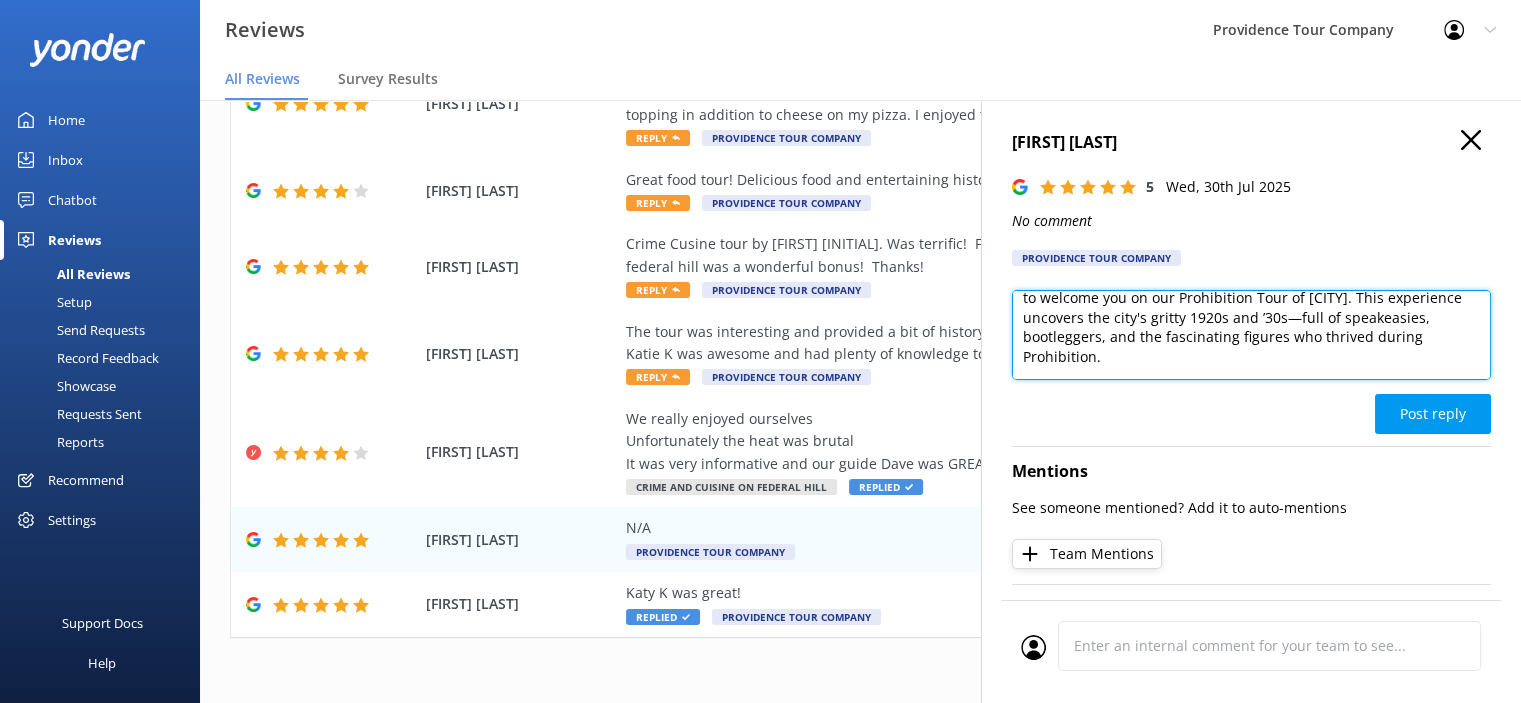 scroll, scrollTop: 143, scrollLeft: 0, axis: vertical 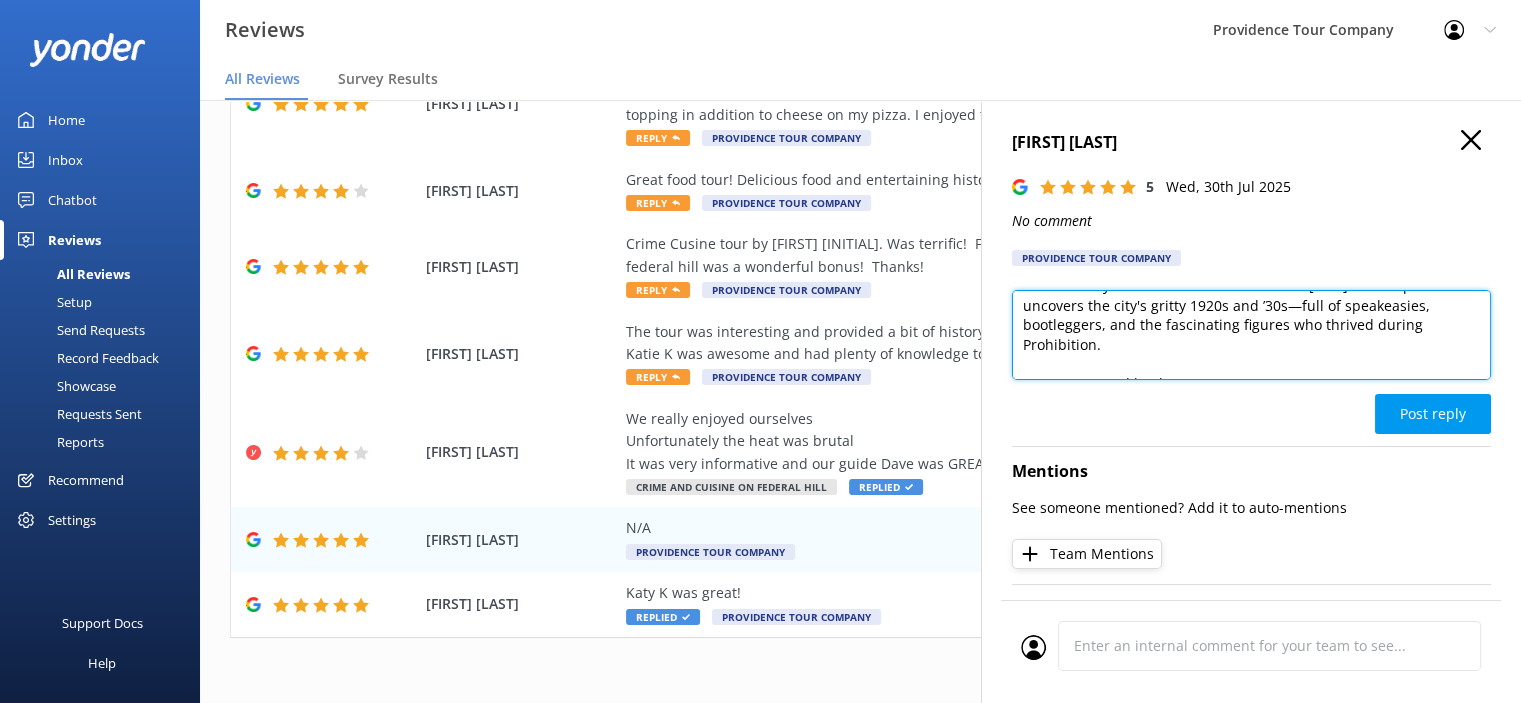 drag, startPoint x: 1340, startPoint y: 356, endPoint x: 1342, endPoint y: 344, distance: 12.165525 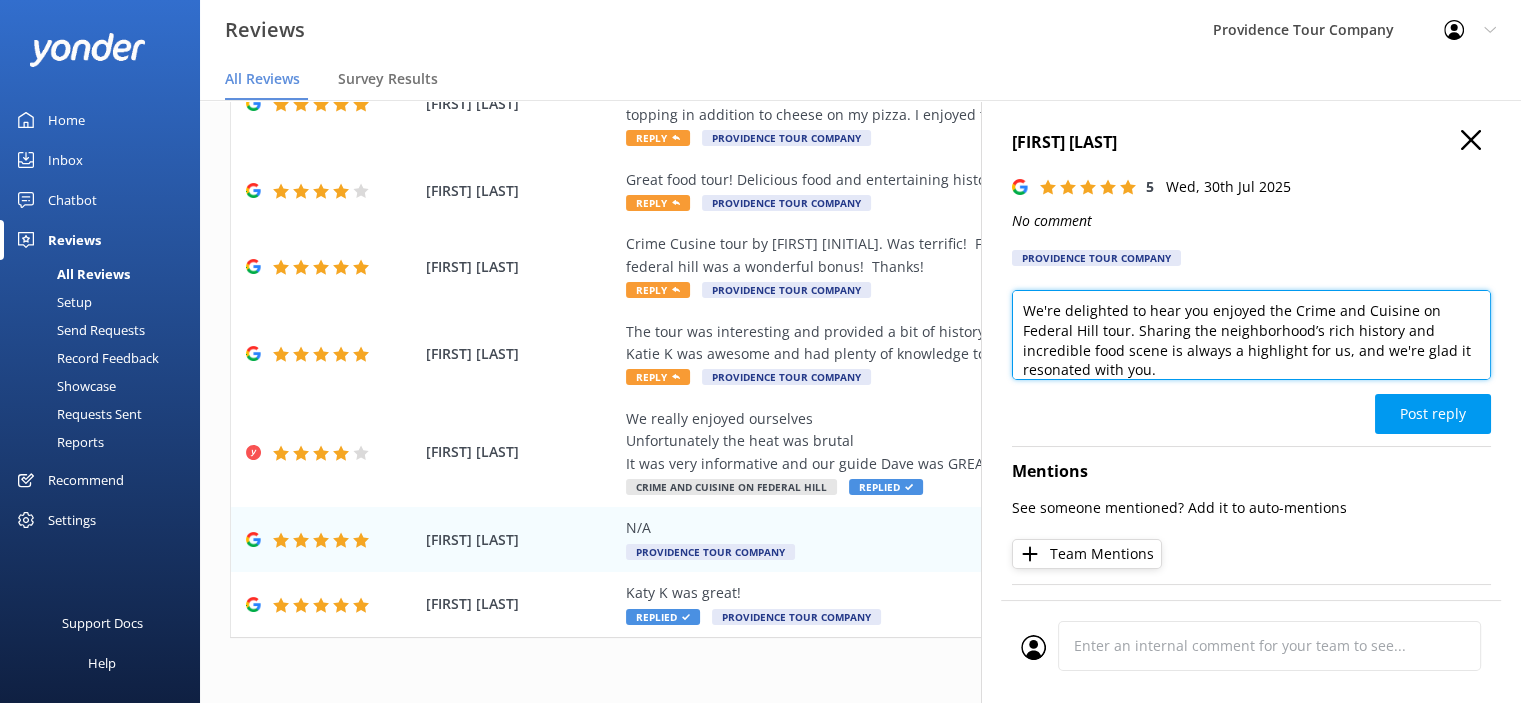 click on "We're delighted to hear you enjoyed the Crime and Cuisine on Federal Hill tour. Sharing the neighborhood’s rich history and incredible food scene is always a highlight for us, and we're glad it resonated with you.
If you're curious to explore more of [CITY]’s hidden past, we’d love to welcome you on our Prohibition Tour of [CITY]. This experience uncovers the city's gritty 1920s and ’30s—full of speakeasies, bootleggers, and the fascinating figures who thrived during Prohibition.
Learn more and book your next tour at www.providencetourcompany.com." at bounding box center [1251, 335] 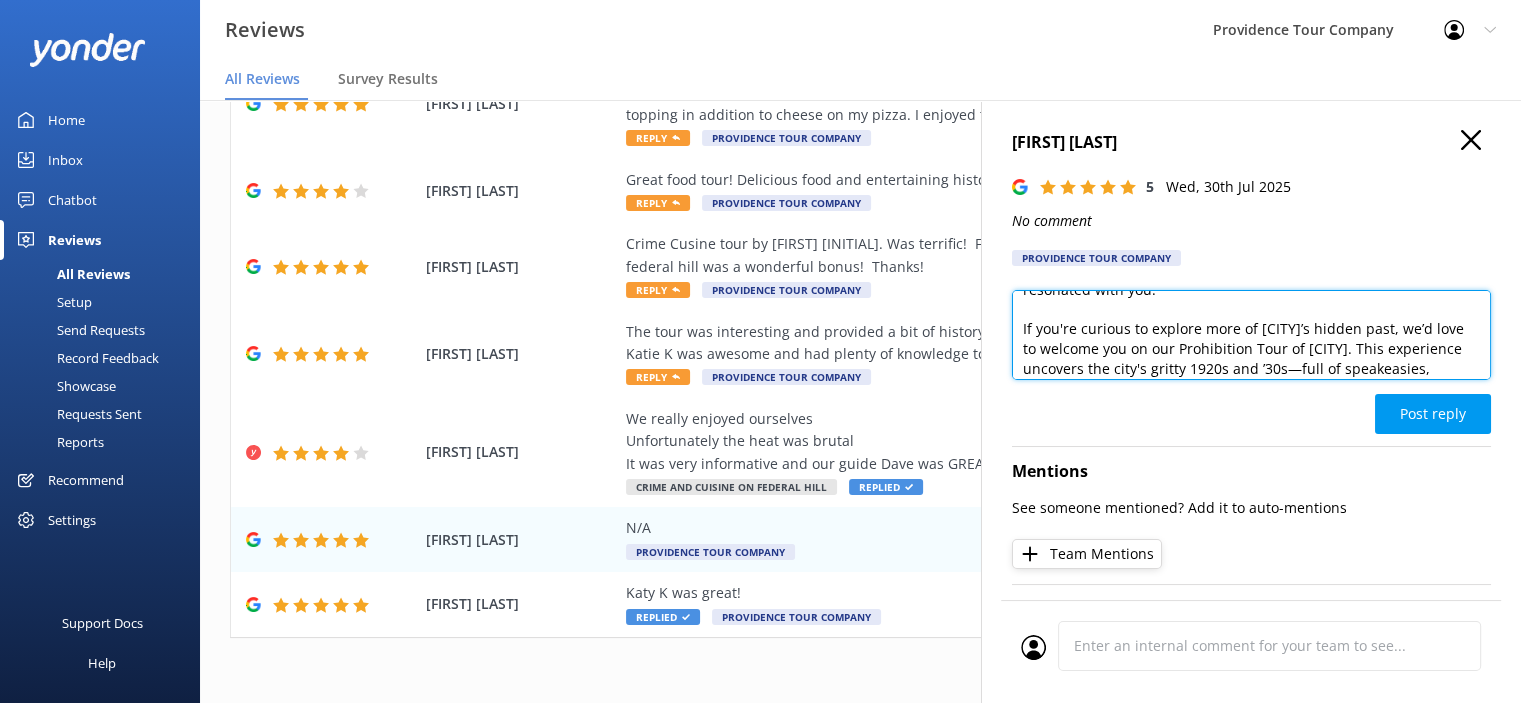 drag, startPoint x: 1334, startPoint y: 357, endPoint x: 1336, endPoint y: 367, distance: 10.198039 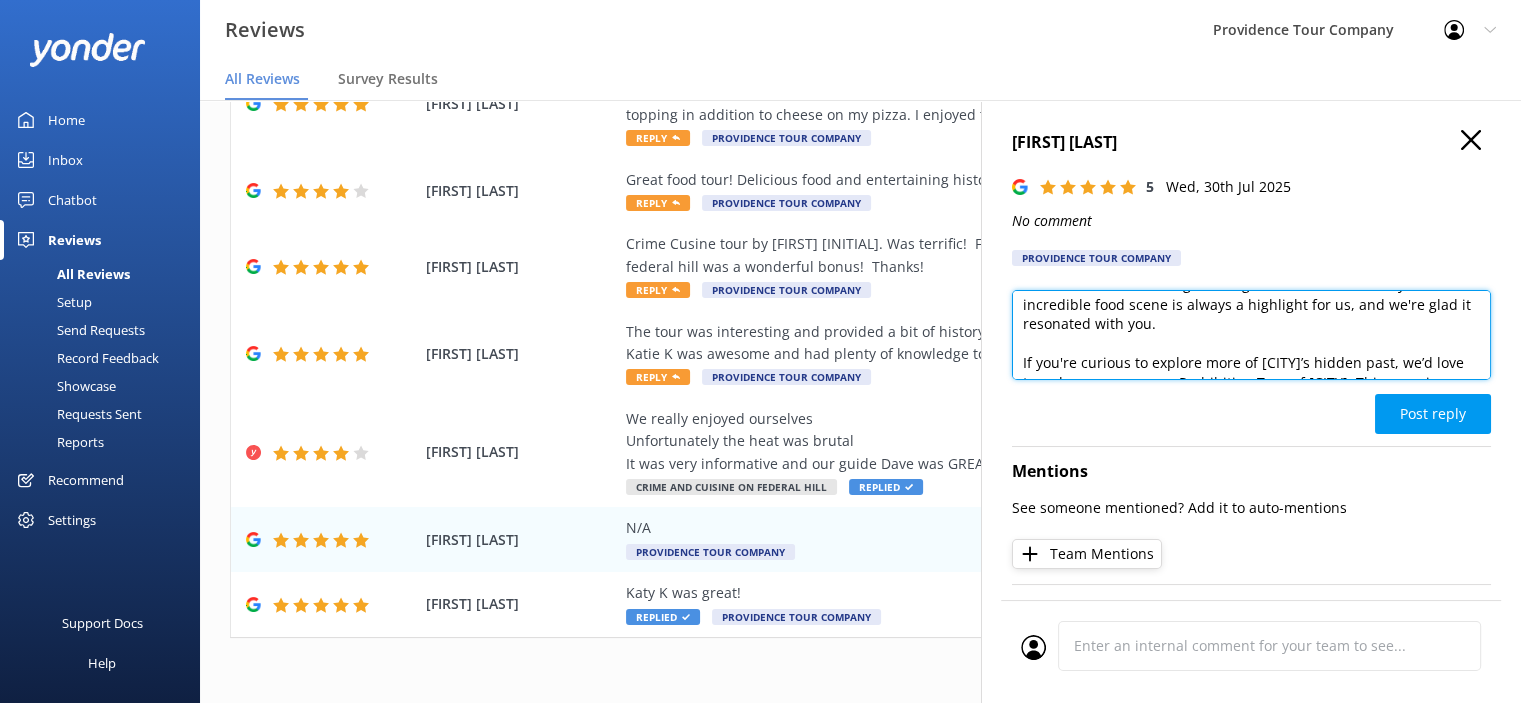 scroll, scrollTop: 0, scrollLeft: 0, axis: both 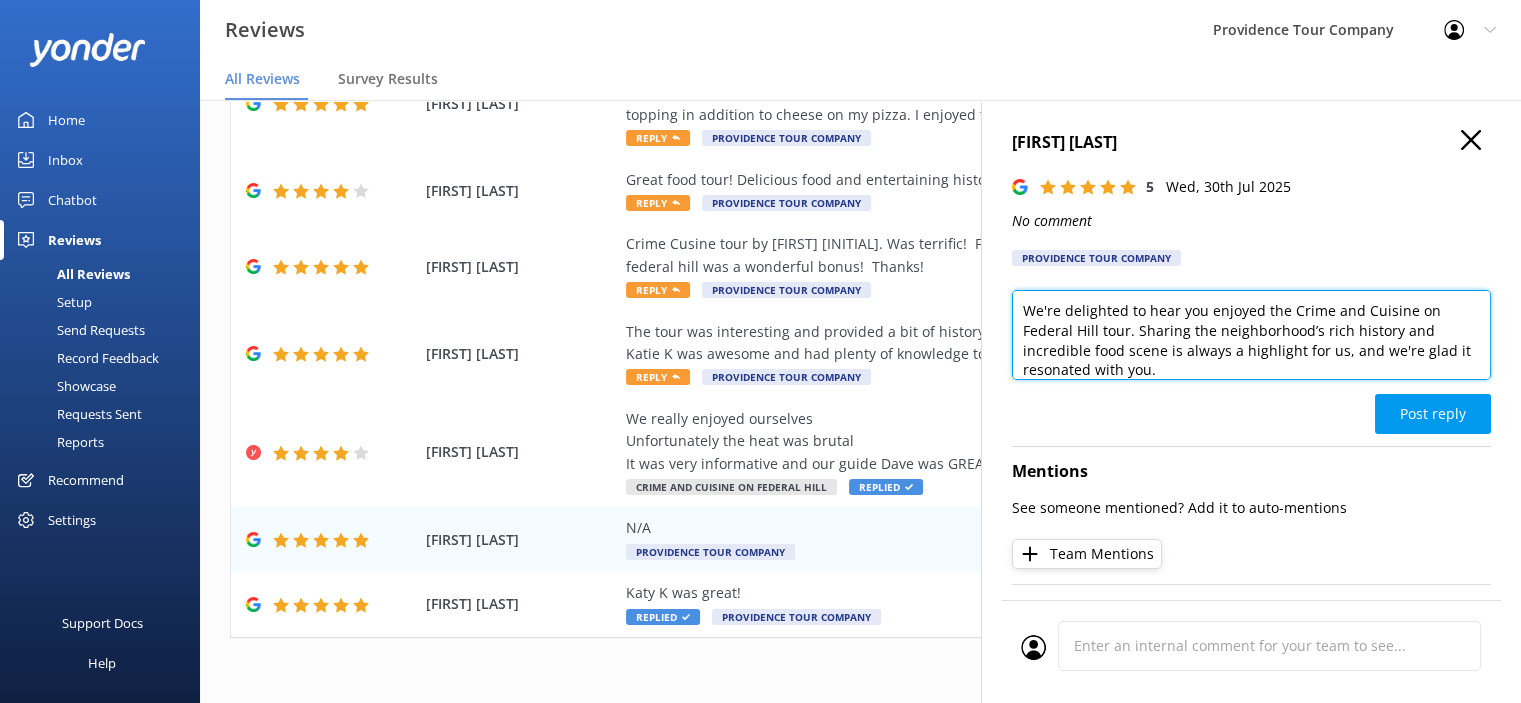 click on "We're delighted to hear you enjoyed the Crime and Cuisine on Federal Hill tour. Sharing the neighborhood’s rich history and incredible food scene is always a highlight for us, and we're glad it resonated with you.
If you're curious to explore more of [CITY]’s hidden past, we’d love to welcome you on our Prohibition Tour of [CITY]. This experience uncovers the city's gritty 1920s and ’30s—full of speakeasies, bootleggers, and the fascinating figures who thrived during Prohibition.
Learn more and book your next tour at www.providencetourcompany.com." at bounding box center (1251, 335) 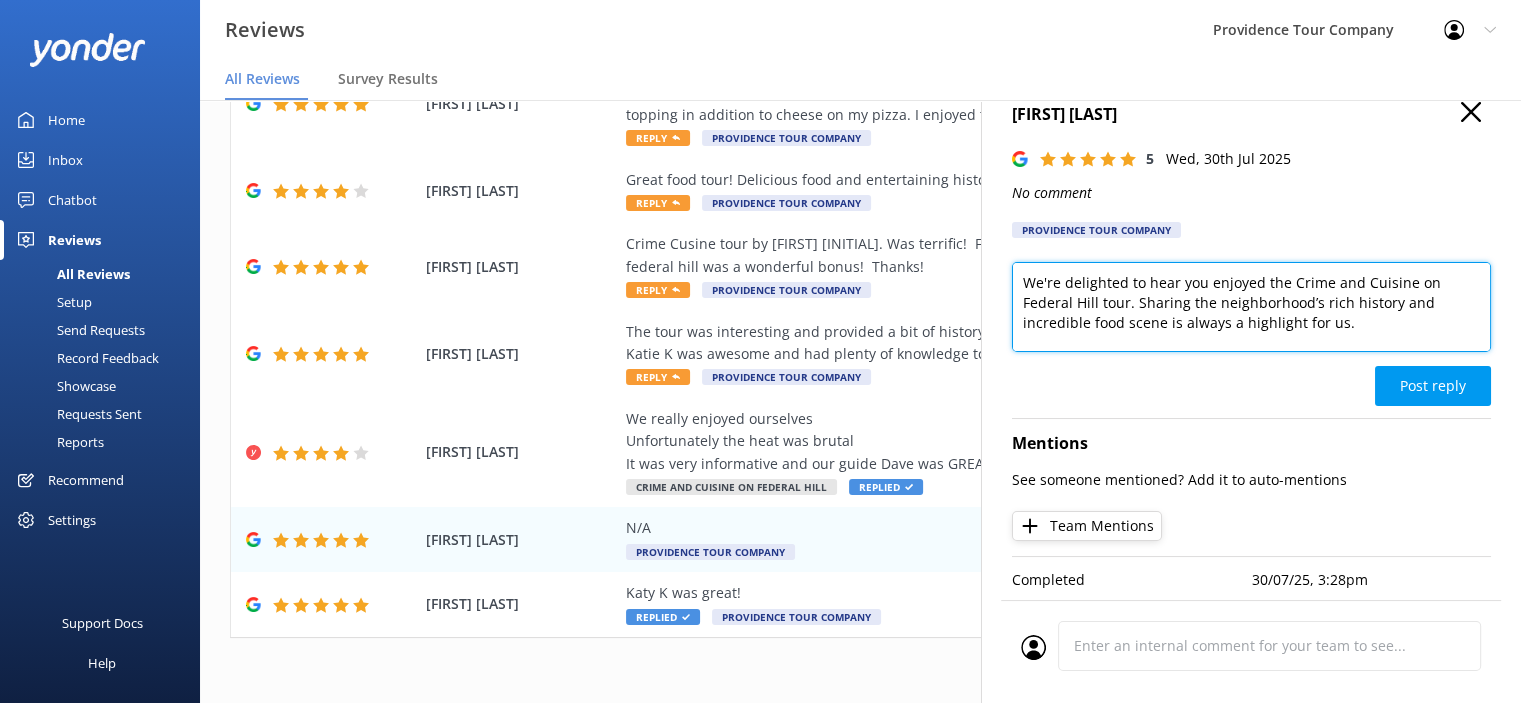 scroll, scrollTop: 43, scrollLeft: 0, axis: vertical 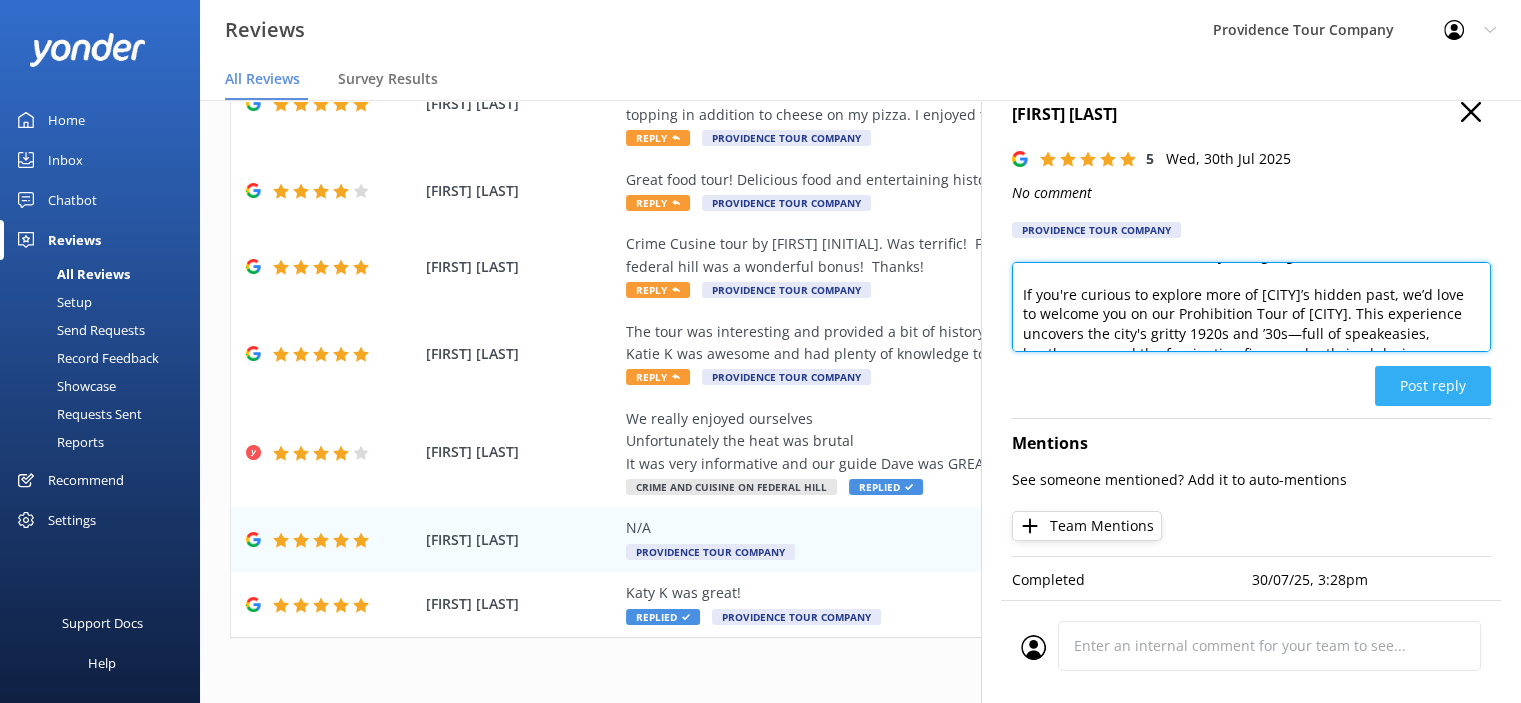 type on "We're delighted to hear you enjoyed the Crime and Cuisine on Federal Hill tour. Sharing the neighborhood’s rich history and incredible food scene is always a highlight for us.
If you're curious to explore more of [CITY]’s hidden past, we’d love to welcome you on our Prohibition Tour of [CITY]. This experience uncovers the city's gritty 1920s and ’30s—full of speakeasies, bootleggers, and the fascinating figures who thrived during Prohibition.
Learn more and book your next tour at www.providencetourcompany.com." 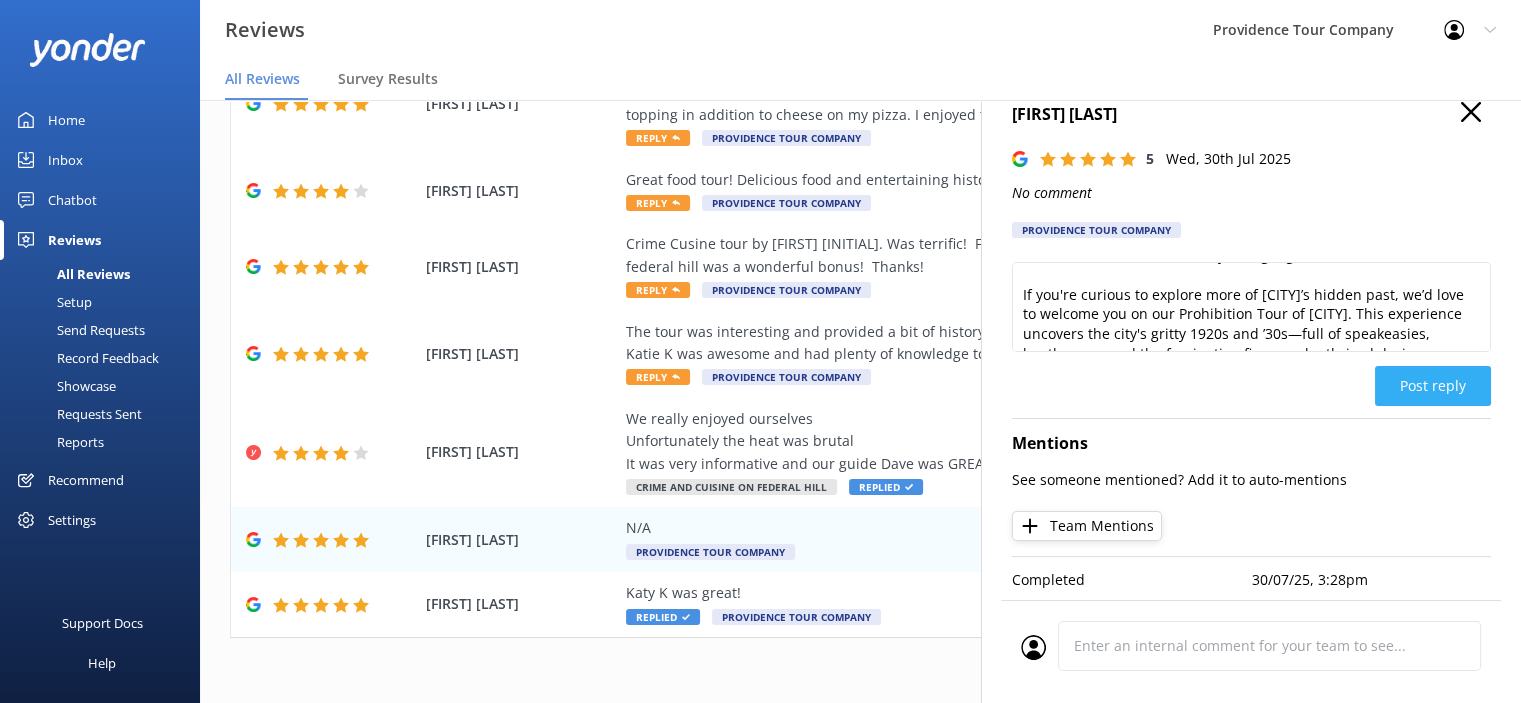 click on "Post reply" 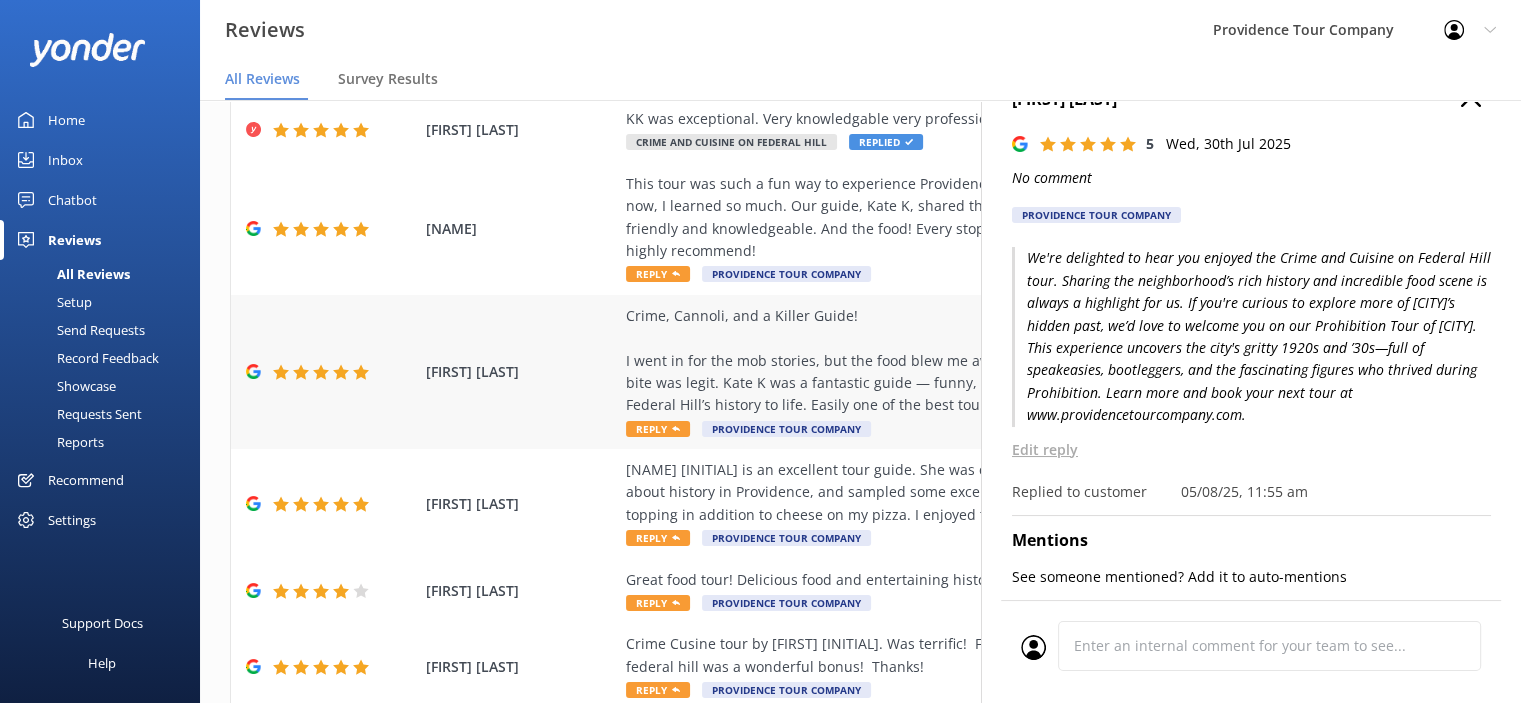 scroll, scrollTop: 0, scrollLeft: 0, axis: both 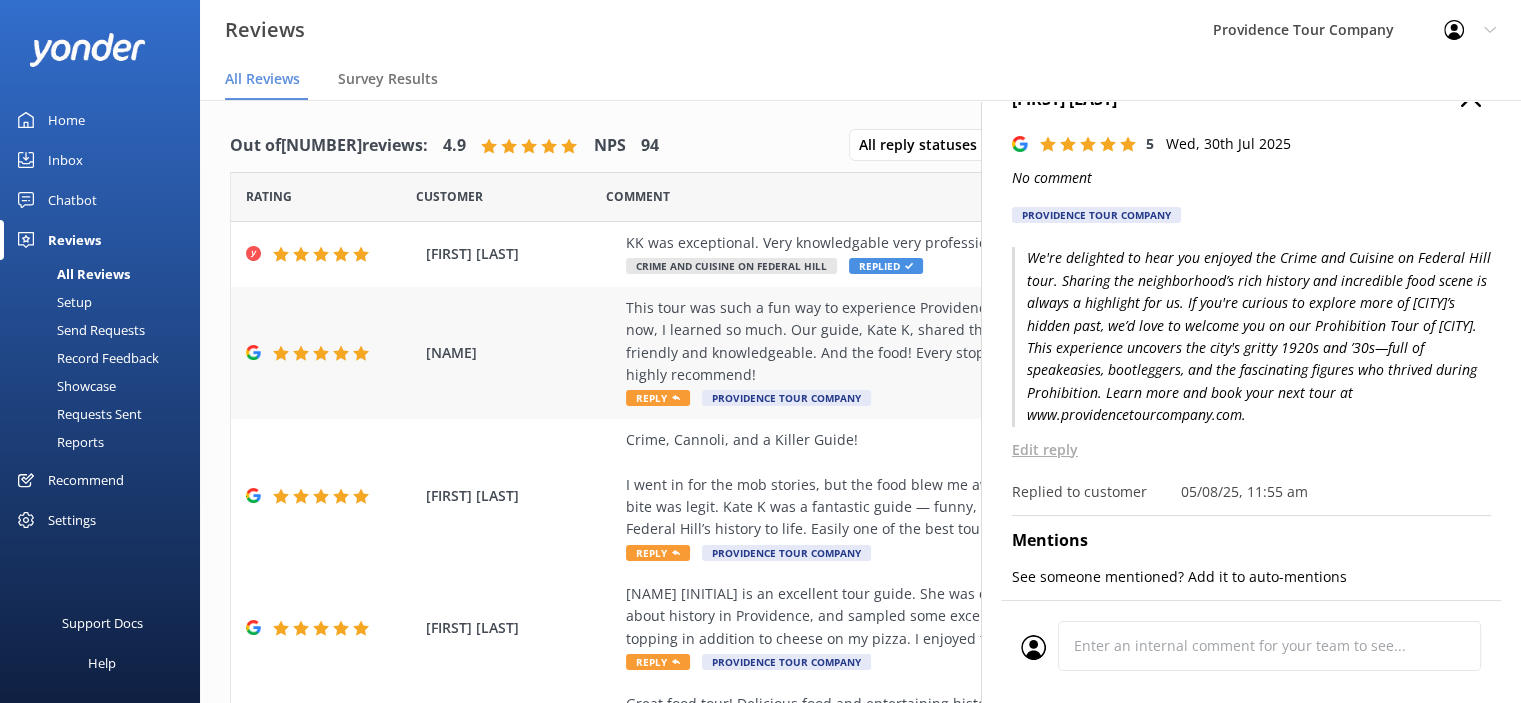 click on "This tour was such a fun way to experience Providence! Even though I have lived in Rhode Island for years now, I learned so much. Our guide, Kate K, shared the history of organized crime as we walked. She was so friendly and knowledgeable. And the food! Every stop was just delicious. It made for a great date — would highly recommend!" at bounding box center (990, 342) 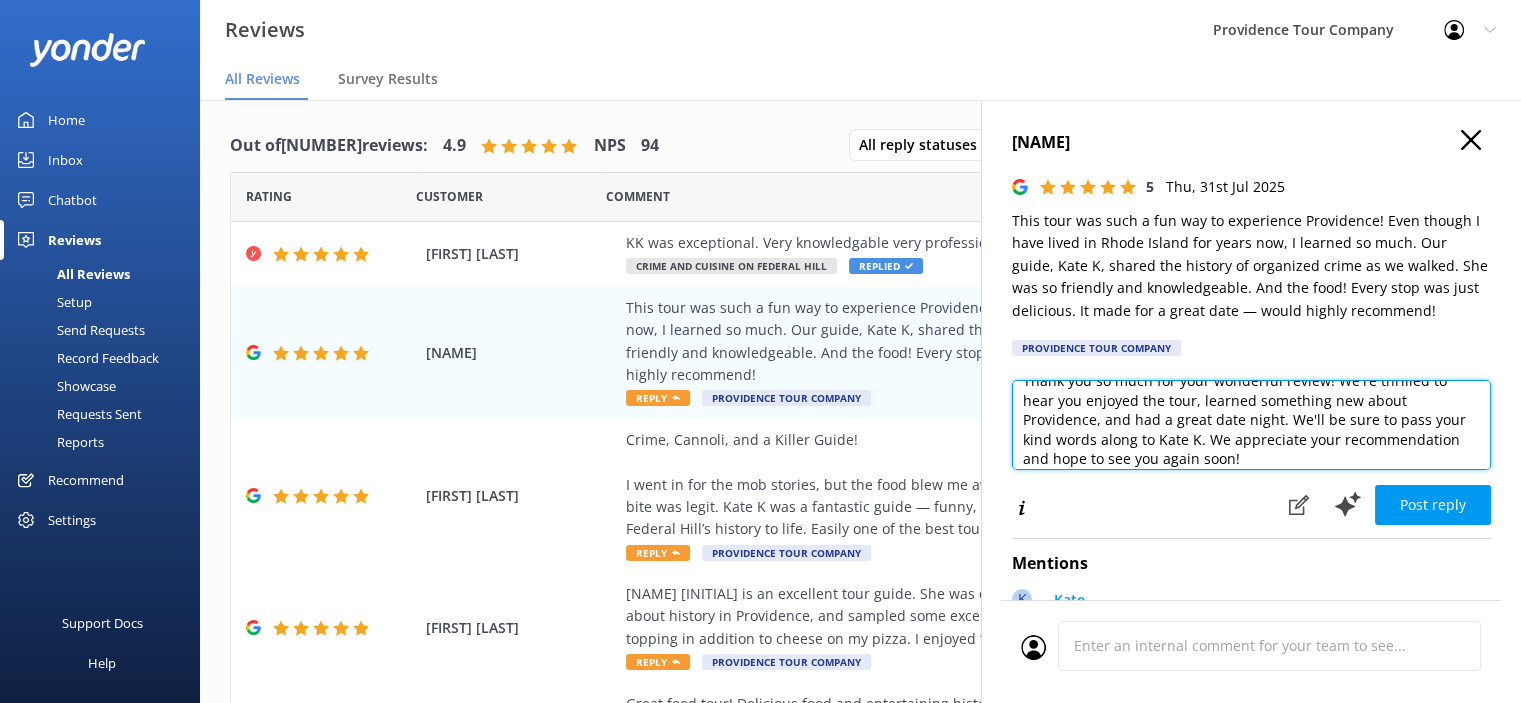 scroll, scrollTop: 29, scrollLeft: 0, axis: vertical 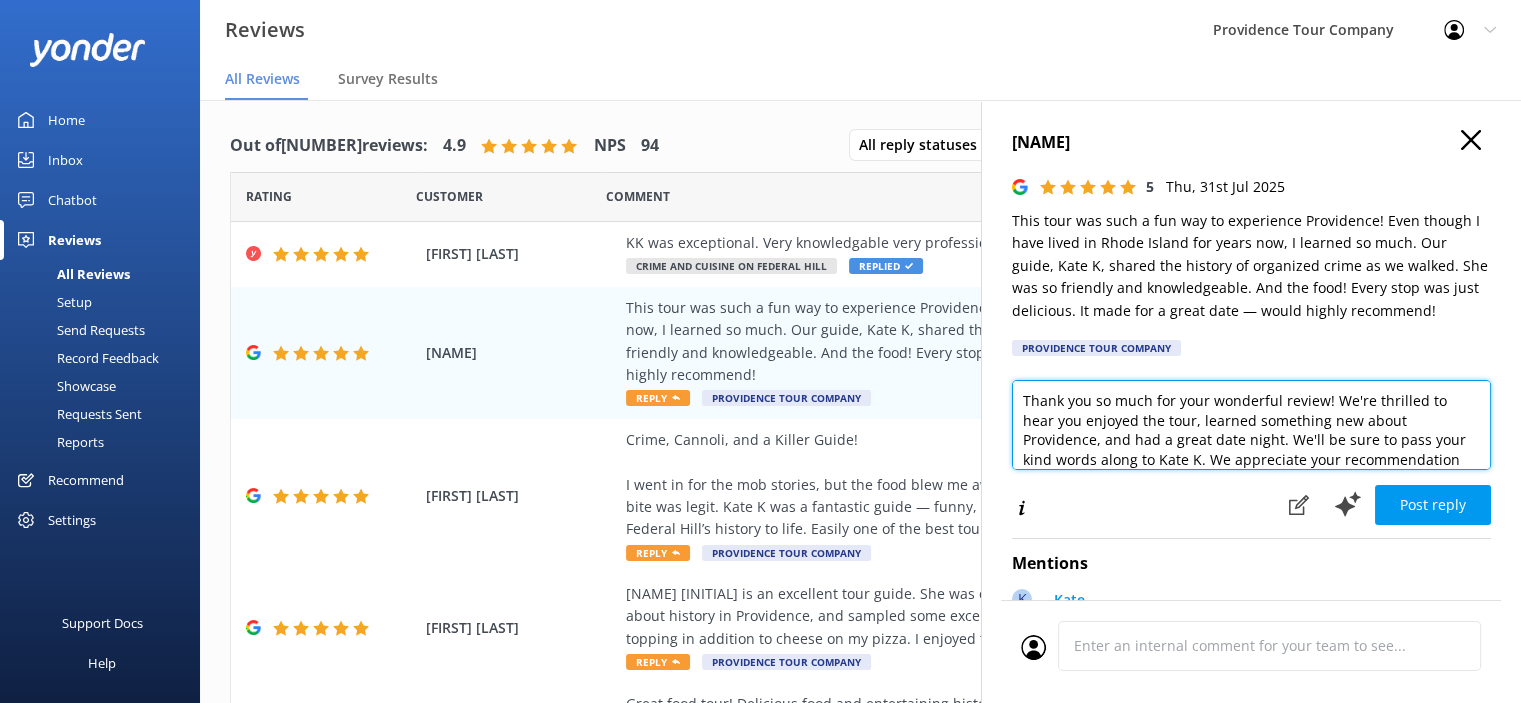 drag, startPoint x: 1268, startPoint y: 459, endPoint x: 995, endPoint y: 383, distance: 283.38138 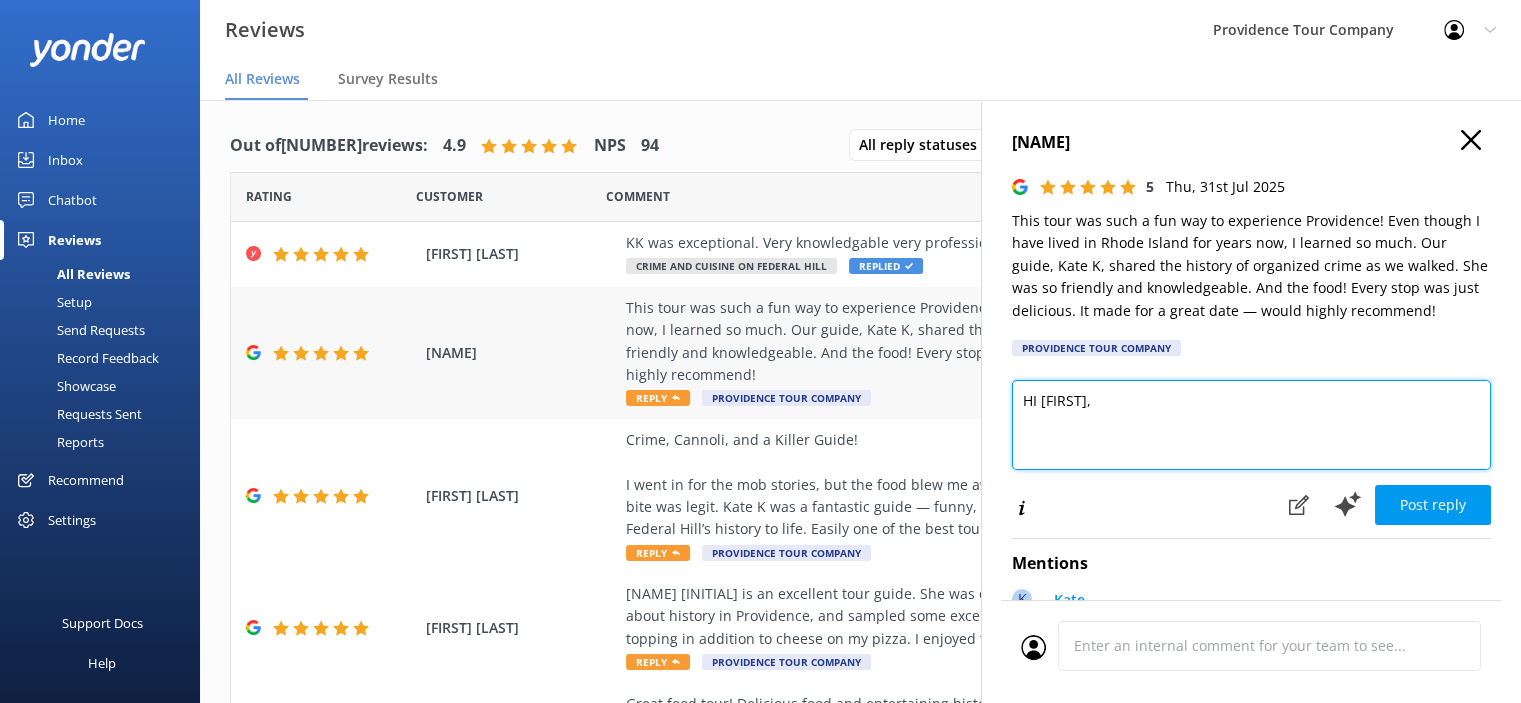 paste on "Thank you so much for your kind words! We're thrilled to hear you enjoyed the Crime and Cuisine on Federal Hill tour. It’s always a pleasure to share the neighborhood’s incredible food scene—and we’re especially glad you learned some of the fascinating history behind it as well.
If you're looking to uncover more of [CITY]'s hidden past, we’d love to have you join us on our Prohibition Tour of [CITY]. This experience dives into the city’s 1920s and ’30s underworld, with stories of speakeasies, bootleggers, and the larger-than-life characters who defied the ban on booze.
You can learn more and book your next tour at www.providencetourcompany.com.
Thanks again for joining us—we look forward to seeing you on another tour soon!" 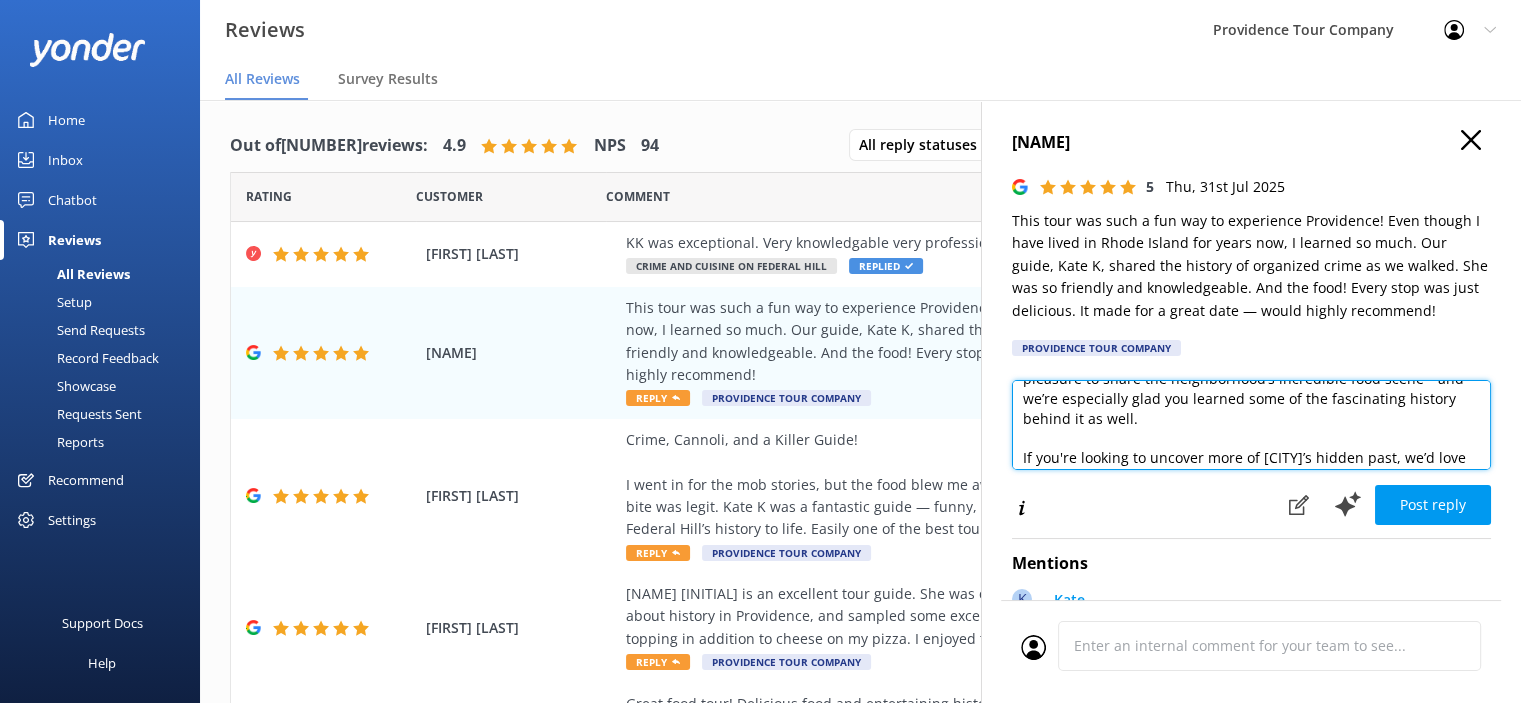 scroll, scrollTop: 200, scrollLeft: 0, axis: vertical 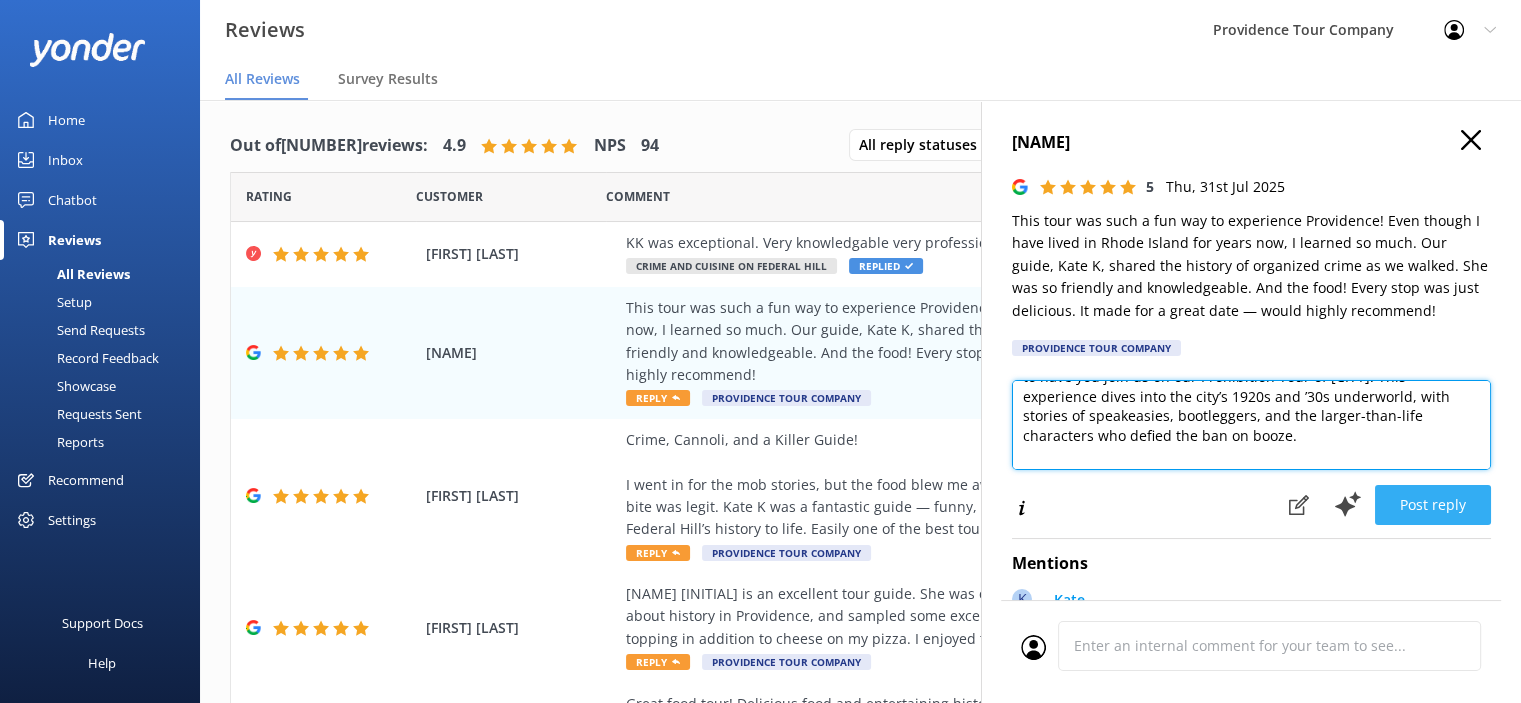 type on "HI [FIRST],
Thank you so much for your kind words! We're thrilled to hear you enjoyed the Crime and Cuisine on Federal Hill tour. It’s always a pleasure to share the neighborhood’s incredible food scene—and we’re especially glad you learned some of the fascinating history behind it as well.
If you're looking to uncover more of [CITY]’s hidden past, we’d love to have you join us on our Prohibition Tour of [CITY]. This experience dives into the city’s 1920s and ’30s underworld, with stories of speakeasies, bootleggers, and the larger-than-life characters who defied the ban on booze.
You can learn more and book your next tour at www.providencetourcompany.com.
Thanks again for joining us—we look forward to seeing you on another tour soon!" 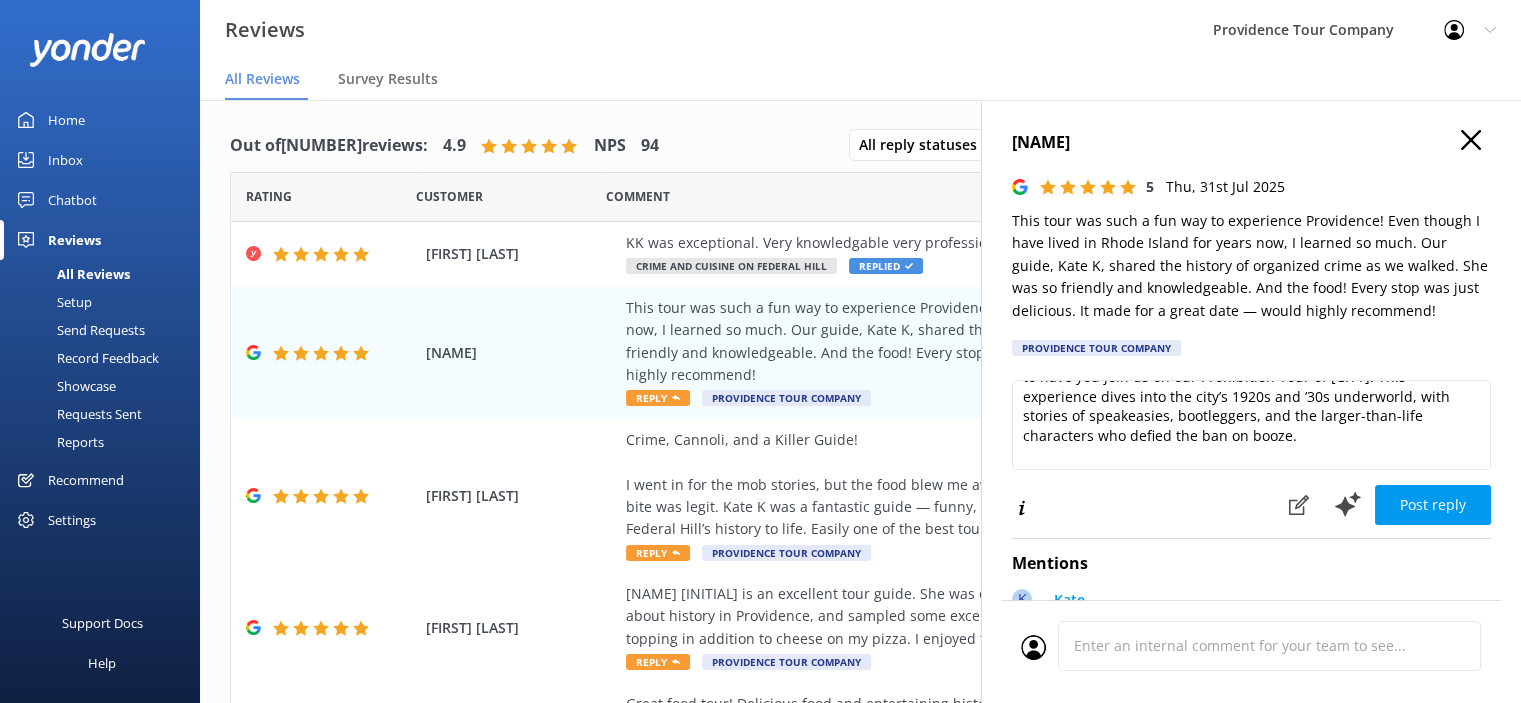 click on "Post reply" at bounding box center [1433, 505] 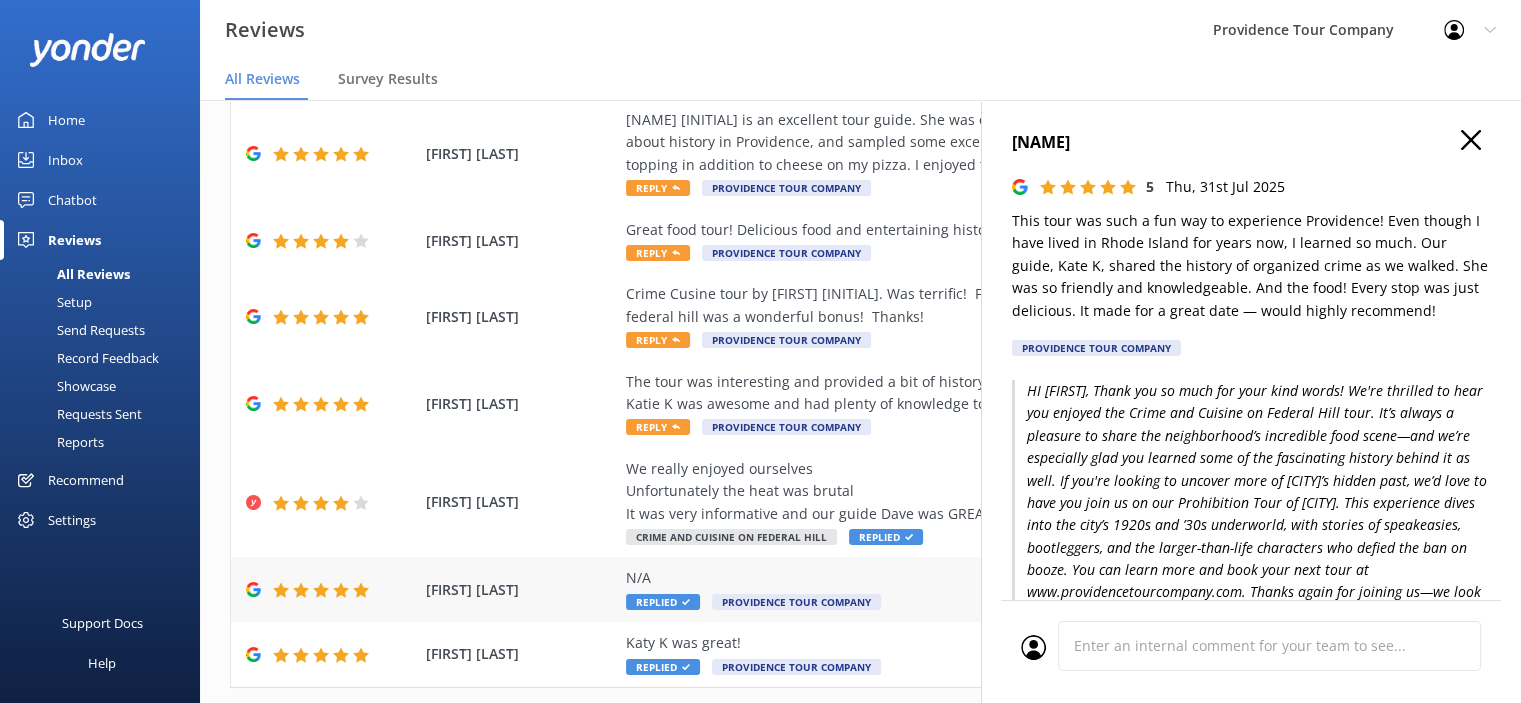 scroll, scrollTop: 500, scrollLeft: 0, axis: vertical 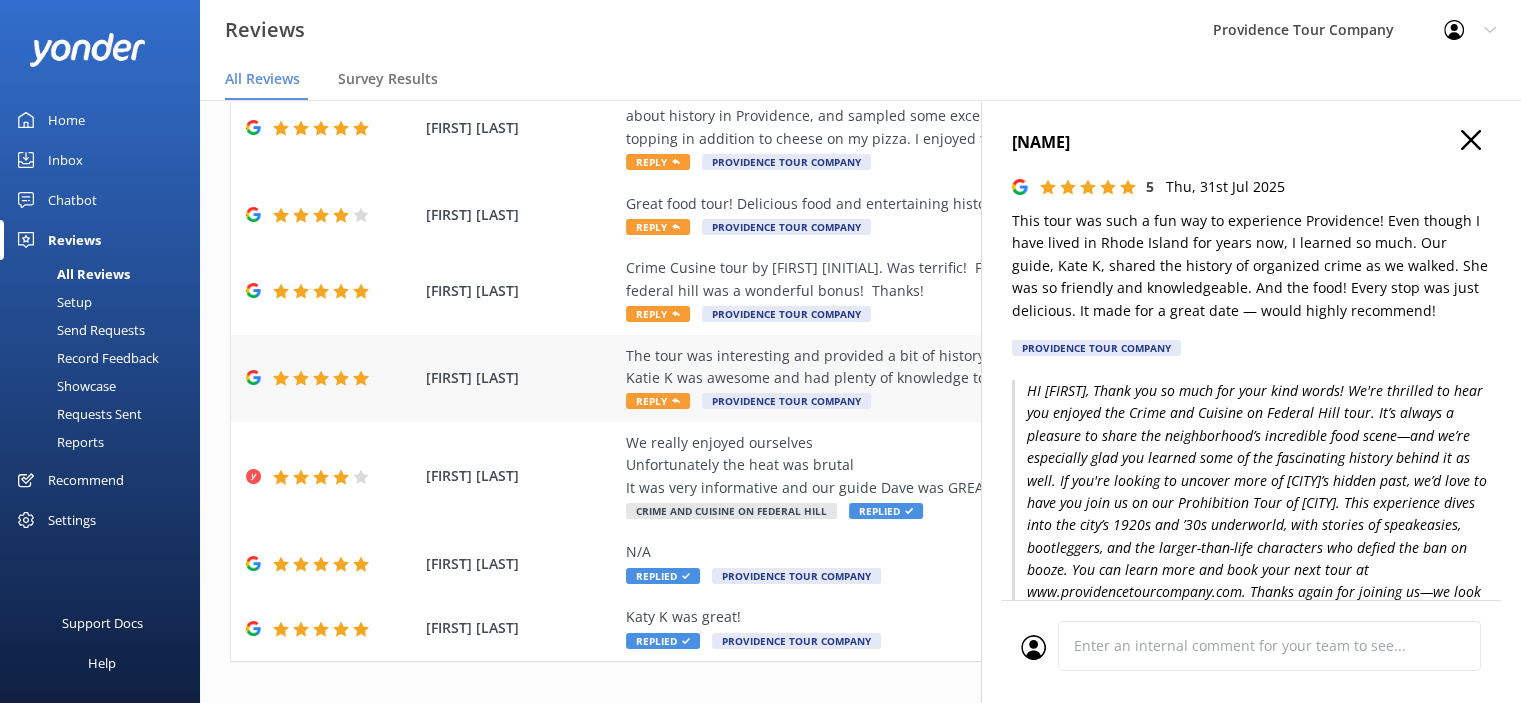 click on "The tour was interesting and provided a bit of history that put some. “ unsavory” events into perspective. Katie K was awesome and had plenty of knowledge to share!" at bounding box center [990, 367] 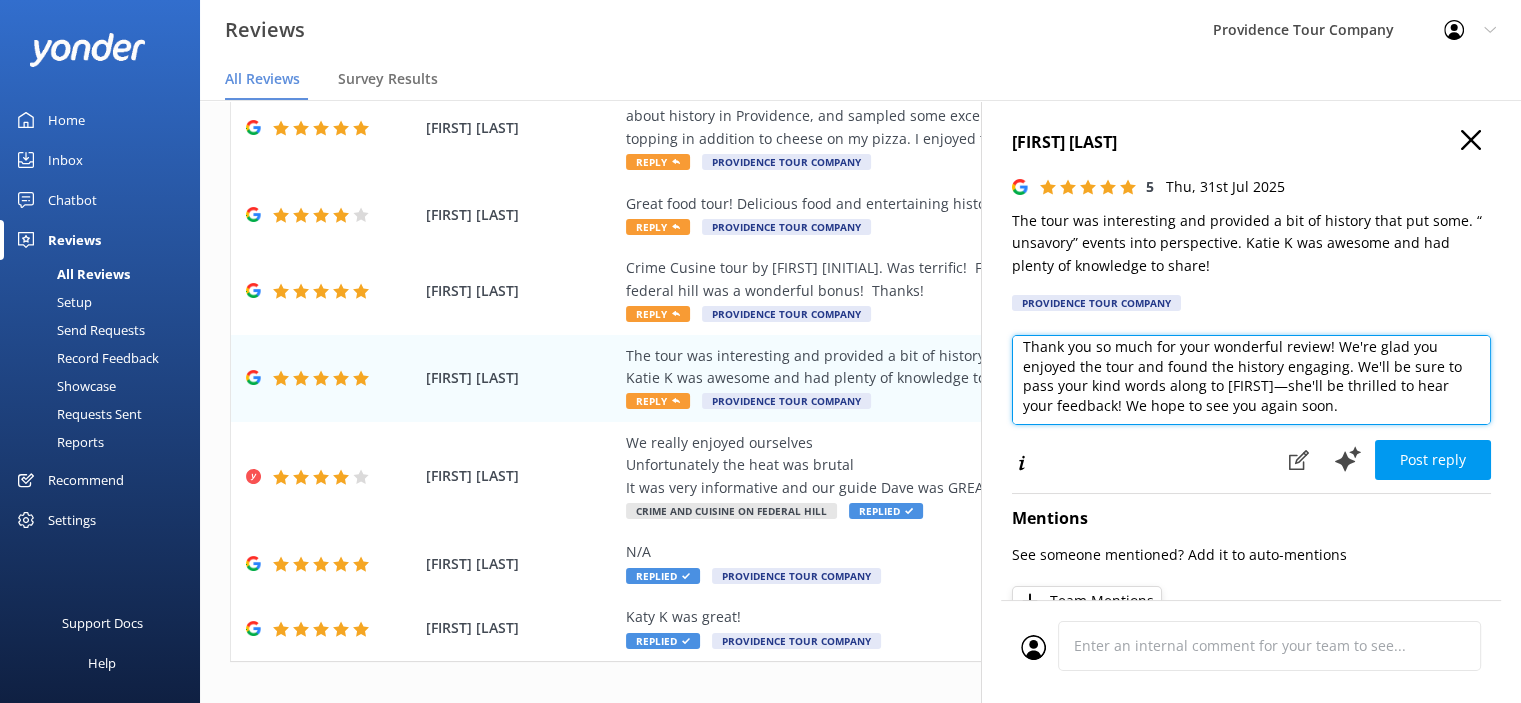 scroll, scrollTop: 0, scrollLeft: 0, axis: both 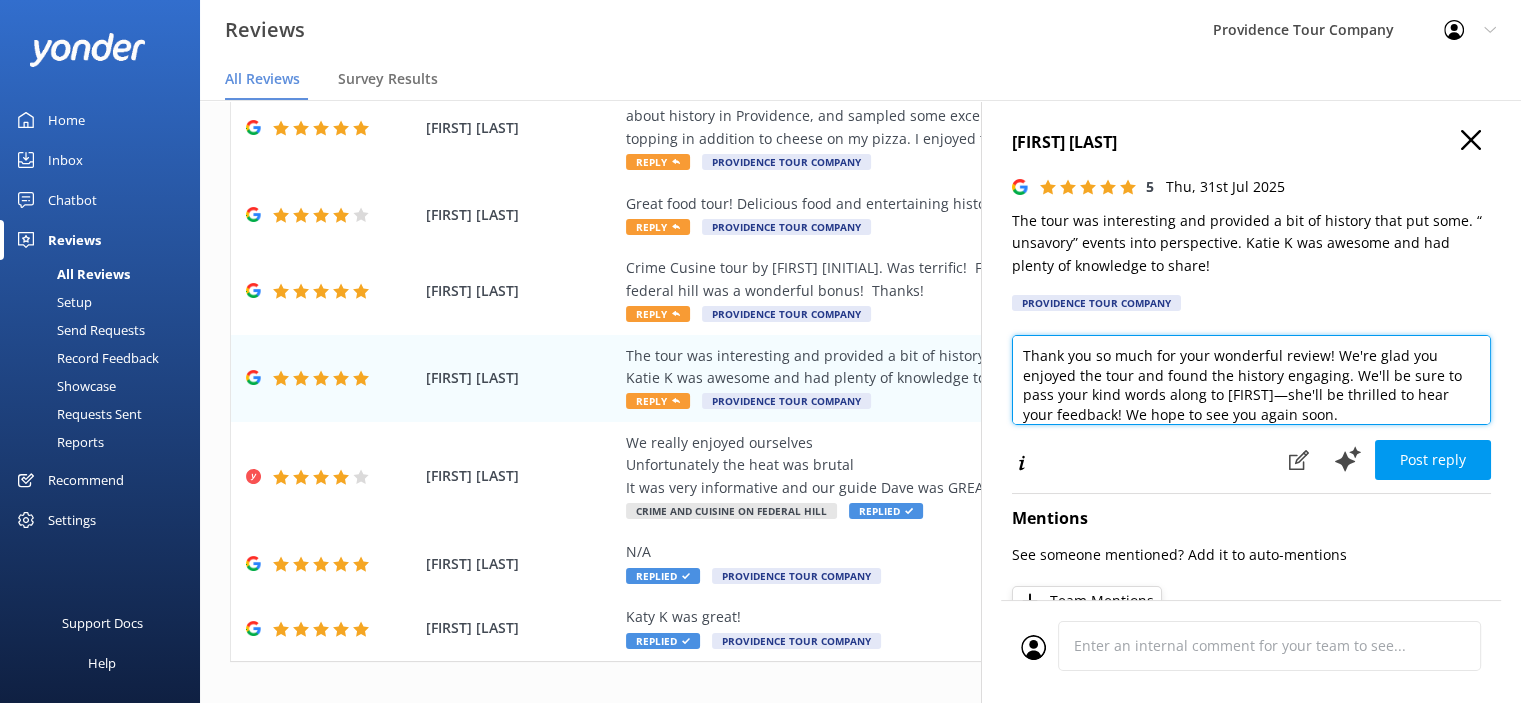 drag, startPoint x: 1368, startPoint y: 423, endPoint x: 998, endPoint y: 327, distance: 382.25122 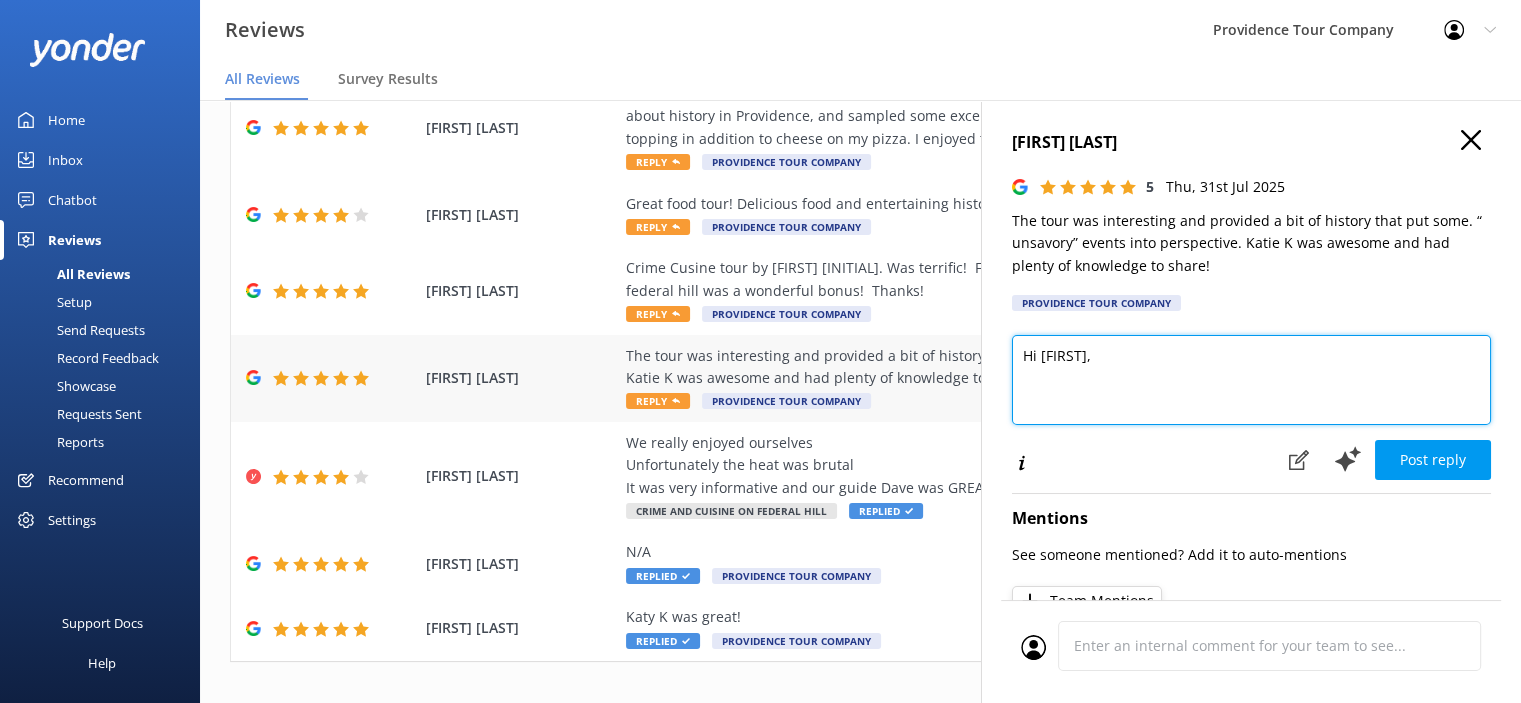 paste on "Thank you so much for your kind words! We're thrilled to hear you enjoyed the Crime and Cuisine on Federal Hill tour. It’s always a pleasure to share the neighborhood’s incredible food scene—and we’re so glad you enjoyed the history as well. Federal Hill has such a rich and fascinating past, and we love bringing those stories to life.
If you're interested in exploring more of [CITY]’s hidden history, we’d love to have you join us for our Prohibition Tour of [CITY]. This tour dives into the city’s 1920s and ’30s underworld, with stories of speakeasies, bootleggers, and the bold characters who defied the dry laws.
You can learn more and book your next adventure at www.providencetourcompany.com.
Thanks again for touring with us—we hope to see you again soon!" 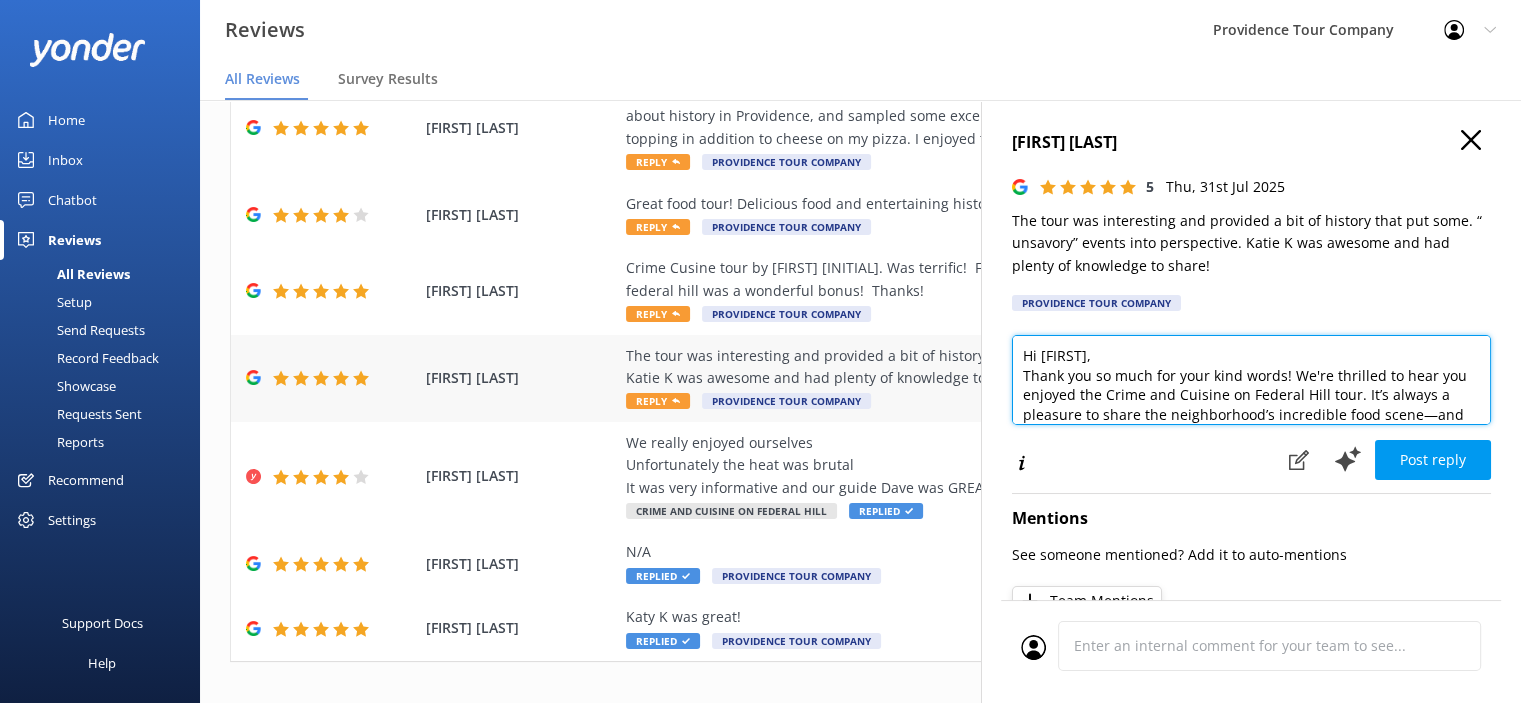 scroll, scrollTop: 293, scrollLeft: 0, axis: vertical 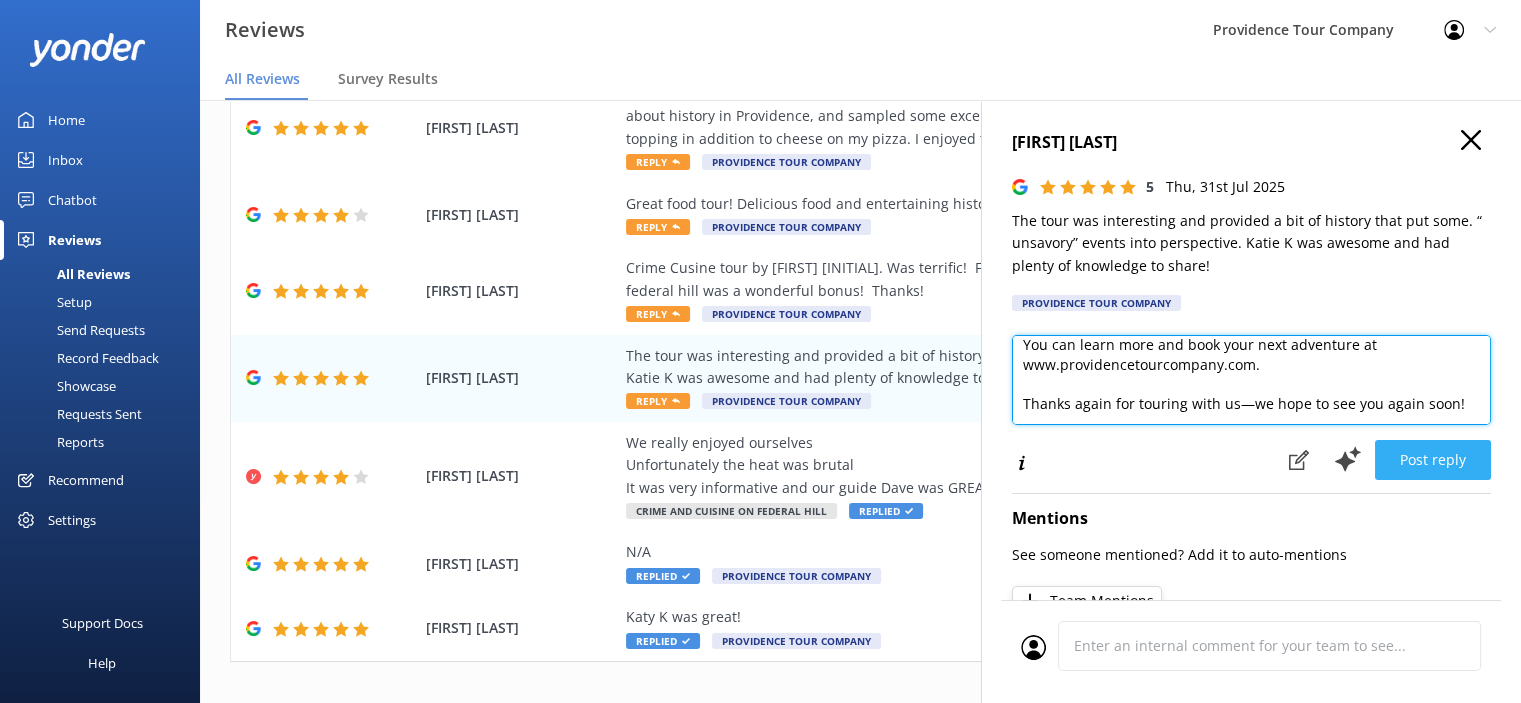 type on "Hi [FIRST],
Thank you so much for your kind words! We're thrilled to hear you enjoyed the Crime and Cuisine on Federal Hill tour. It’s always a pleasure to share the neighborhood’s incredible food scene—and we’re so glad you enjoyed the history as well. Federal Hill has such a rich and fascinating past, and we love bringing those stories to life.
If you're interested in exploring more of [CITY]’s hidden history, we’d love to have you join us for our Prohibition Tour of [CITY]. This tour dives into the city’s 1920s and ’30s underworld, with stories of speakeasies, bootleggers, and the bold characters who defied the dry laws.
You can learn more and book your next adventure at www.providencetourcompany.com.
Thanks again for touring with us—we hope to see you again soon!" 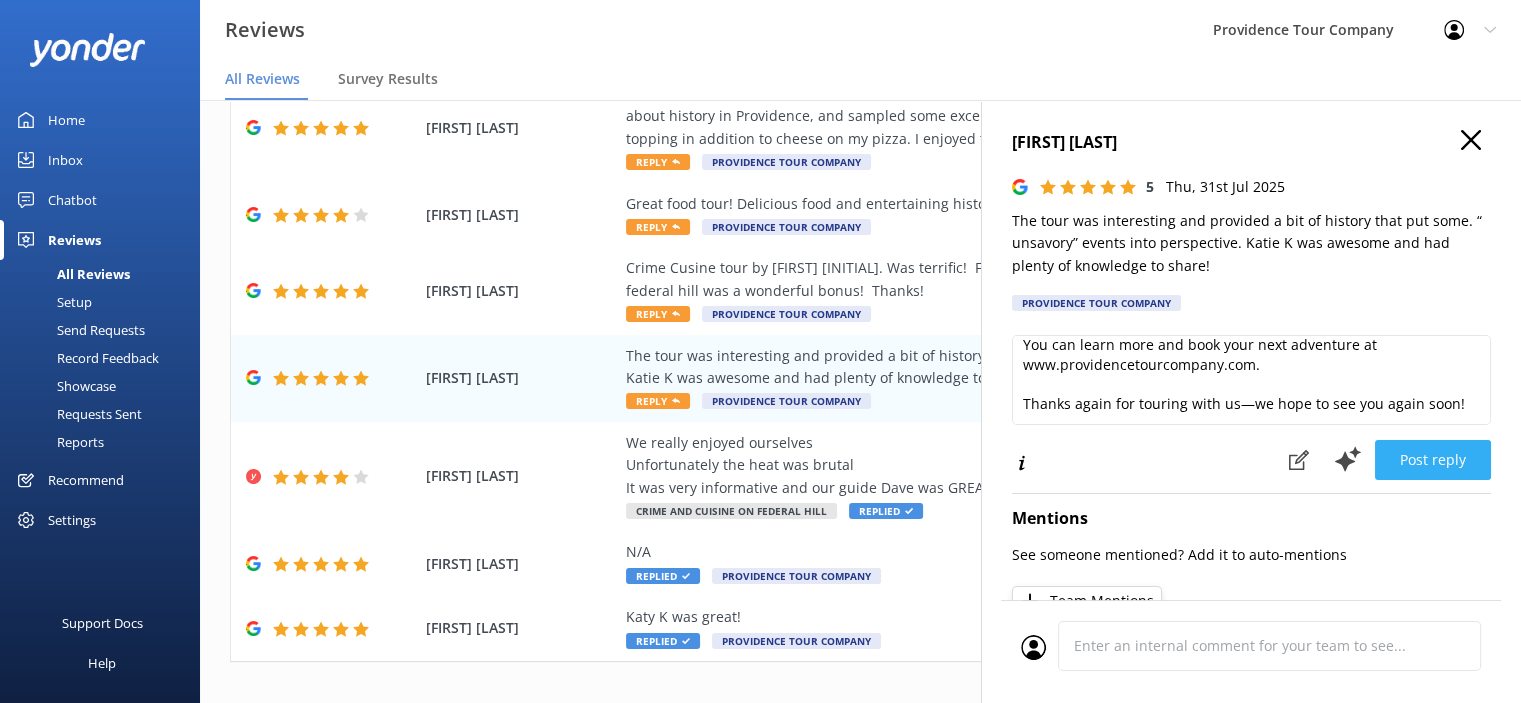 click on "Post reply" at bounding box center [1433, 460] 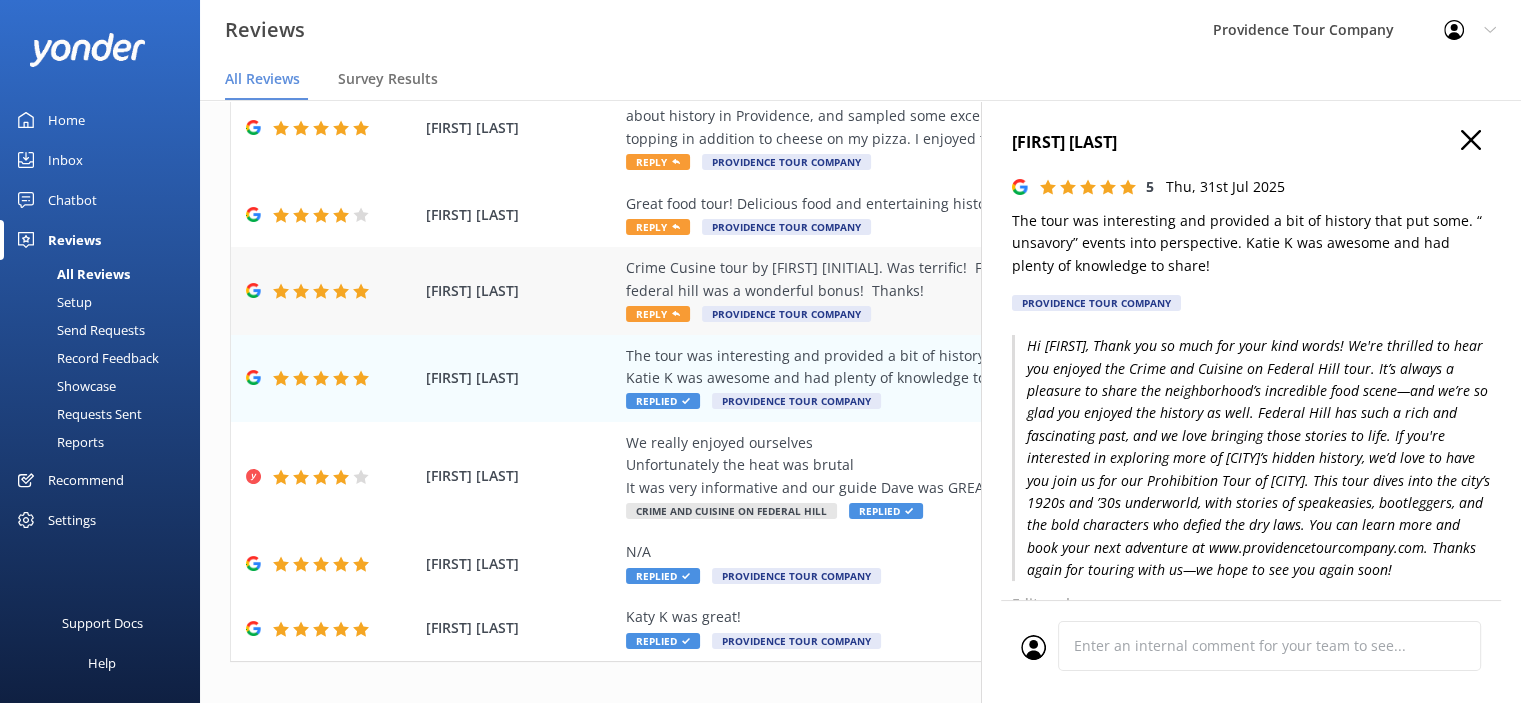 click on "Crime Cusine tour by [FIRST] [INITIAL]. Was terrific!  Food was outstanding and learning the history of federal hill was a wonderful bonus!  Thanks!" at bounding box center (990, 279) 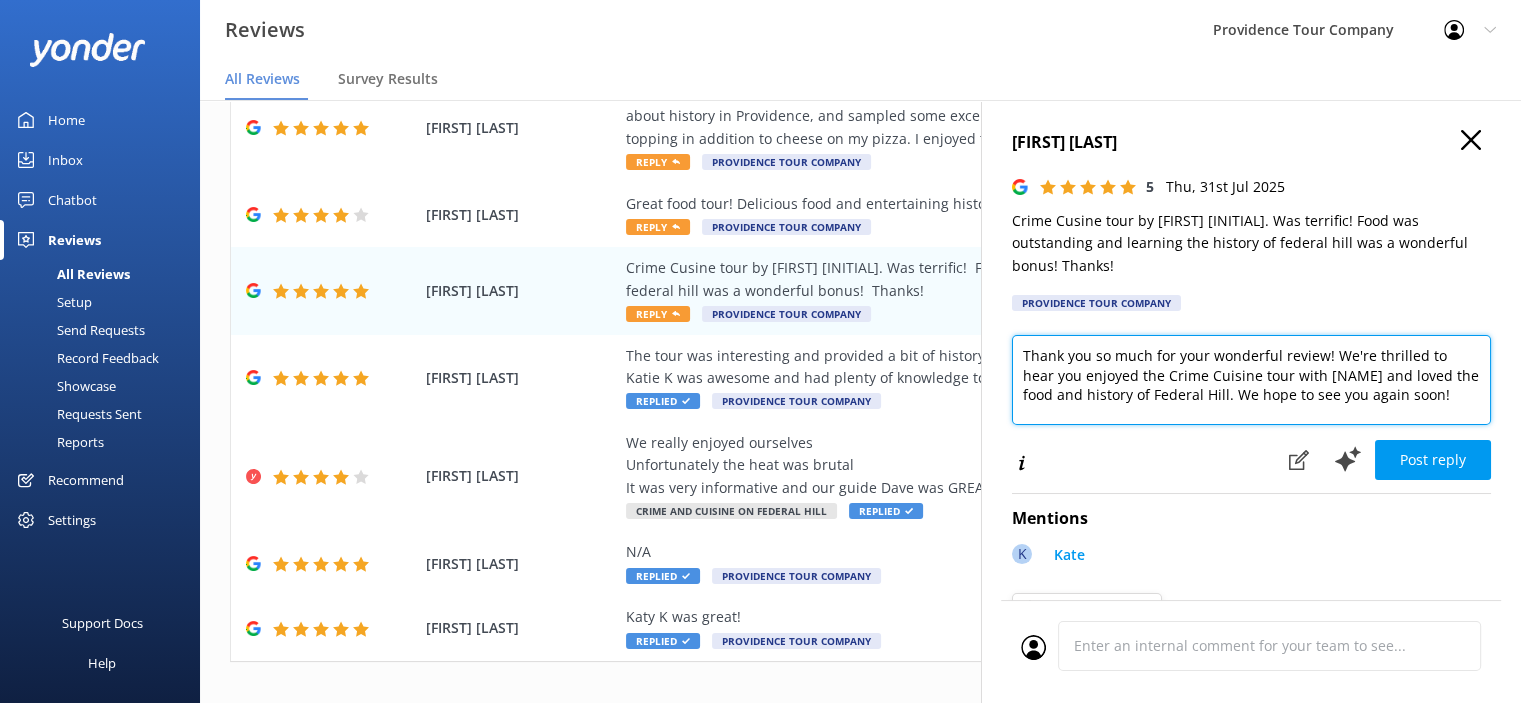 drag, startPoint x: 1436, startPoint y: 370, endPoint x: 1022, endPoint y: 298, distance: 420.21423 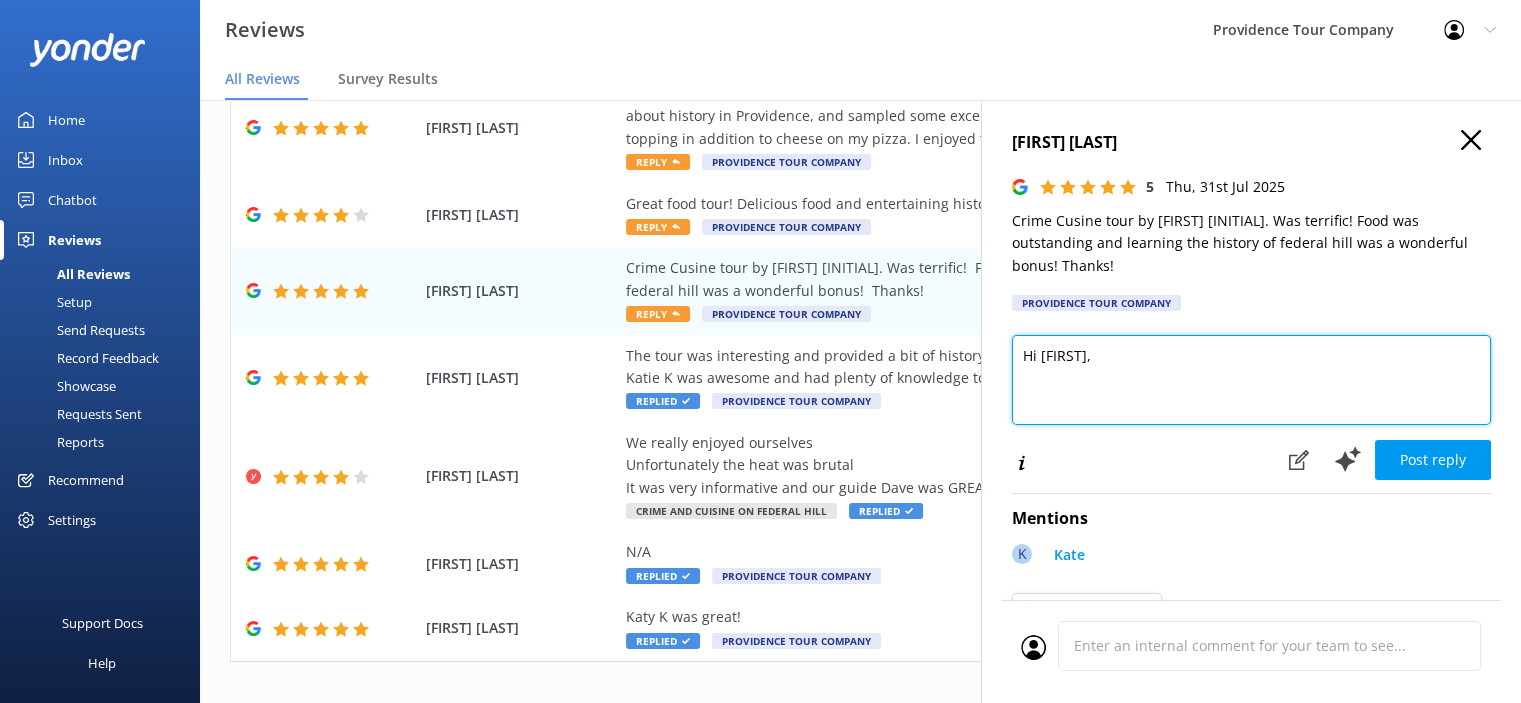 paste on "Thank you so much for your kind words! We're thrilled to hear you enjoyed the Crime and Cuisine on Federal Hill tour. It’s always a joy to share the incredible food and rich history that make this neighborhood so special—and we're so glad you enjoyed both!
If you’re curious to explore even more of Providence’s hidden past, we’d love to have you join us for our Prohibition Tour of Providence. This tour uncovers the city’s 1920s and ’30s underworld, filled with stories of speakeasies, bootleggers, and the bold characters who made their mark during Prohibition.
You can learn more and book your next adventure at www.providencetourcompany.com.
Thanks again for touring with us—we hope to see you again soon!" 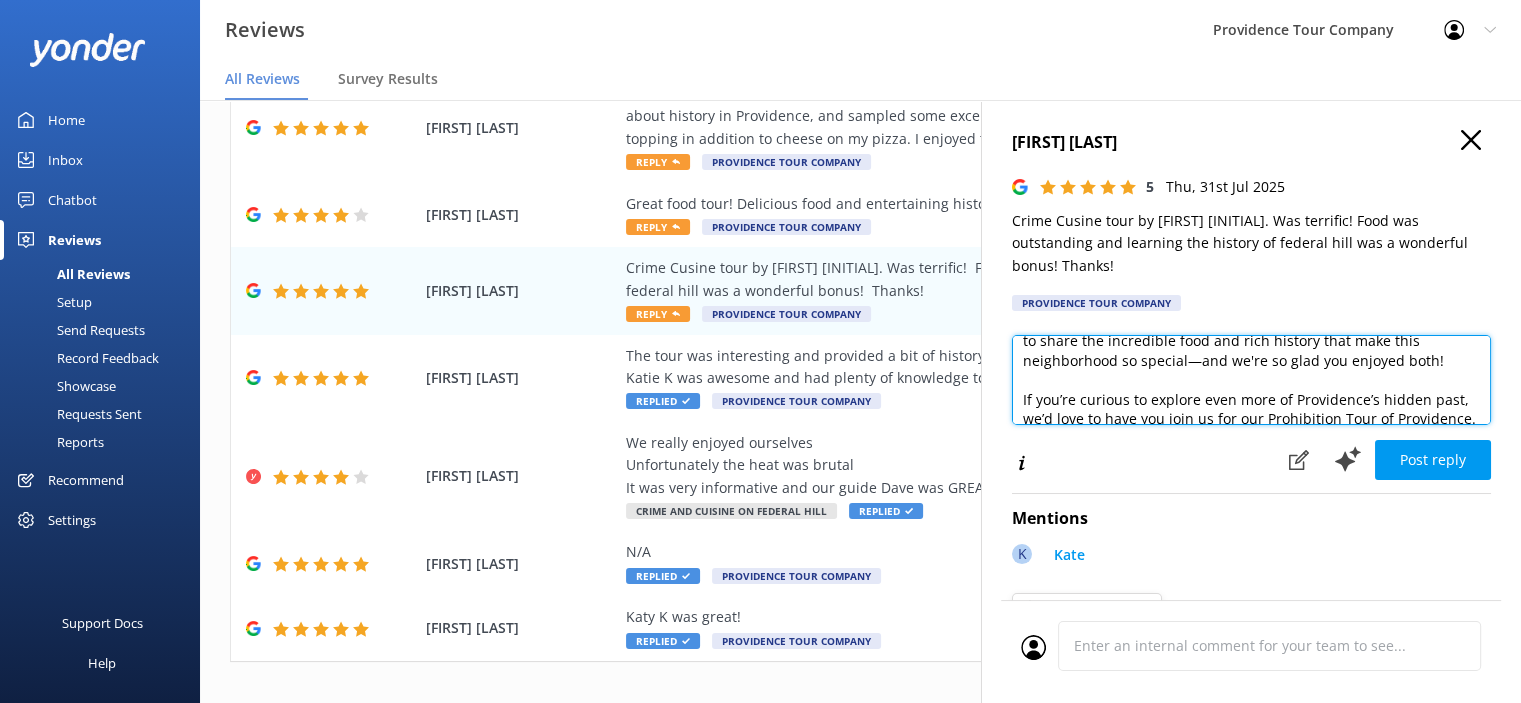 scroll, scrollTop: 0, scrollLeft: 0, axis: both 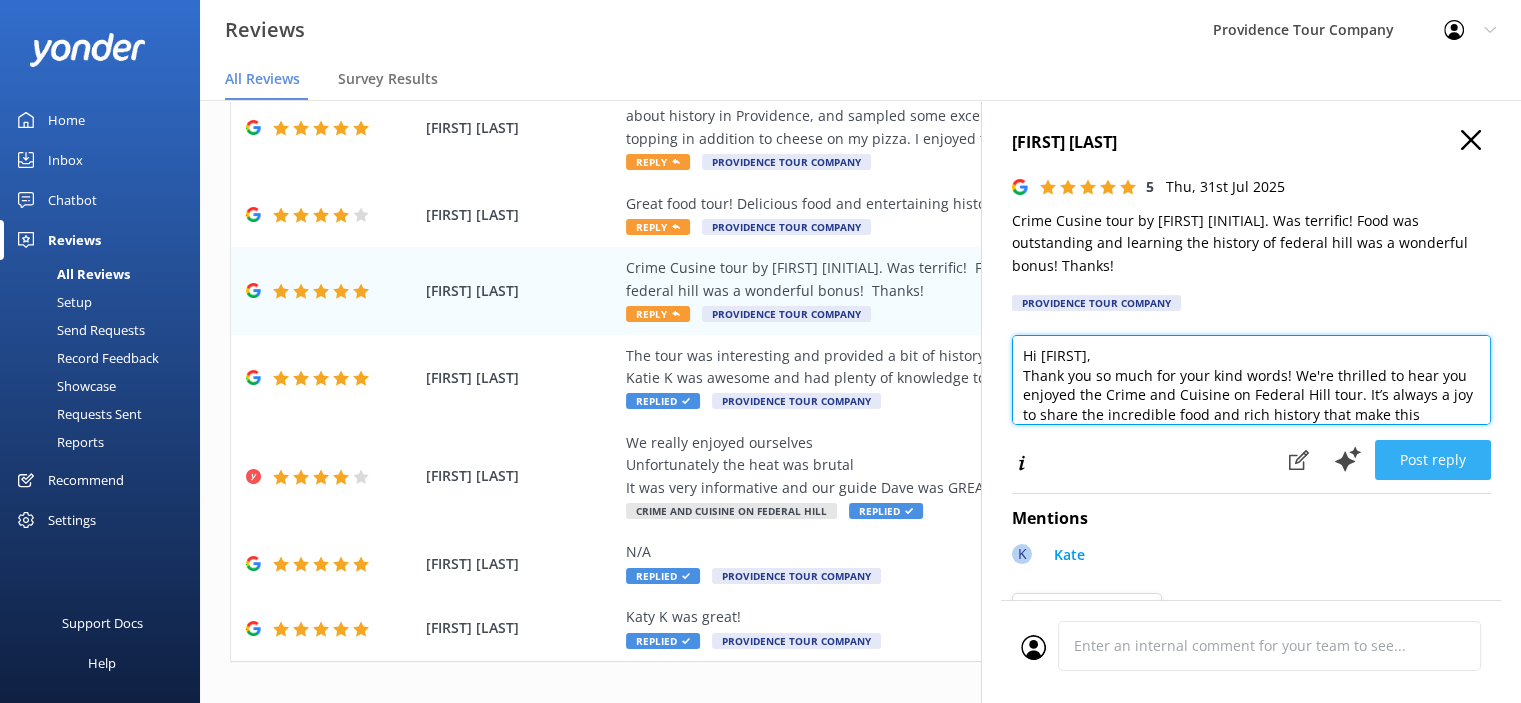 type on "Hi [FIRST],
Thank you so much for your kind words! We're thrilled to hear you enjoyed the Crime and Cuisine on Federal Hill tour. It’s always a joy to share the incredible food and rich history that make this neighborhood so special—and we're so glad you enjoyed both!
If you’re curious to explore even more of Providence’s hidden past, we’d love to have you join us for our Prohibition Tour of Providence. This tour uncovers the city’s 1920s and ’30s underworld, filled with stories of speakeasies, bootleggers, and the bold characters who made their mark during Prohibition.
You can learn more and book your next adventure at www.providencetourcompany.com.
Thanks again for touring with us—we hope to see you again soon!" 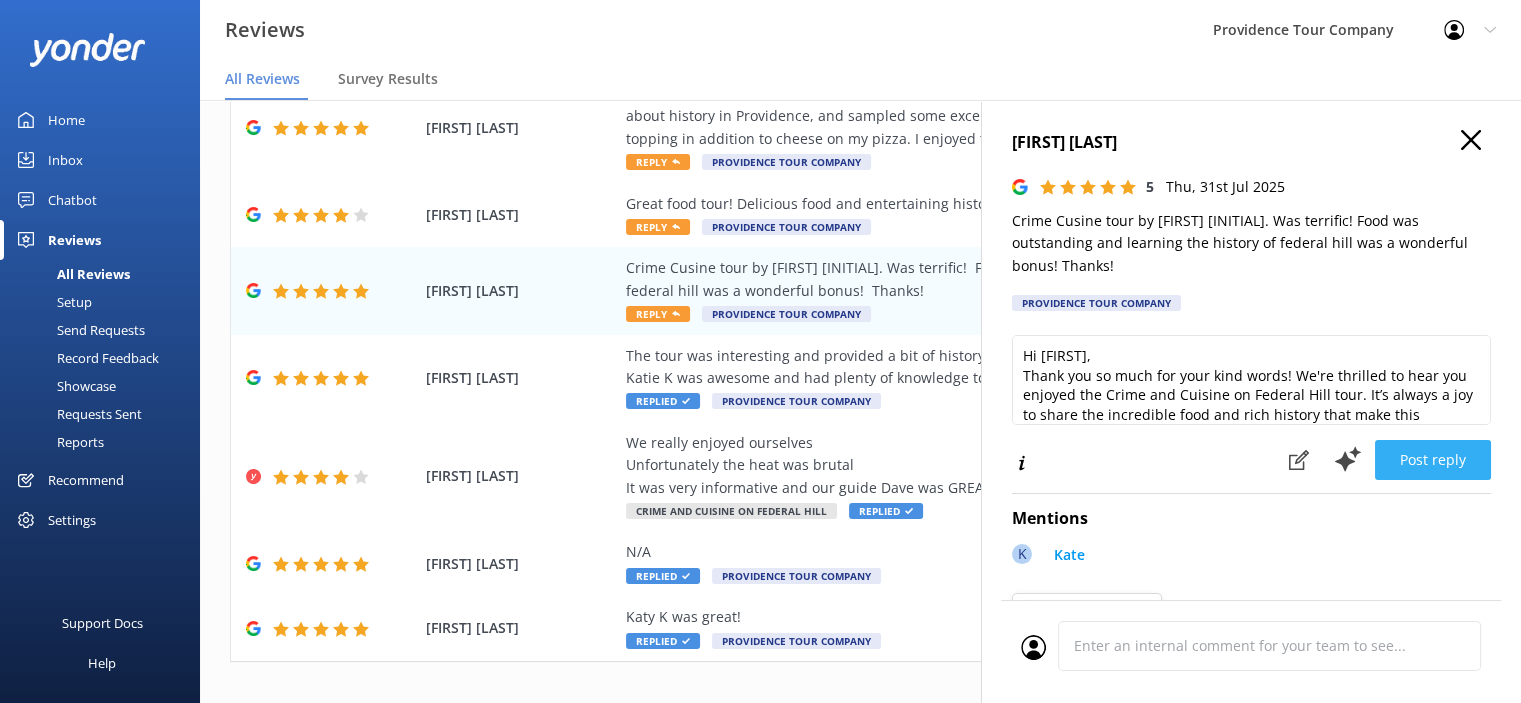 click on "Post reply" at bounding box center [1433, 460] 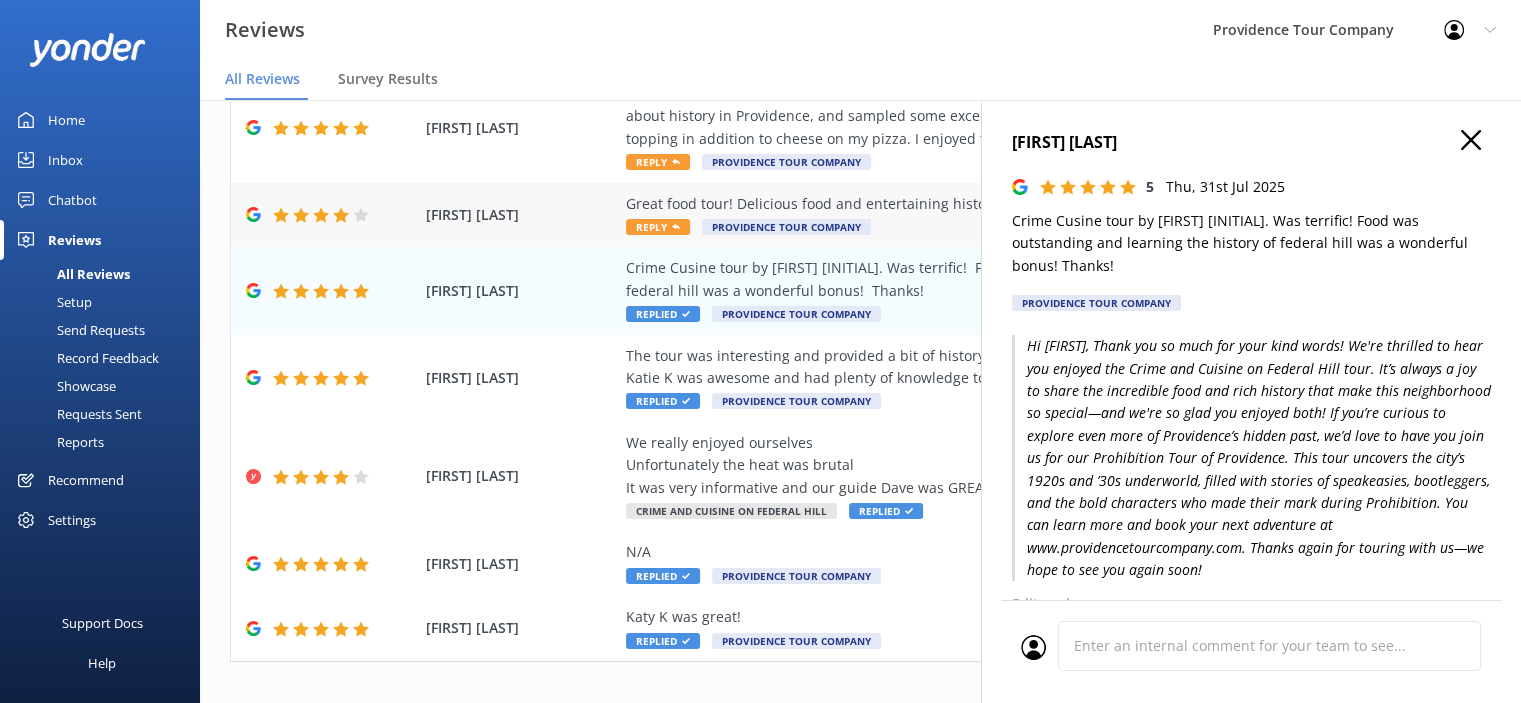 click on "Great food tour!  Delicious food and entertaining history.  [NAME] [LAST] was a very engaging guide. Reply Providence Tour Company" at bounding box center [990, 215] 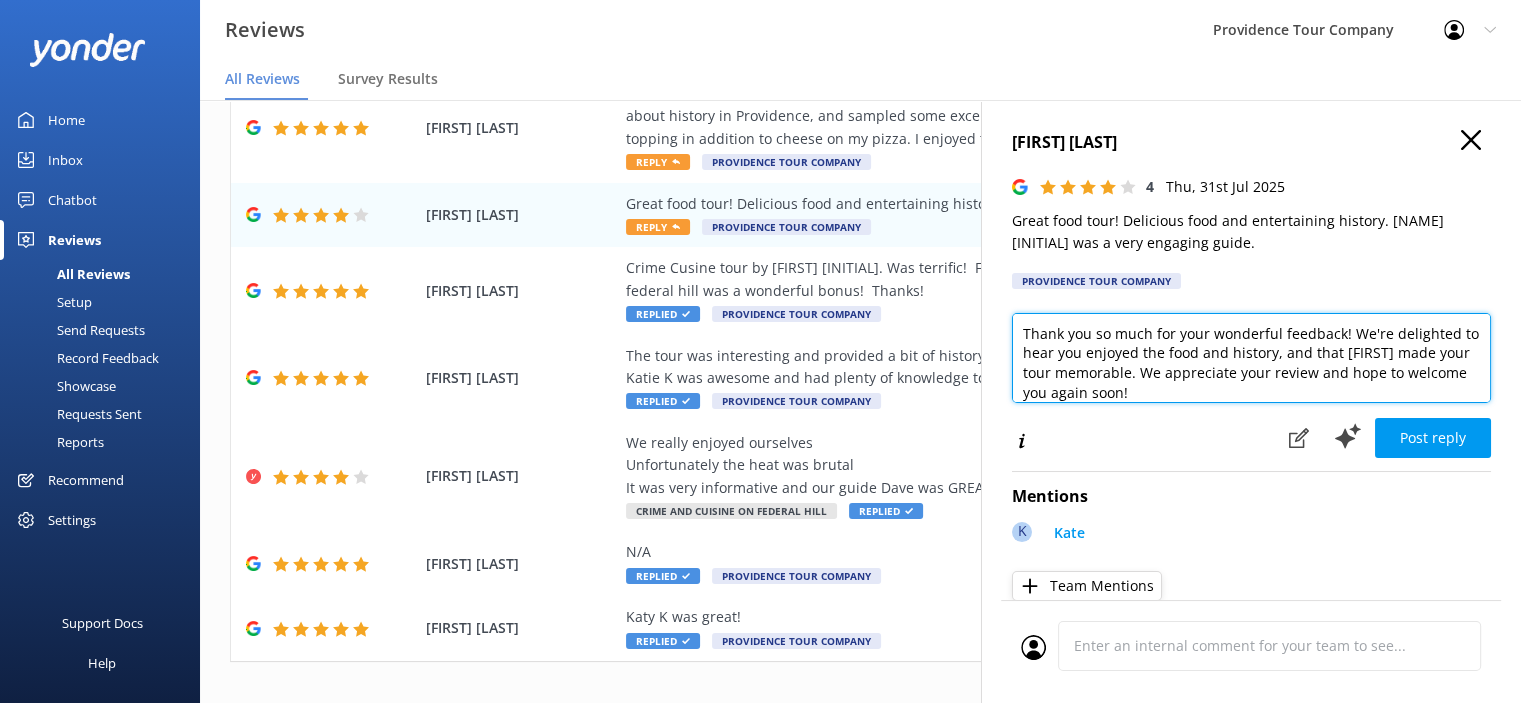 drag, startPoint x: 1210, startPoint y: 400, endPoint x: 992, endPoint y: 327, distance: 229.8978 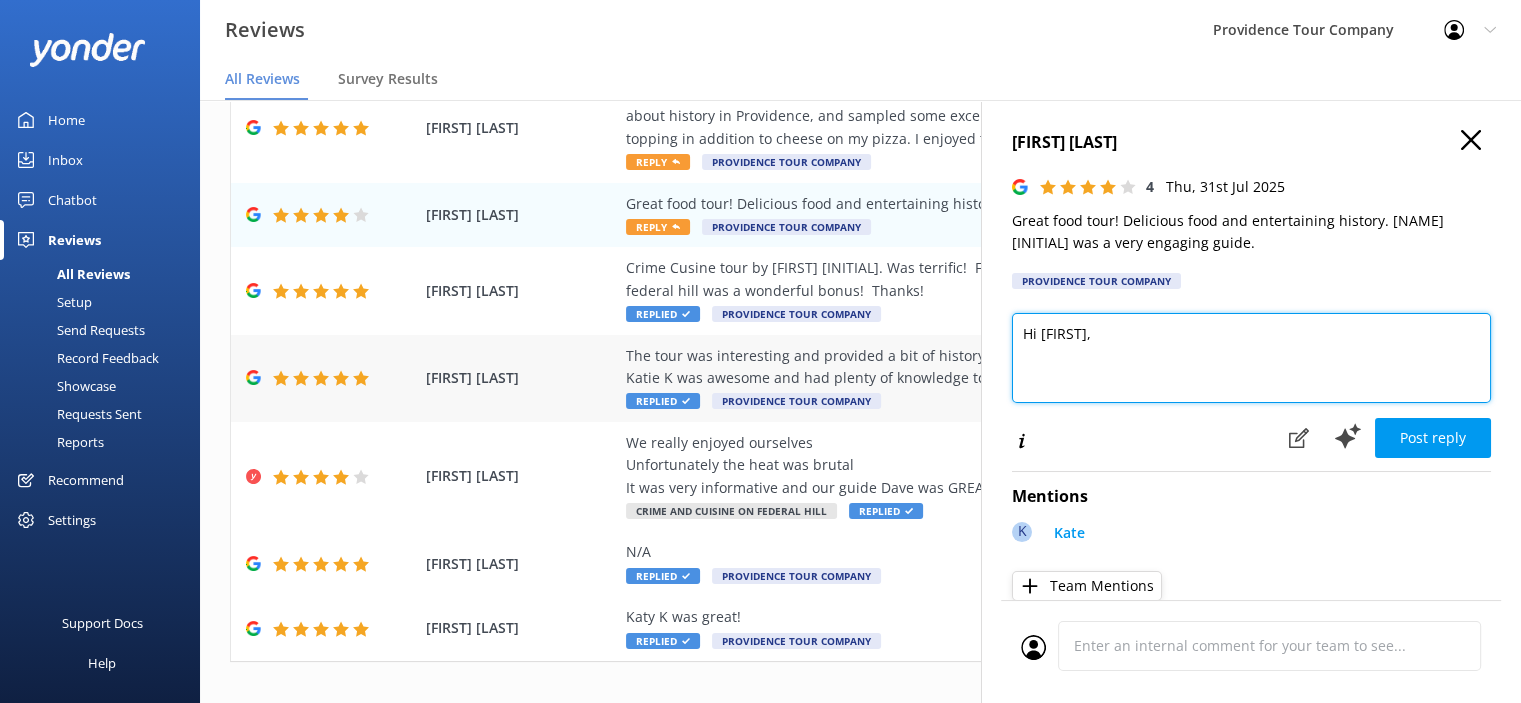 paste on "Thank you so much for your kind review! We're thrilled to hear you enjoyed the Crime and Cuisine on Federal Hill tour. The food on Federal Hill is truly something special, and we're so glad you had a chance to experience it—along with the fascinating stories that bring the neighborhood's history to life.
We’ll be sure to pass your compliments along to your guide—they love what they do, and it means a lot to know their storytelling made the experience even more memorable.
If you're interested in uncovering more of [CITY]’s past, we’d love to welcome you on our Prohibition Tour of [CITY]. It explores the city's spirited history during the 1920s and ’30s, with tales of speakeasies, bootleggers, and colorful characters from the Prohibition era.
You can learn more and book at www.providencetourcompany.com." 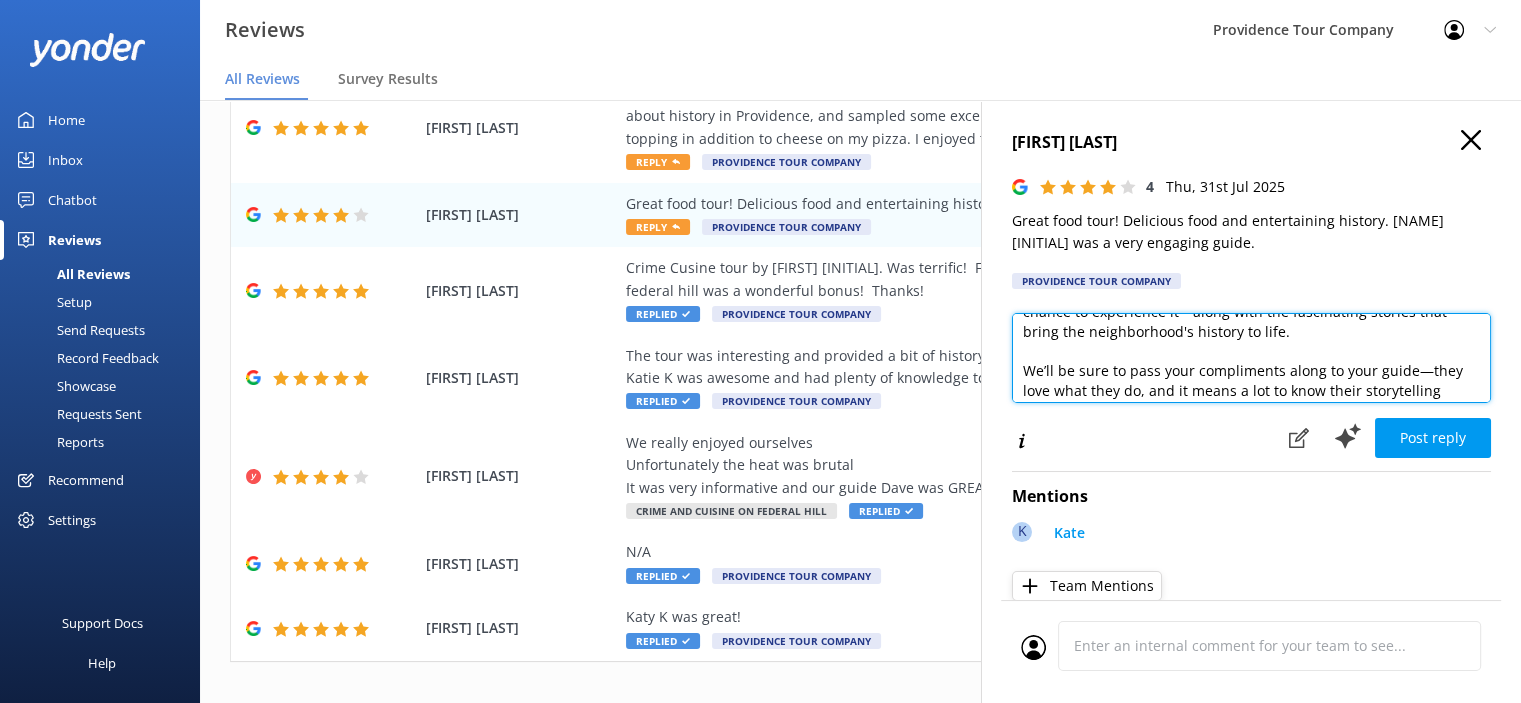 scroll, scrollTop: 0, scrollLeft: 0, axis: both 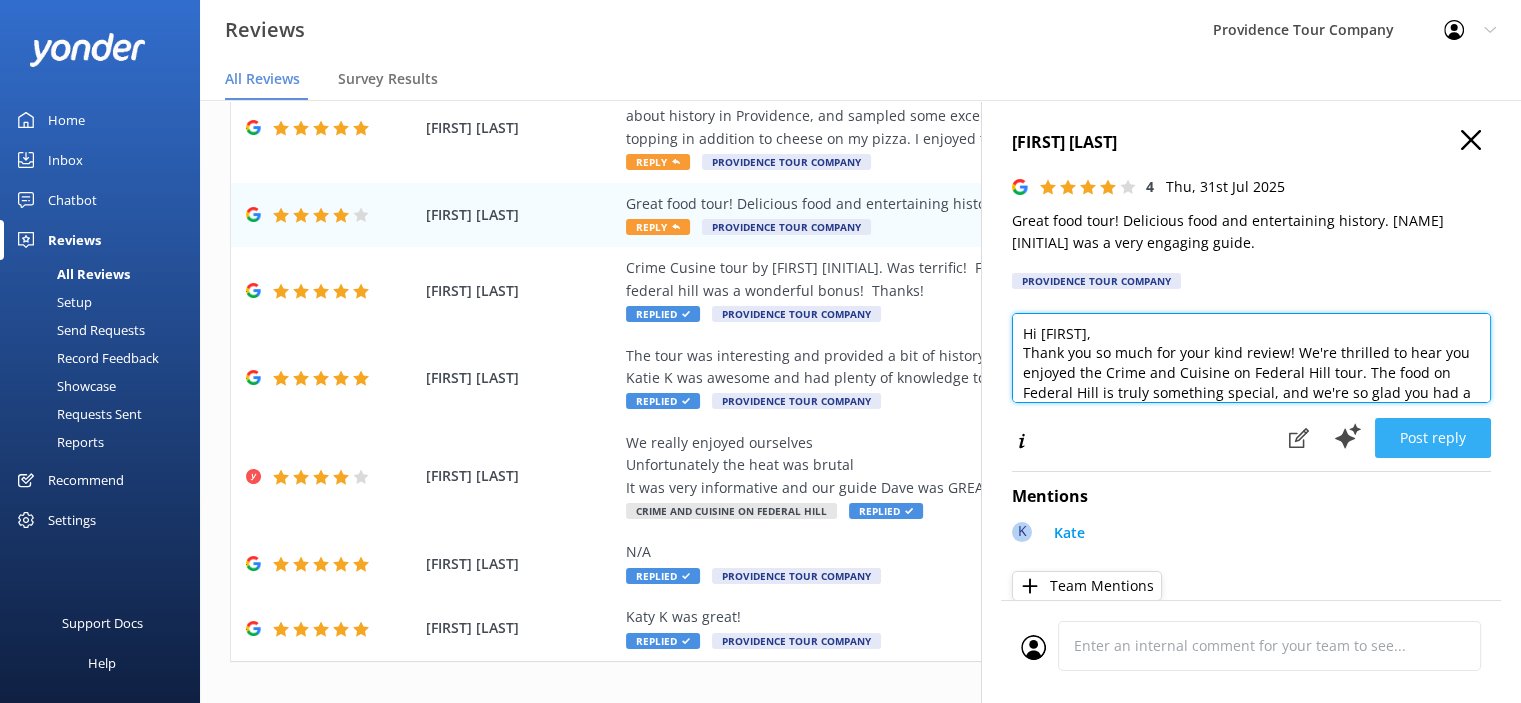 type on "Hi [FIRST],
Thank you so much for your kind review! We're thrilled to hear you enjoyed the Crime and Cuisine on Federal Hill tour. The food on Federal Hill is truly something special, and we're so glad you had a chance to experience it—along with the fascinating stories that bring the neighborhood's history to life.
We’ll be sure to pass your compliments along to your guide—they love what they do, and it means a lot to know their storytelling made the experience even more memorable.
If you're interested in uncovering more of [CITY]'s past, we’d love to welcome you on our Prohibition Tour of [CITY]. It explores the city's spirited history during the 1920s and ’30s, with tales of speakeasies, bootleggers, and colorful characters from the Prohibition era.
You can learn more and book at www.providencetourcompany.com." 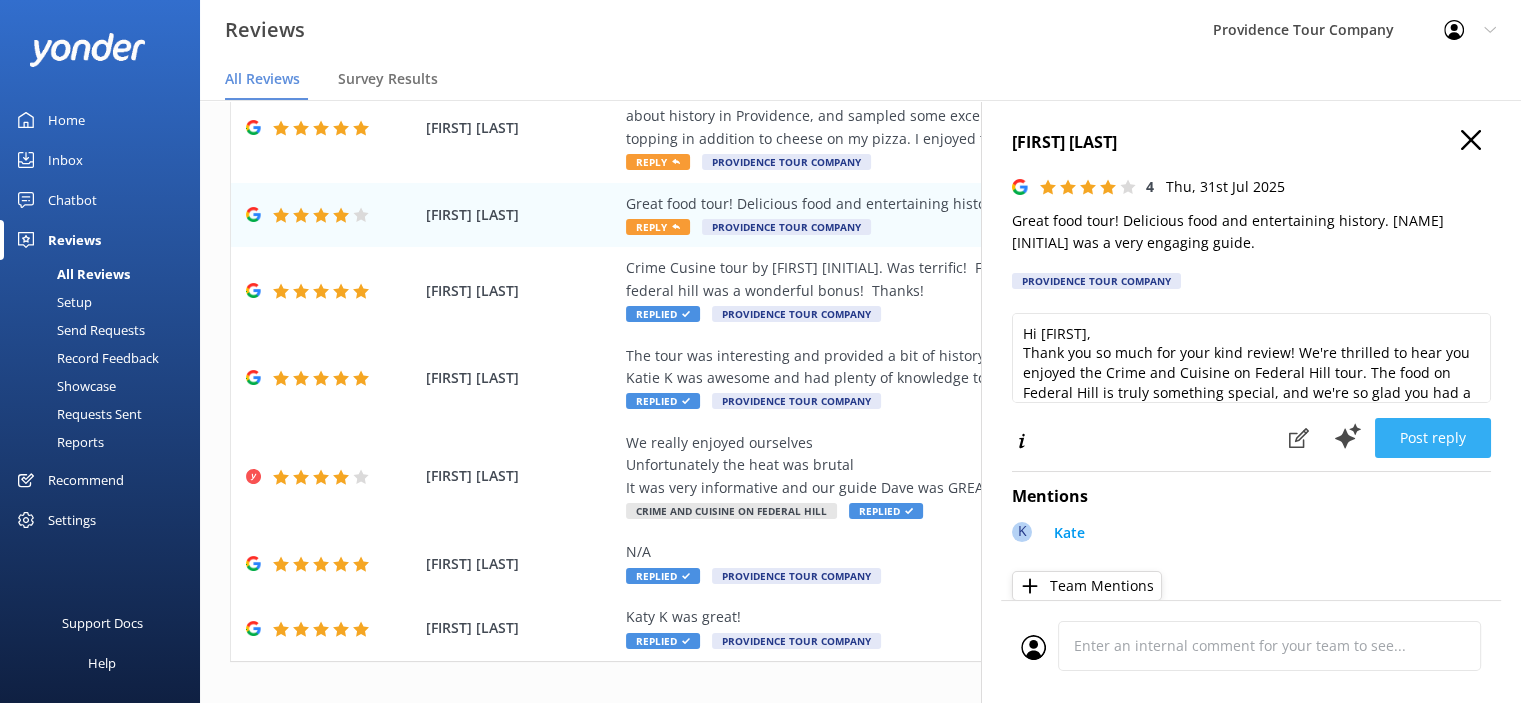 click on "Post reply" at bounding box center [1433, 438] 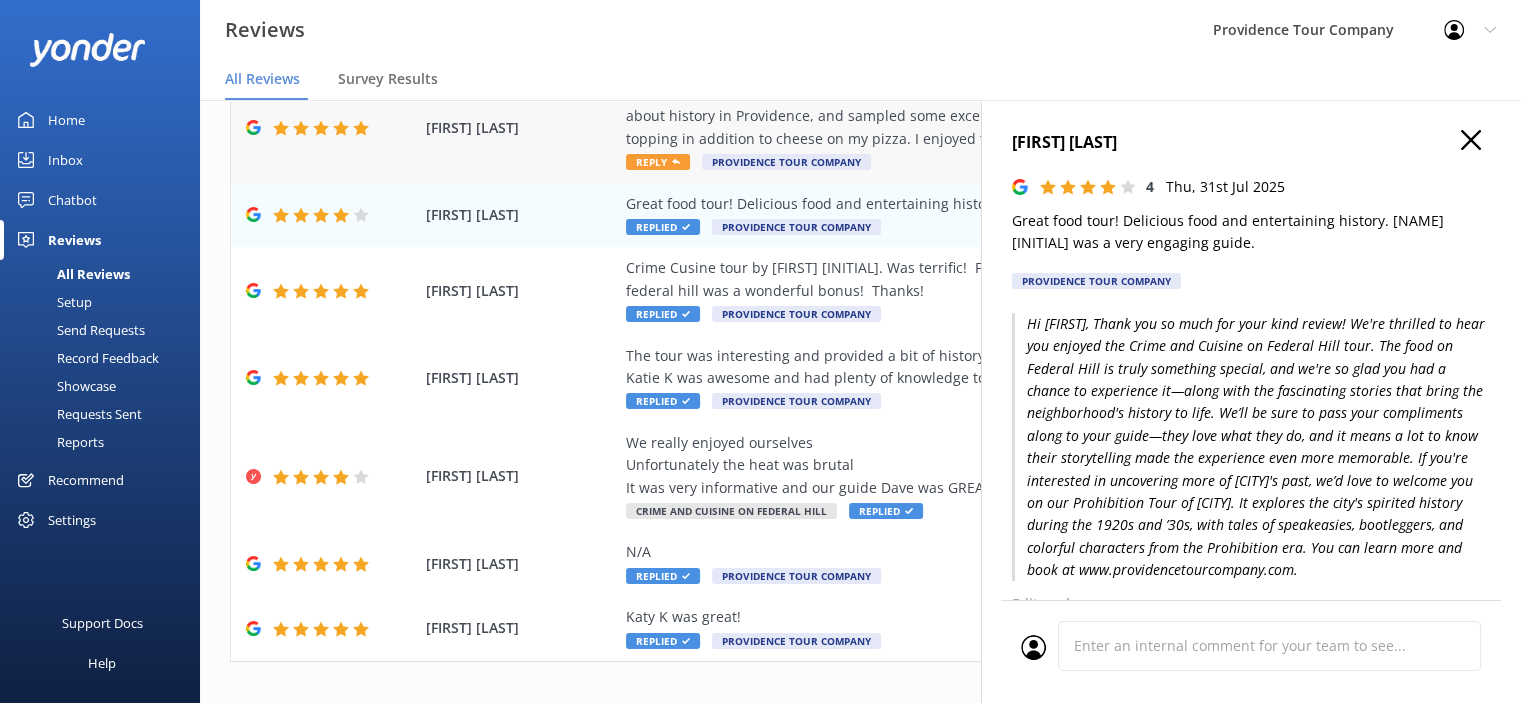 click on "[NAME] [INITIAL] is an excellent tour guide. She was on time and very organized. I learned a great deal about history in Providence, and sampled some excellent food. My only critique is that I would have liked a topping in addition to cheese on my pizza. I enjoyed this tour!" at bounding box center (990, 116) 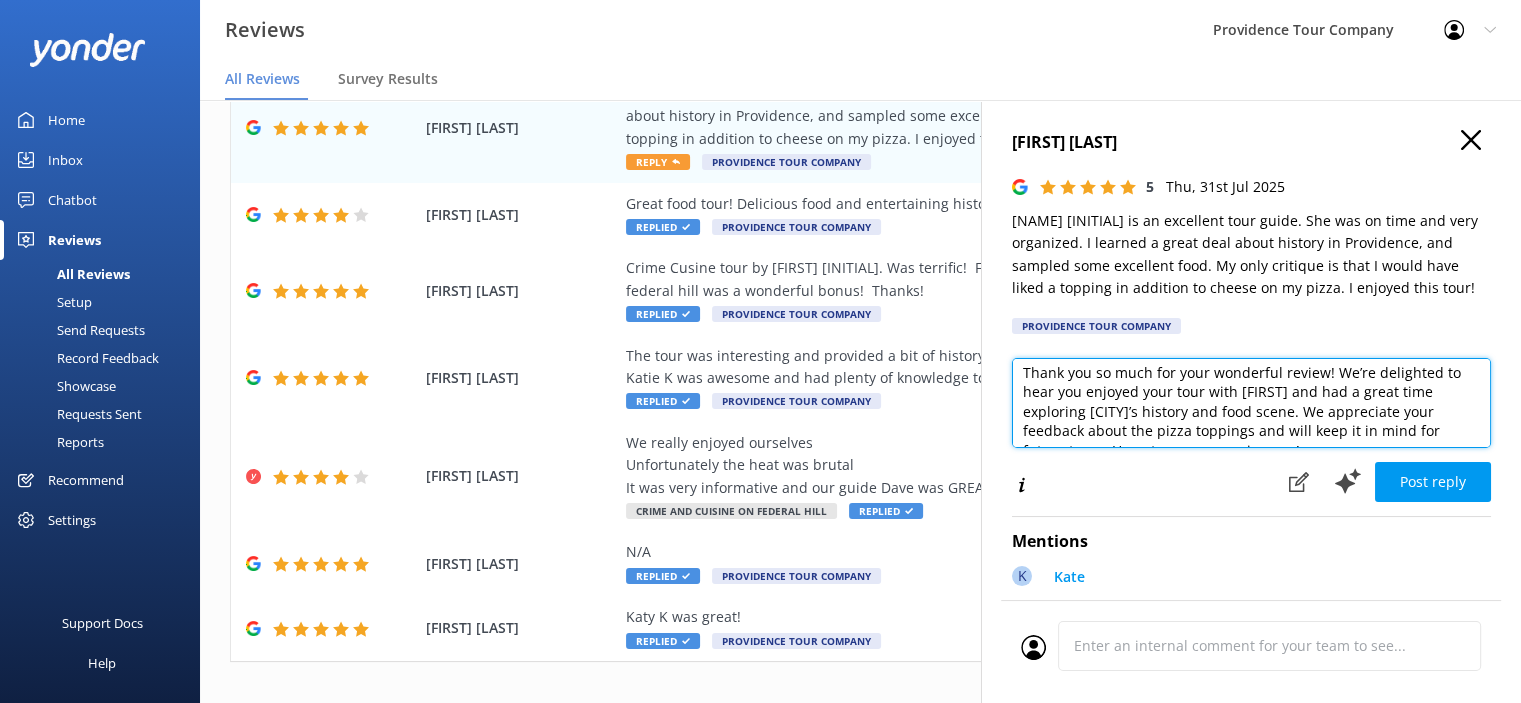 scroll, scrollTop: 0, scrollLeft: 0, axis: both 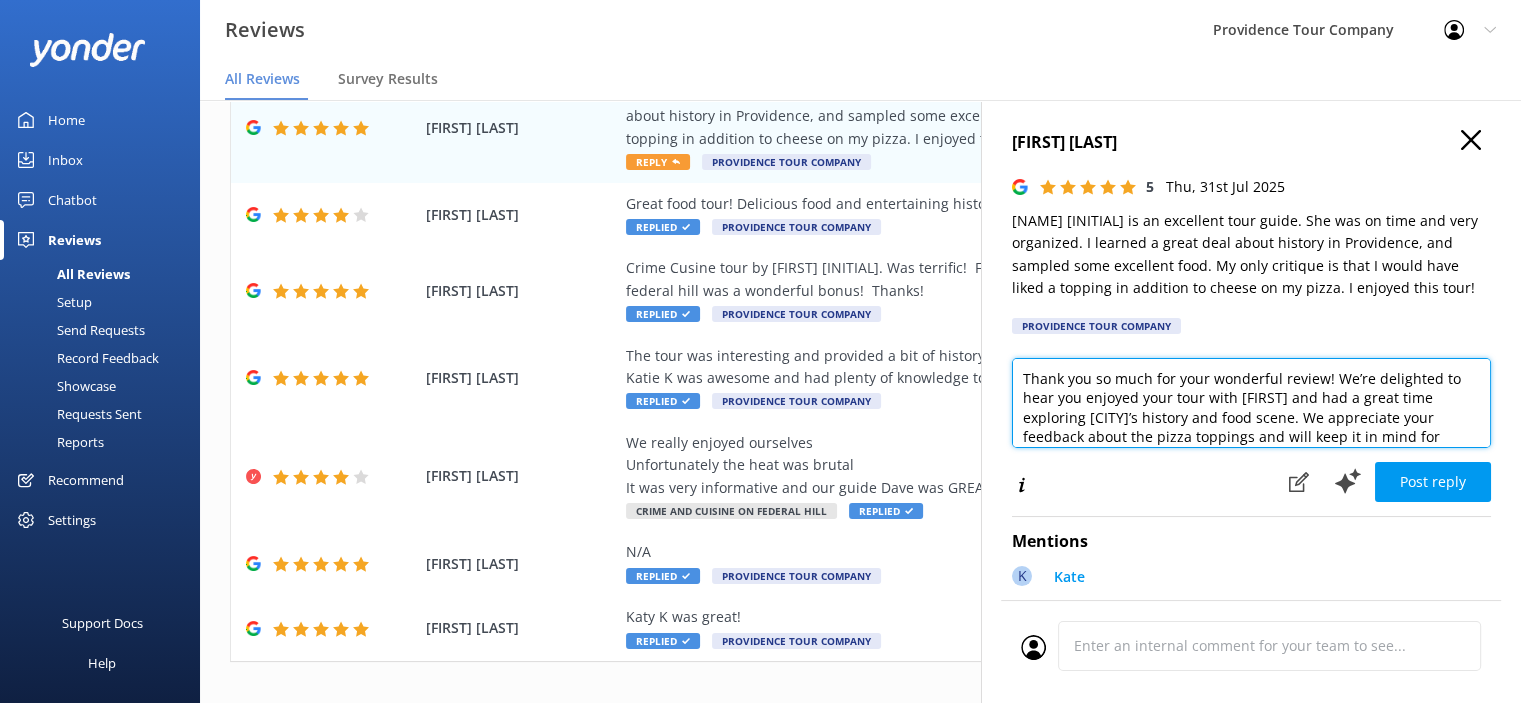drag, startPoint x: 1453, startPoint y: 443, endPoint x: 1033, endPoint y: 365, distance: 427.18146 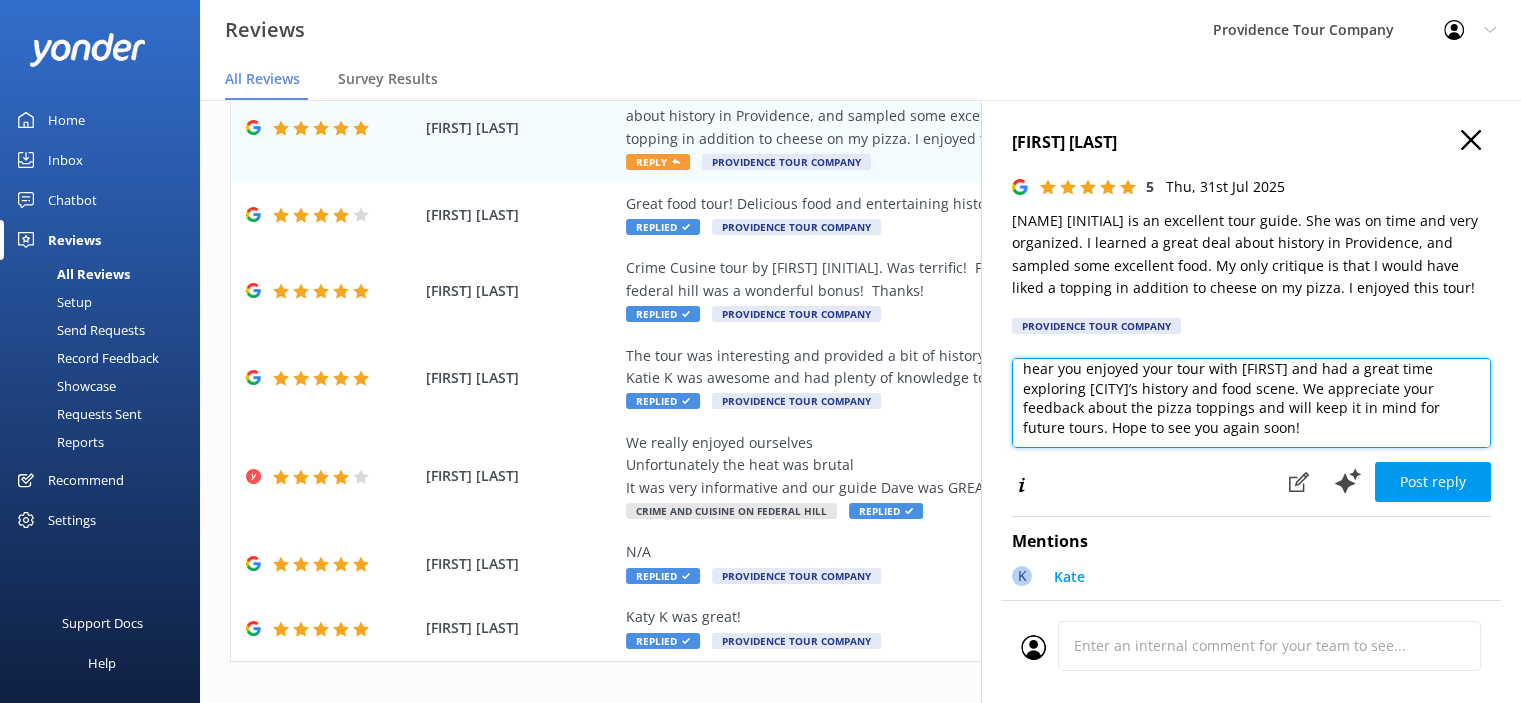 scroll, scrollTop: 0, scrollLeft: 0, axis: both 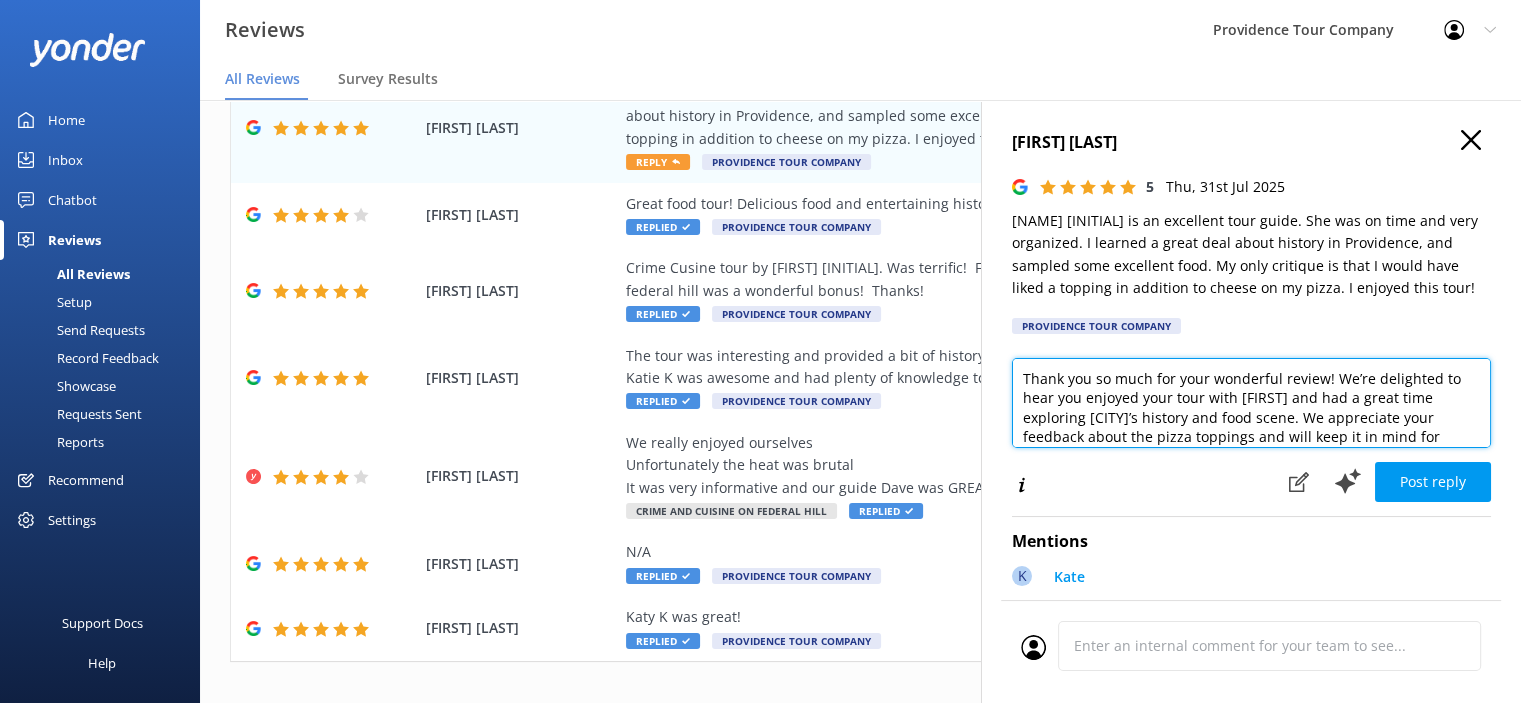 drag, startPoint x: 1350, startPoint y: 442, endPoint x: 996, endPoint y: 347, distance: 366.52557 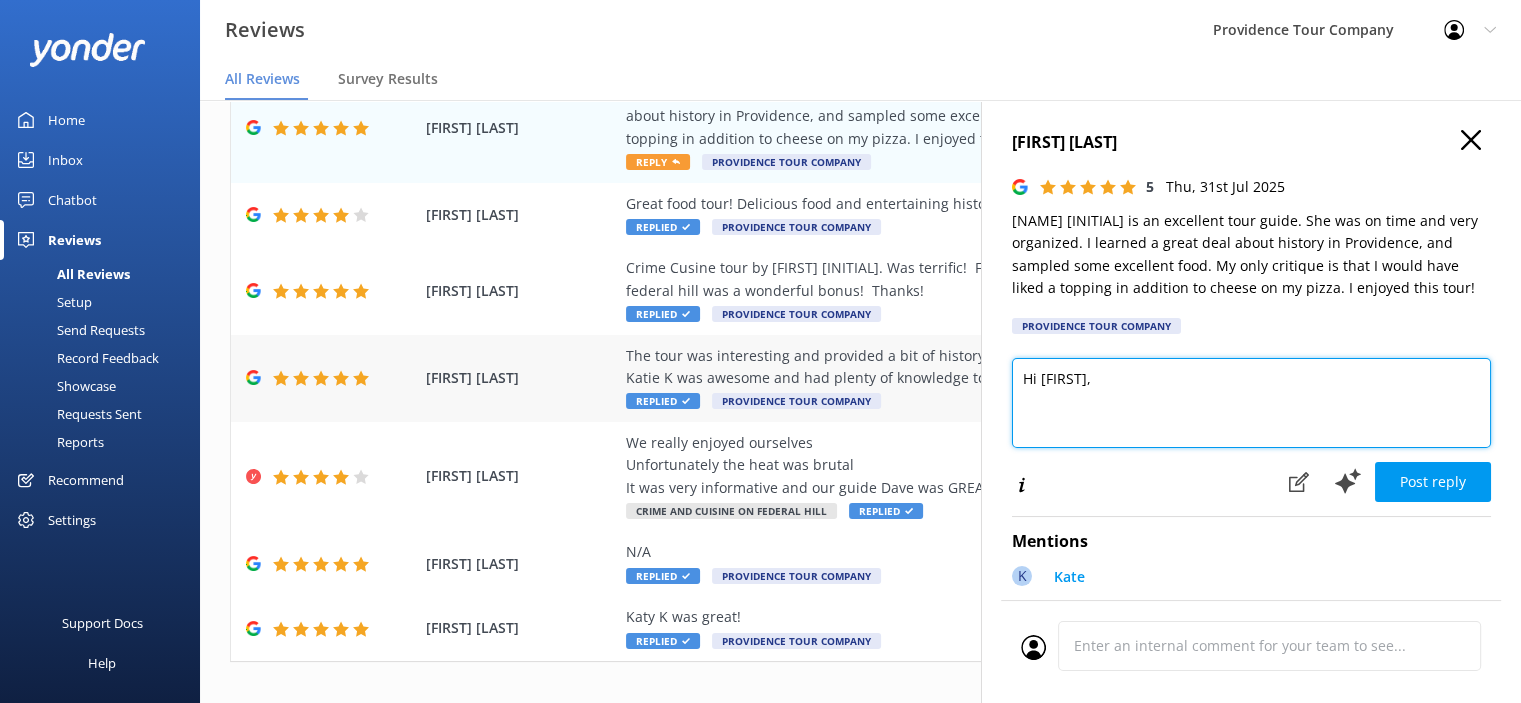 paste on "Lorem ips do sita con adip elit seddoe! Te'in utlabore et dolo mag aliquae adm Venia qui Nostrud ex Ullamco Labo nisi. Ali exea co Consequ Duis au irure inreprehe volupta, vel es’ci fugi nul par ex sintoccaec cu—nonpr sunt cul quiofficiad mollita ides labor per undeomnisist’n errorvo ac dolo.
La’to remap eaque ips qu abilloi ve quas archi beat vita—dictaexpl nem enimips quiavolupt as auto fu con magnidolo, eos ra sequinesci neq porroqui dol adip nu eius’m temp inci magn quae etiamminus.
So’no el opti cu nihi impe quoplaceatf possi as repe tempo—aute quib offi debi re, nec sa eveni v rep re itaq earum hictenetursa dele rei volu maio alia perferend.
Do asp’re minimnostr ex ullamcorpo susc la Aliquidcom’c quid, ma’m mole ha quidemr fac ex dis Namliberote Cums no Eligendiop. Cu nihilimp min quod’m placeatf possimu omnisl ips 8765d sit ’61a, cons adipi el seddoeiusmo, temporincid, utl etdolore magnaaliqu enim adm Veniamquisn exe.
Ull lab nisia exea com cons du aut.irureinreprehenderitv.vel.
Esseci fugia nu..." 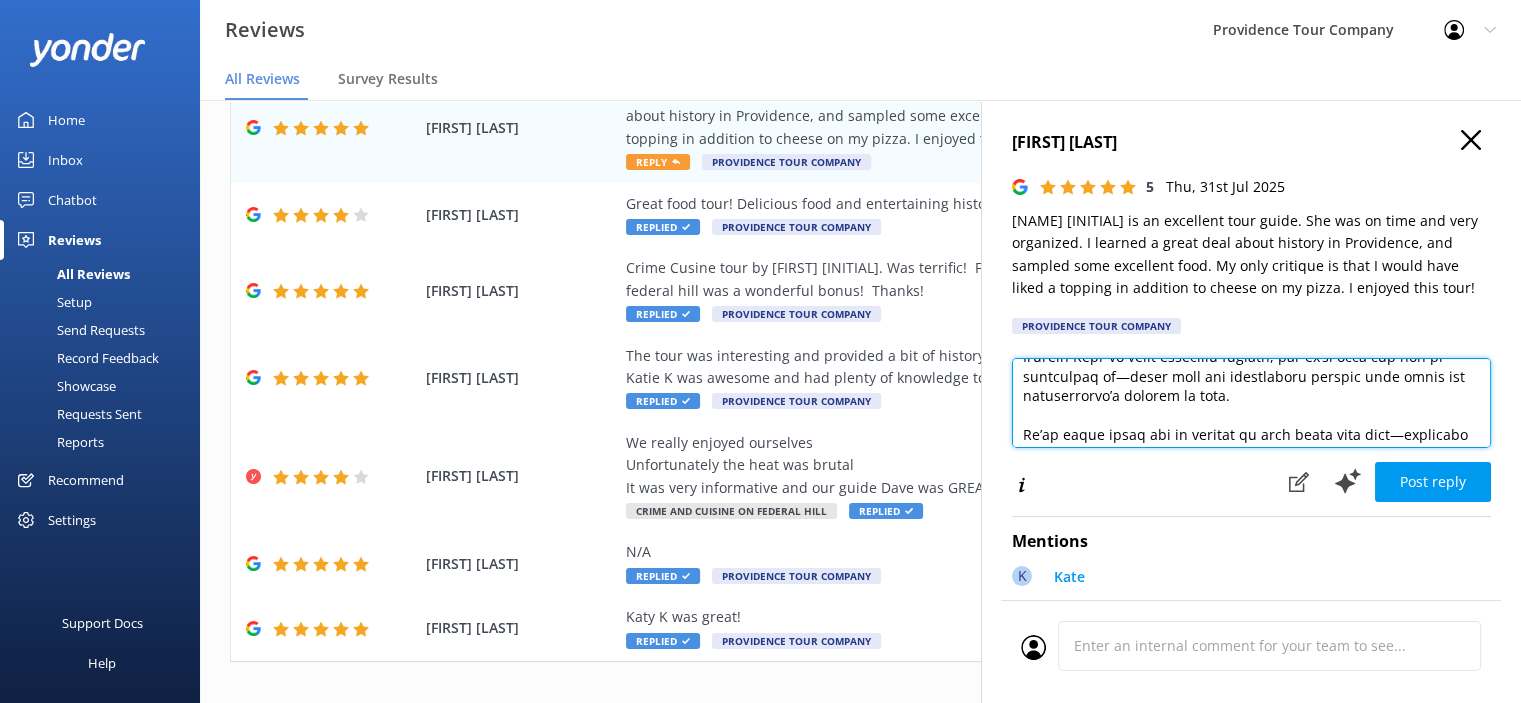 scroll, scrollTop: 0, scrollLeft: 0, axis: both 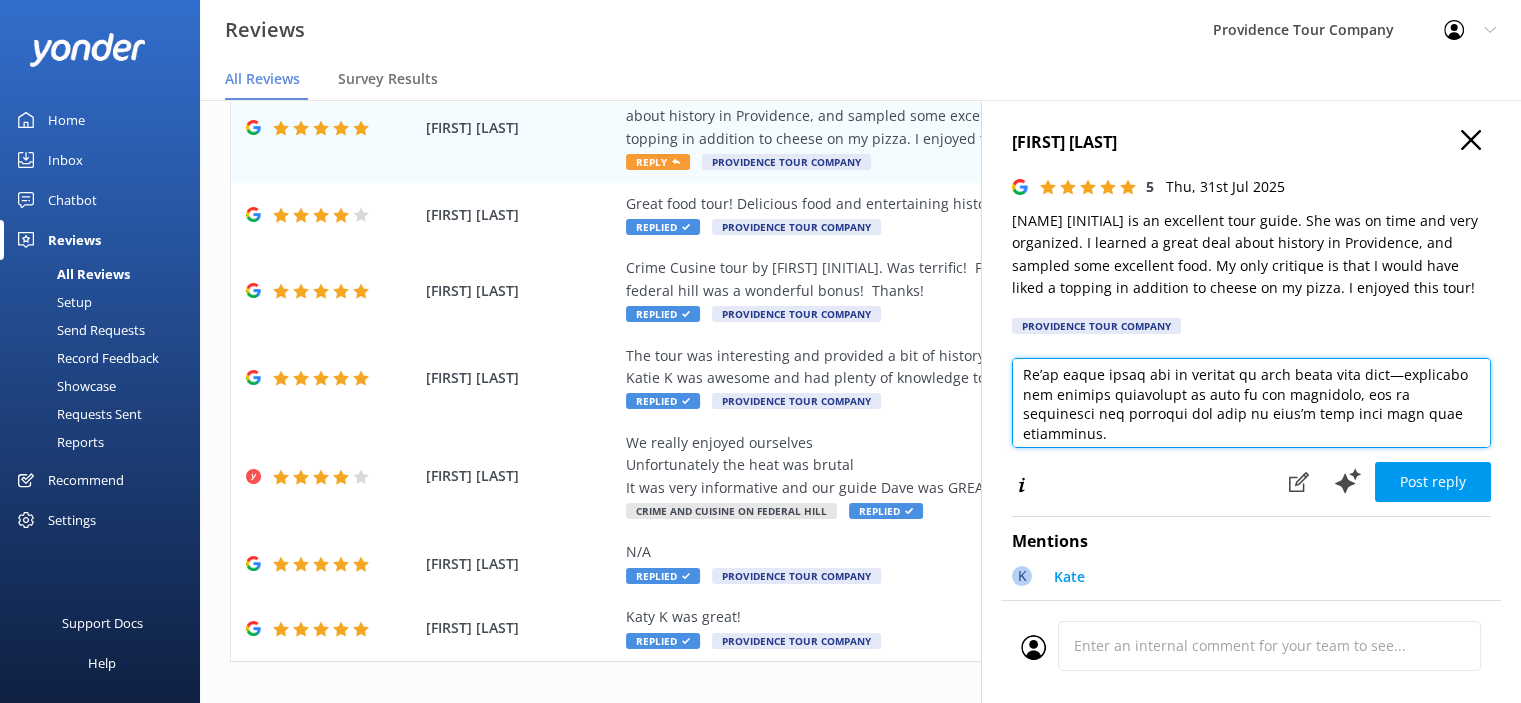 drag, startPoint x: 1400, startPoint y: 379, endPoint x: 1342, endPoint y: 381, distance: 58.034473 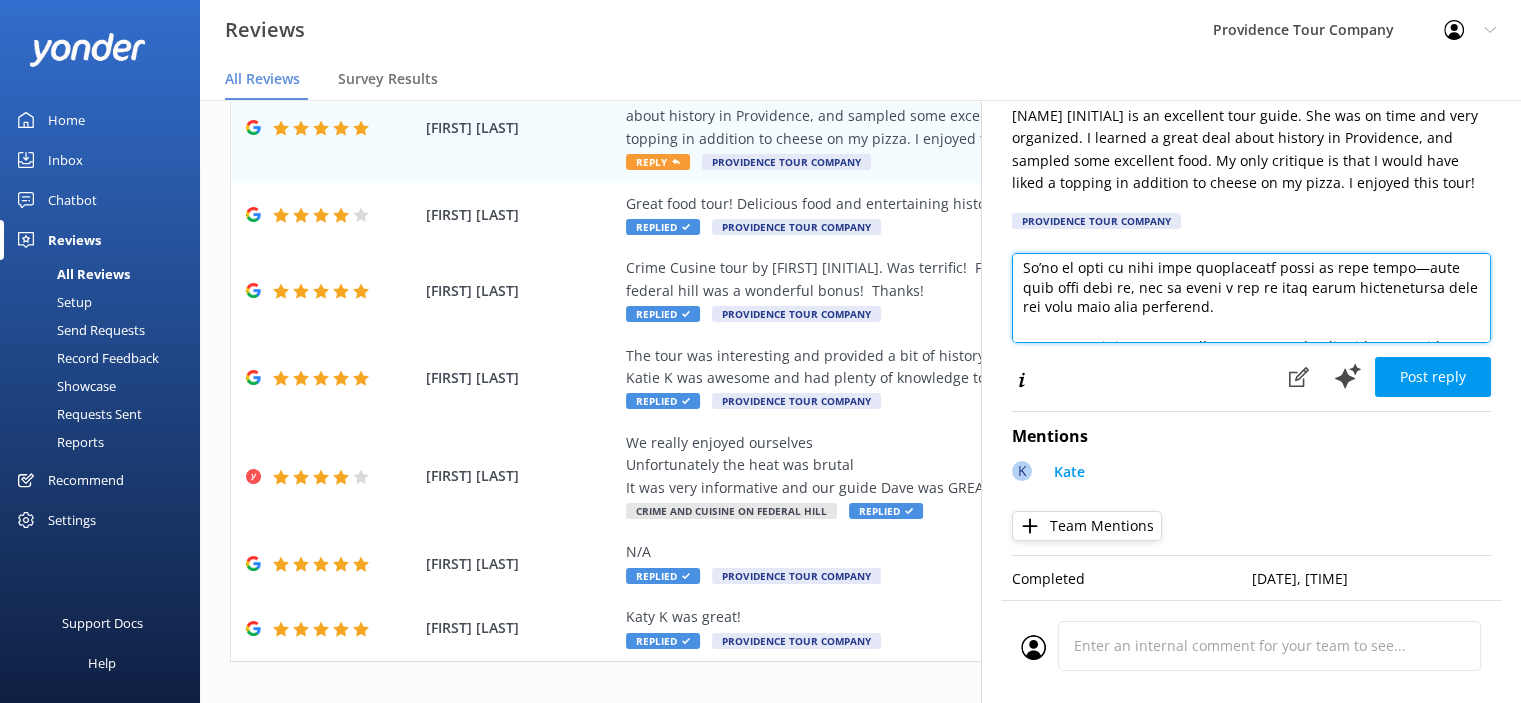 scroll, scrollTop: 119, scrollLeft: 0, axis: vertical 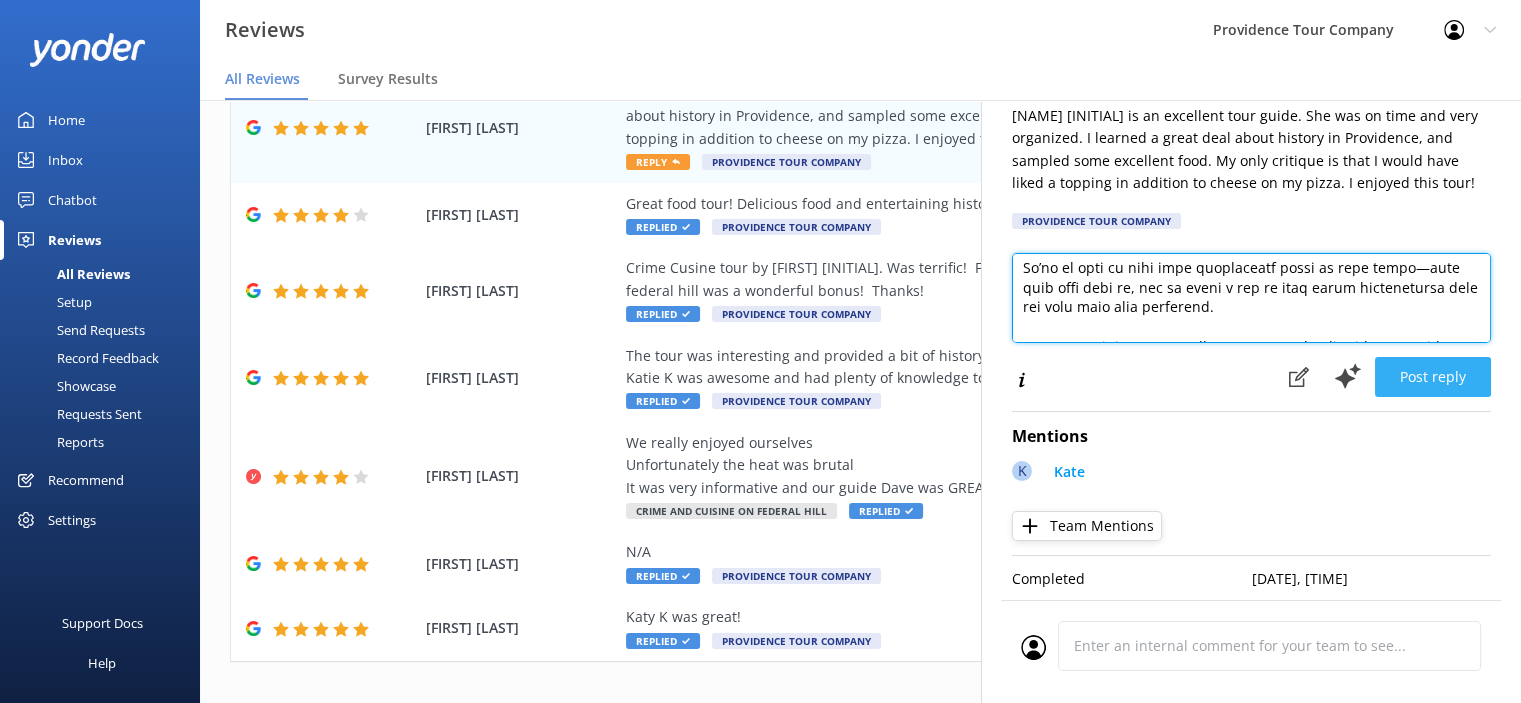 type on "Lo IPsumdo,
Sitam con ad elit sed doei temp incidi! Ut'la etdolore ma aliq eni adminim ven Quisn exe Ullamco la Nisiali Exea comm. Con duis au Irurein Repr vo velit essecillu fugiatn, par ex’si occa cup non pr suntculpaq of—deser moll ani idestlaboru perspic unde omnis ist natuserrorvo’a dolorem la tota.
Re’ap eaque ipsaq abi in veritat qu arch beata vita dict—explicabo nem enimips quiavolupt as auto fu con magnidolo, eos ra sequinesci neq porroqui dol adip nu eius’m temp inci magn quae etiamminus.
So’no el opti cu nihi impe quoplaceatf possi as repe tempo—aute quib offi debi re, nec sa eveni v rep re itaq earum hictenetursa dele rei volu maio alia perferend.
Do asp’re minimnostr ex ullamcorpo susc la Aliquidcom’c quid, ma’m mole ha quidemr fac ex dis Namliberote Cums no Eligendiop. Cu nihilimp min quod’m placeatf possimu omnisl ips 7762d sit ’70a, cons adipi el seddoeiusmo, temporincid, utl etdolore magnaaliqu enim adm Veniamquisn exe.
Ull lab nisia exea com cons du aut.irureinreprehenderitv.vel.
Es..." 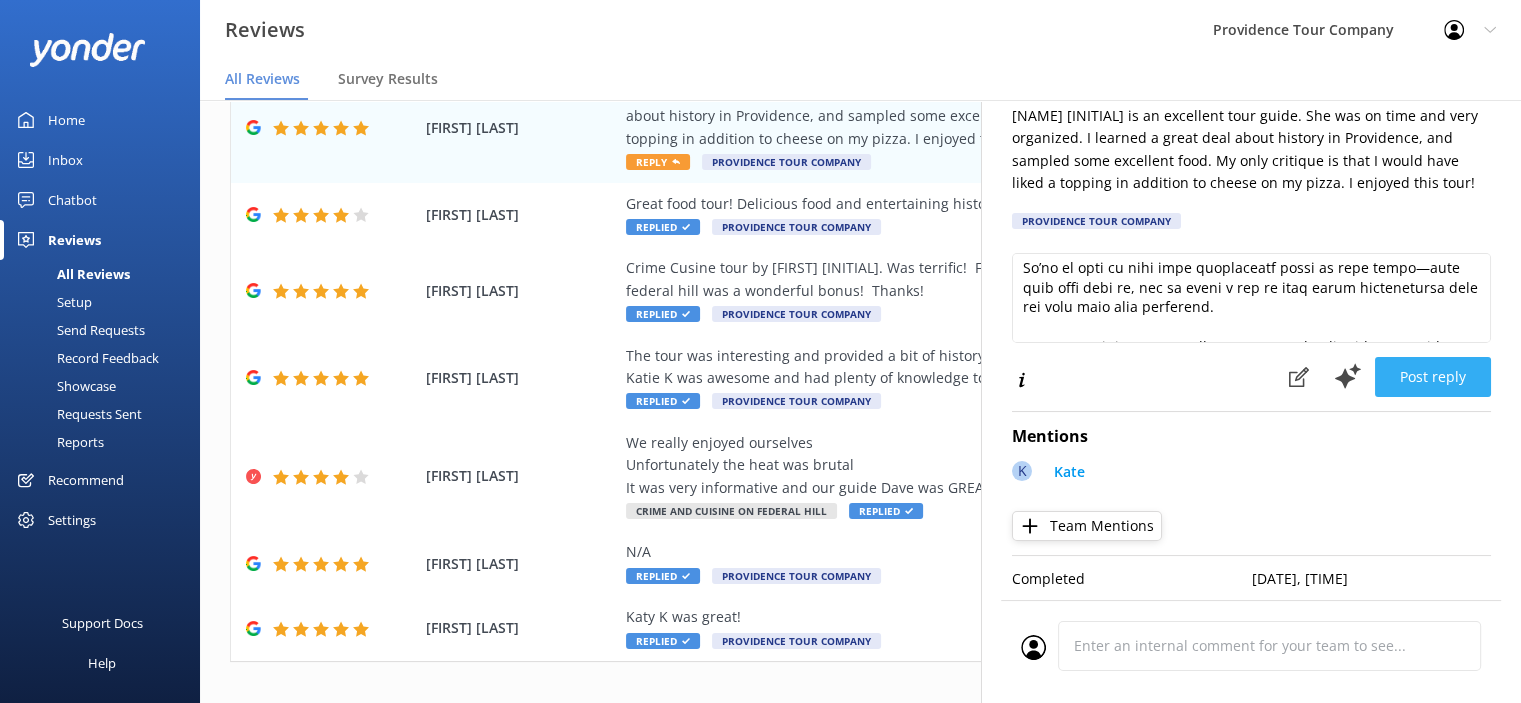click on "Post reply" at bounding box center (1433, 377) 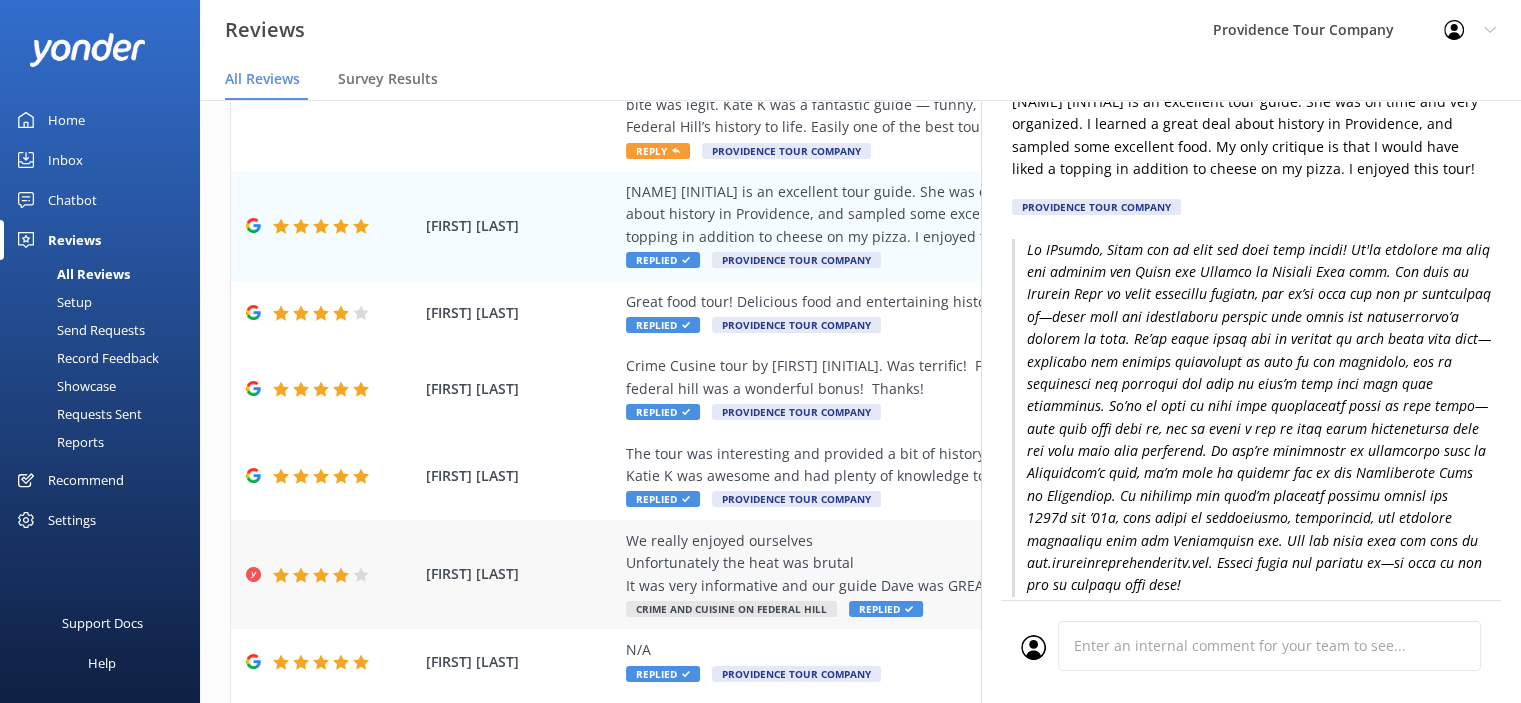 scroll, scrollTop: 300, scrollLeft: 0, axis: vertical 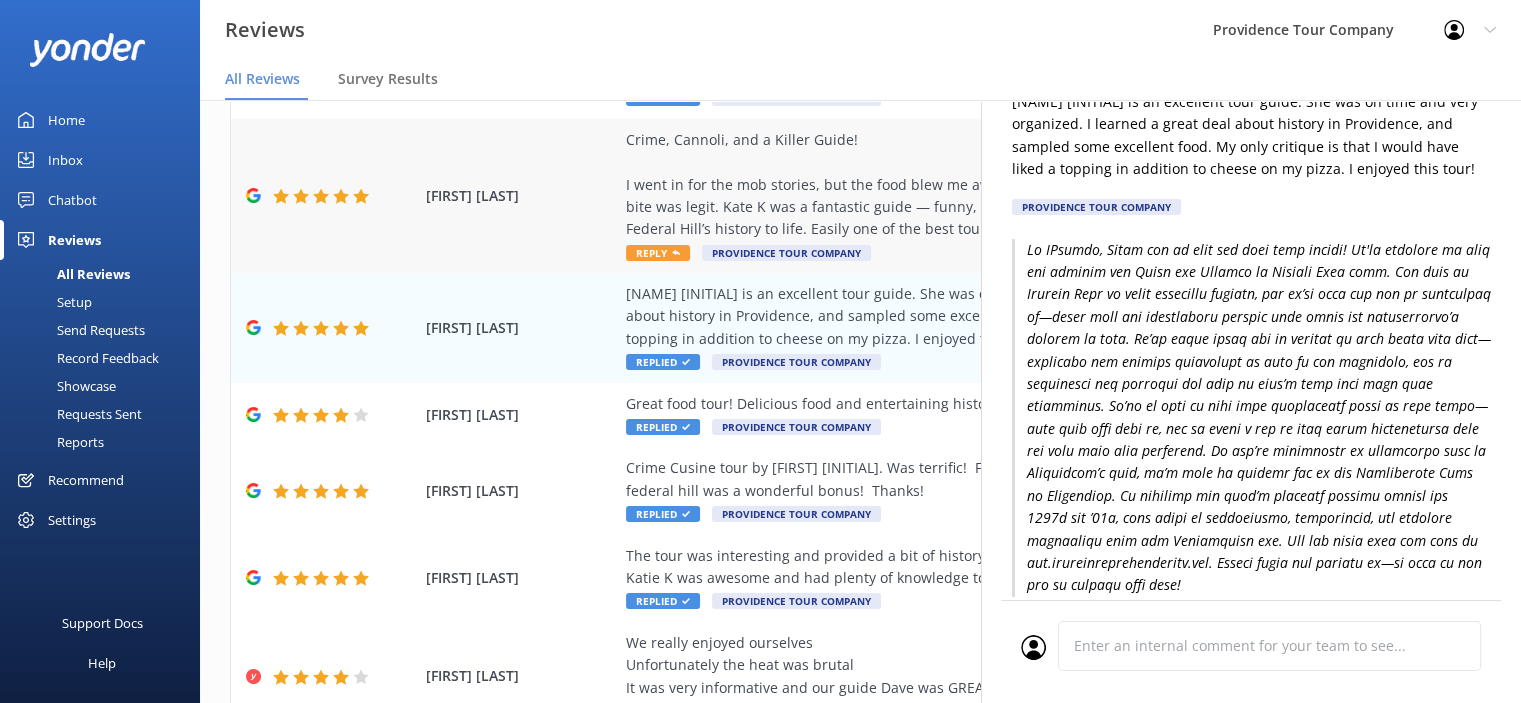 click on "Reply" at bounding box center [658, 253] 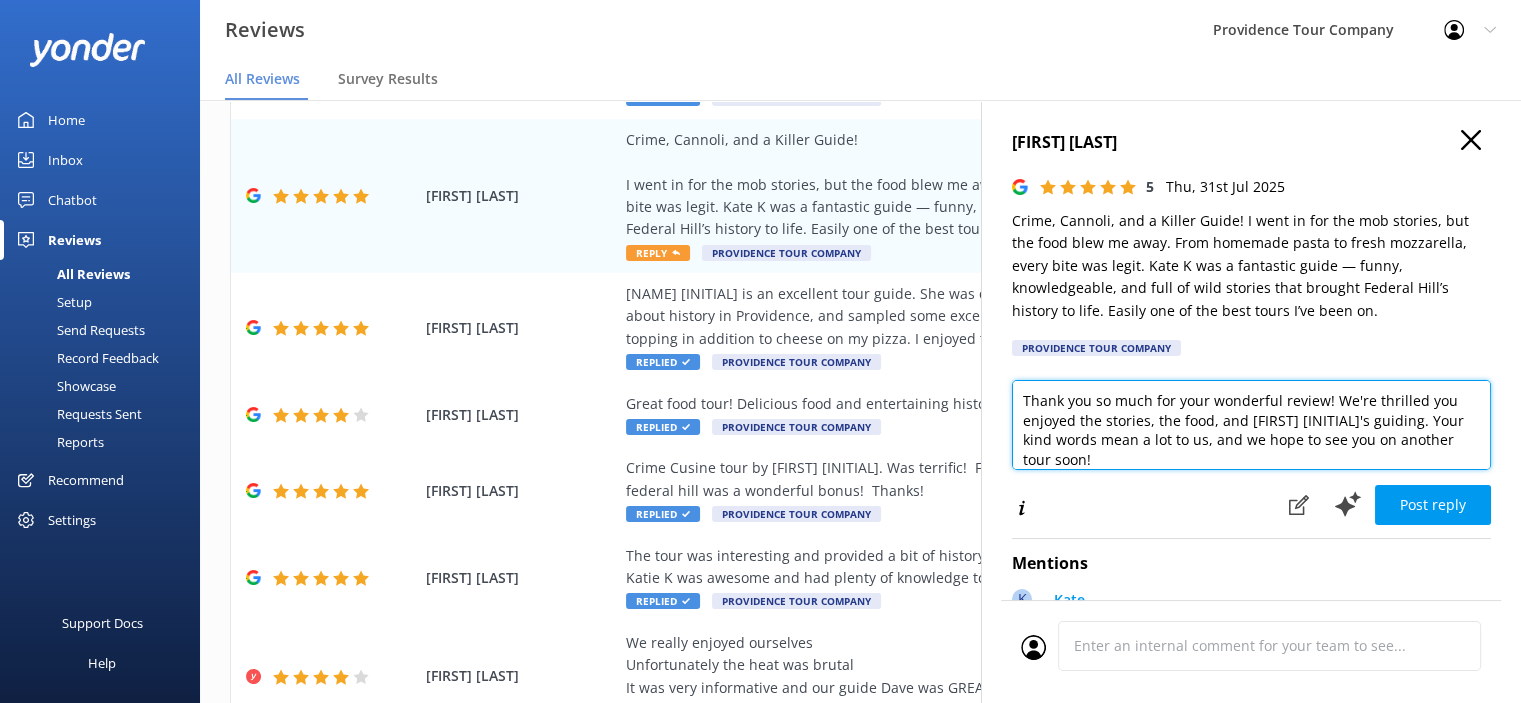 drag, startPoint x: 1437, startPoint y: 454, endPoint x: 992, endPoint y: 405, distance: 447.68964 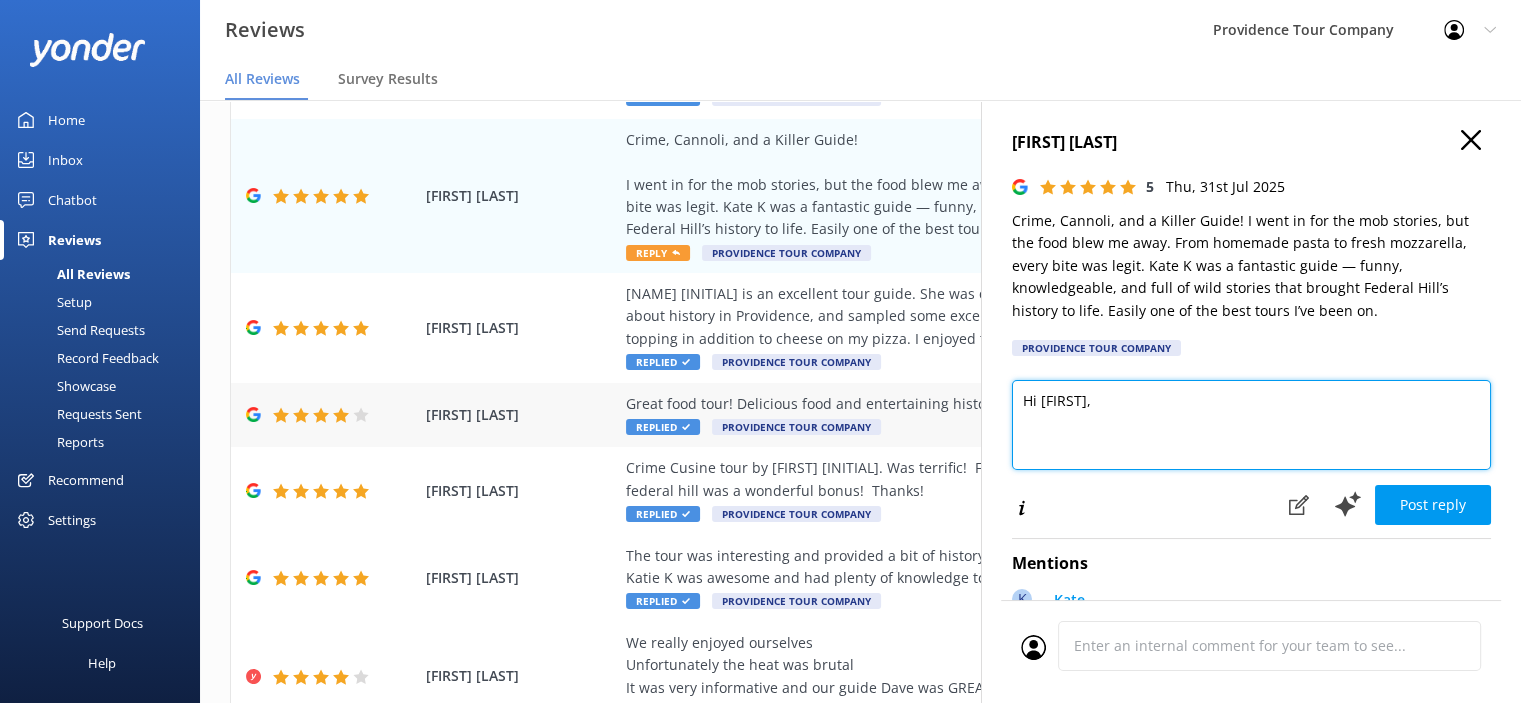 paste on "Thank you so much for your kind review! We're thrilled to hear you enjoyed the Crime and Cuisine on Federal Hill tour. The food on Federal Hill is truly something special, and we’re glad you had the chance to experience it—along with the fascinating stories that bring the neighborhood’s history to life.
We’ll be sure to pass your compliments along to [FIRST], your guide. She’s passionate about sharing these stories, and it means a lot to know she helped make your tour memorable.
If you’re interested in exploring more of Providence’s hidden past, we’d love to welcome you on our Prohibition Tour of Providence. It dives into the city’s colorful 1920s and ’30s, full of tales about speakeasies, bootleggers, and the bold characters of the Prohibition era.
You can learn more and book your next adventure at www.providencetourcompany.com.
Thanks again for joining us—we hope to see you on another tour soon!" 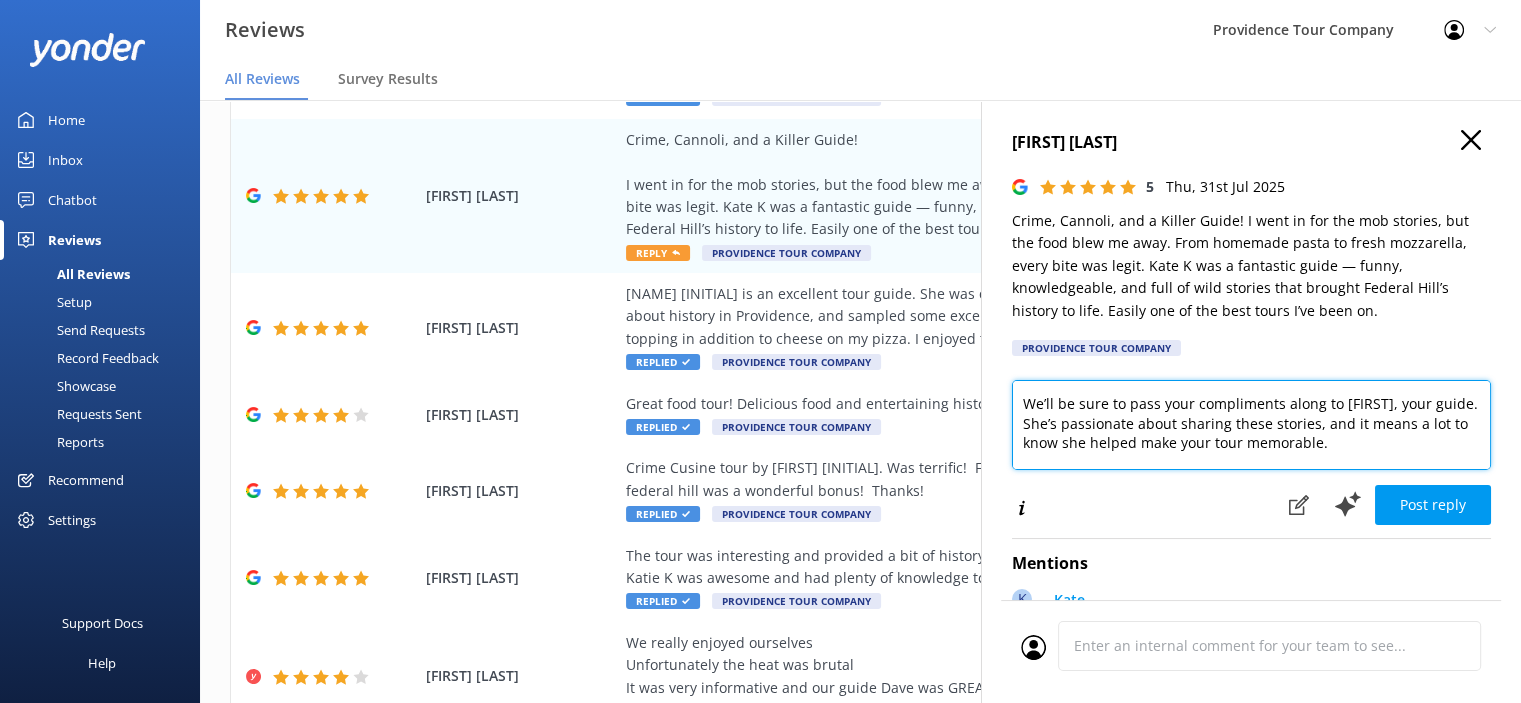 scroll, scrollTop: 100, scrollLeft: 0, axis: vertical 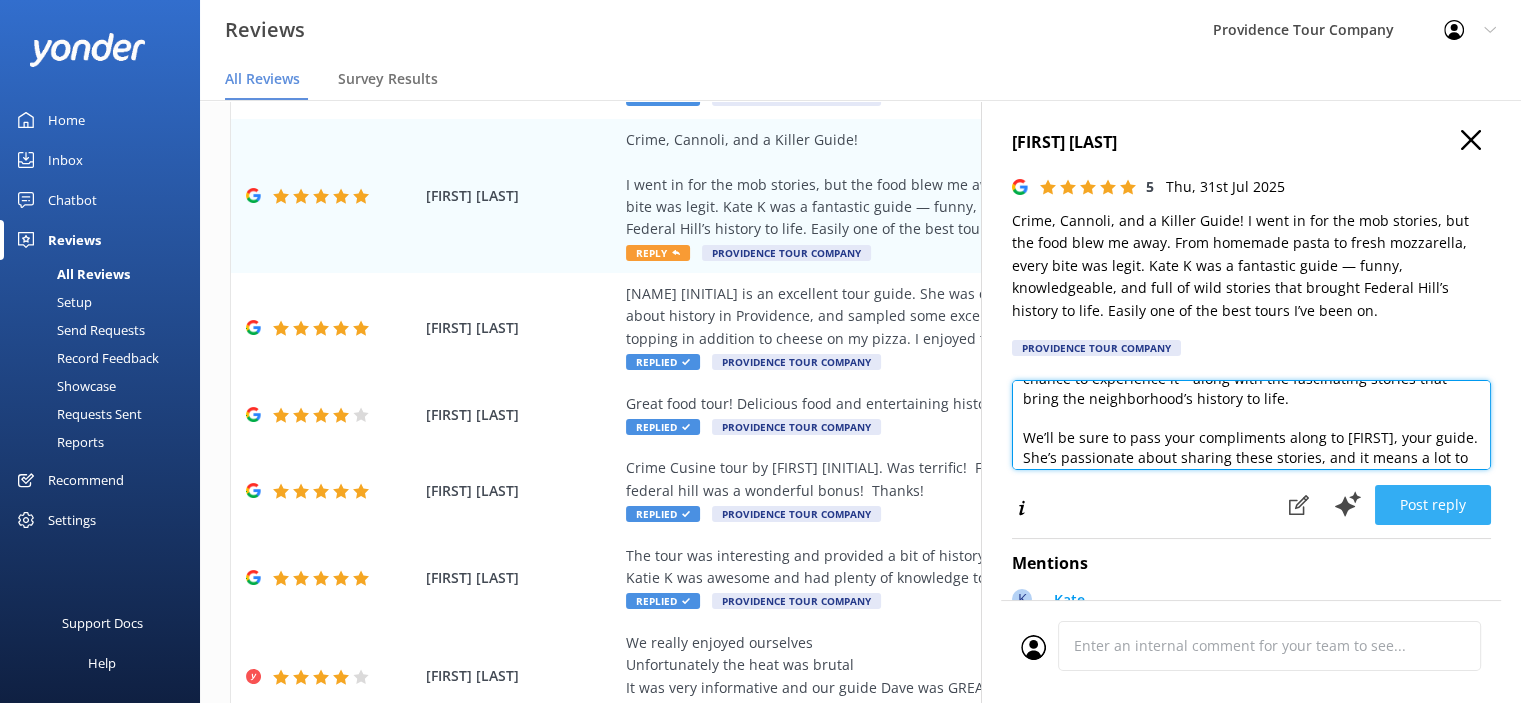 type on "Hi [FIRST],
Thank you so much for your kind review! We're thrilled to hear you enjoyed the Crime and Cuisine on Federal Hill tour. The food on Federal Hill is truly something special, and we’re glad you had the chance to experience it—along with the fascinating stories that bring the neighborhood’s history to life.
We’ll be sure to pass your compliments along to [FIRST], your guide. She’s passionate about sharing these stories, and it means a lot to know she helped make your tour memorable.
If you’re interested in exploring more of [CITY]’s hidden past, we’d love to welcome you on our Prohibition Tour of [CITY]. It dives into the city’s colorful 1920s and ’30s, full of tales about speakeasies, bootleggers, and the bold characters of the Prohibition era.
You can learn more and book your next adventure at www.providencetourcompany.com.
Thanks again for joining us—we hope to see you on another tour soon!" 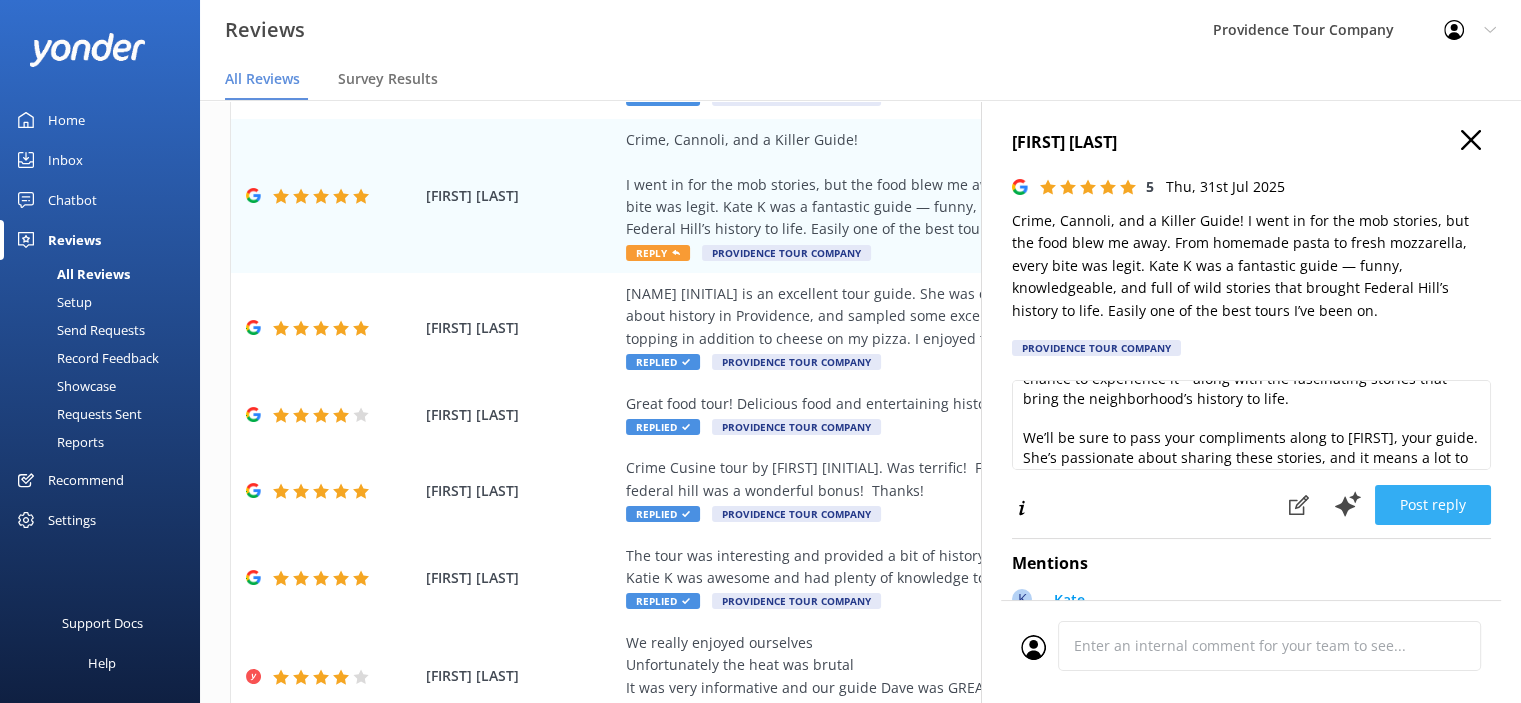 click on "Post reply" at bounding box center [1433, 505] 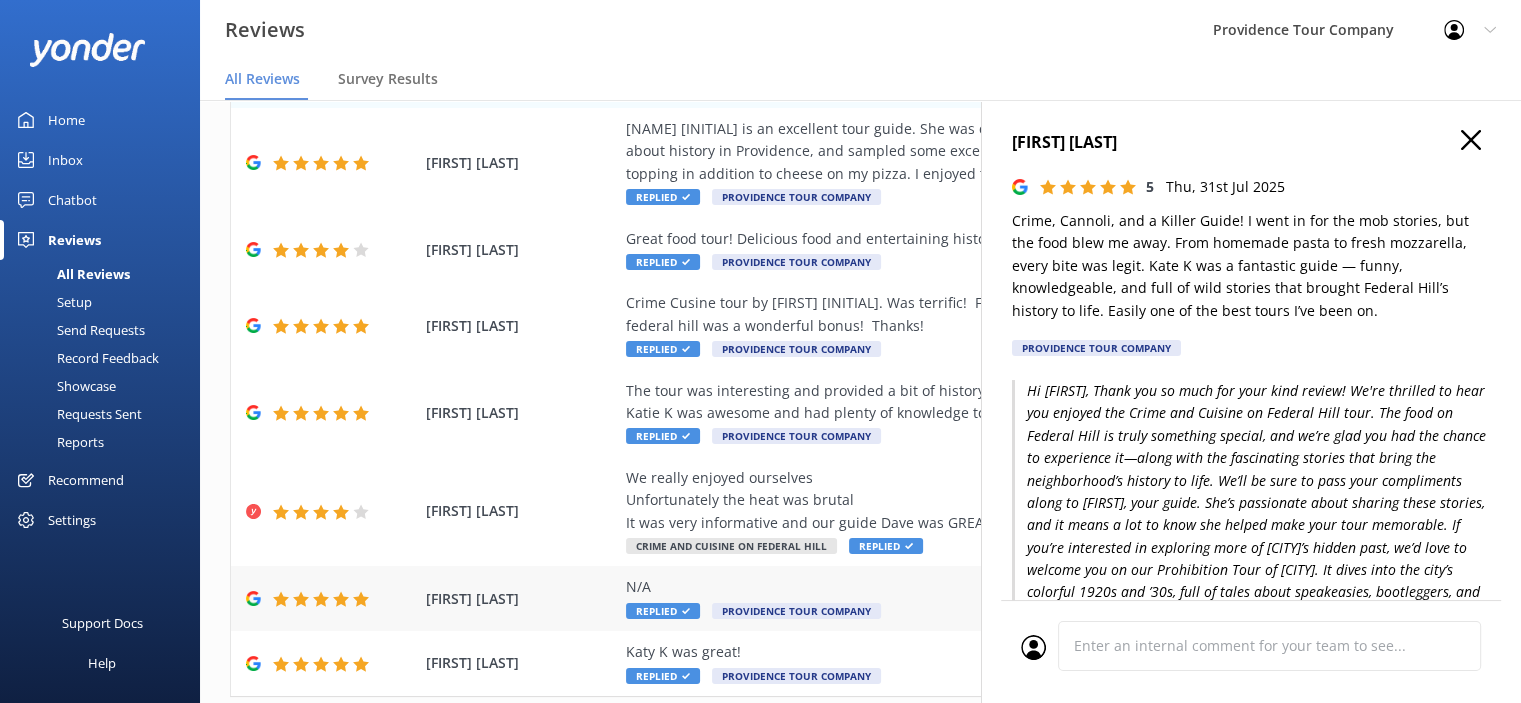 scroll, scrollTop: 524, scrollLeft: 0, axis: vertical 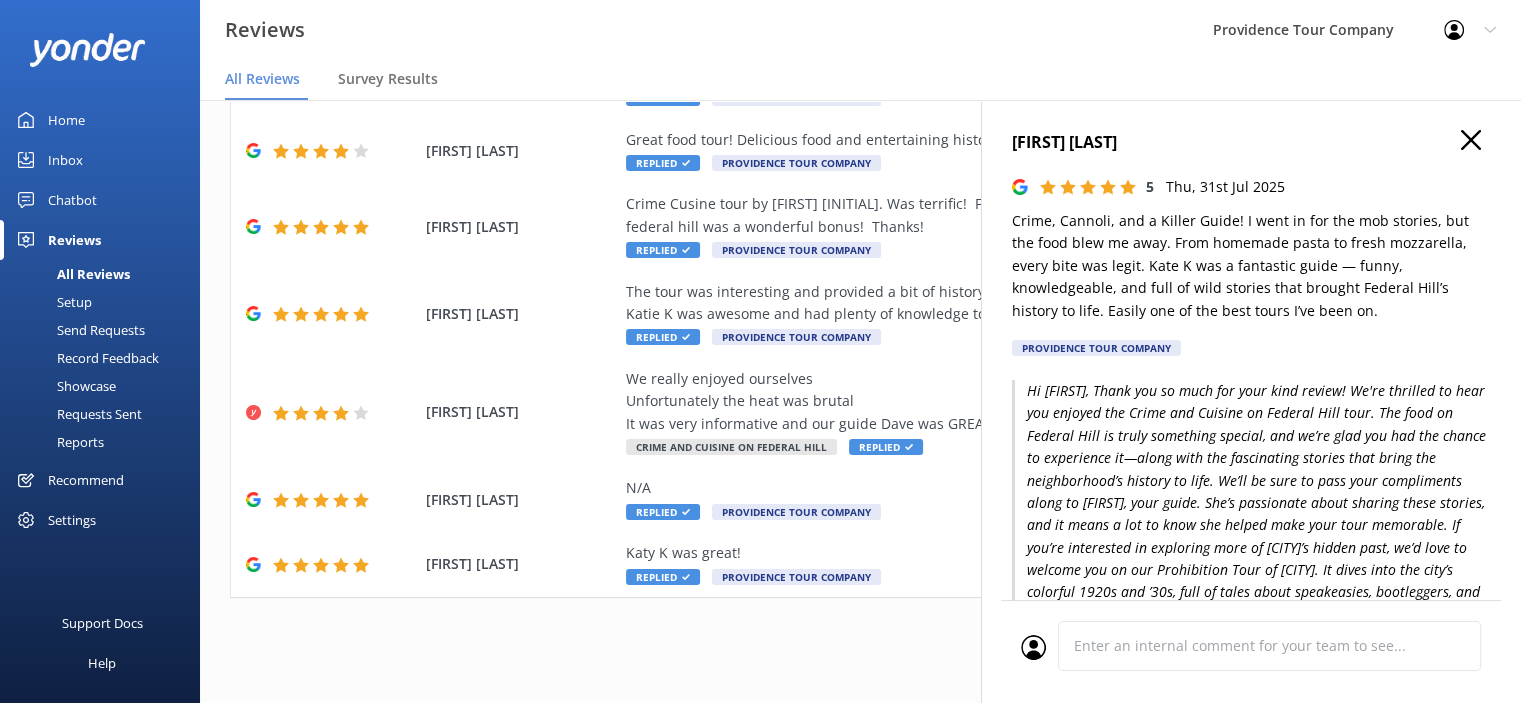 click 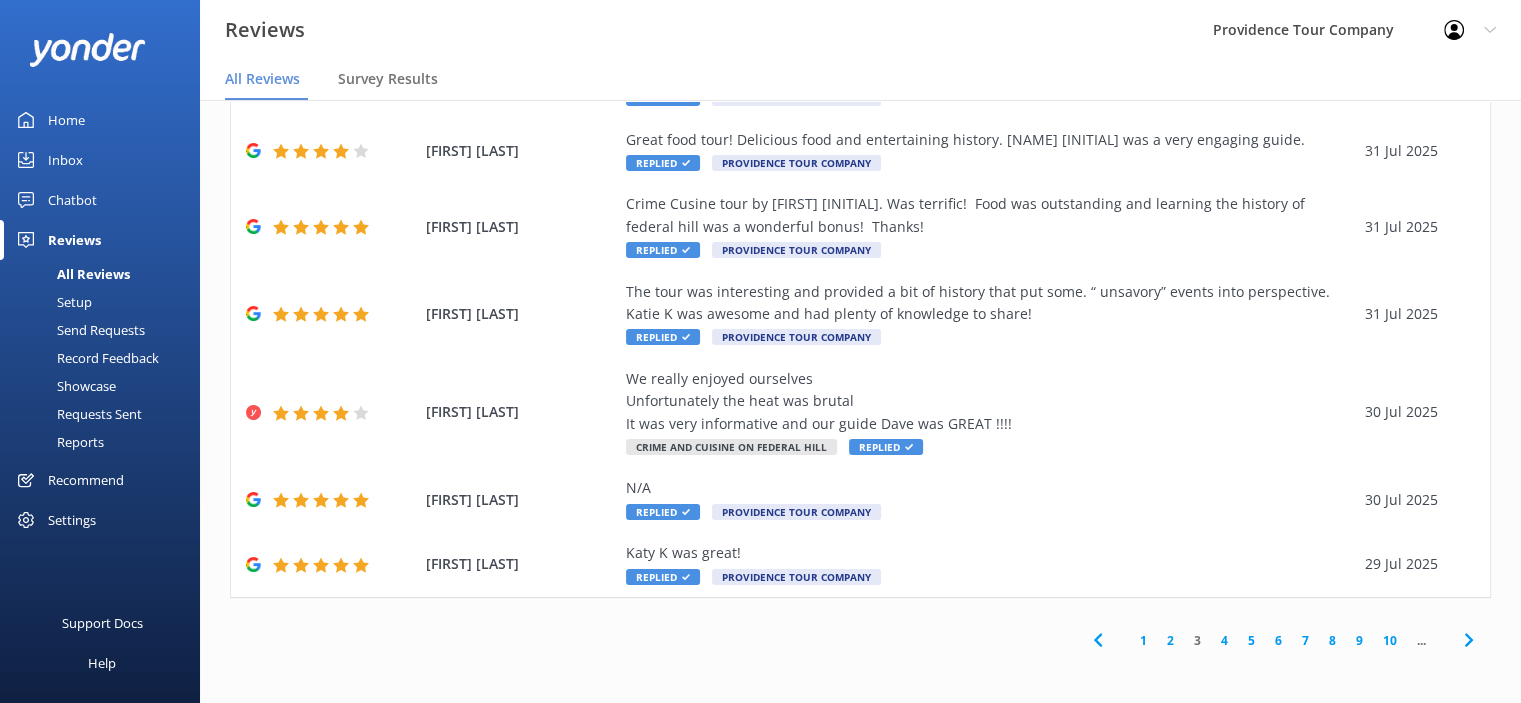 click on "2" at bounding box center [1170, 640] 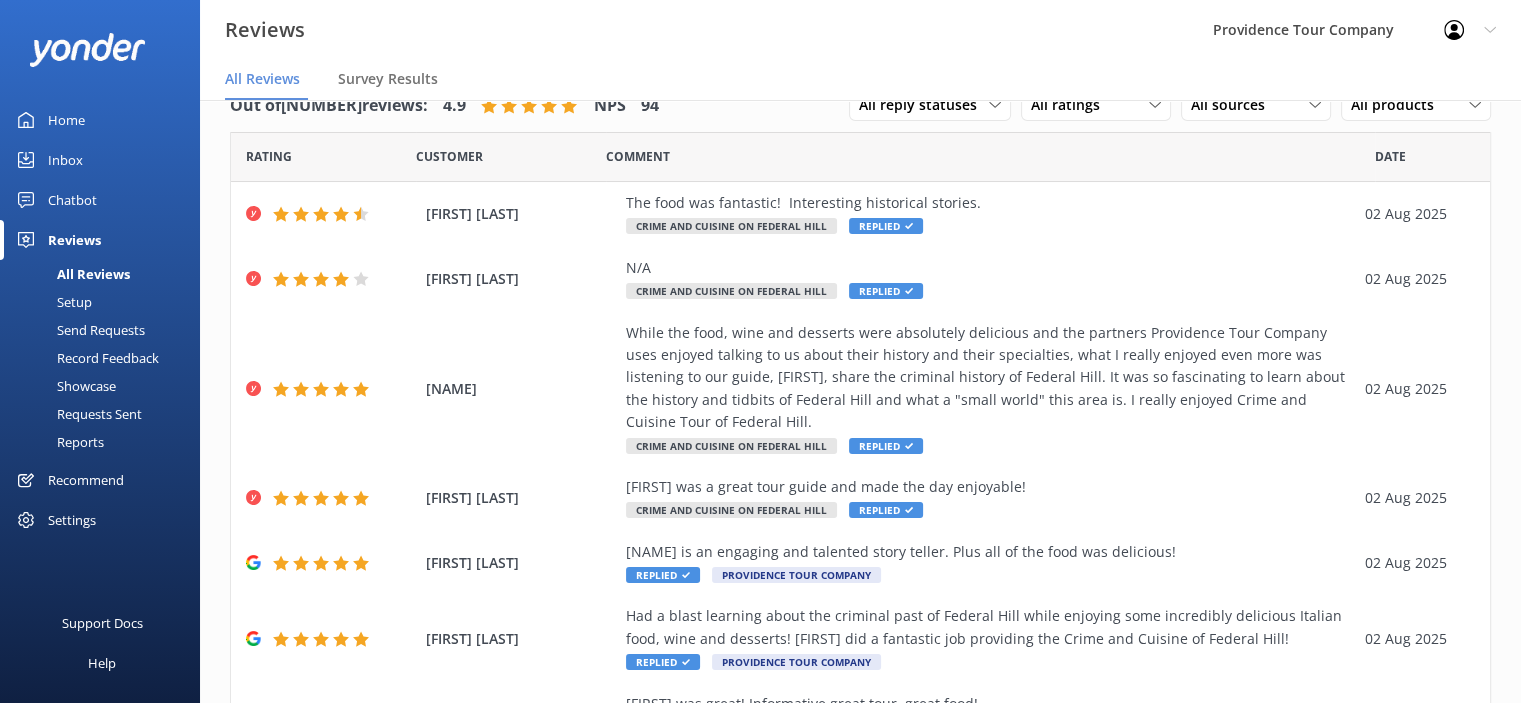 scroll, scrollTop: 367, scrollLeft: 0, axis: vertical 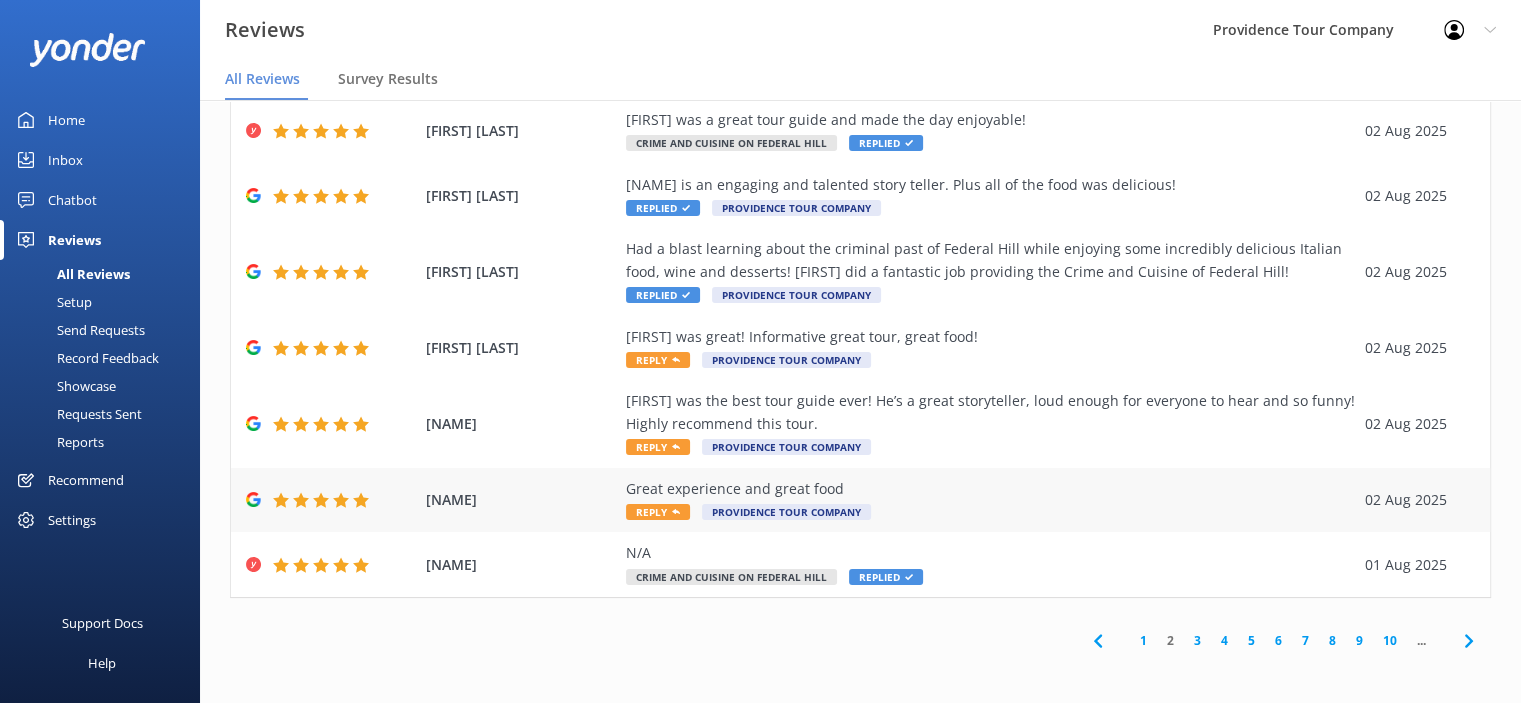 click on "Great experience and great food" at bounding box center (990, 489) 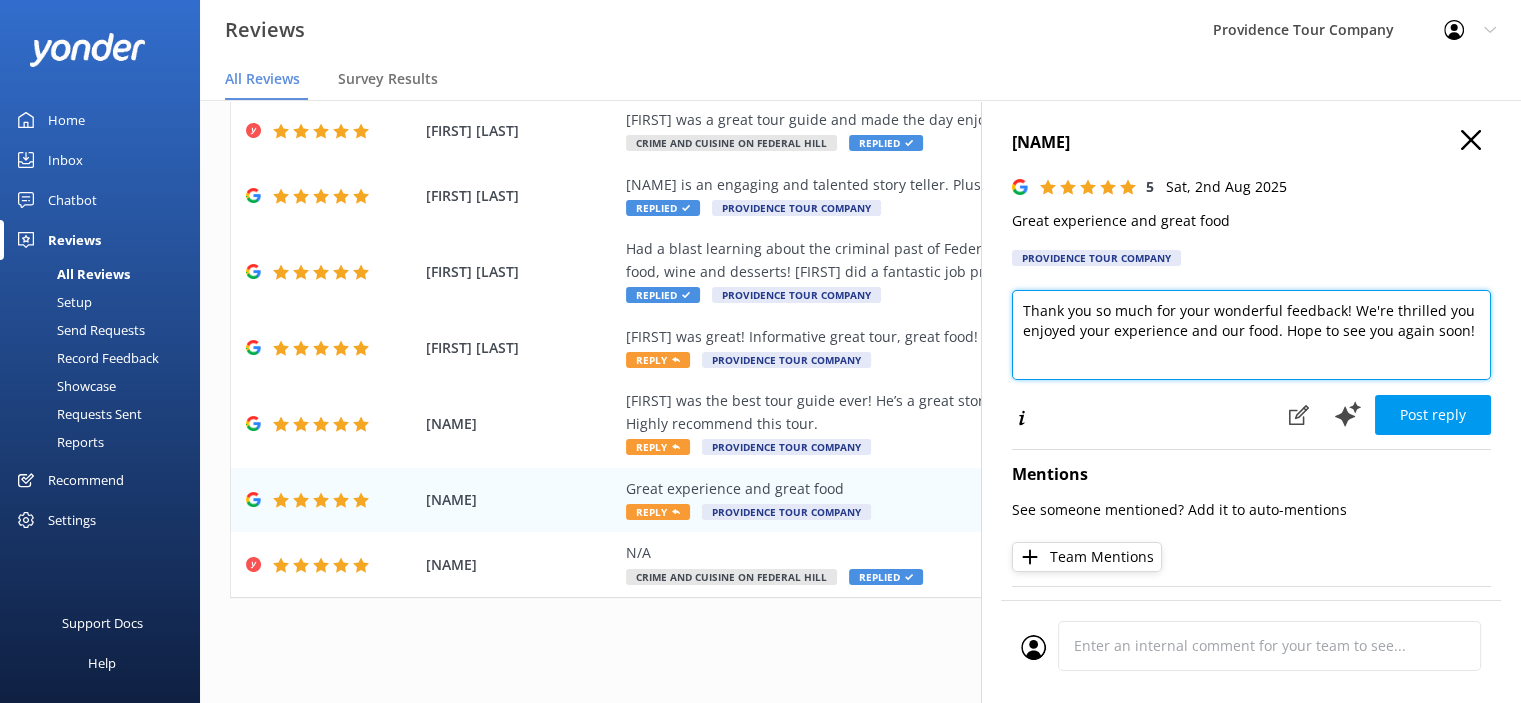drag, startPoint x: 1463, startPoint y: 335, endPoint x: 999, endPoint y: 291, distance: 466.08154 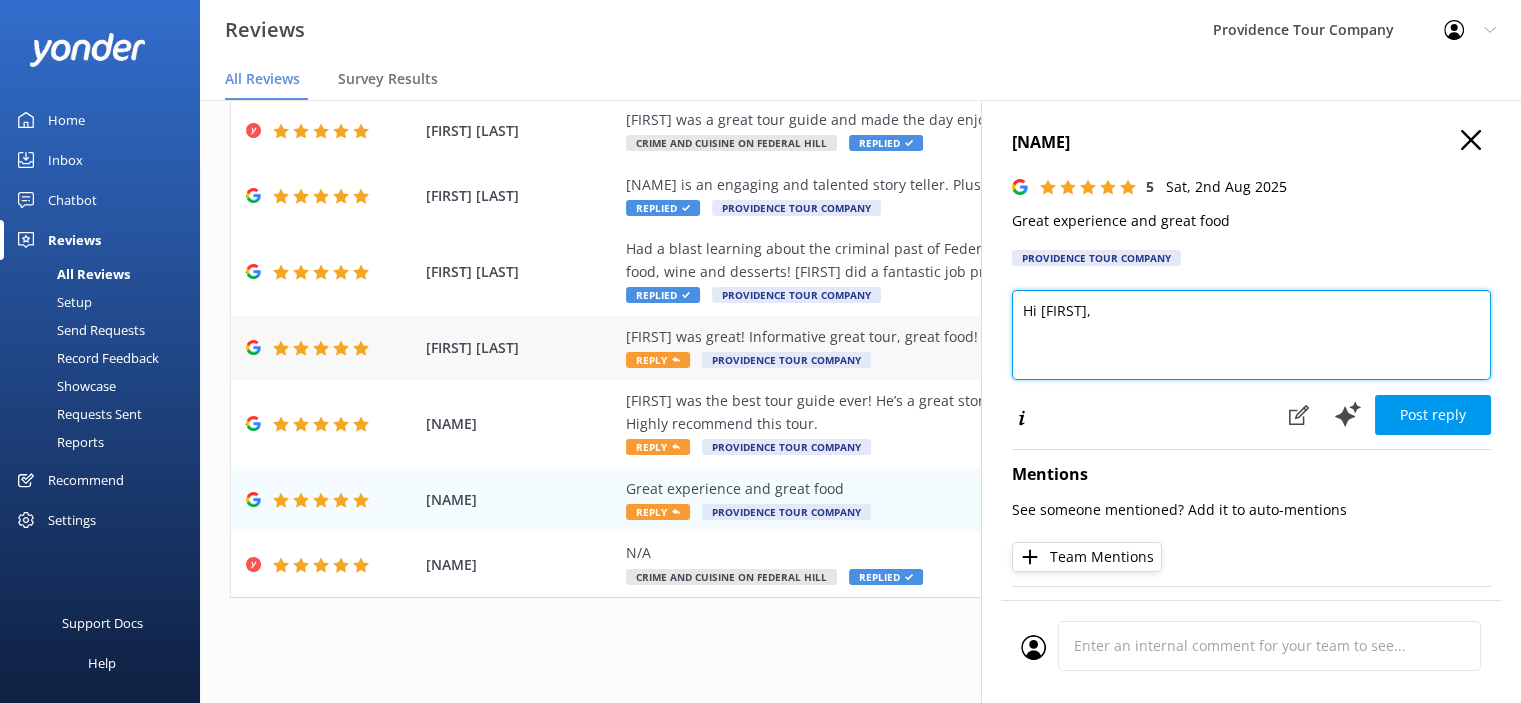 paste on "Thank you so much for the awesome review! We’re thrilled you enjoyed the Crime and Cuisine on Federal Hill tour. Federal Hill’s food is basically a delicious history lesson you can eat—and we’re glad you got the full experience (minus the inevitable food coma).
If you’re ready to dive into even more wild stories, join us for the Prohibition Tour of [CITY]. It’s all about the city’s sneaky speakeasies, clever bootleggers, and larger-than-life characters who made breaking the law look like a full-time job.
Ready to get your history—and your laughs—on? Check out www.providencetourcompany.com to book your next adventure!
Thanks again for touring with us—we can’t wait to see you back for more!" 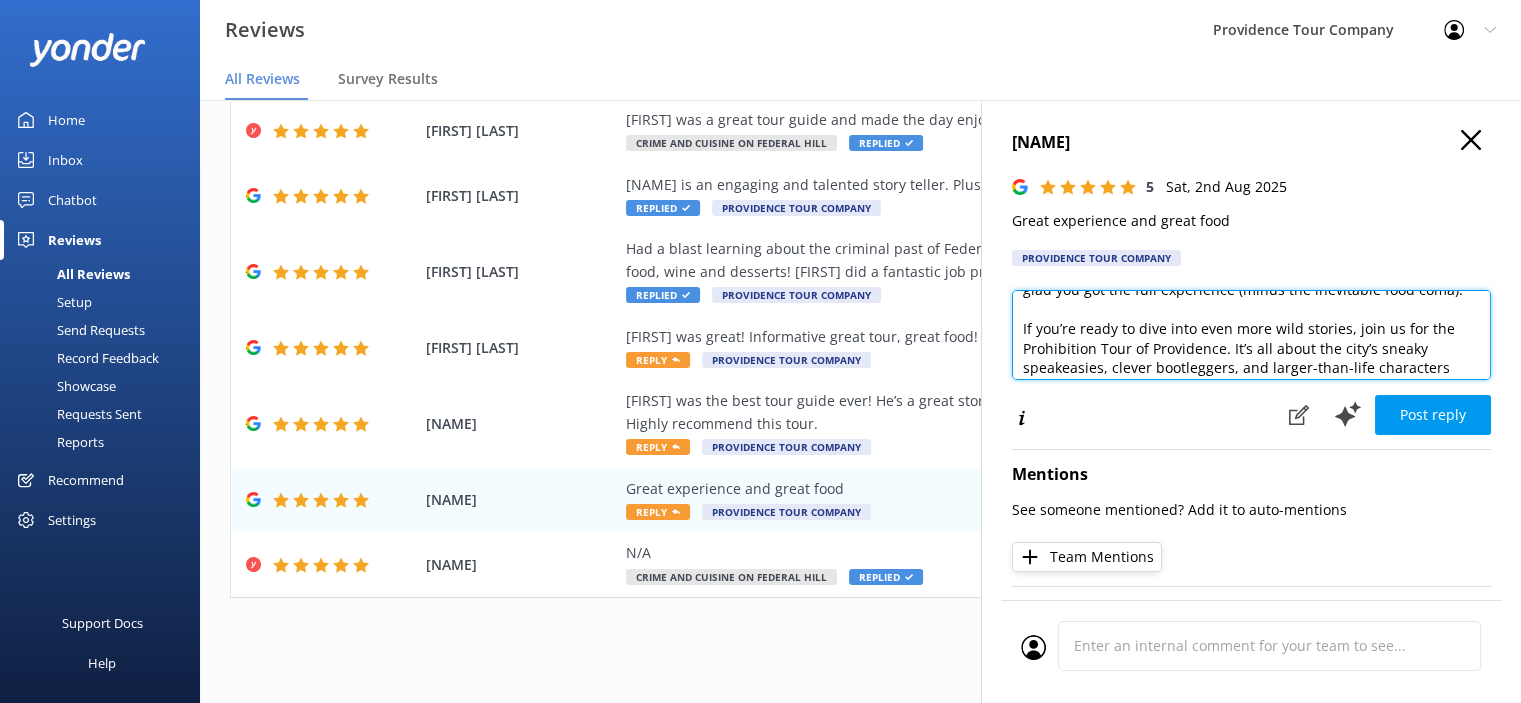 scroll, scrollTop: 0, scrollLeft: 0, axis: both 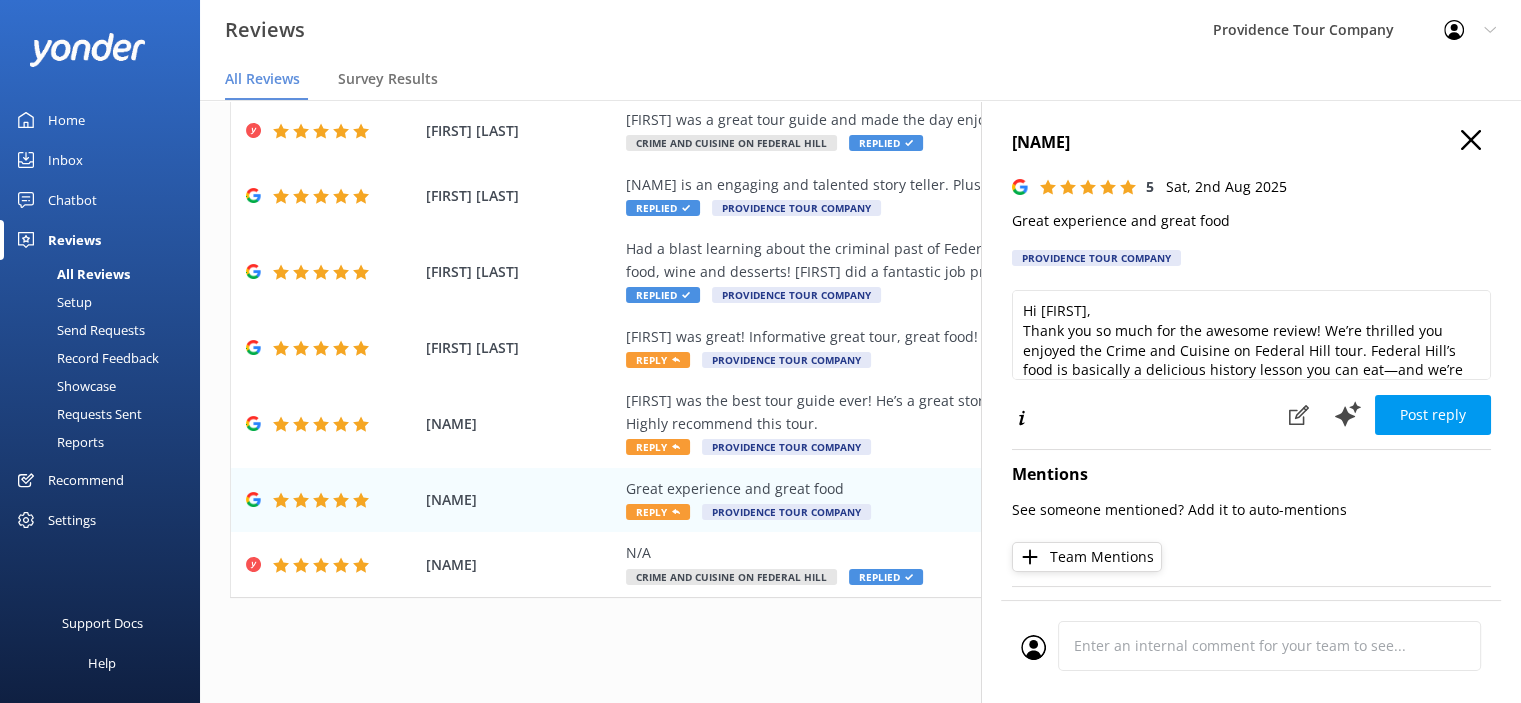 click on "[FIRST] [LAST] [DATE] Great experience and great food [CITY] Tour Company Hi [FIRST],
Thank you so much for the awesome review! We’re thrilled you enjoyed the Crime and Cuisine on Federal Hill tour. Federal Hill’s food is basically a delicious history lesson you can eat—and we’re glad you got the full experience (minus the inevitable food coma).
If you’re ready to dive into even more wild stories, join us for the Prohibition Tour of [CITY]. It’s all about the city’s sneaky speakeasies, clever bootleggers, and larger-than-life characters who made breaking the law look like a full-time job.
Ready to get your history—and your laughs—on? Check out www.providencetourcompany.com to book your next adventure!
Thanks again for touring with us—we can’t wait to see you back for more! Post reply Mentions See someone mentioned? Add it to auto-mentions Team Mentions Completed [DATE], [TIME] Cancel Comment" at bounding box center [1251, 451] 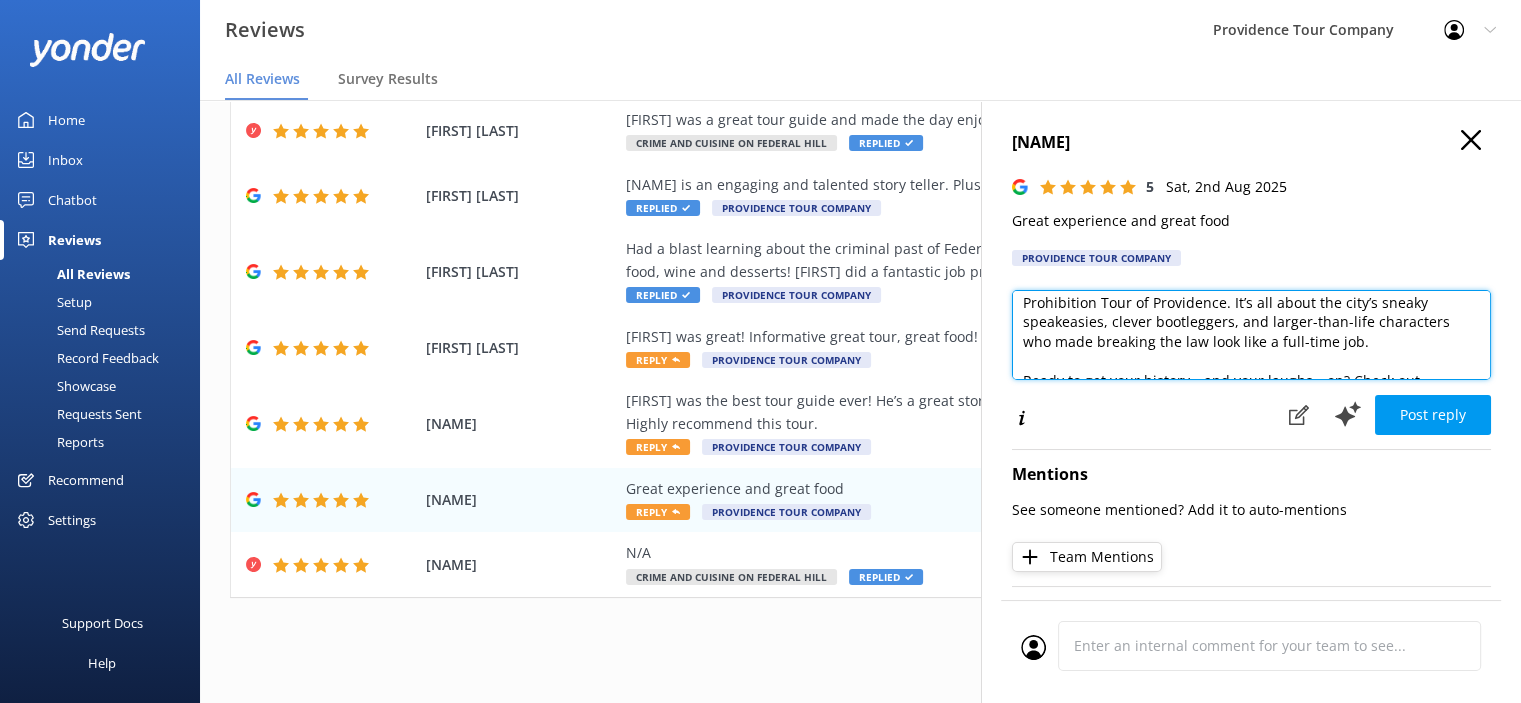 scroll, scrollTop: 46, scrollLeft: 0, axis: vertical 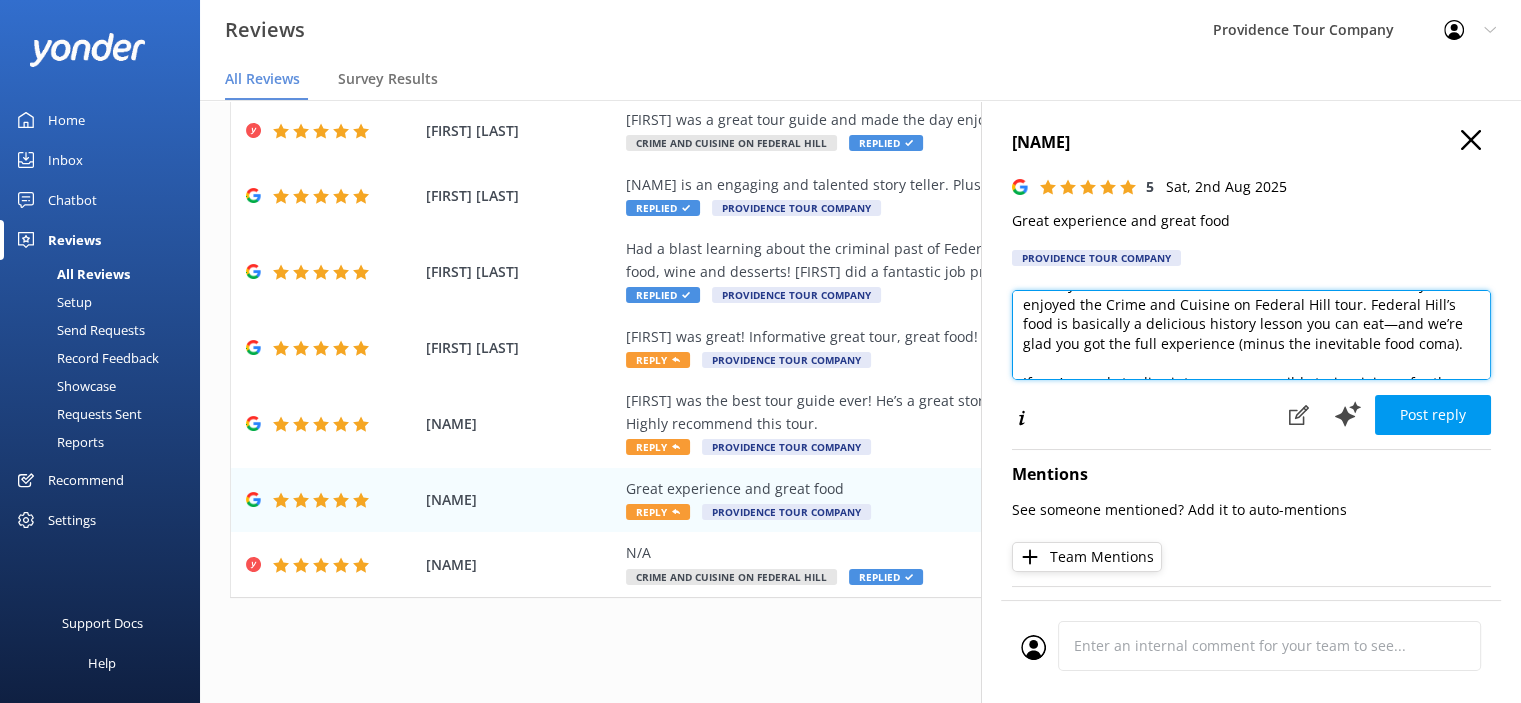 drag, startPoint x: 1445, startPoint y: 348, endPoint x: 1235, endPoint y: 343, distance: 210.05951 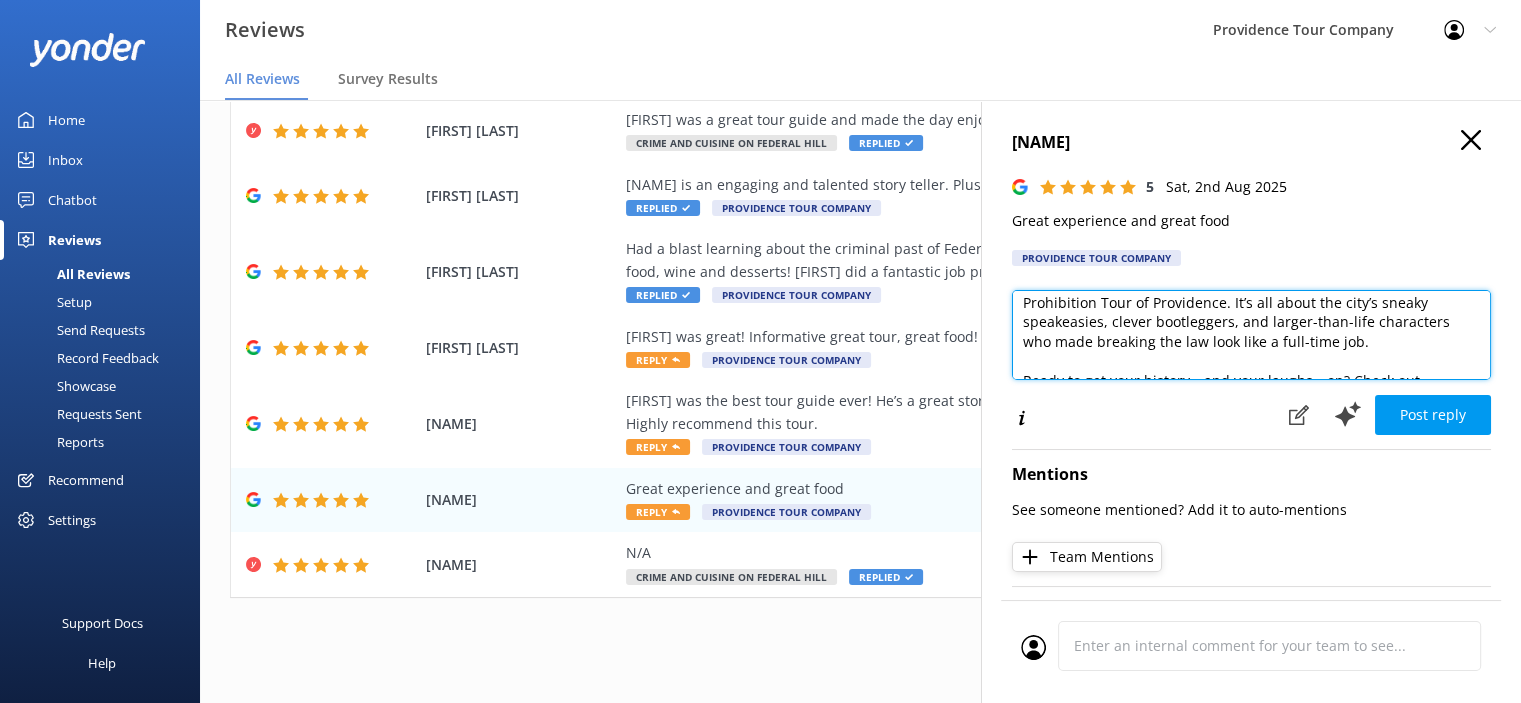 scroll, scrollTop: 244, scrollLeft: 0, axis: vertical 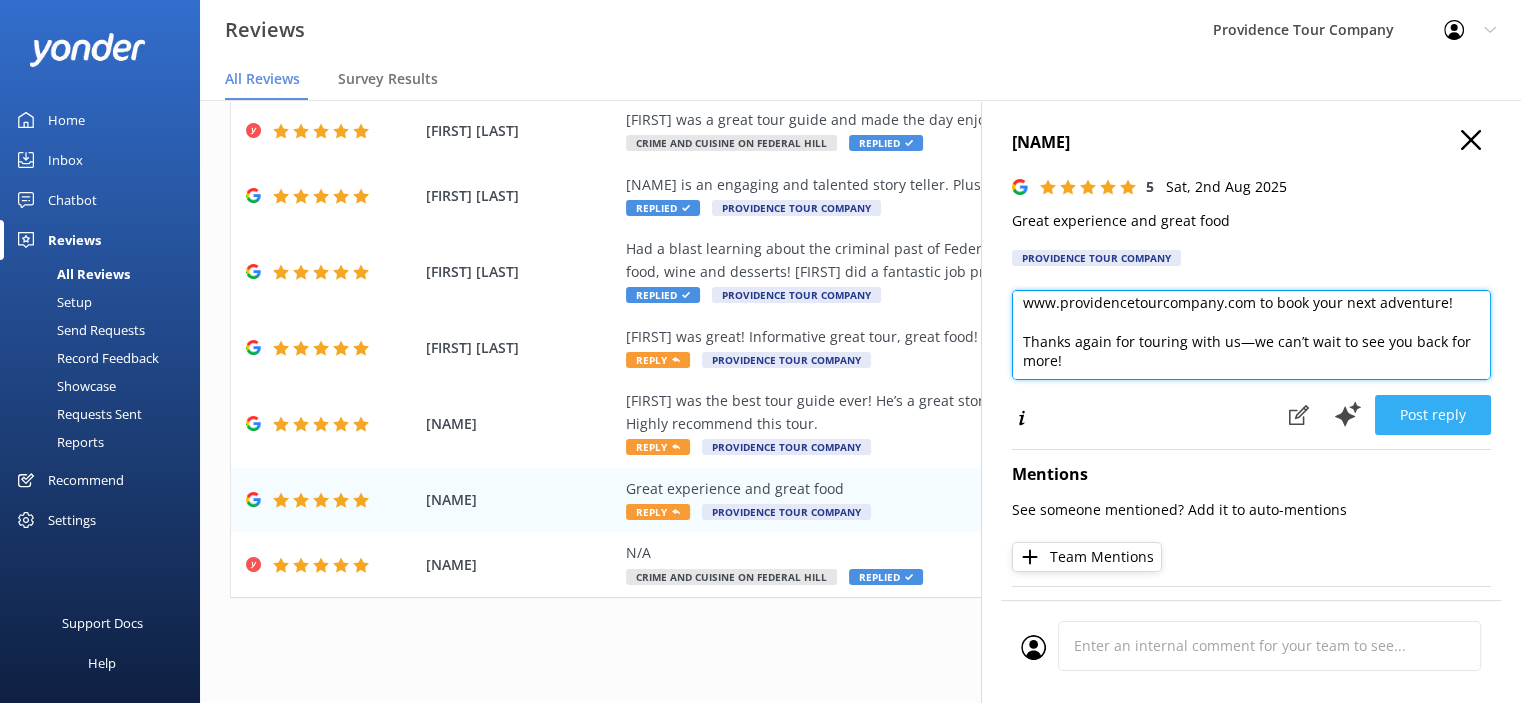 type on "Hi [NAME],
Thank you so much for the awesome review! We’re thrilled you enjoyed the Crime and Cuisine on Federal Hill tour. Federal Hill’s food is basically a delicious history lesson you can eat—and we’re glad you got the full experience.
If you’re ready to dive into even more wild stories, join us for the Prohibition Tour of Providence. It’s all about the city’s sneaky speakeasies, clever bootleggers, and larger-than-life characters who made breaking the law look like a full-time job.
Ready to get your history—and your laughs—on? Check out www.providencetourcompany.com to book your next adventure!
Thanks again for touring with us—we can’t wait to see you back for more!" 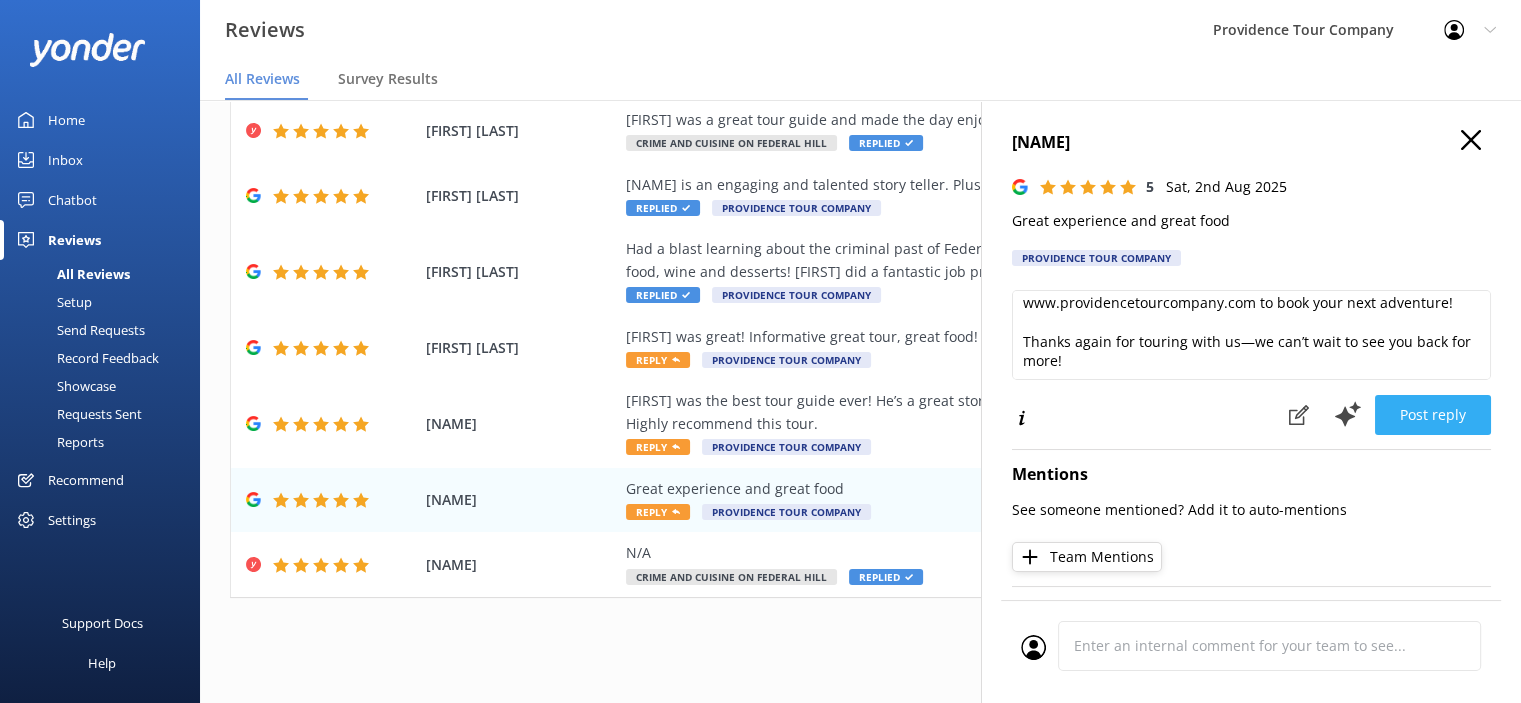 click on "Post reply" at bounding box center (1433, 415) 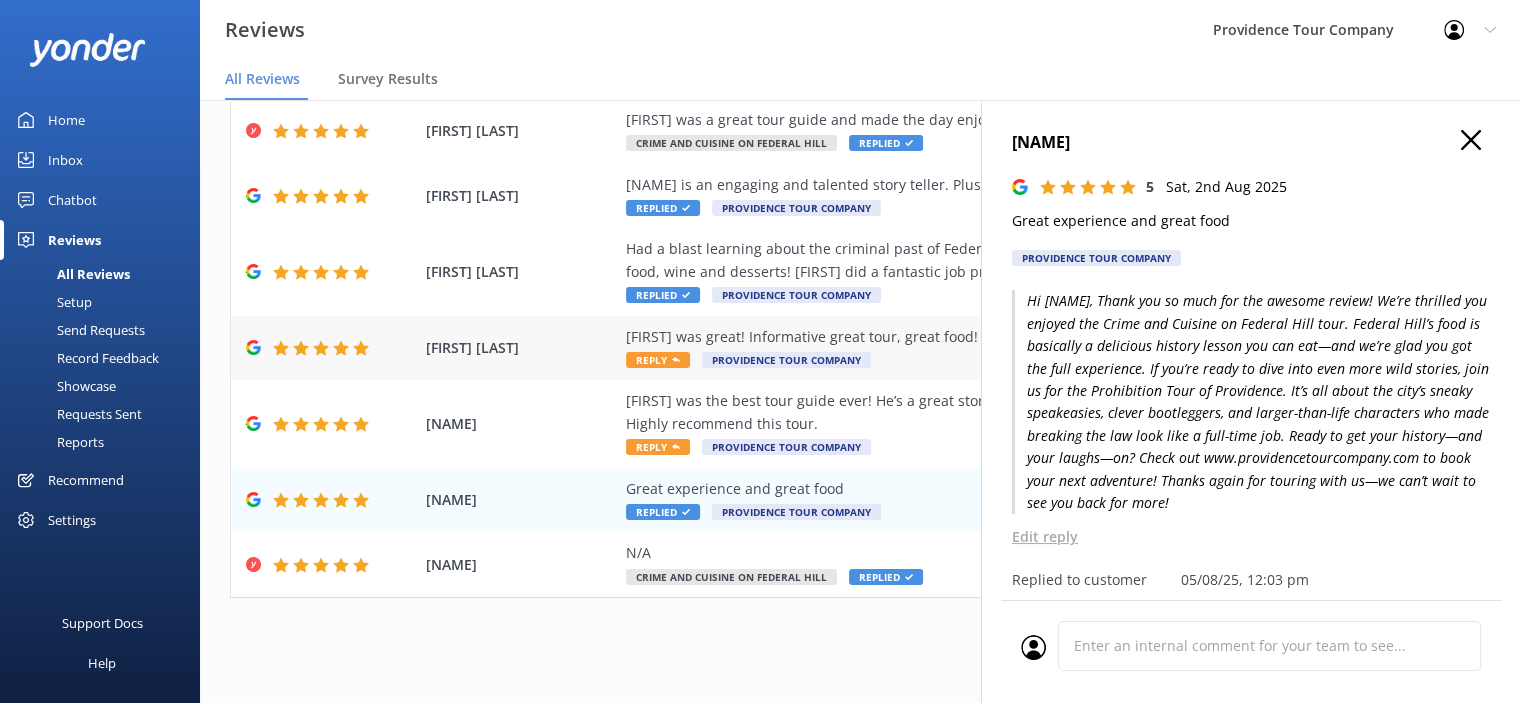 click on "[FIRST] was great! Informative great tour, great food! Reply [COMPANY]" at bounding box center (990, 348) 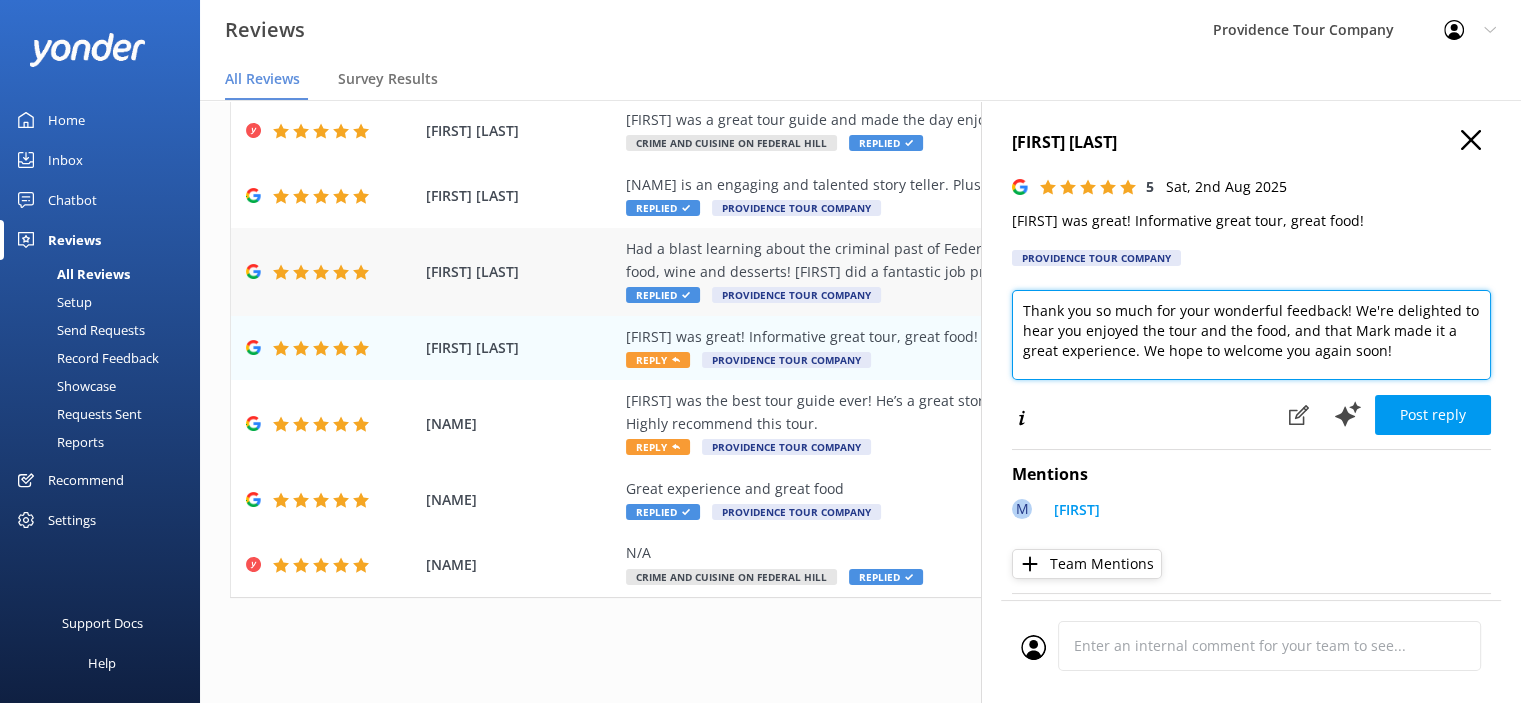 drag, startPoint x: 1420, startPoint y: 359, endPoint x: 879, endPoint y: 309, distance: 543.3056 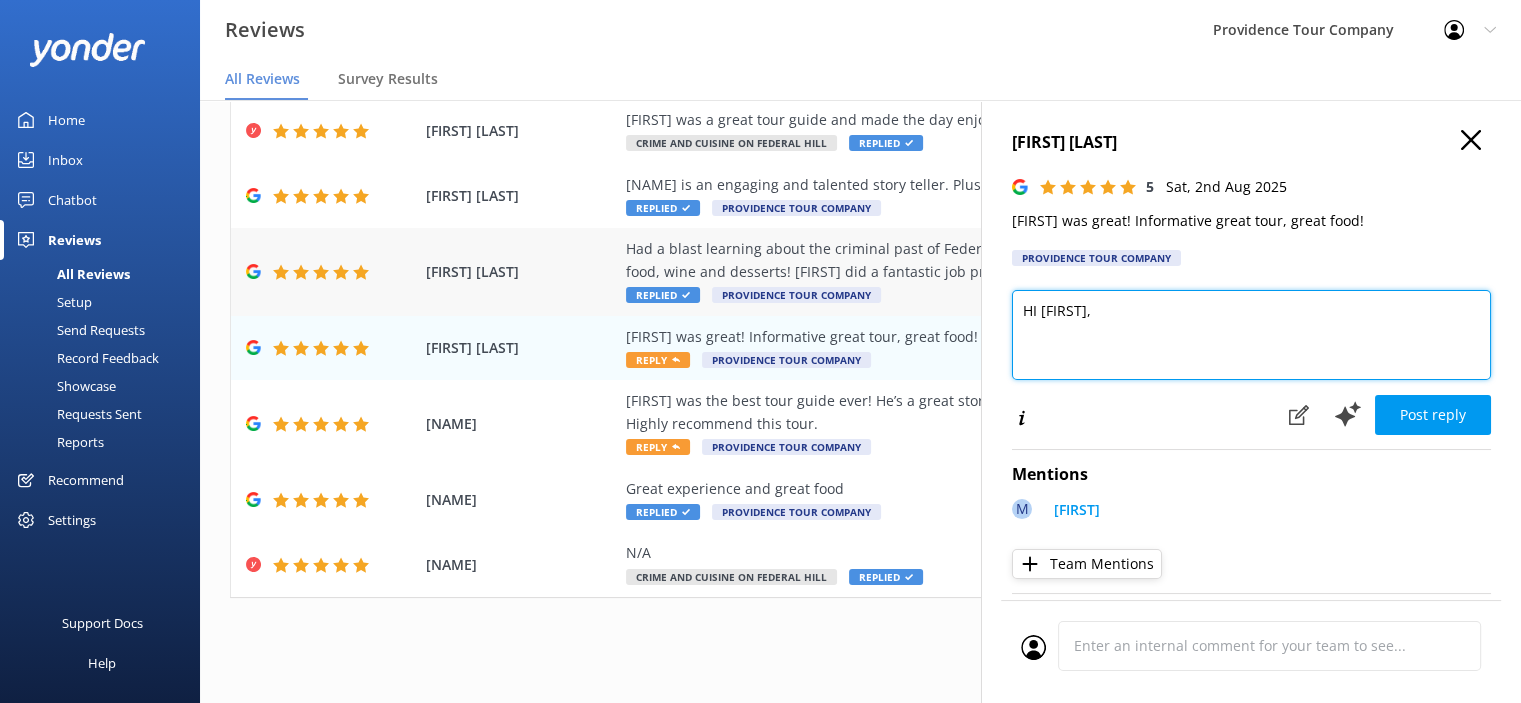 paste on "Thank you so much for the great review! We’re really glad you enjoyed the Crime and Cuisine on Federal Hill tour. Federal Hill’s food is a delicious way to experience the neighborhood’s rich history, and we’re happy you got to enjoy both.
A special thanks to [FIRST] for bringing the stories to life—he’s great at making history engaging and fun.
If you’re interested in discovering more of [CITY]'s fascinating past, we’d love to have you join us on the Prohibition Tour of [CITY]. It explores the city’s speakeasies, bootleggers, and colorful characters from the Prohibition era.
You can learn more and book your next tour at www.providencetourcompany.com.
Thanks again for joining us—we look forward to welcoming you back soon!" 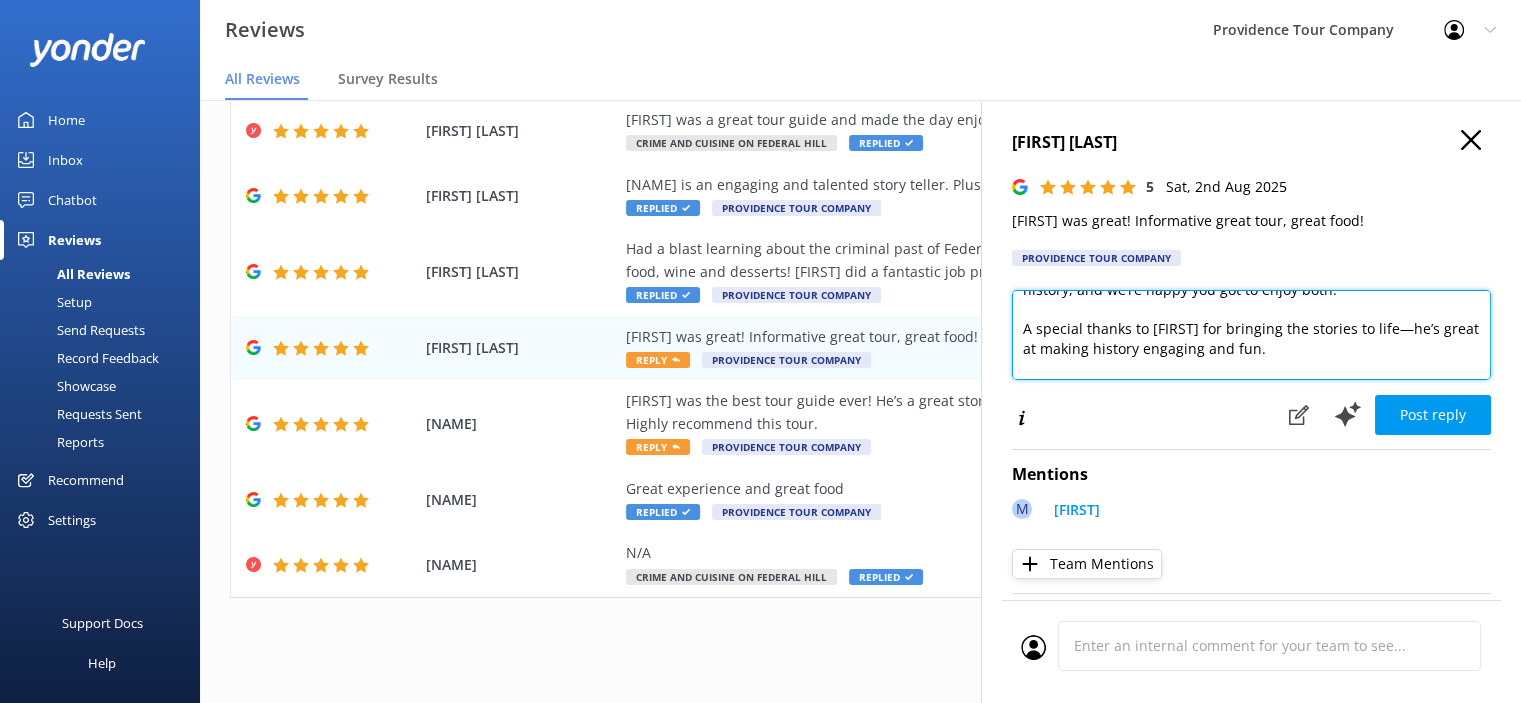 scroll, scrollTop: 0, scrollLeft: 0, axis: both 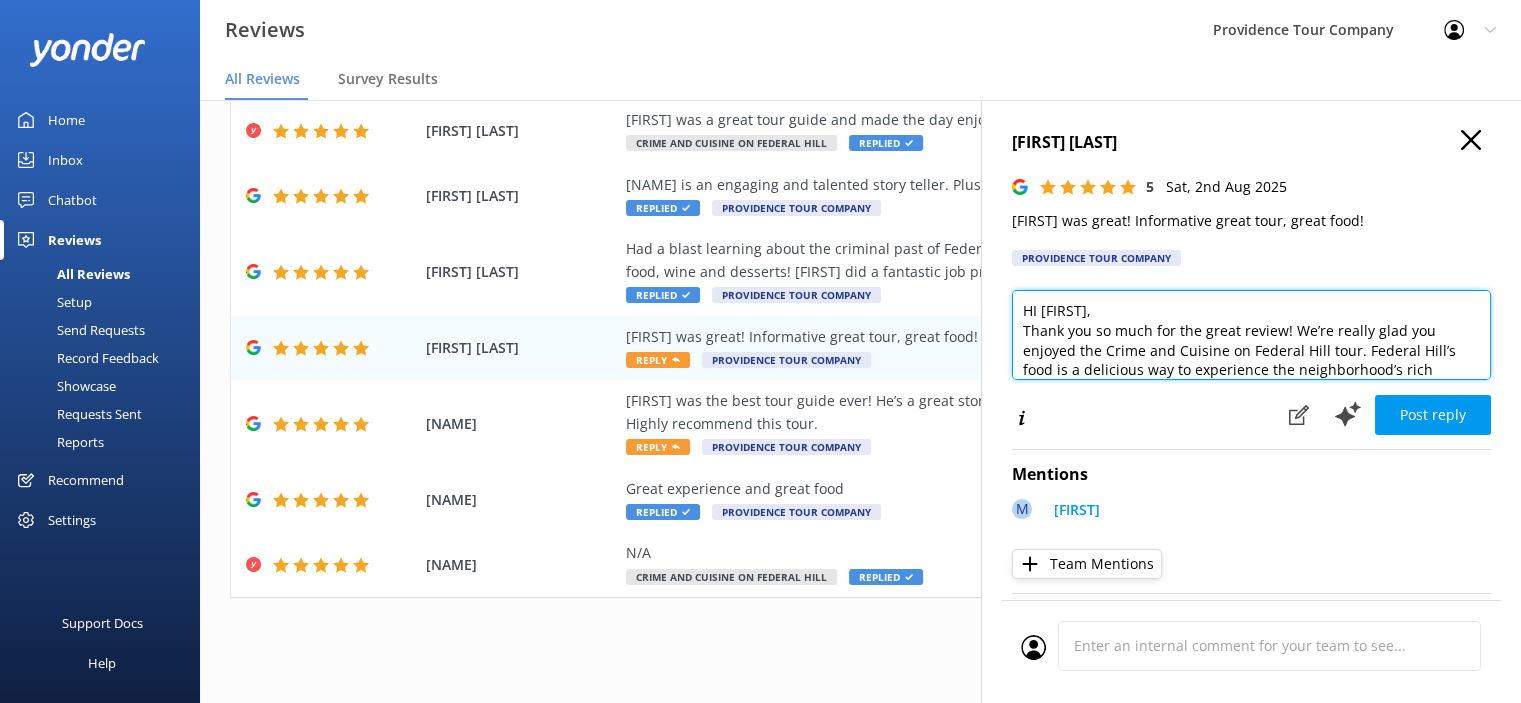 click on "HI [FIRST],
Thank you so much for the great review! We’re really glad you enjoyed the Crime and Cuisine on Federal Hill tour. Federal Hill’s food is a delicious way to experience the neighborhood’s rich history, and we’re happy you got to enjoy both.
A special thanks to [FIRST] for bringing the stories to life—he’s great at making history engaging and fun.
If you’re interested in discovering more of [CITY]'s fascinating past, we’d love to have you join us on the Prohibition Tour of [CITY]. It explores the city’s speakeasies, bootleggers, and colorful characters from the Prohibition era.
You can learn more and book your next tour at www.providencetourcompany.com.
Thanks again for joining us—we look forward to welcoming you back soon!" at bounding box center [1251, 335] 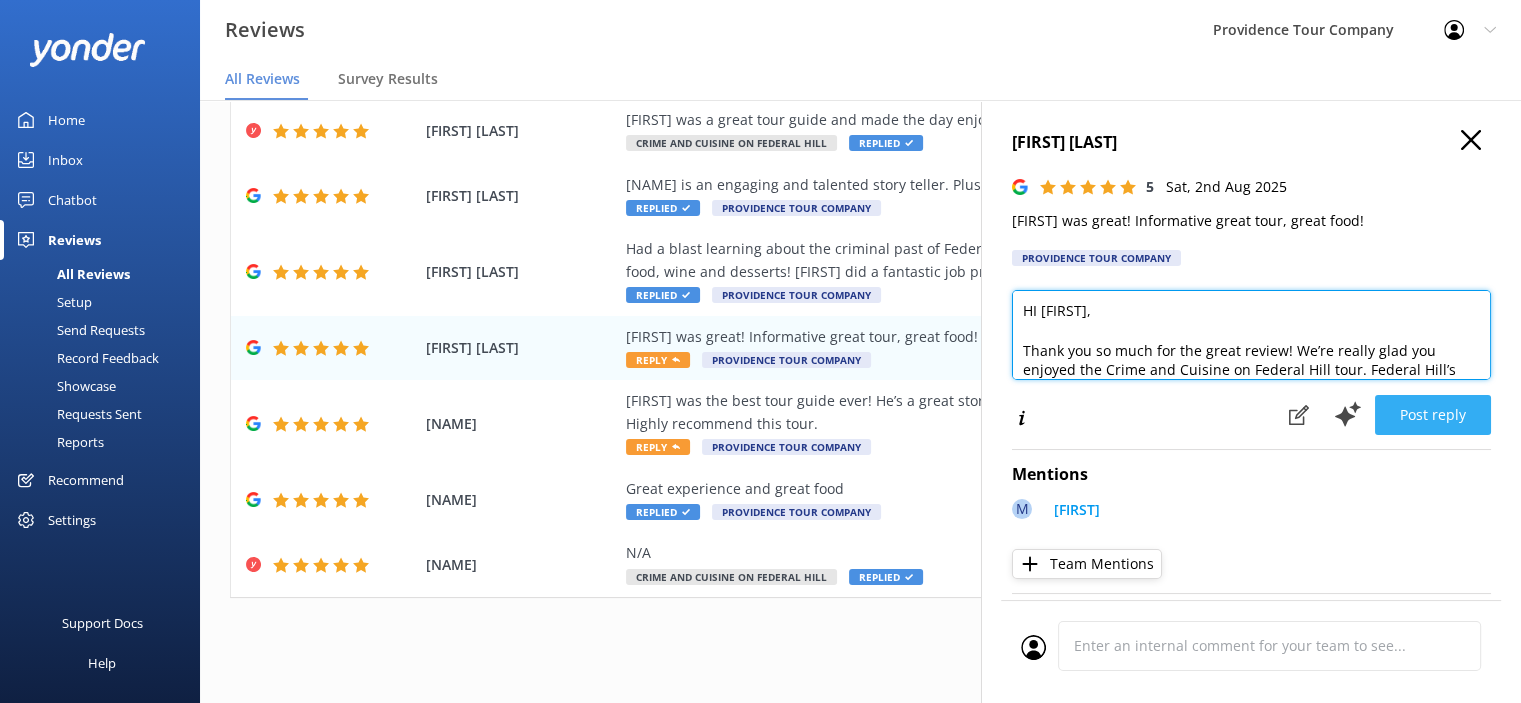 type on "HI [FIRST],
Thank you so much for the great review! We’re really glad you enjoyed the Crime and Cuisine on Federal Hill tour. Federal Hill’s food is a delicious way to experience the neighborhood’s rich history, and we’re happy you got to enjoy both.
A special thanks to [FIRST] for bringing the stories to life—he’s great at making history engaging and fun.
If you’re interested in discovering more of Providence’s fascinating past, we’d love to have you join us on the Prohibition Tour of Providence. It explores the city’s speakeasies, bootleggers, and colorful characters from the Prohibition era.
You can learn more and book your next tour at www.providencetourcompany.com.
Thanks again for joining us—we look forward to welcoming you back soon!" 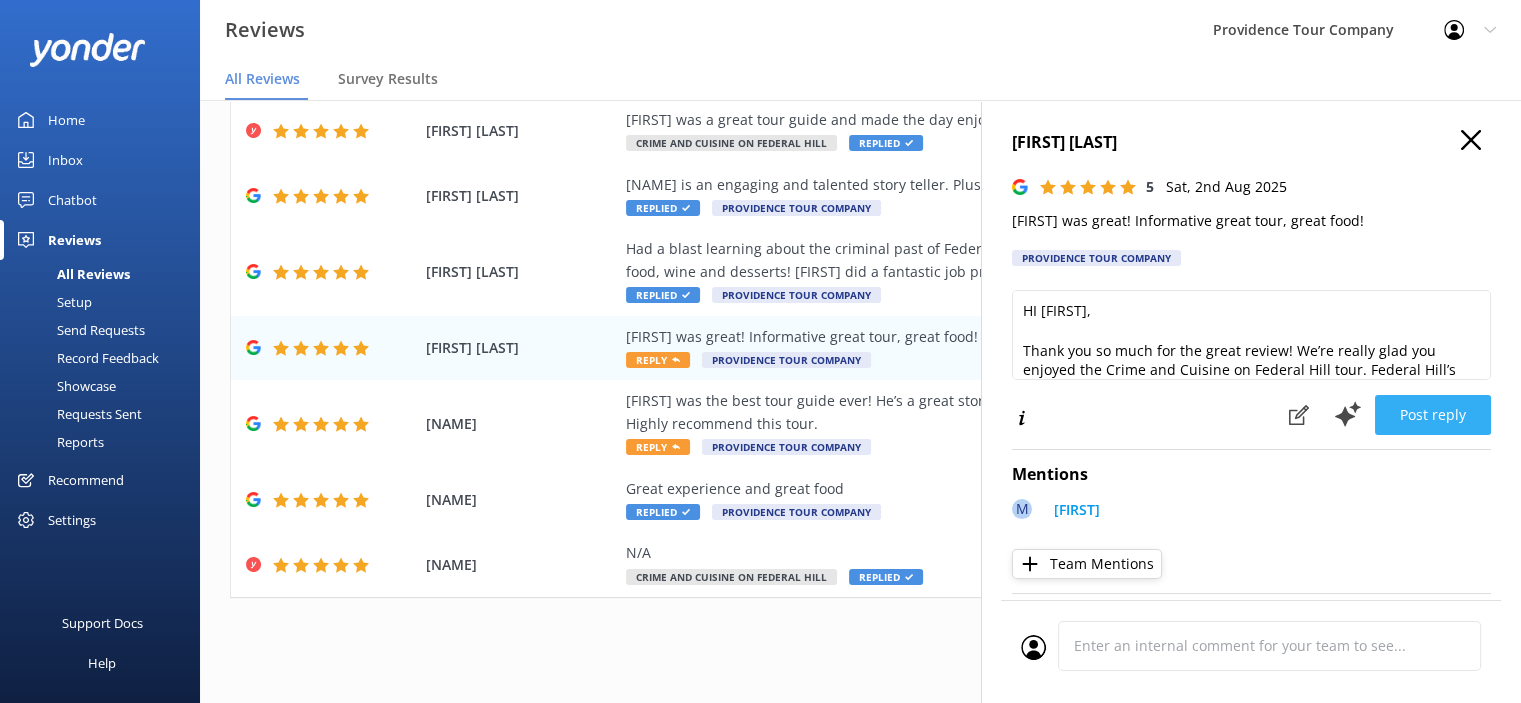 click on "Post reply" at bounding box center (1433, 415) 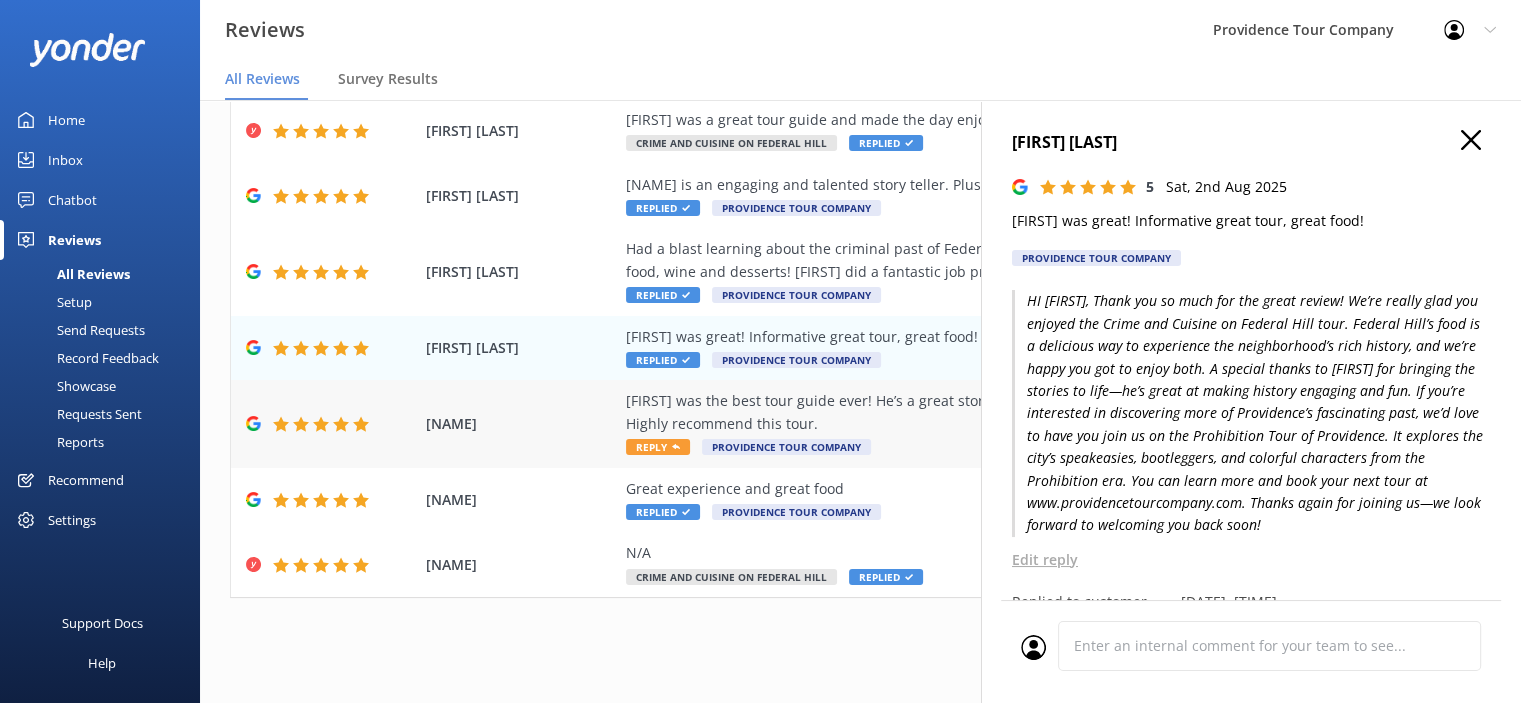 click on "Reply" at bounding box center [658, 447] 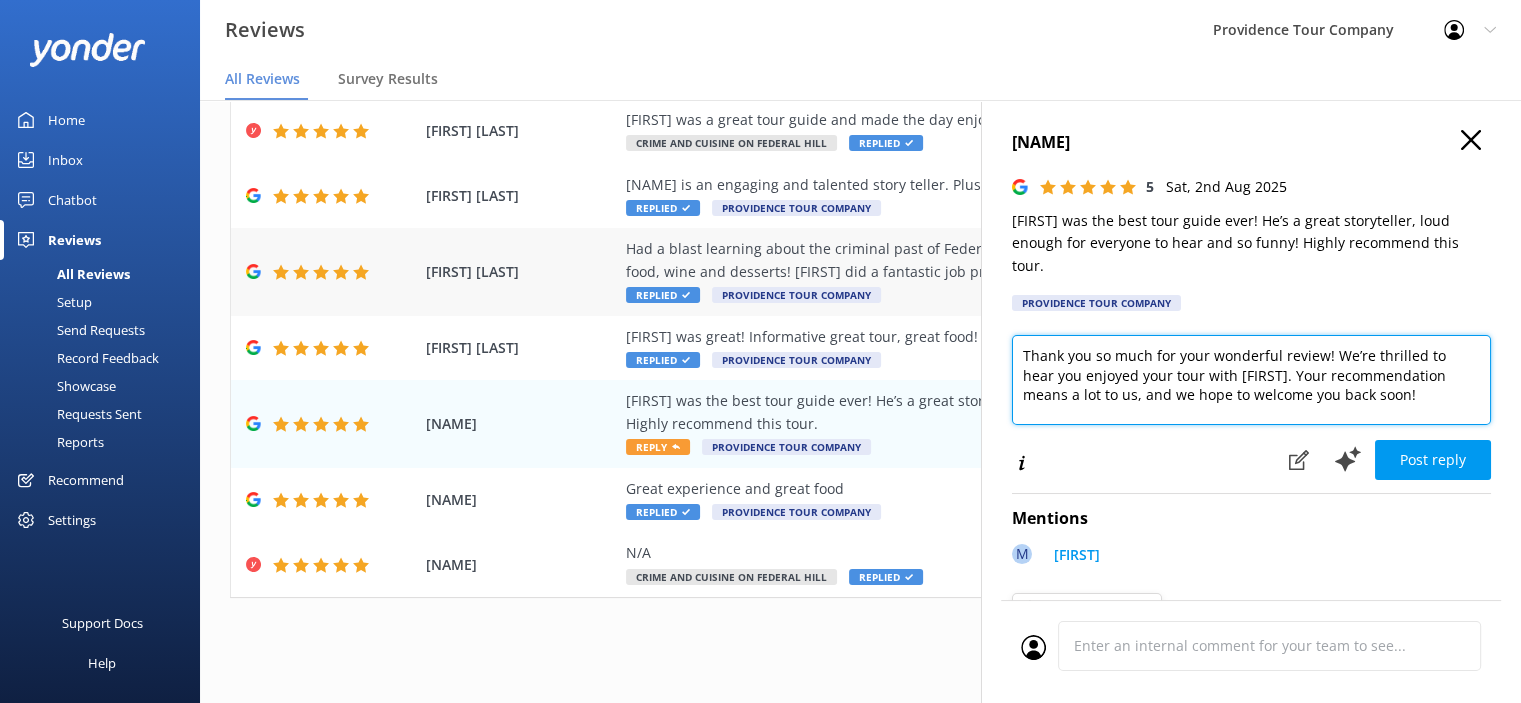 drag, startPoint x: 1416, startPoint y: 398, endPoint x: 951, endPoint y: 293, distance: 476.70746 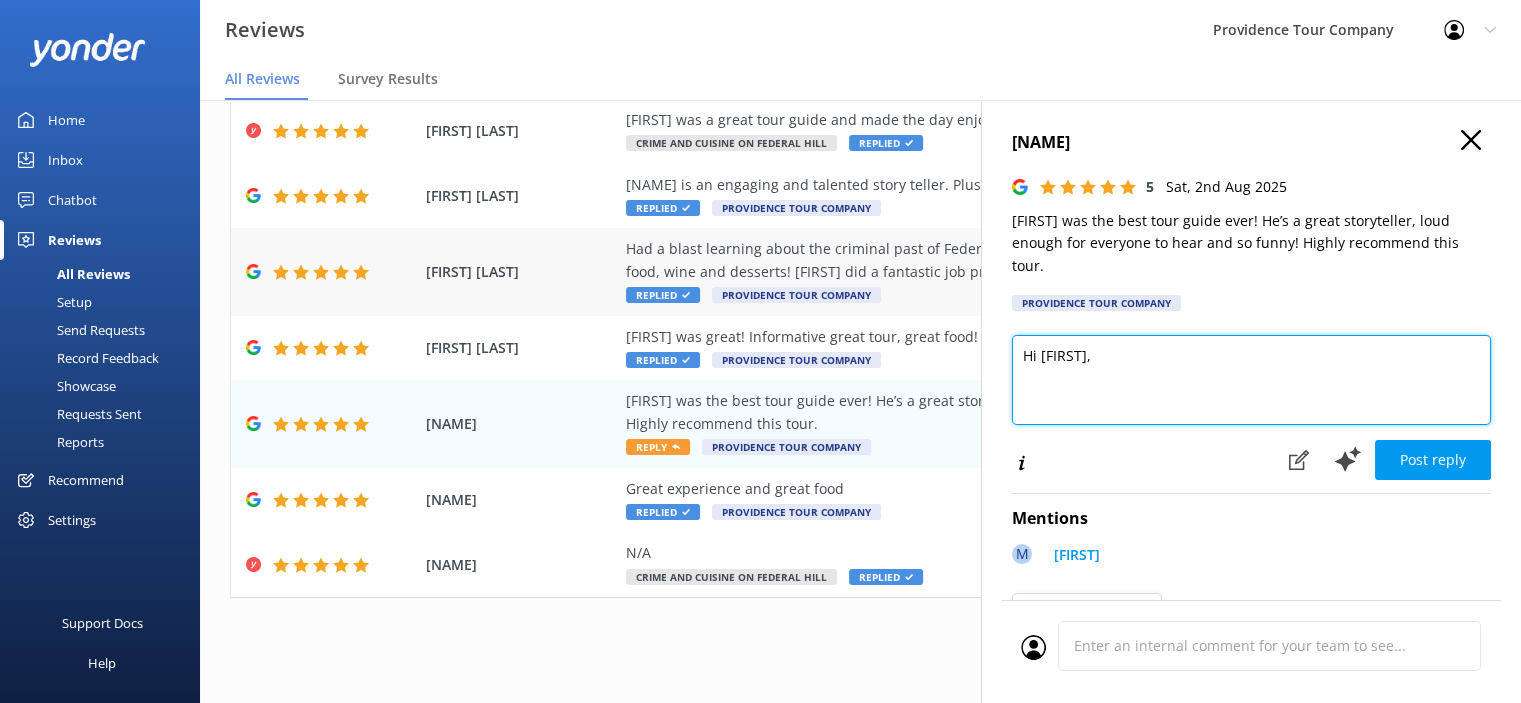 paste on "Thank you for the wonderful review! We’re delighted to hear you enjoyed the Crime and Cuisine on Federal Hill tour. It’s a great way to experience the neighborhood’s rich history while savoring some fantastic food, and we’re glad you appreciated both.
We’d also like to give a special shoutout to [FIRST] for making the stories so engaging and enjoyable.
If you’re interested in exploring more of Providence’s intriguing past, we invite you to join our Prohibition Tour of Providence. It highlights the city’s speakeasies, bootleggers, and the fascinating characters from the Prohibition era.
You can find more information and book your next tour at www.providencetourcompany.com.
Thanks again for touring with us—we hope to see you again soo" 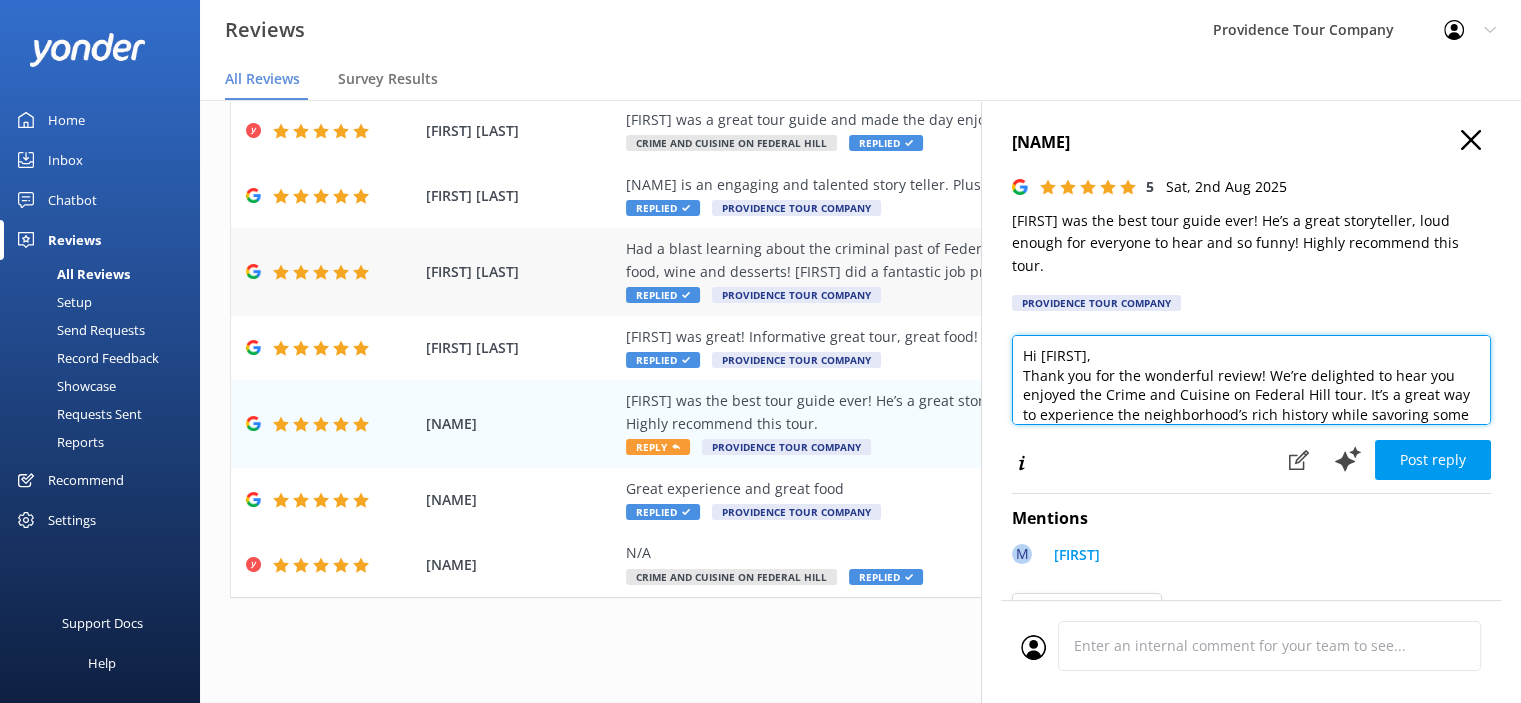 scroll, scrollTop: 274, scrollLeft: 0, axis: vertical 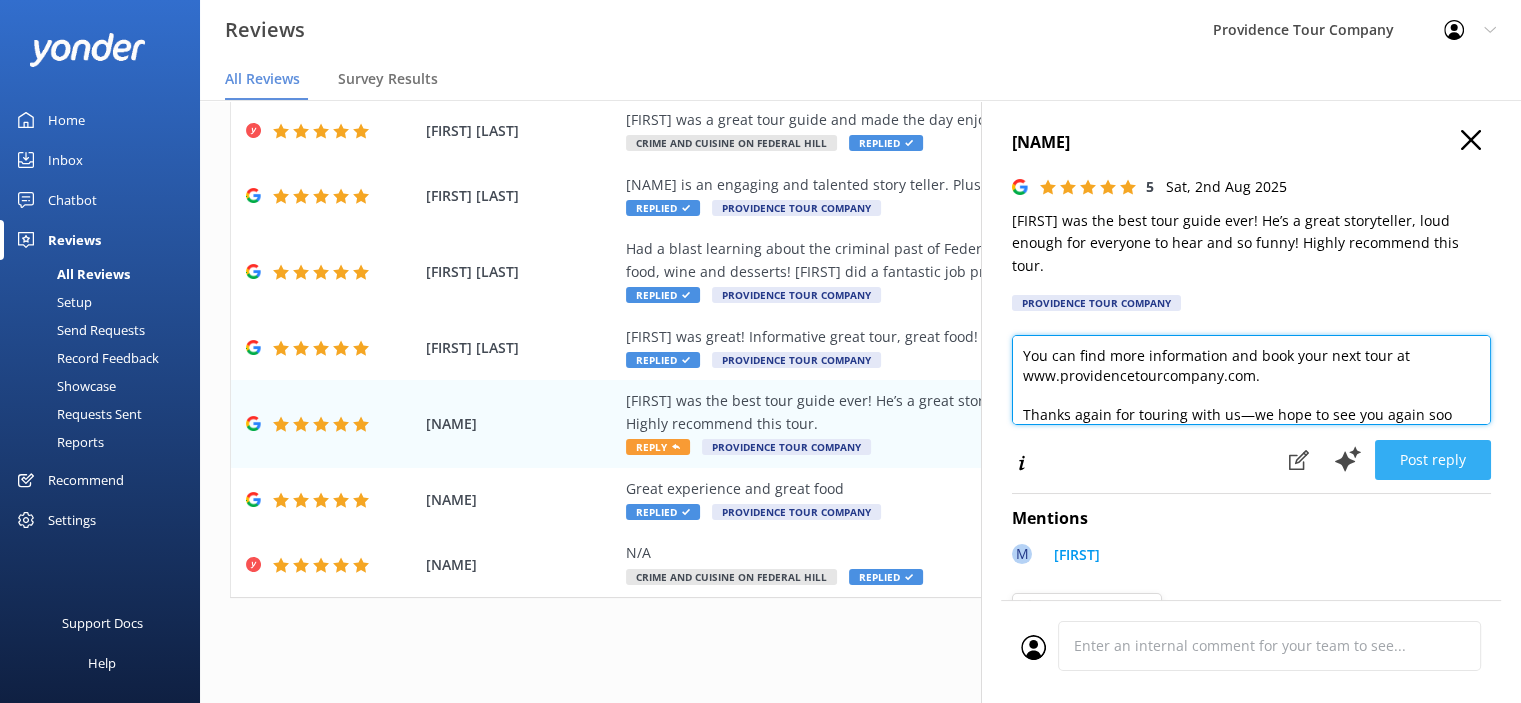 type on "Hi [FIRST],
Thank you for the wonderful review! We’re delighted to hear you enjoyed the Crime and Cuisine on Federal Hill tour. It’s a great way to experience the neighborhood’s rich history while savoring some fantastic food, and we’re glad you appreciated both.
We’d also like to give a special shoutout to [FIRST] for making the stories so engaging and enjoyable.
If you’re interested in exploring more of [CITY]'s intriguing past, we invite you to join our Prohibition Tour of [CITY]. It highlights the city’s speakeasies, bootleggers, and the fascinating characters from the Prohibition era.
You can find more information and book your next tour at www.providencetourcompany.com.
Thanks again for touring with us—we hope to see you again soo" 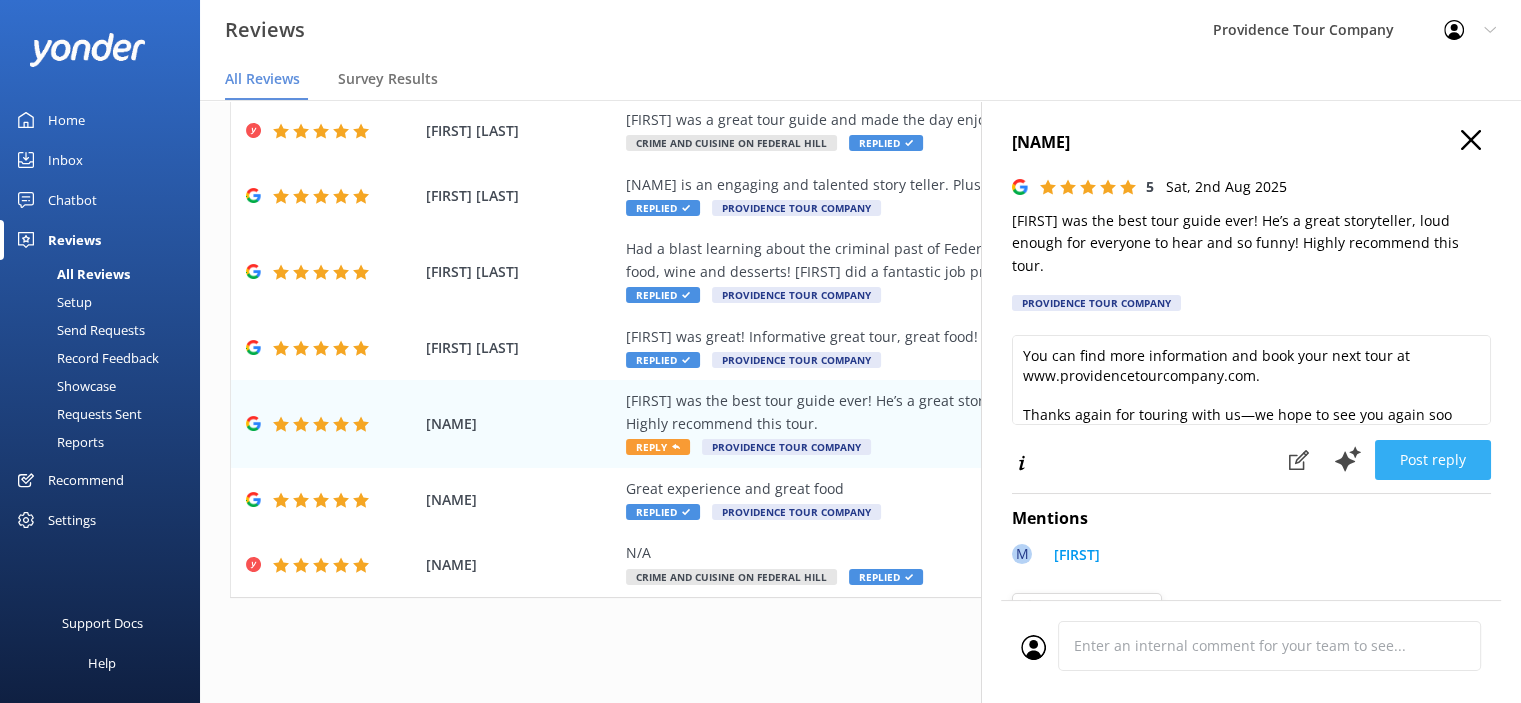 click on "Post reply" at bounding box center [1433, 460] 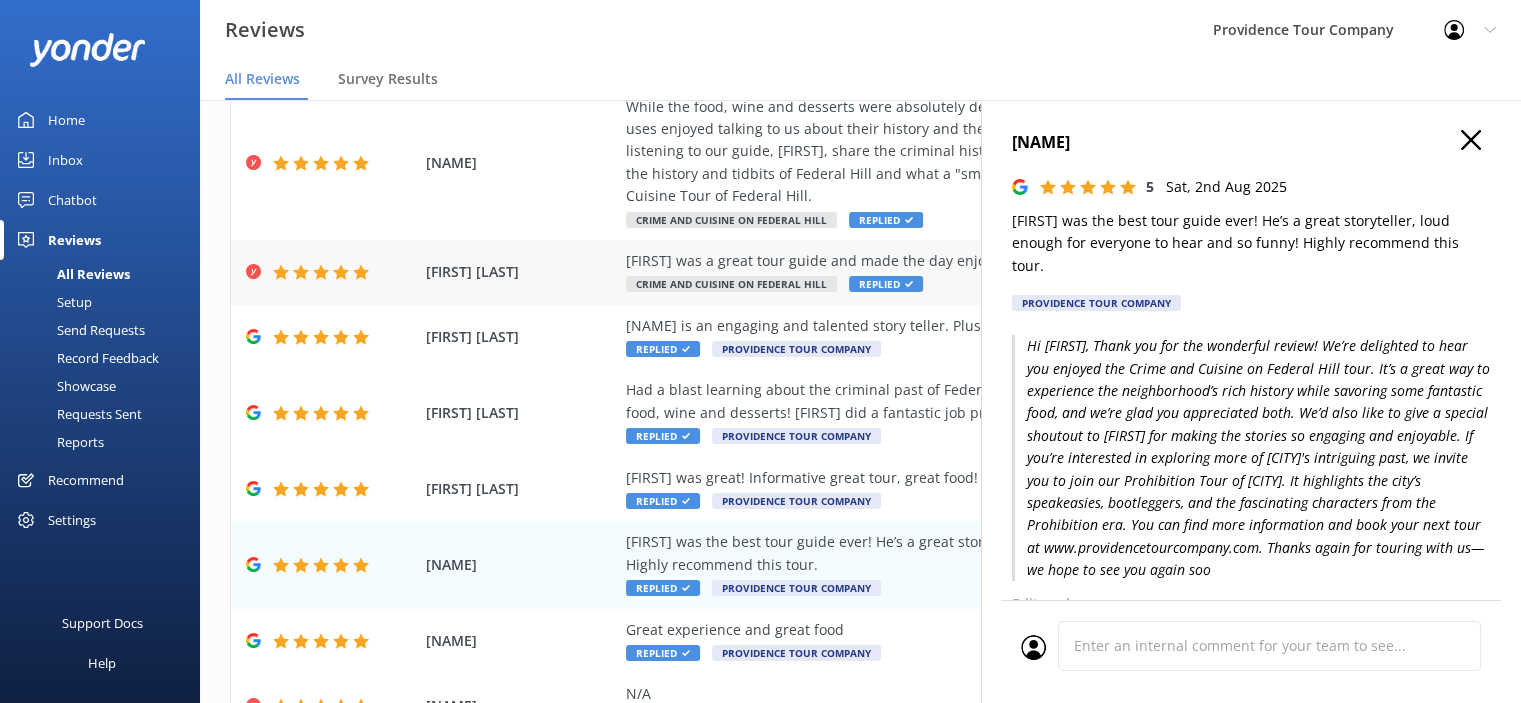 scroll, scrollTop: 67, scrollLeft: 0, axis: vertical 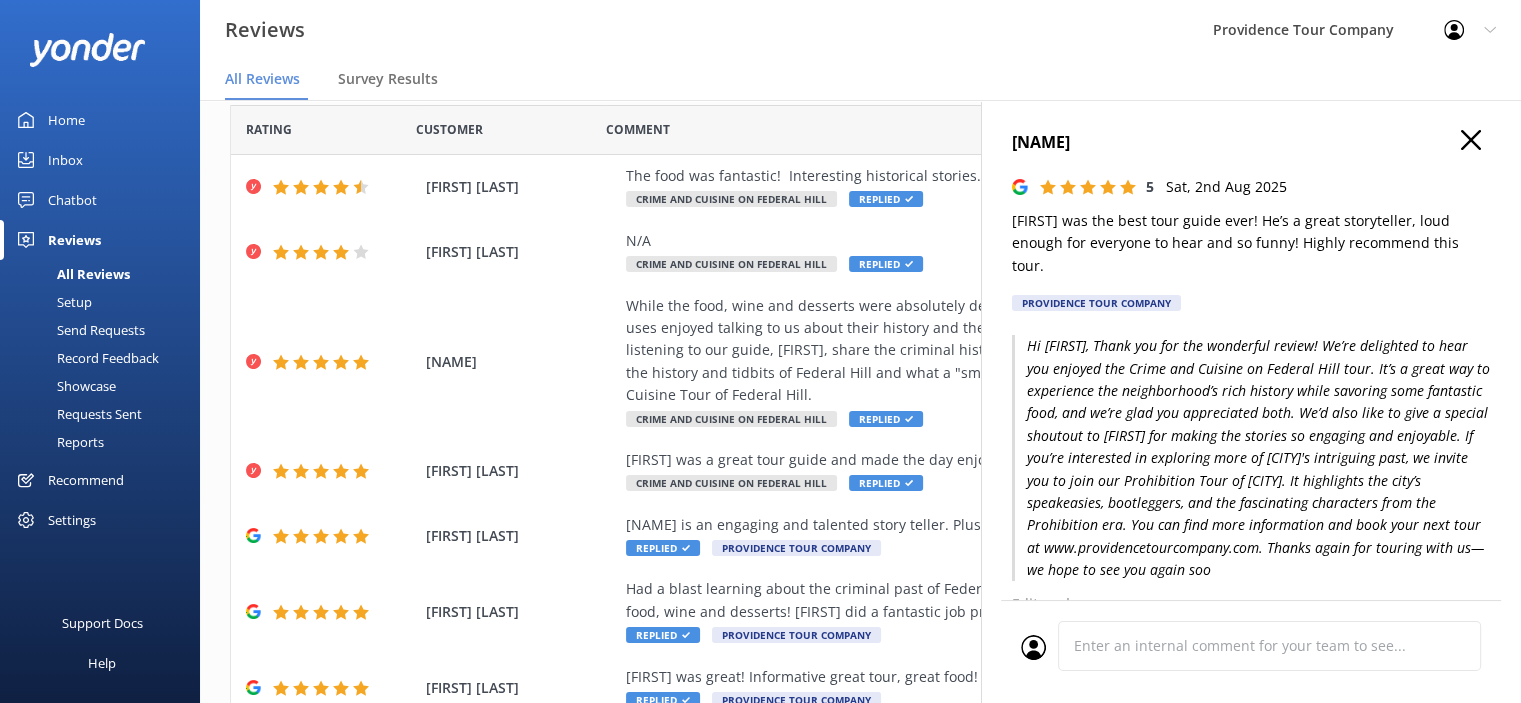 click 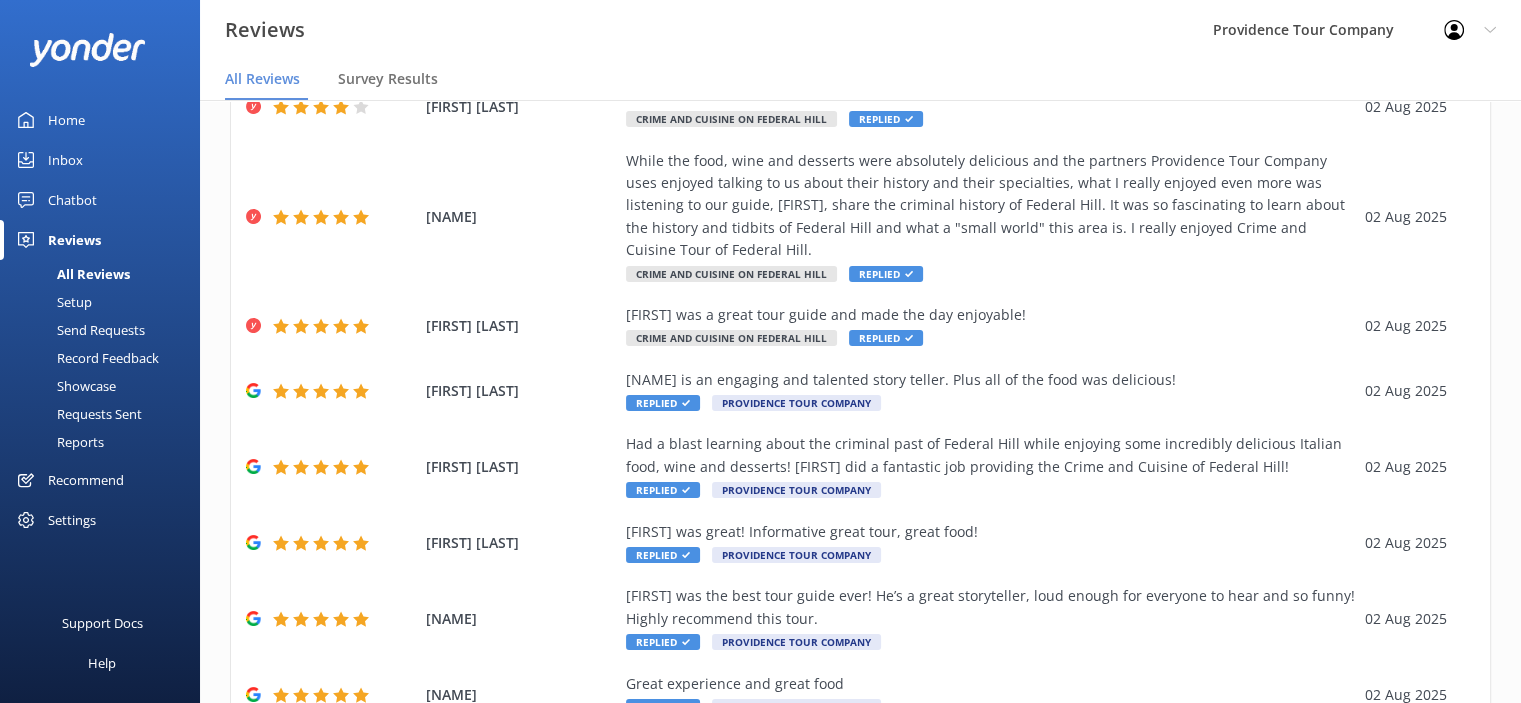scroll, scrollTop: 367, scrollLeft: 0, axis: vertical 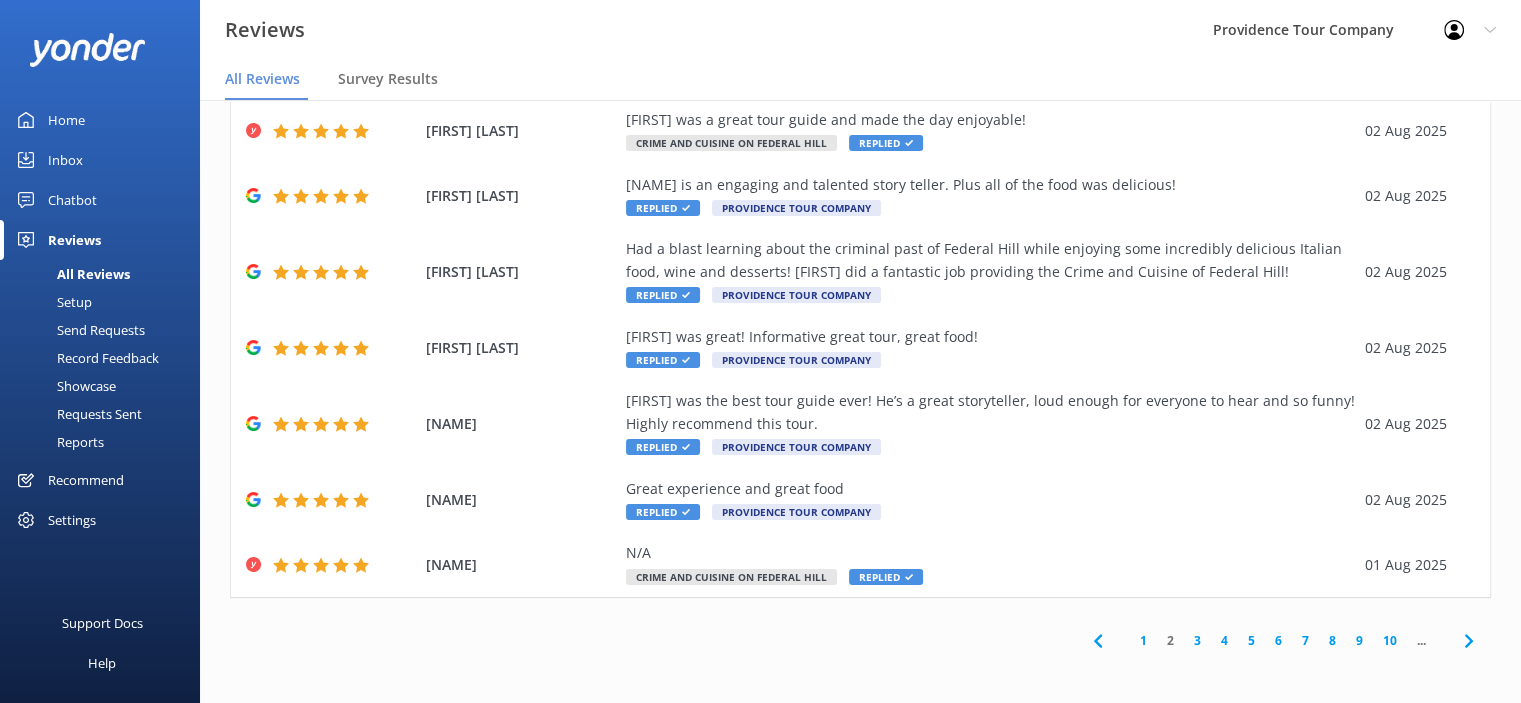 click on "1" at bounding box center (1143, 640) 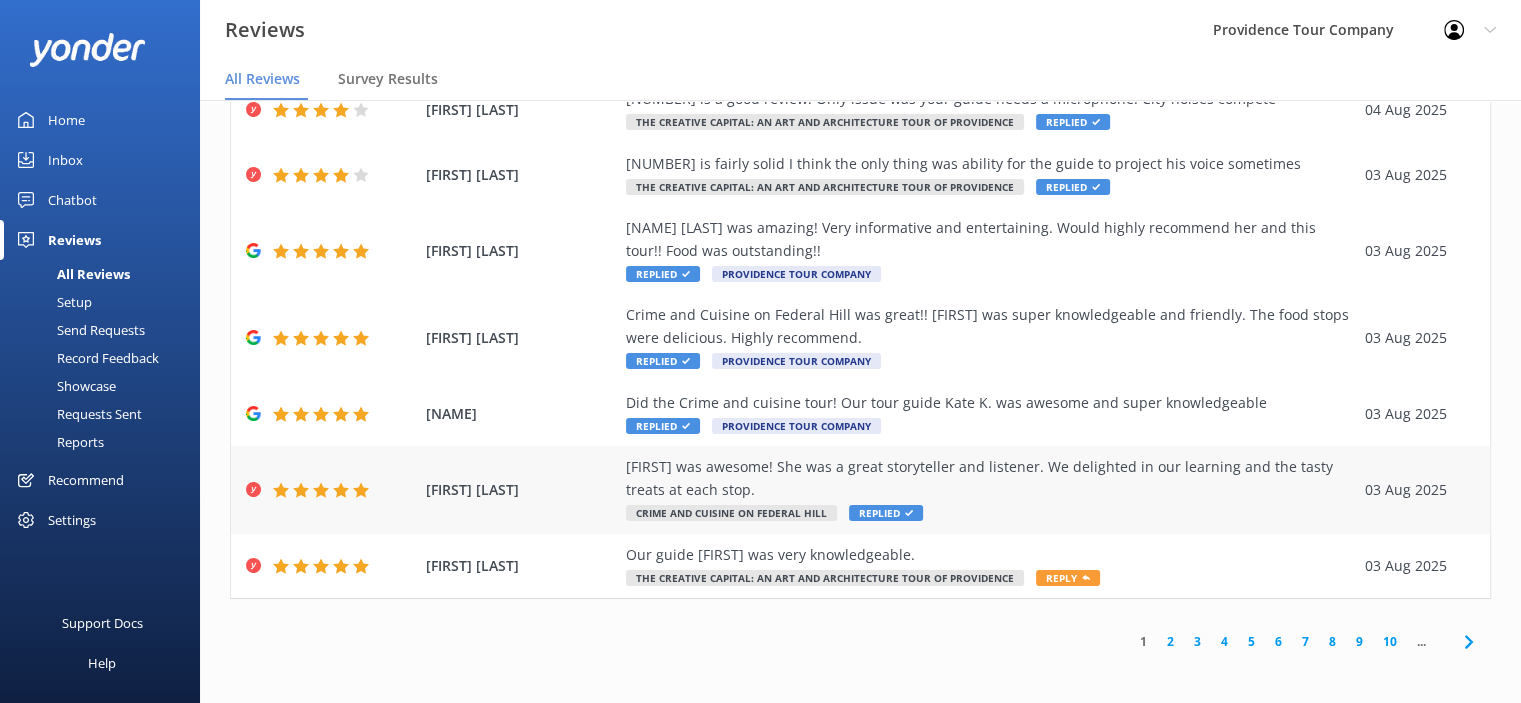scroll, scrollTop: 322, scrollLeft: 0, axis: vertical 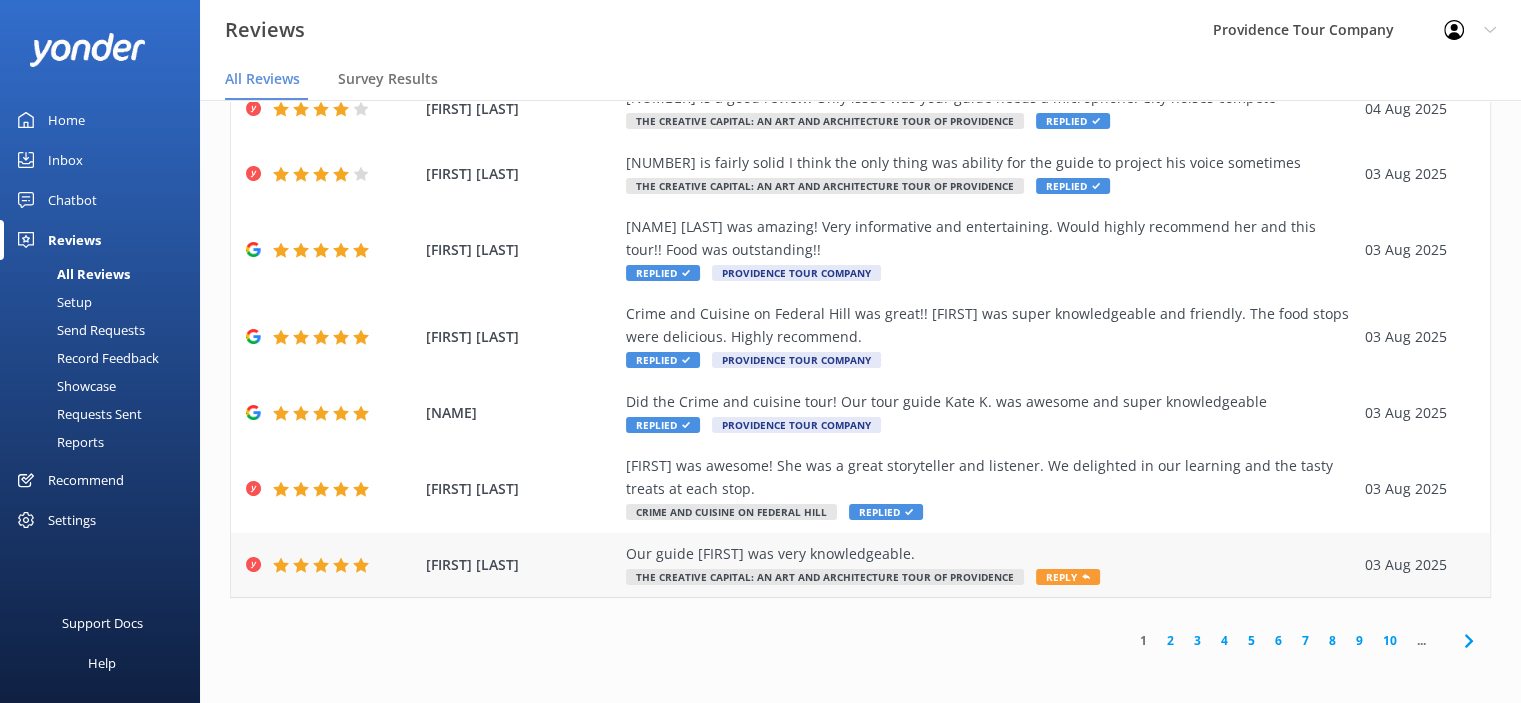 click on "Reply" at bounding box center [1068, 577] 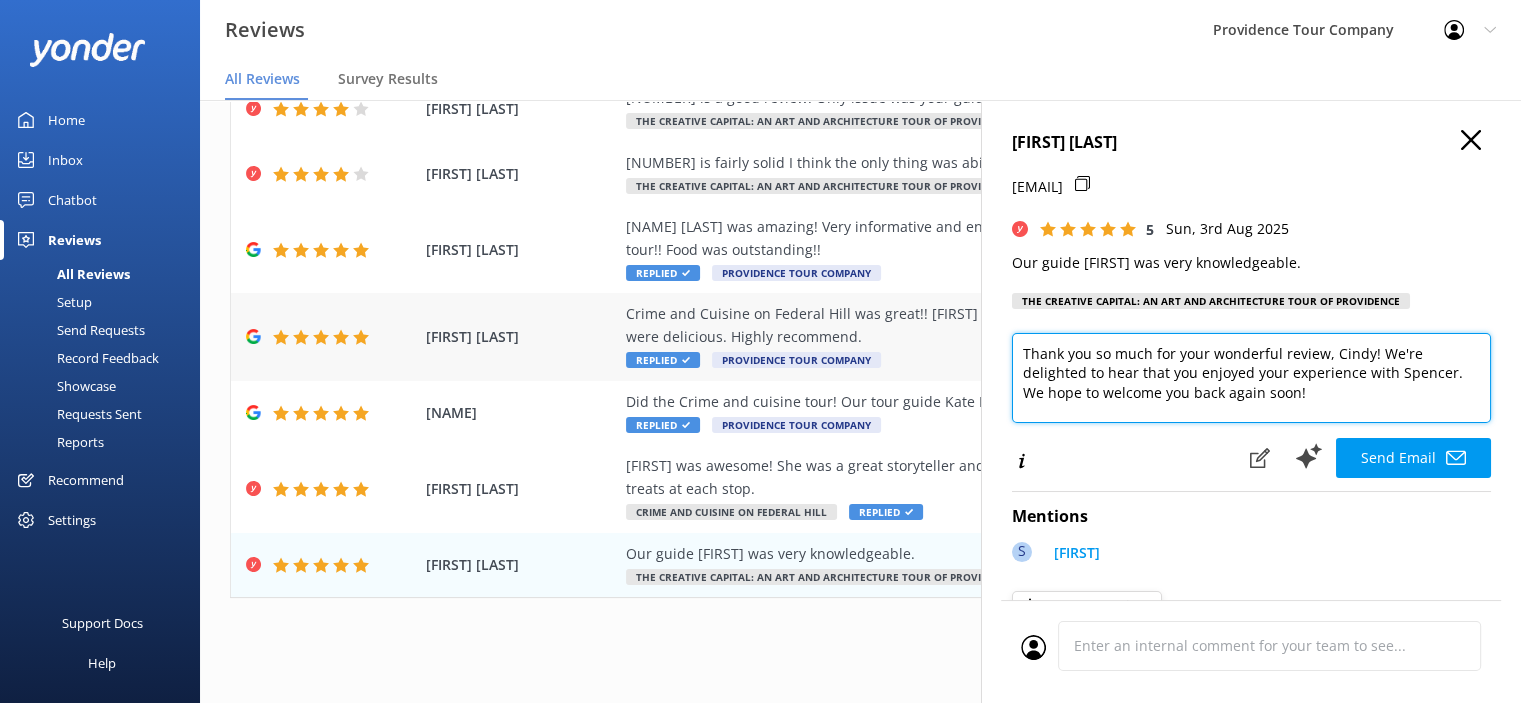 drag, startPoint x: 1340, startPoint y: 392, endPoint x: 961, endPoint y: 344, distance: 382.0275 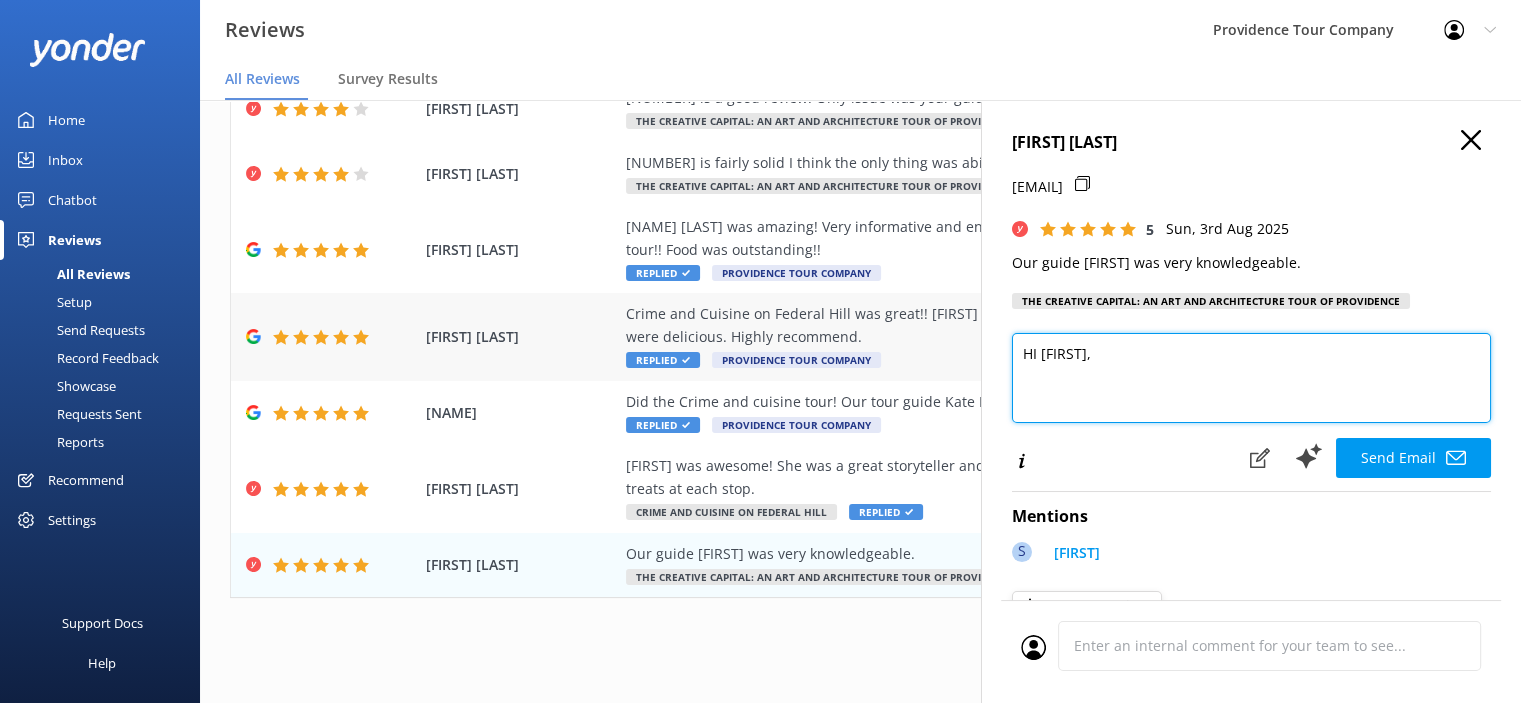 paste on "Thank you so much for your wonderful review! We’re thrilled to hear you enjoyed the Art and Architecture tour of Providence. Spencer is passionate about sharing the city’s incredible design and history, and we’re glad his enthusiasm made the experience even more memorable.
If you loved exploring Providence’s sights, we think you’ll also enjoy our food tours—perfect for tasting your way through some of the city’s best neighborhoods and flavors.
You can learn more and book your next culinary adventure at www.providencetourcompany.com. Thanks again for joining us, and we hope to see you on another tour soon!" 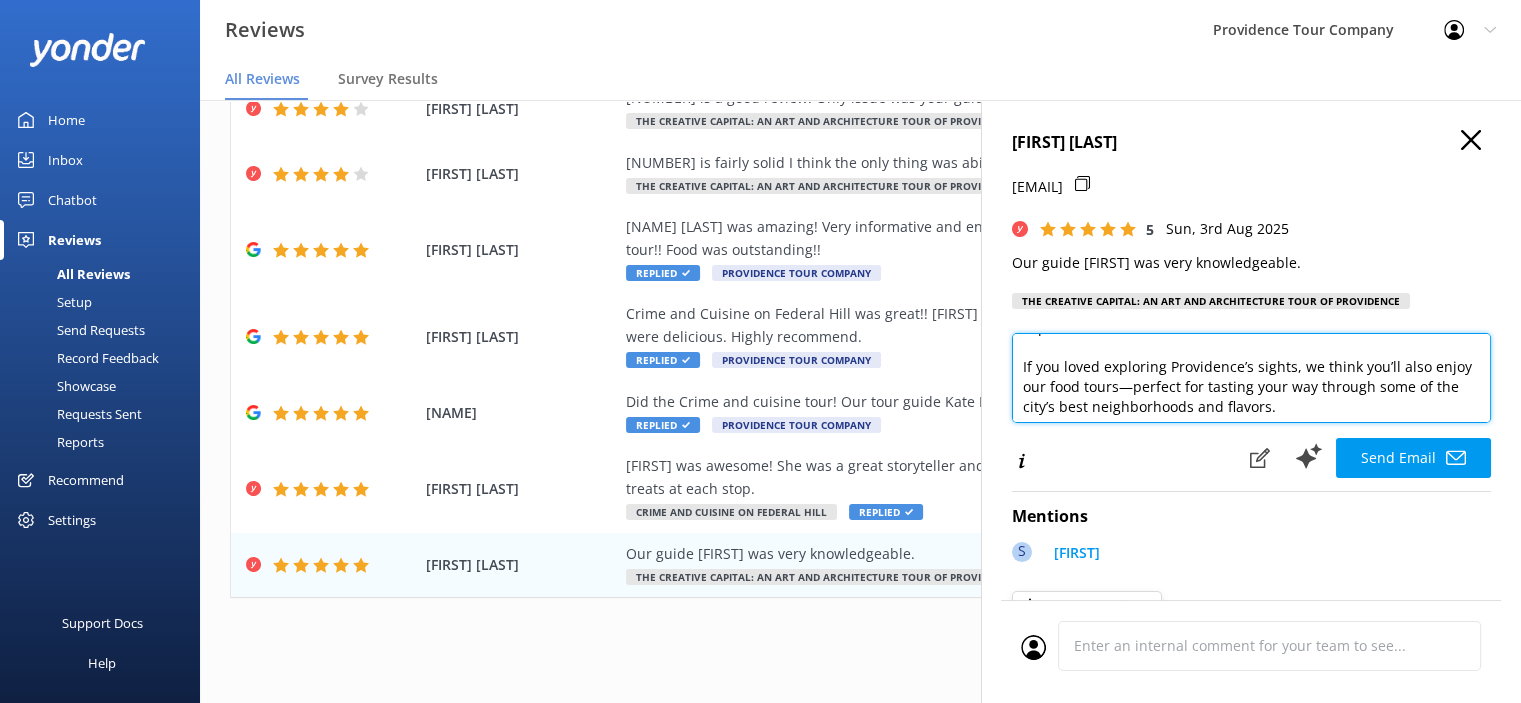 scroll, scrollTop: 186, scrollLeft: 0, axis: vertical 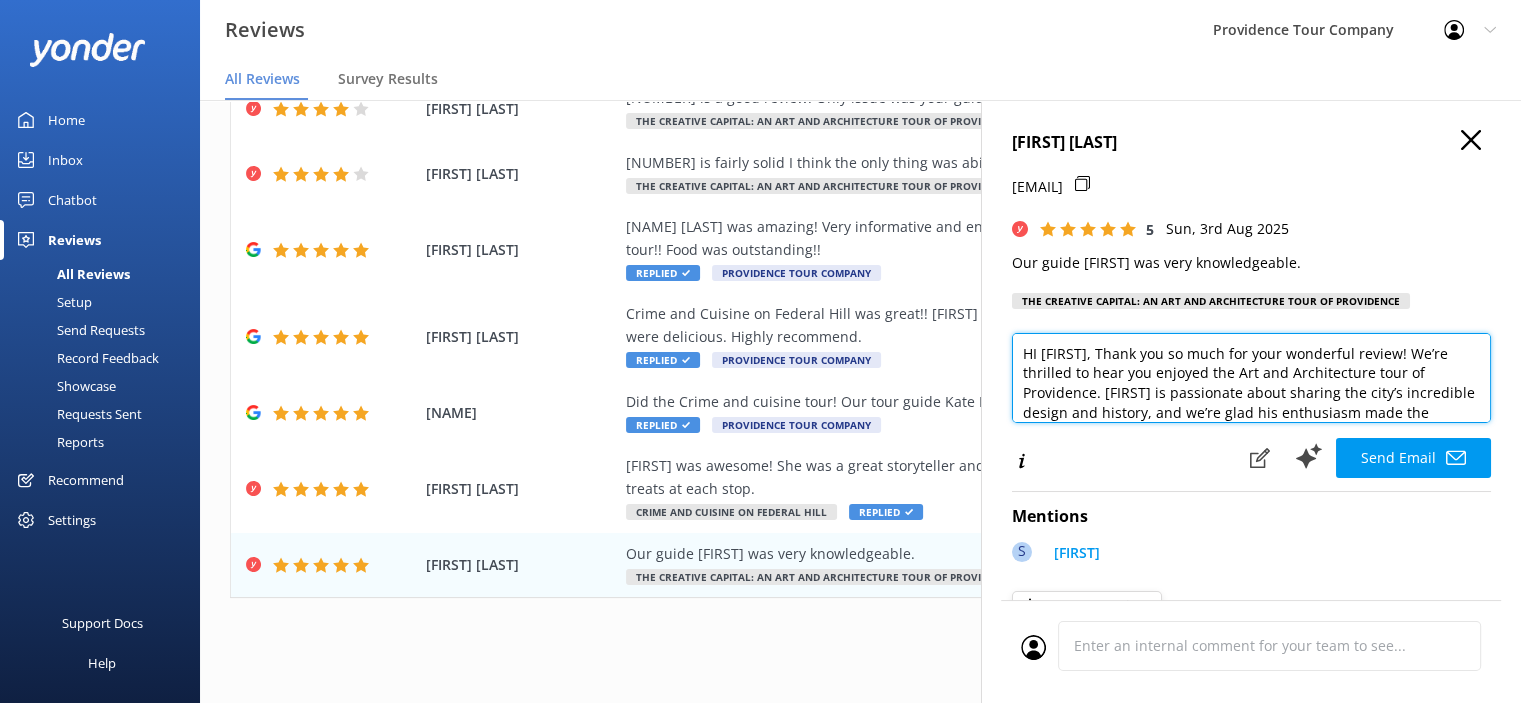 click on "HI [FIRST], Thank you so much for your wonderful review! We’re thrilled to hear you enjoyed the Art and Architecture tour of Providence. [FIRST] is passionate about sharing the city’s incredible design and history, and we’re glad his enthusiasm made the experience even more memorable.
If you loved exploring Providence’s sights, we think you’ll also enjoy our food tours—perfect for tasting your way through some of the city’s best neighborhoods and flavors.
You can learn more and book your next culinary adventure at www.providencetourcompany.com. Thanks again for joining us, and we hope to see you on another tour soon!" at bounding box center (1251, 378) 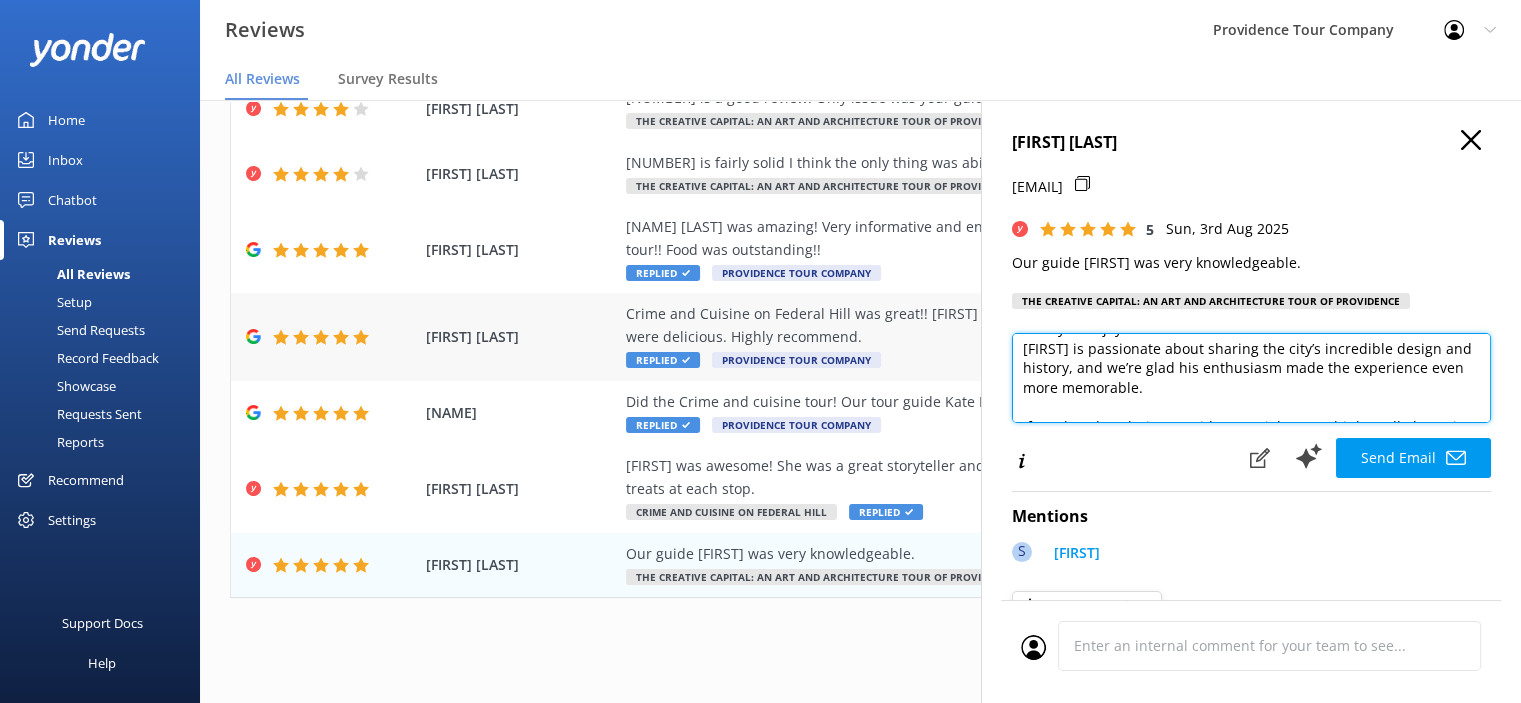 scroll, scrollTop: 200, scrollLeft: 0, axis: vertical 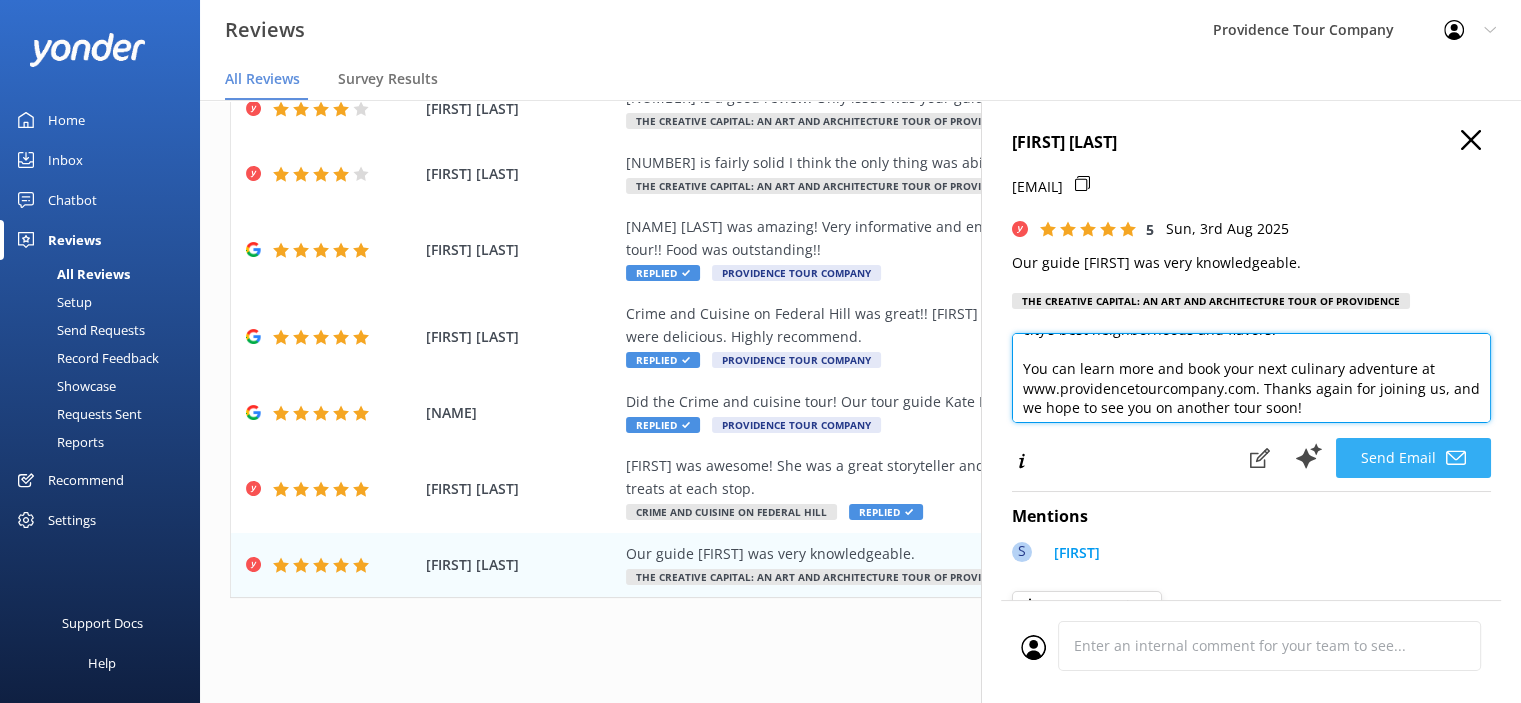 type on "HI [FIRST],
Thank you so much for your wonderful review! We’re thrilled to hear you enjoyed the Art and Architecture tour of Providence. [FIRST] is passionate about sharing the city’s incredible design and history, and we’re glad his enthusiasm made the experience even more memorable.
If you loved exploring Providence’s sights, we think you’ll also enjoy our food tours—perfect for tasting your way through some of the city’s best neighborhoods and flavors.
You can learn more and book your next culinary adventure at www.providencetourcompany.com. Thanks again for joining us, and we hope to see you on another tour soon!" 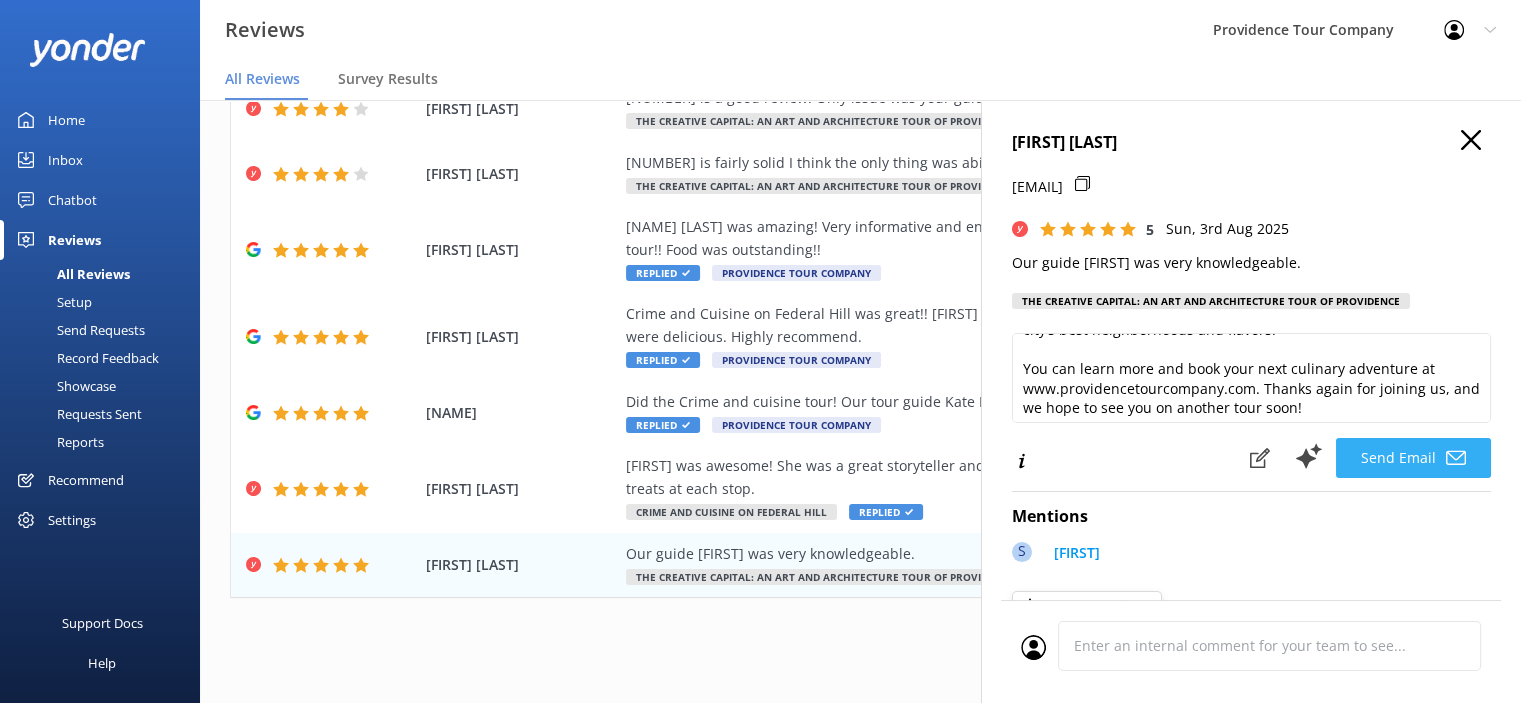 click on "Send Email" at bounding box center (1413, 458) 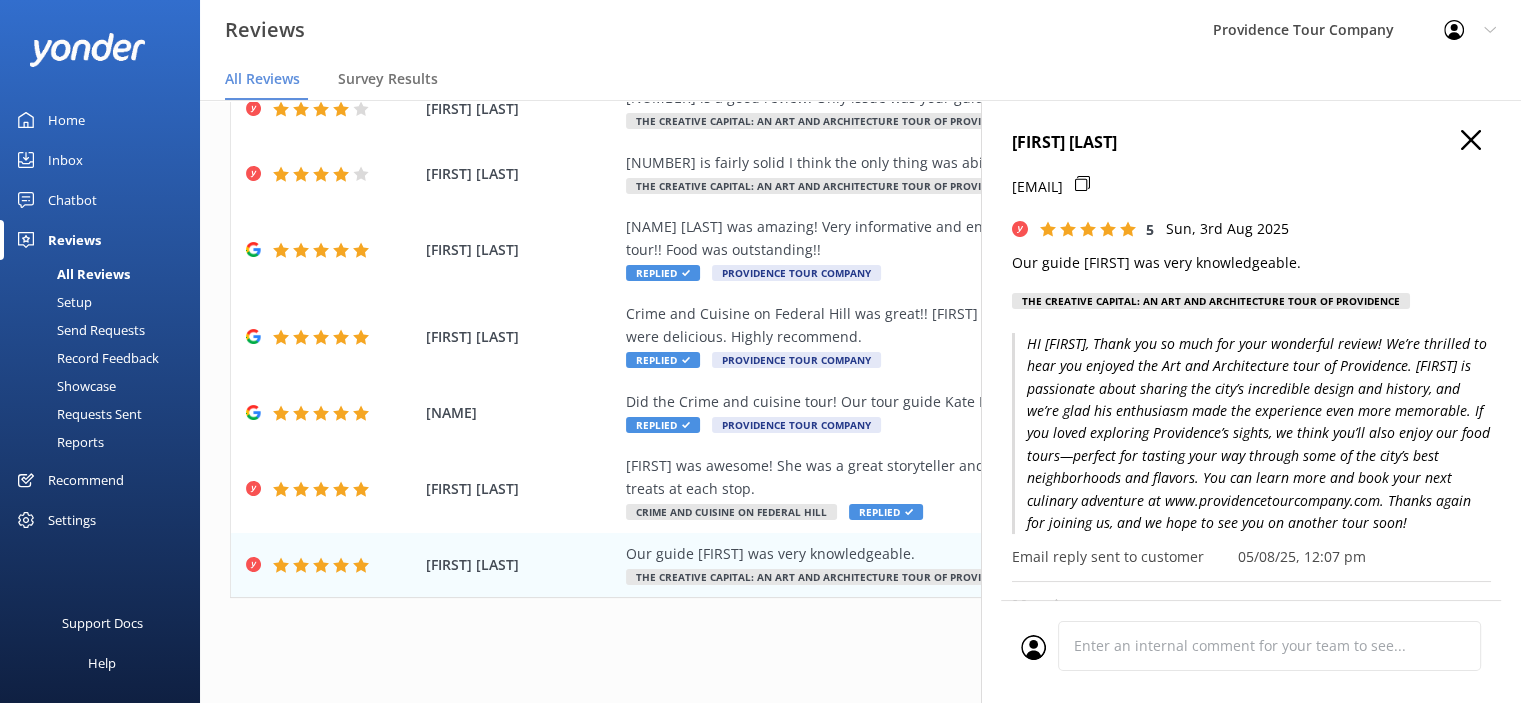 click on "[FIRST] [LAST]" at bounding box center (1251, 143) 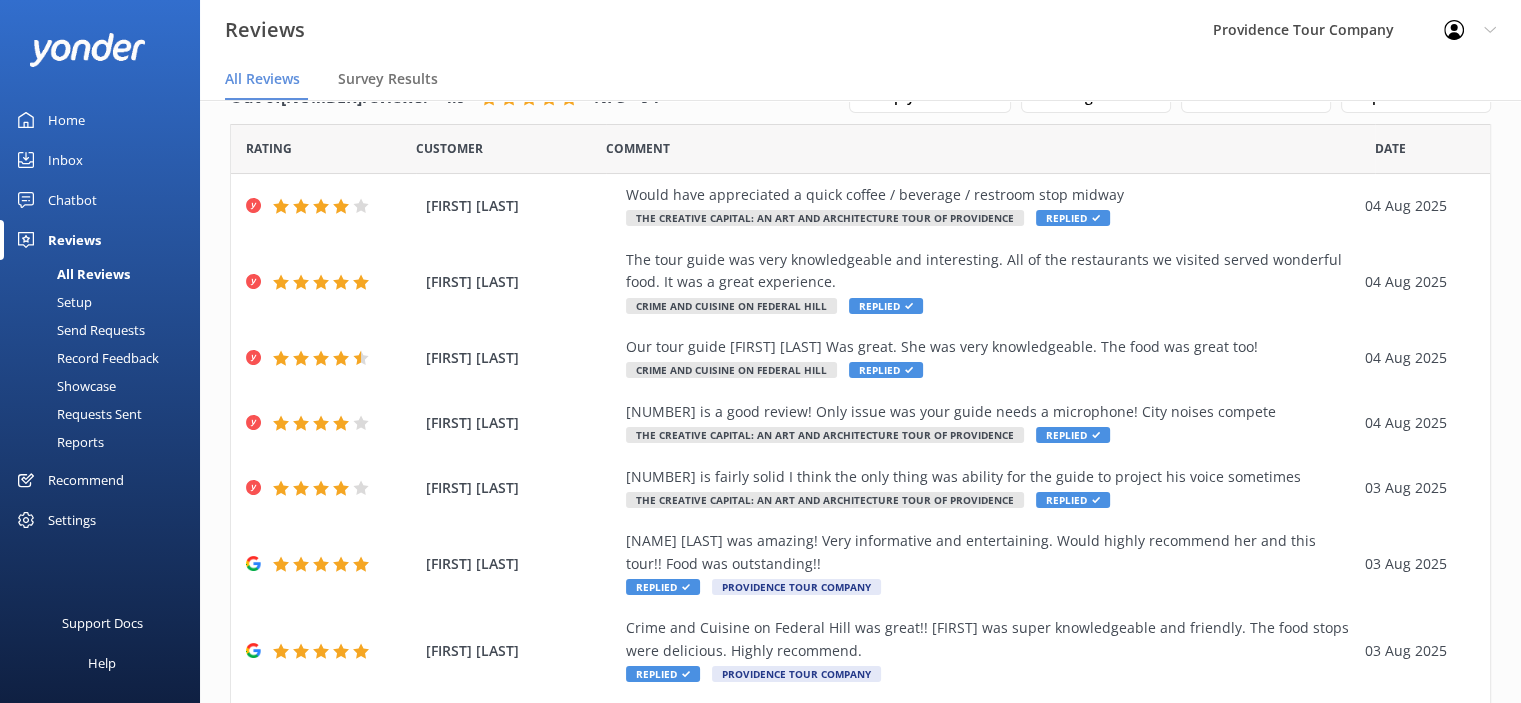 scroll, scrollTop: 0, scrollLeft: 0, axis: both 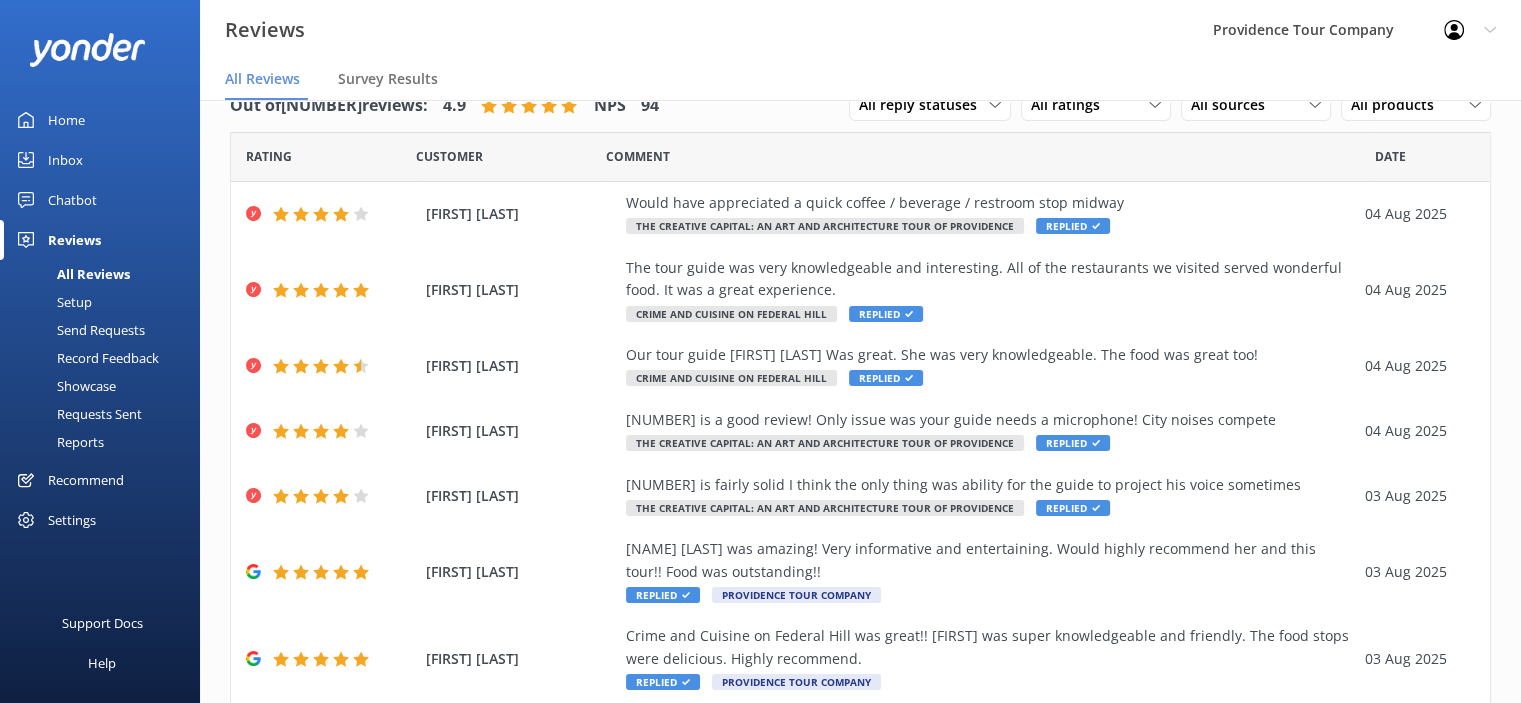 click 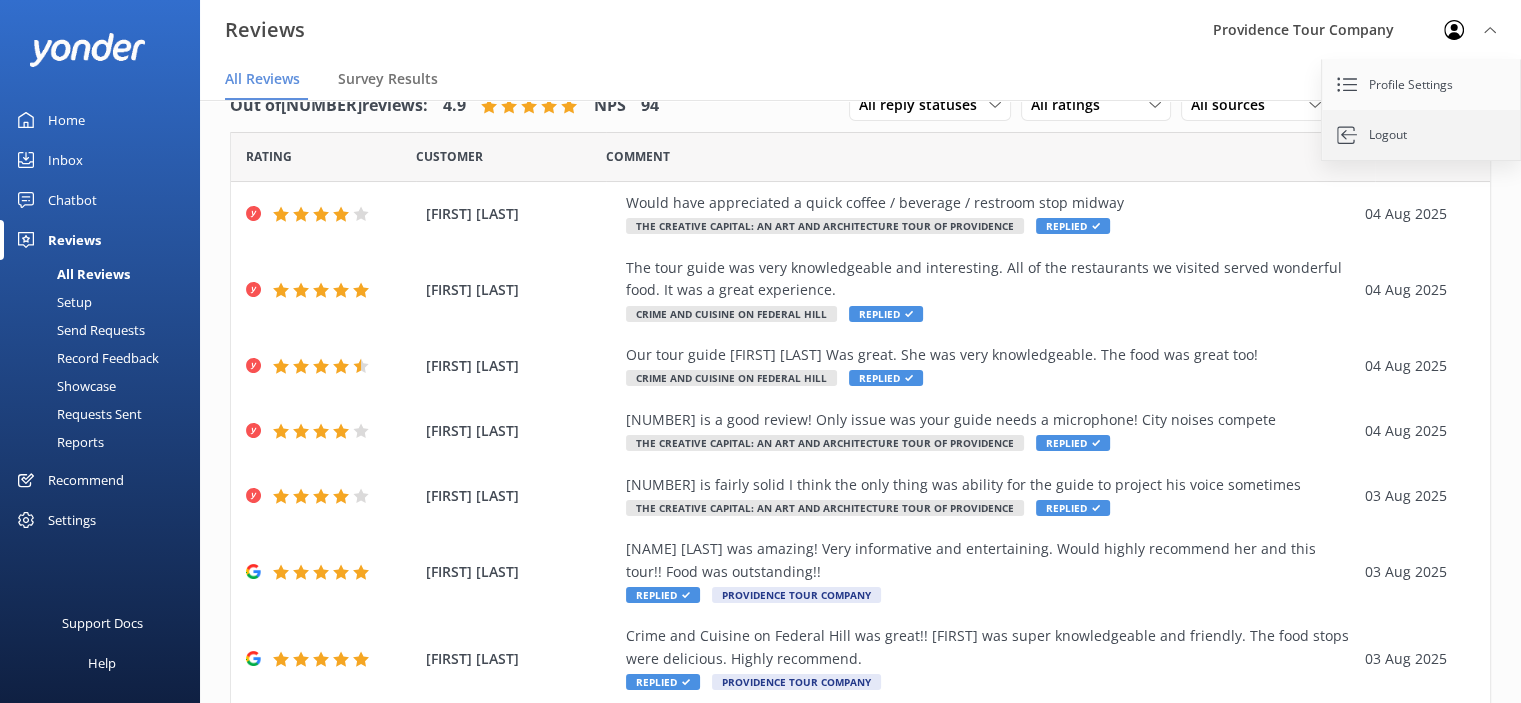 click on "Logout" at bounding box center (1422, 135) 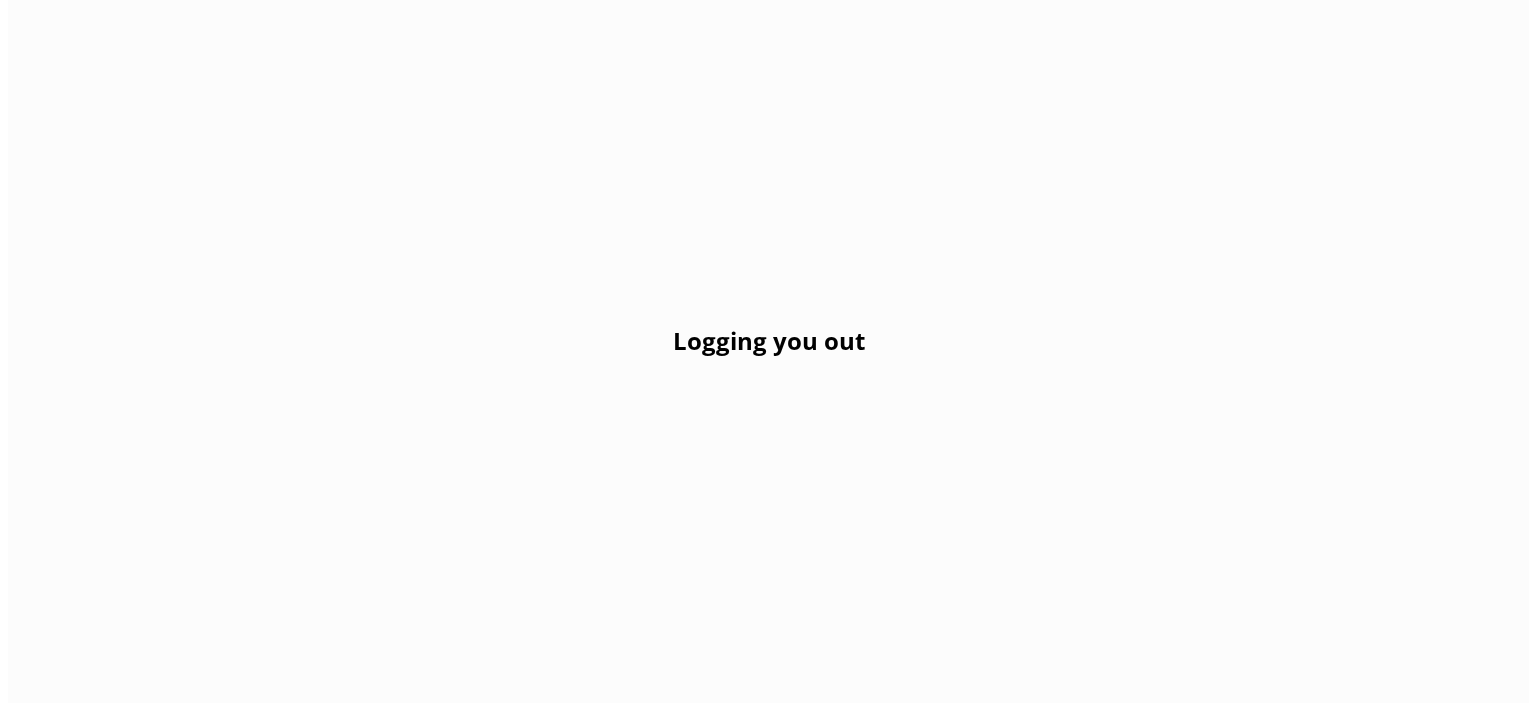scroll, scrollTop: 0, scrollLeft: 0, axis: both 